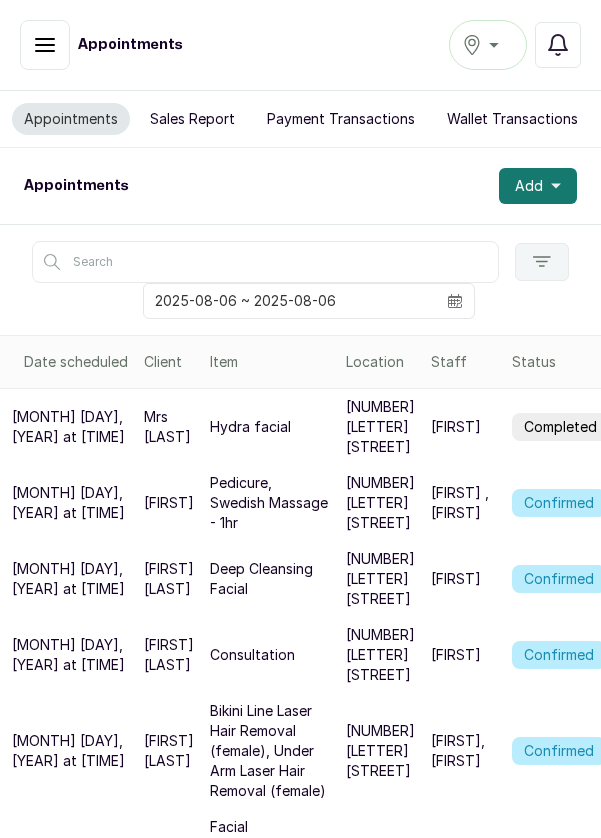 scroll, scrollTop: 0, scrollLeft: 0, axis: both 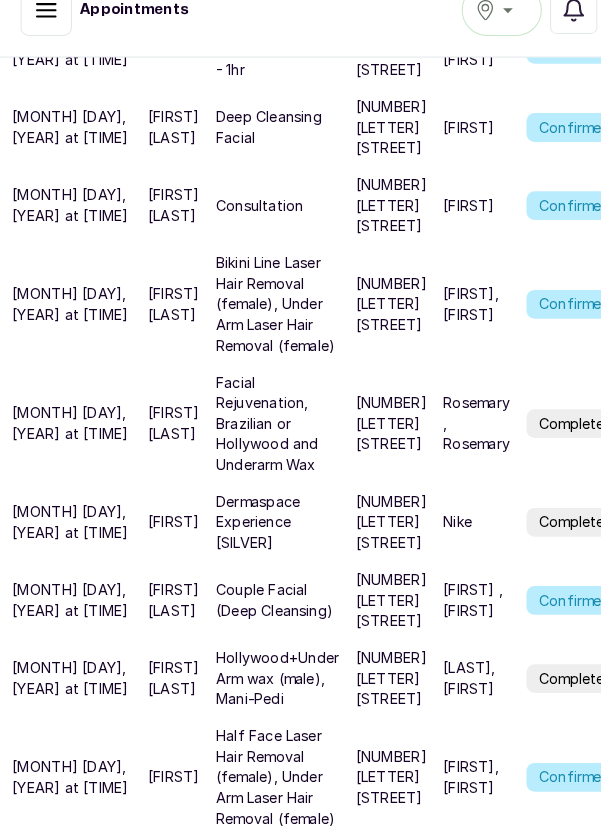 click on "[NUMBER] [STREET]" at bounding box center [380, 321] 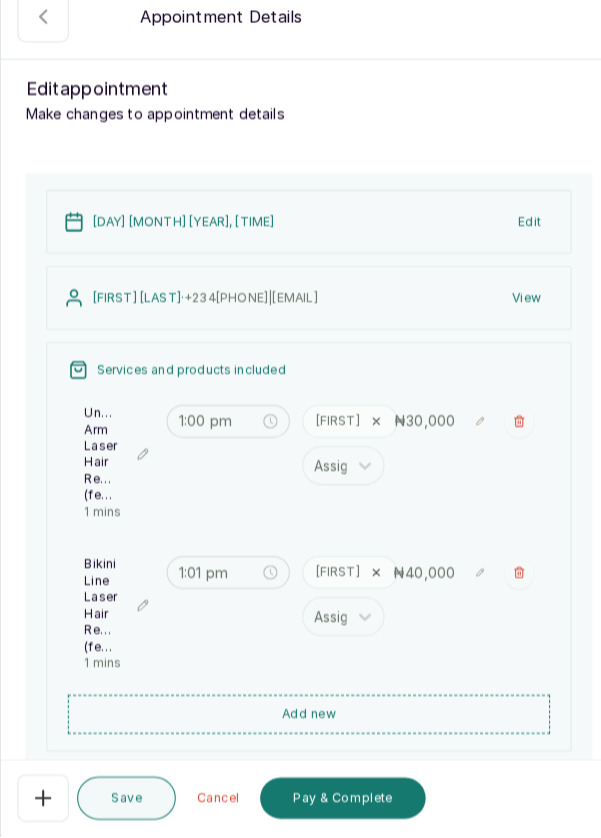 click at bounding box center (42, 801) 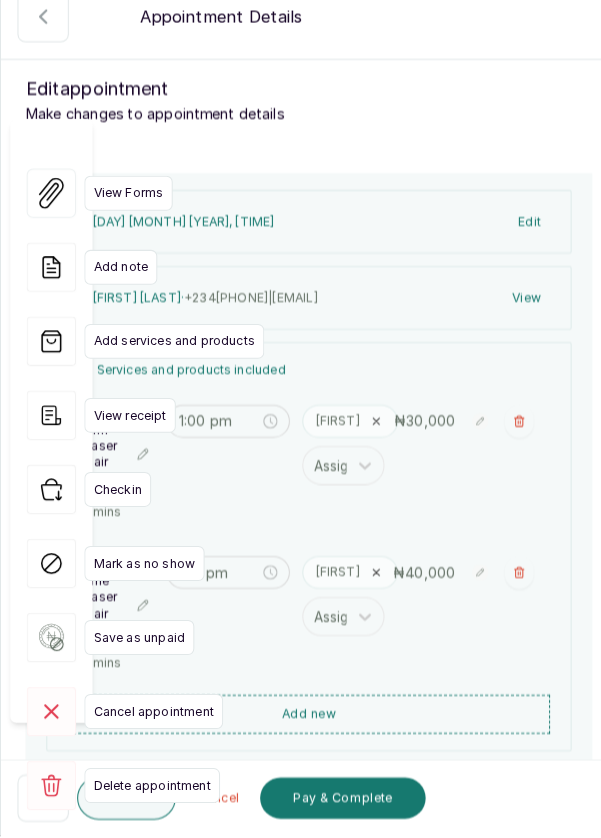 click 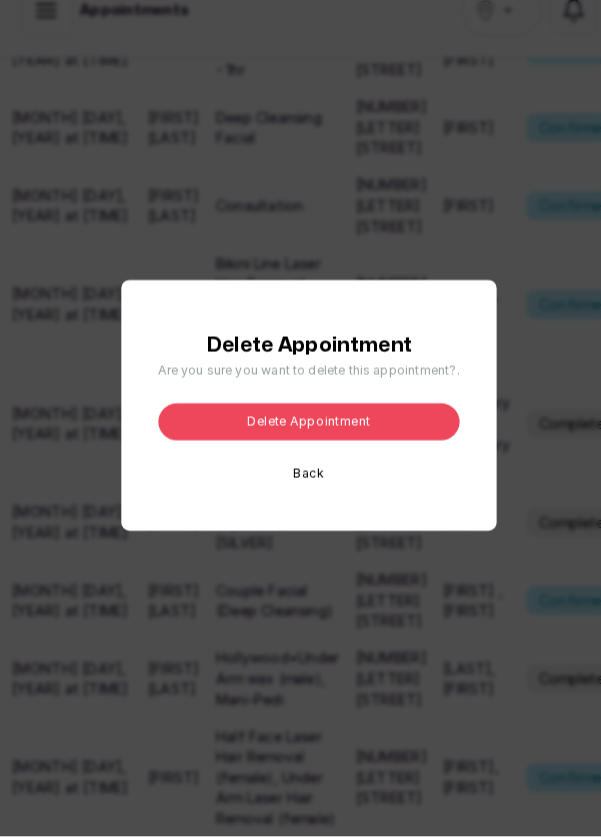 click on "Delete appointment" at bounding box center (300, 435) 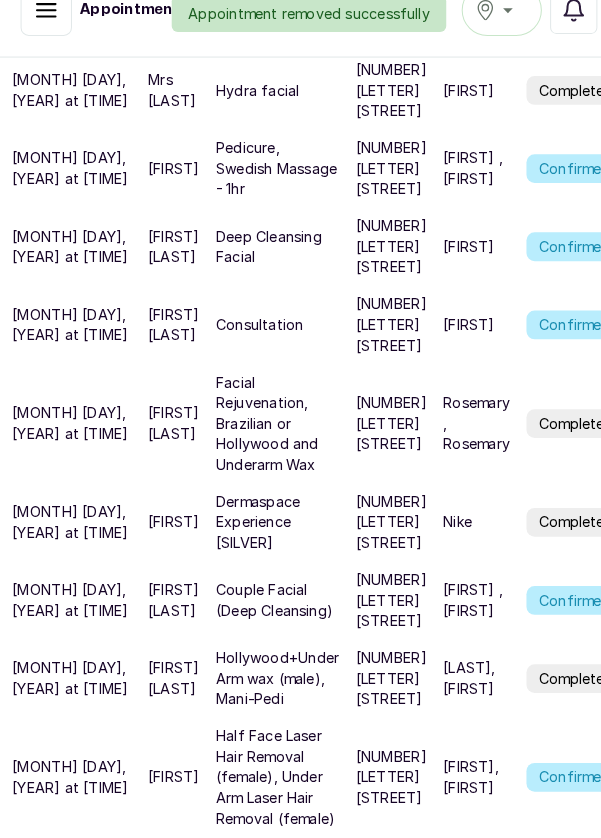 scroll, scrollTop: 344, scrollLeft: 0, axis: vertical 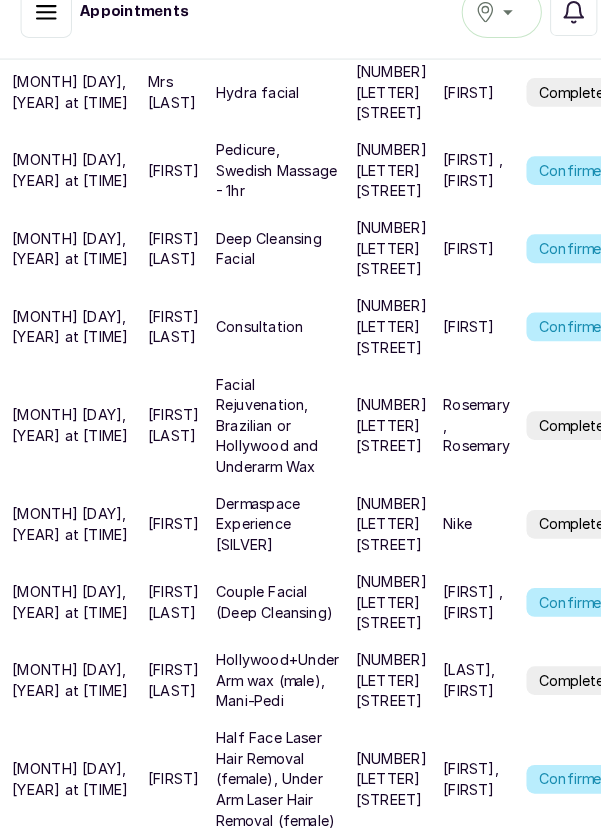 click on "[FIRST], [FIRST]" at bounding box center [463, 188] 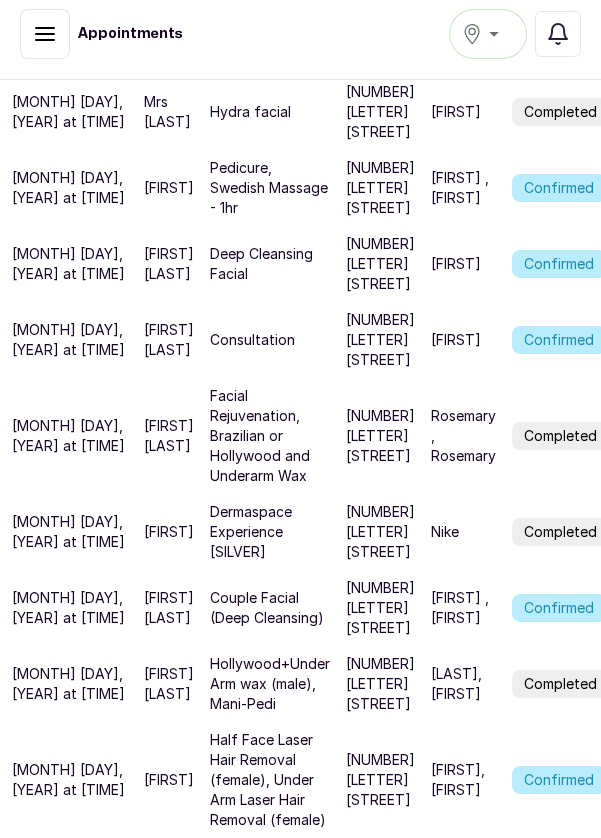 scroll, scrollTop: 344, scrollLeft: 6, axis: both 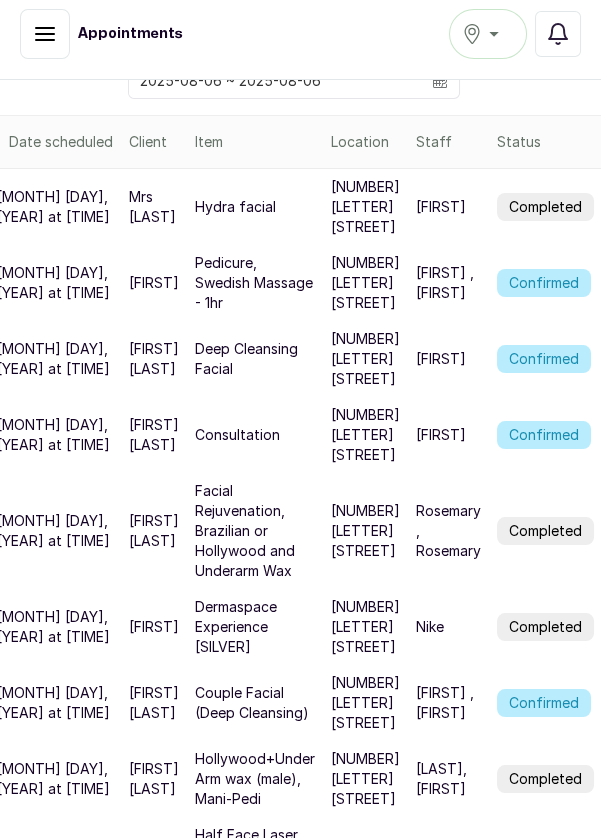 click on "Confirmed" at bounding box center [544, 283] 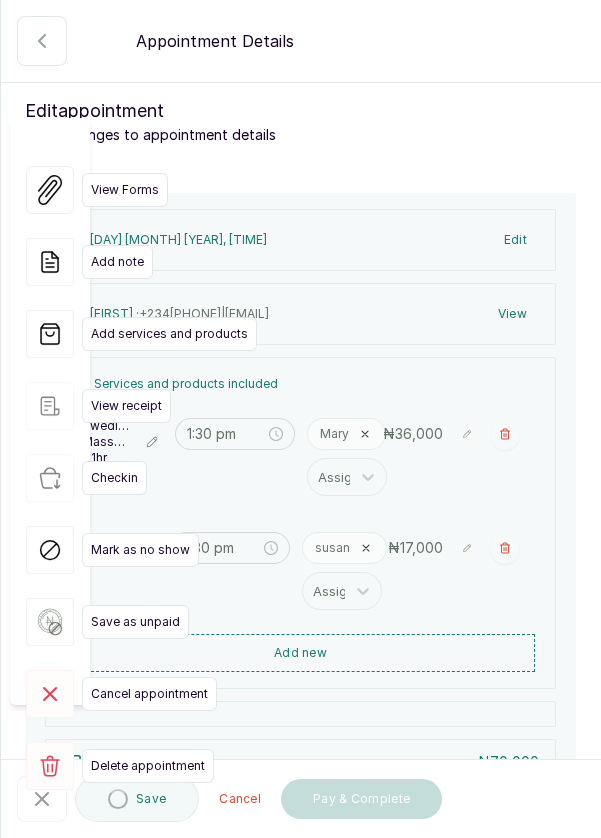 type on "1:30 pm" 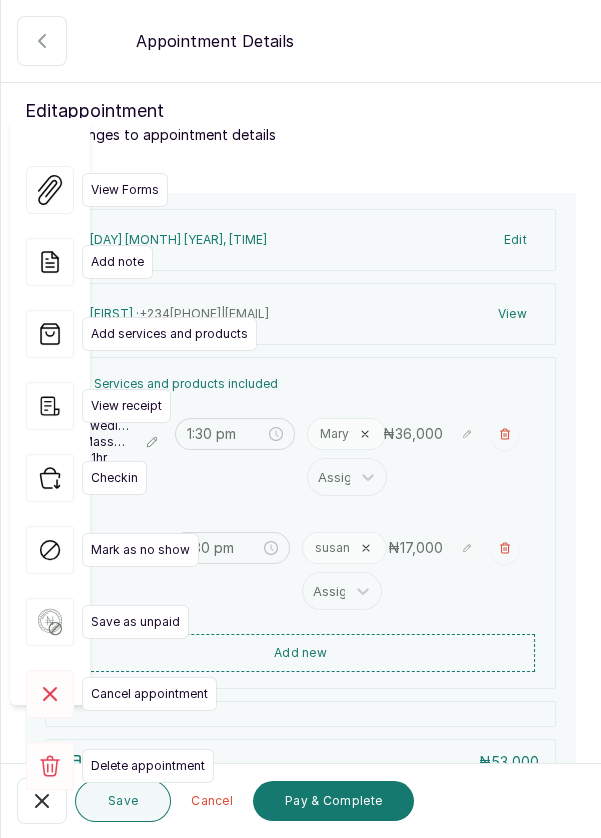 click 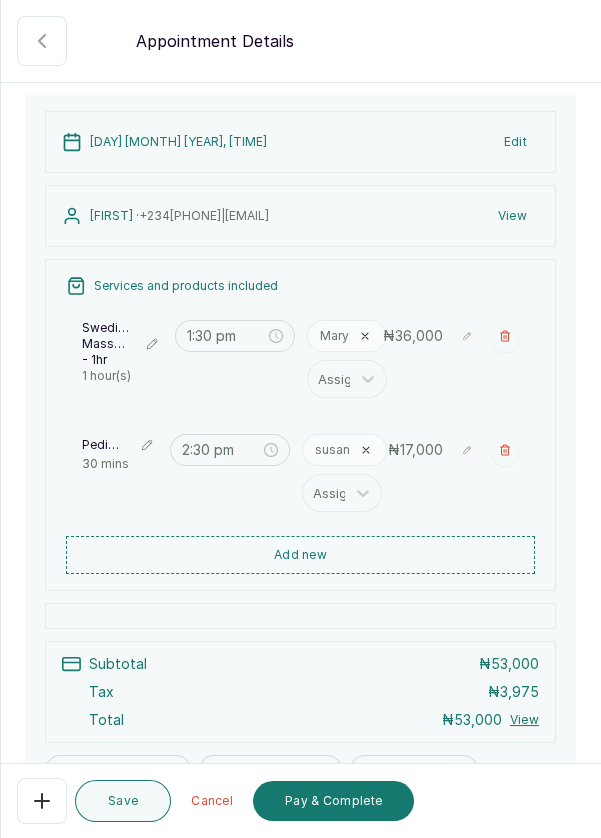 scroll, scrollTop: 213, scrollLeft: 0, axis: vertical 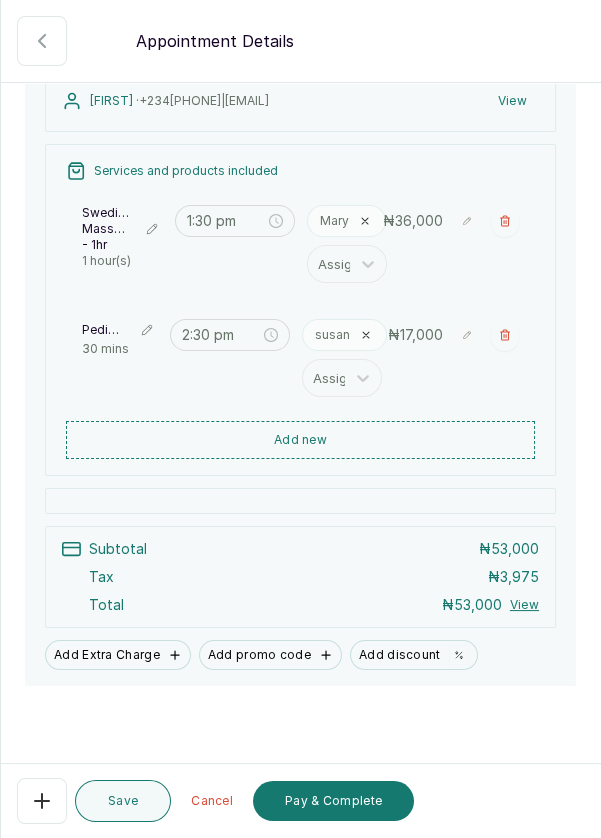 click on "Pay & Complete" at bounding box center [333, 801] 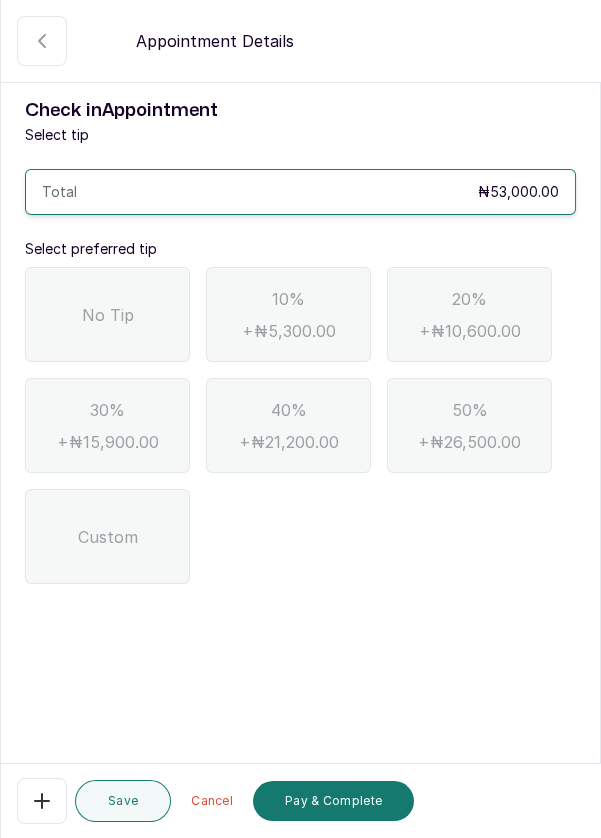 scroll, scrollTop: 0, scrollLeft: 0, axis: both 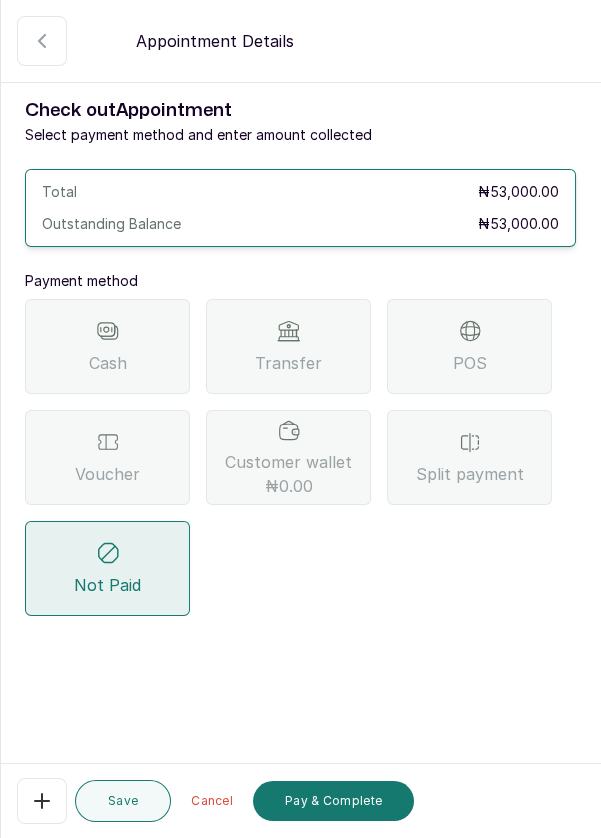 click 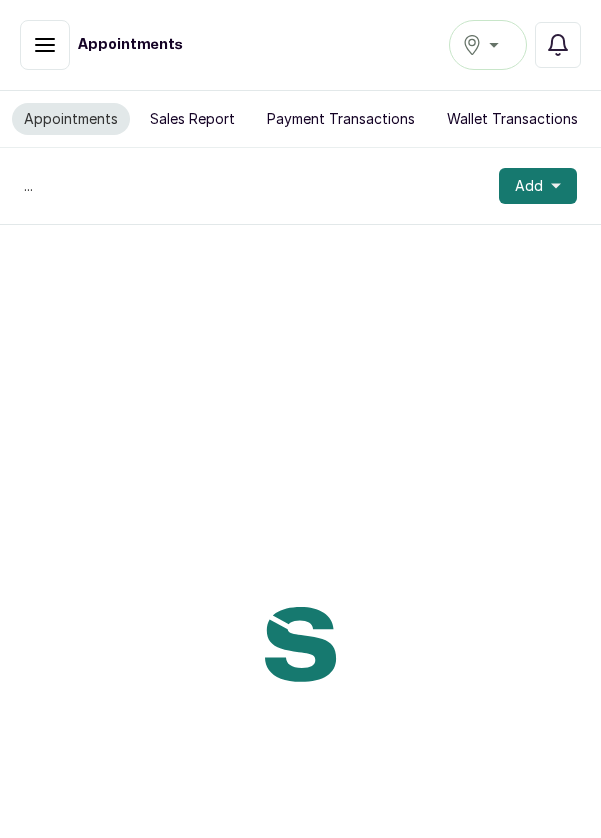 scroll, scrollTop: 0, scrollLeft: 0, axis: both 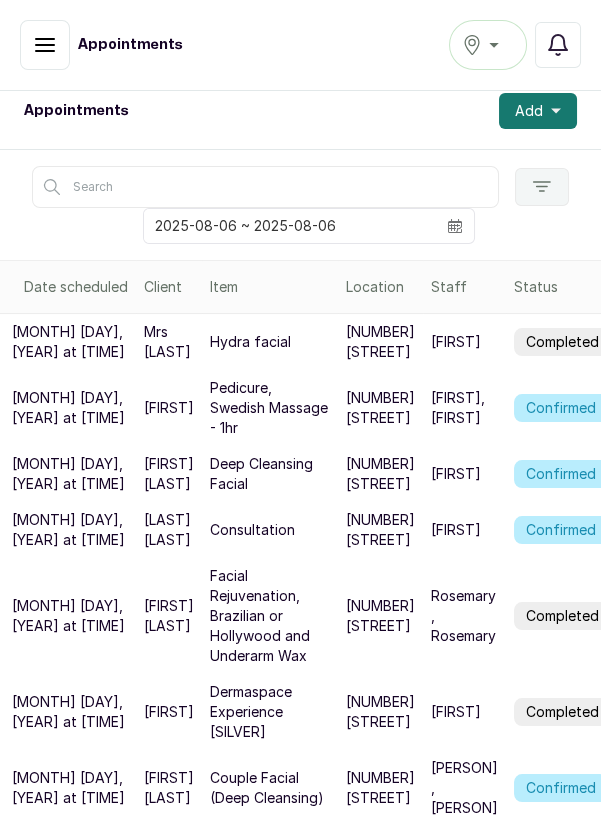 click on "Confirmed" at bounding box center (561, 408) 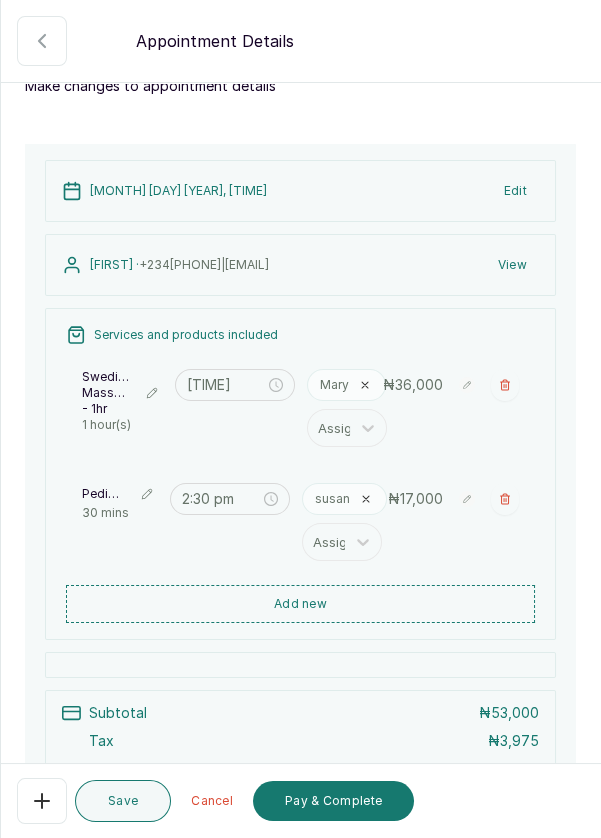 scroll, scrollTop: 102, scrollLeft: 0, axis: vertical 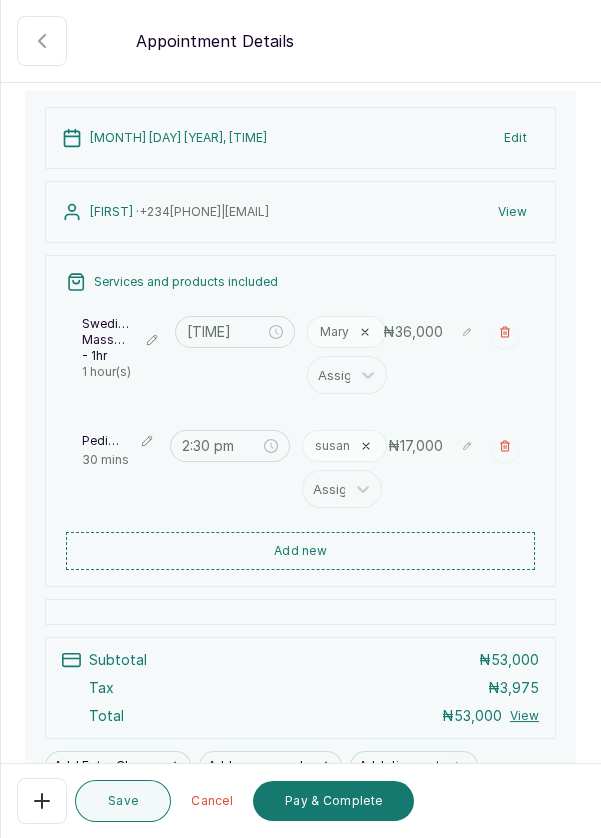click on "Pay & Complete" at bounding box center (333, 801) 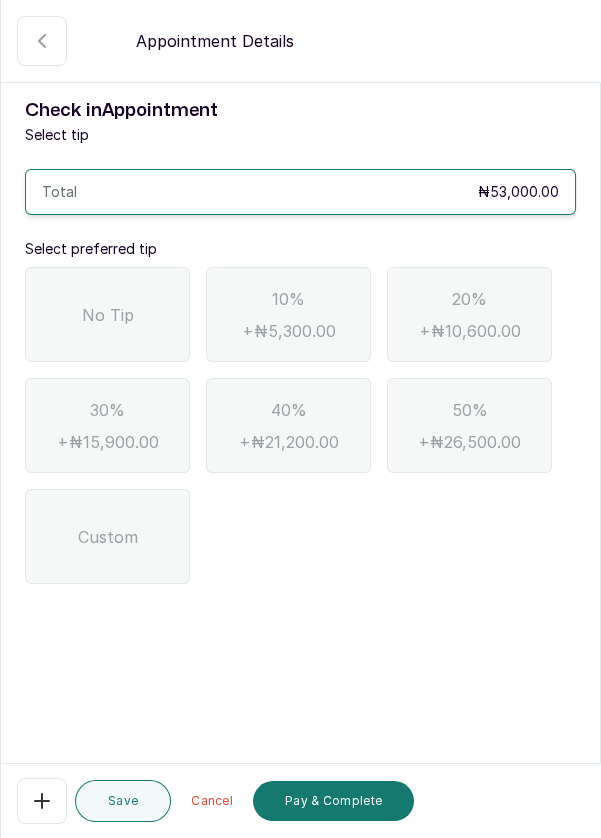 scroll, scrollTop: 0, scrollLeft: 0, axis: both 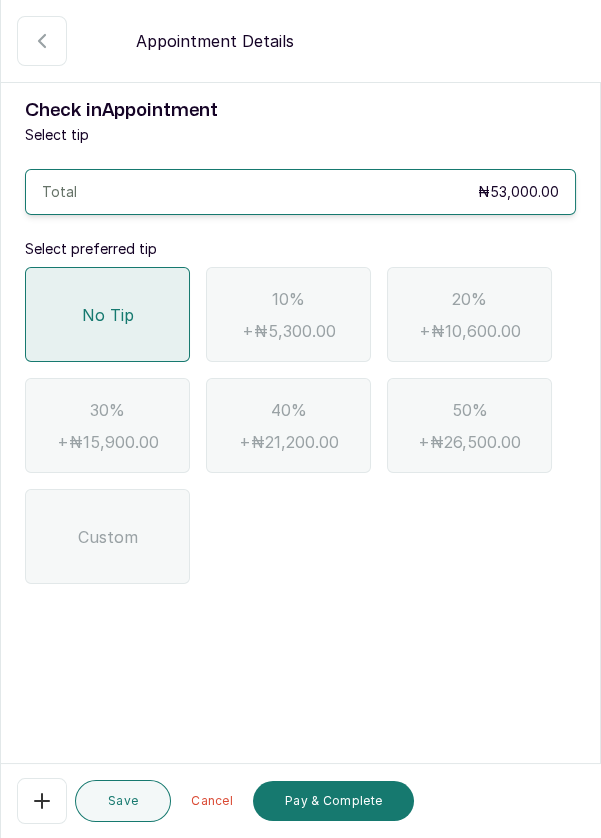 click on "Pay & Complete" at bounding box center (333, 801) 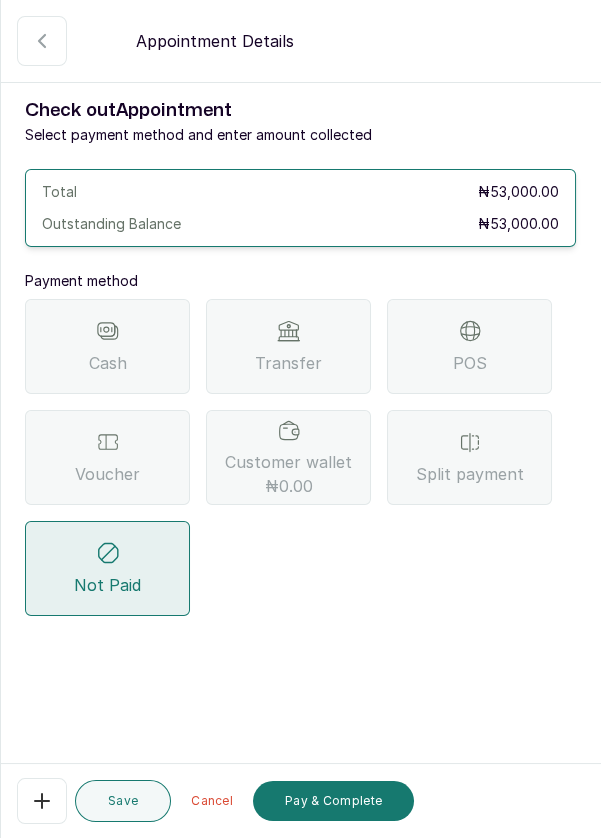 click on "POS" at bounding box center (469, 346) 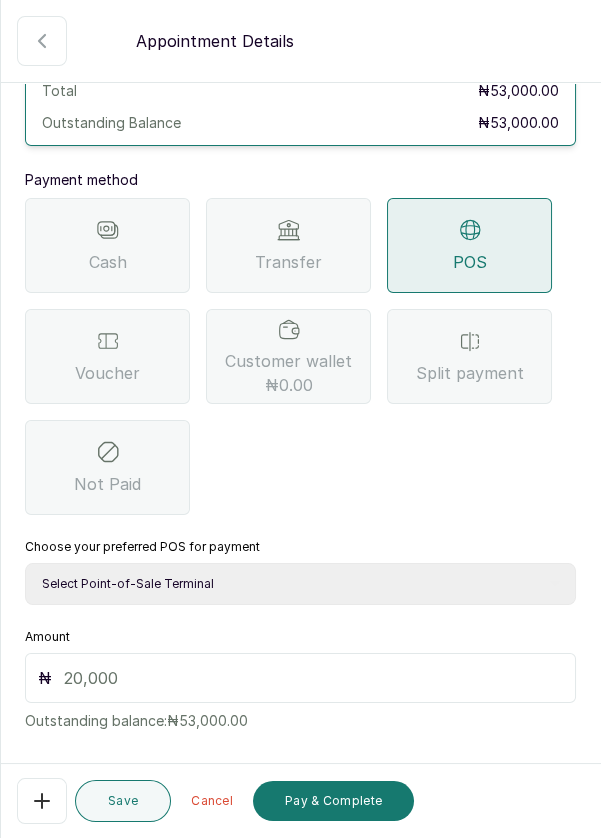 scroll, scrollTop: 102, scrollLeft: 0, axis: vertical 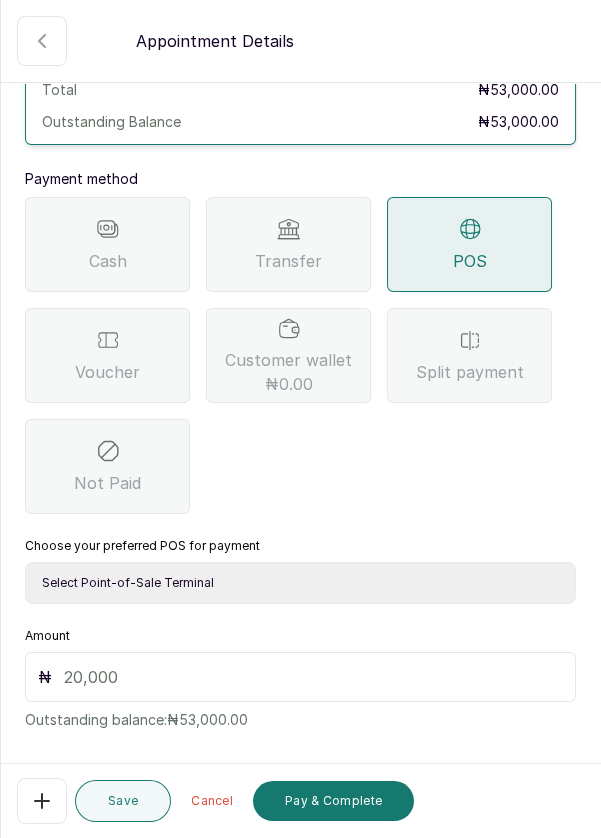 click on "Select Point-of-Sale Terminal Pos- Flutterwave  Zenith Bank POS - Paga Paga POS - Access Access Bank POS - Sterling Sterling Bank" at bounding box center (300, 583) 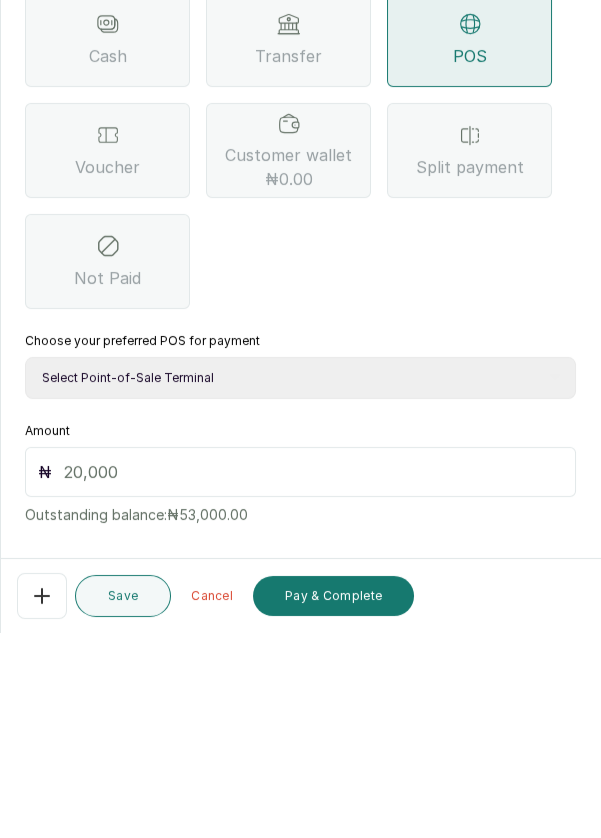 scroll, scrollTop: 96, scrollLeft: 0, axis: vertical 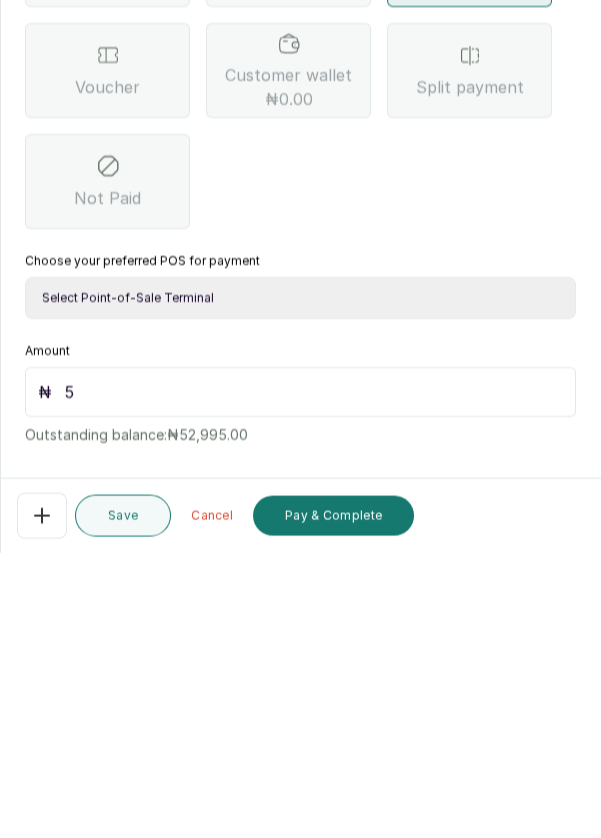 type on "53" 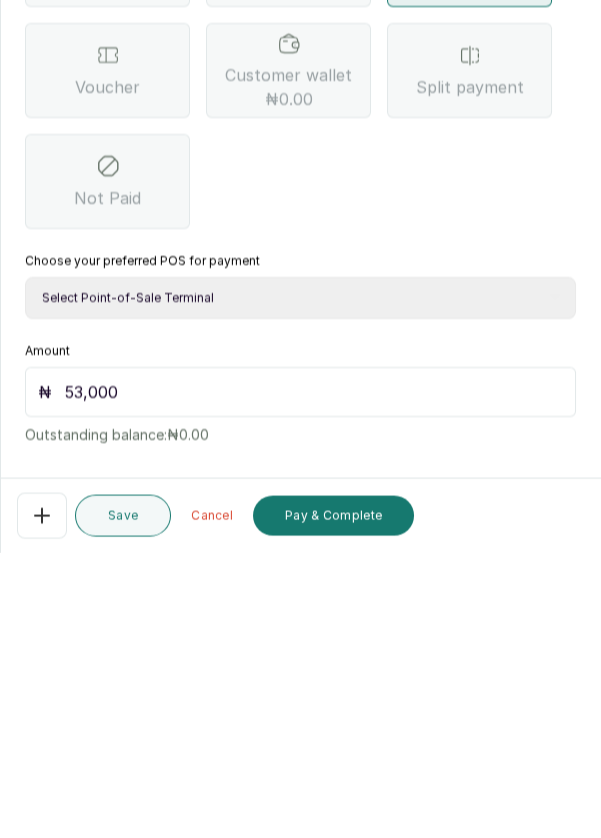 scroll, scrollTop: 132, scrollLeft: 0, axis: vertical 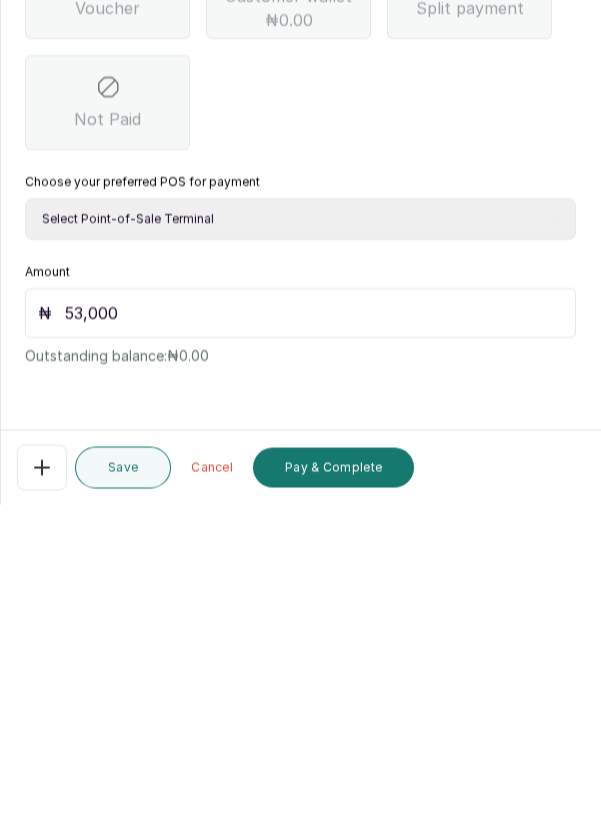 type on "53,000" 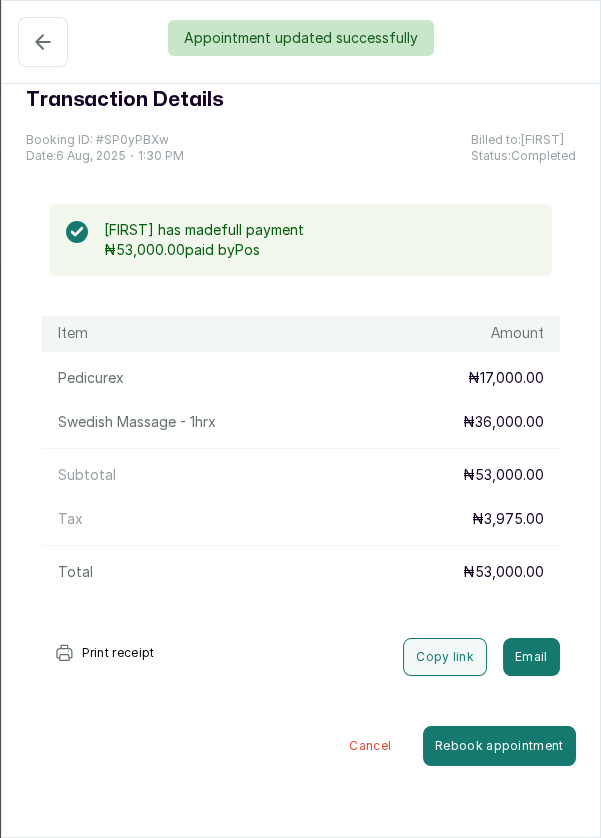 click on "Appointment updated successfully" at bounding box center (300, 38) 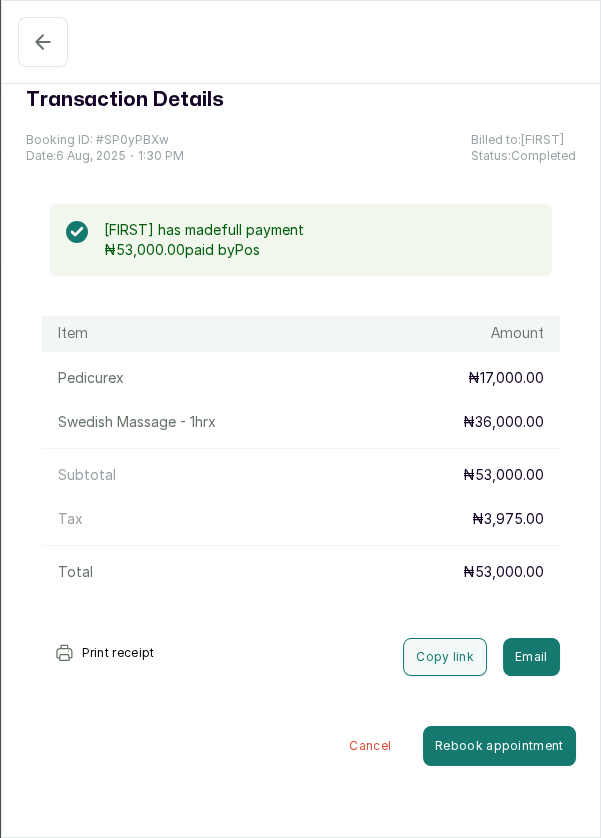 click on "Completed" at bounding box center (43, 42) 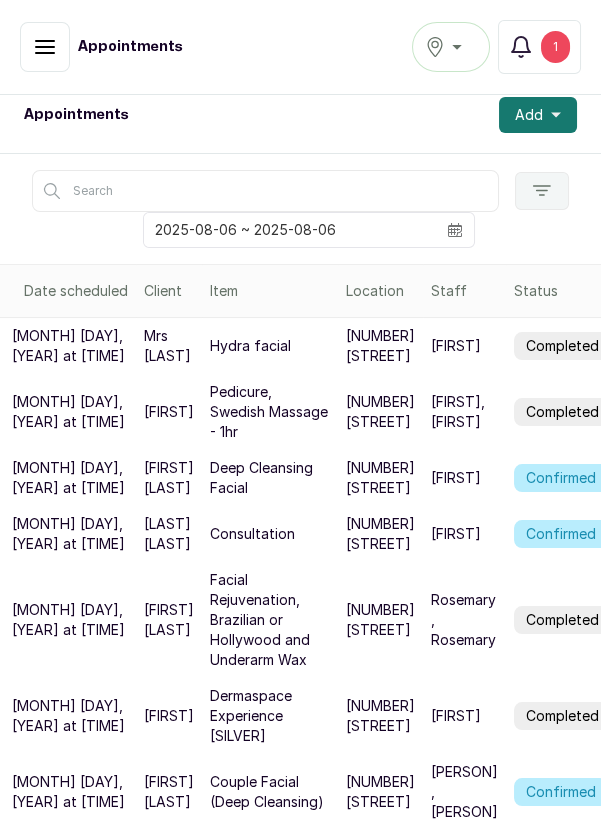 click on "1" at bounding box center (555, 47) 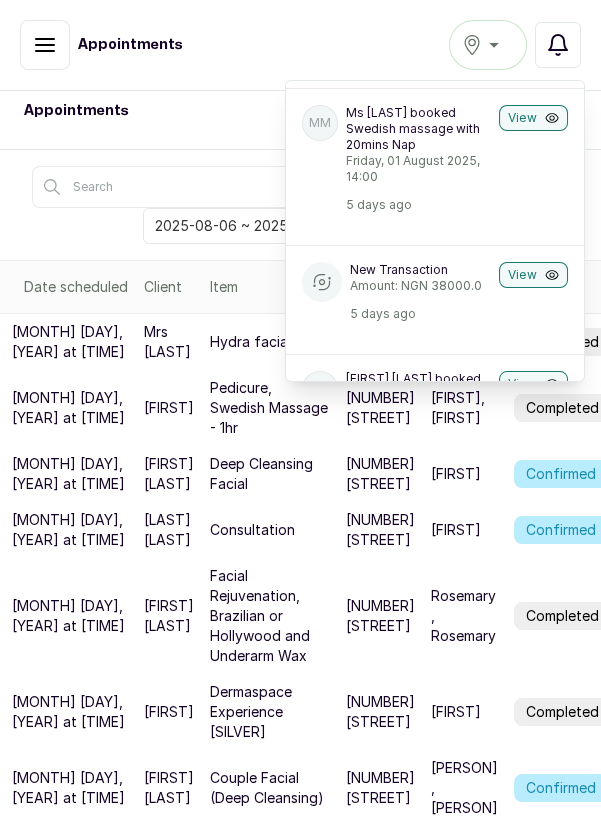 scroll, scrollTop: 1099, scrollLeft: 0, axis: vertical 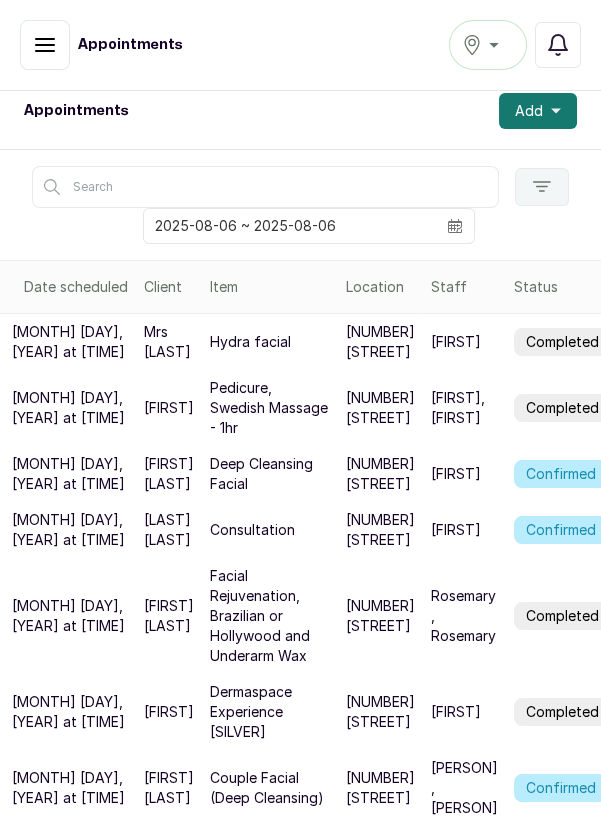 click on "Confirmed" at bounding box center (561, 474) 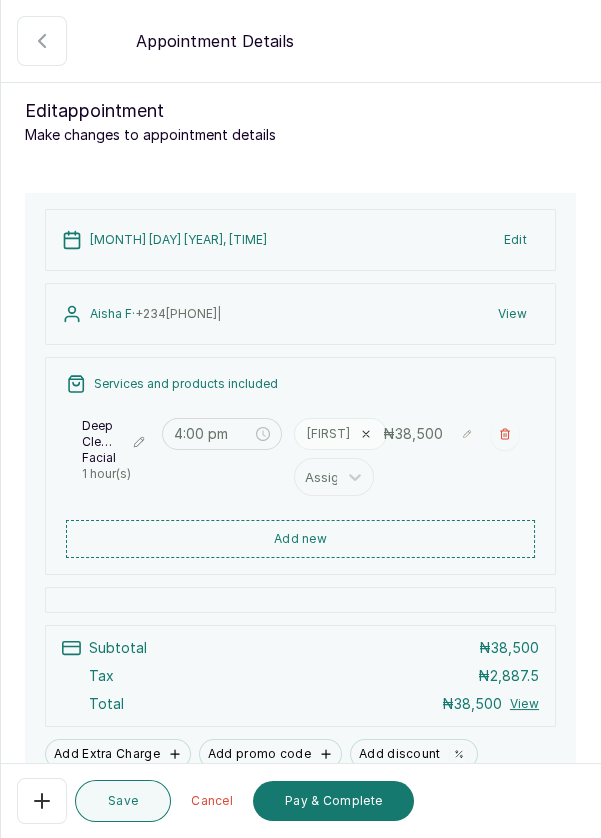 click on "Add new" at bounding box center (300, 539) 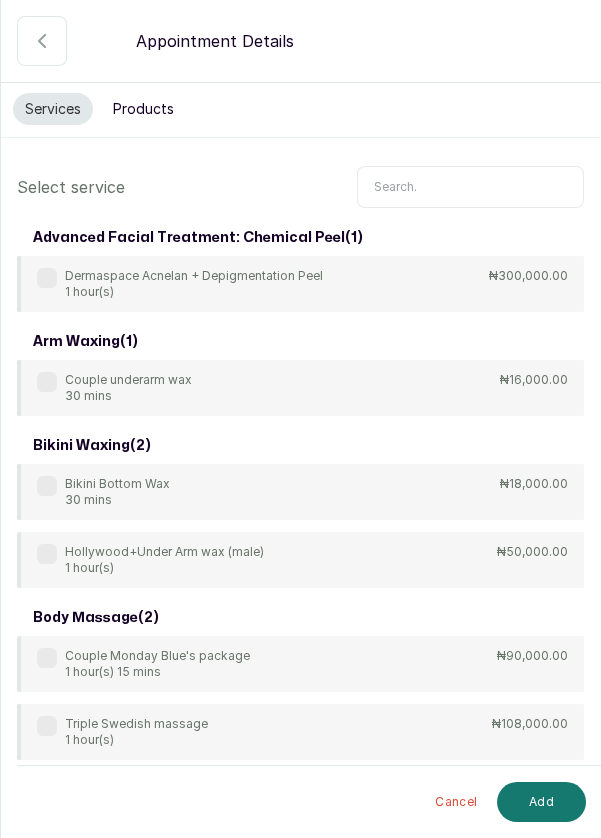 scroll, scrollTop: 0, scrollLeft: 0, axis: both 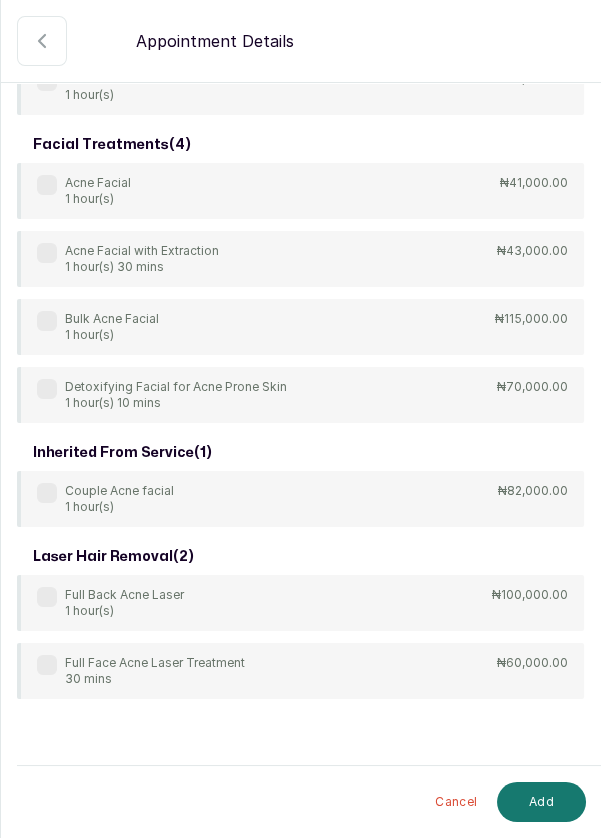 type on "Acne" 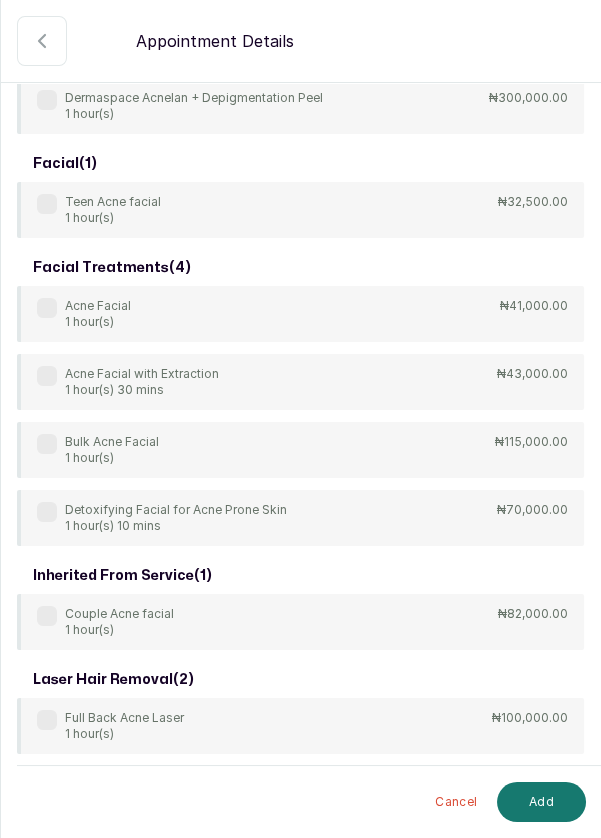 click at bounding box center [47, 308] 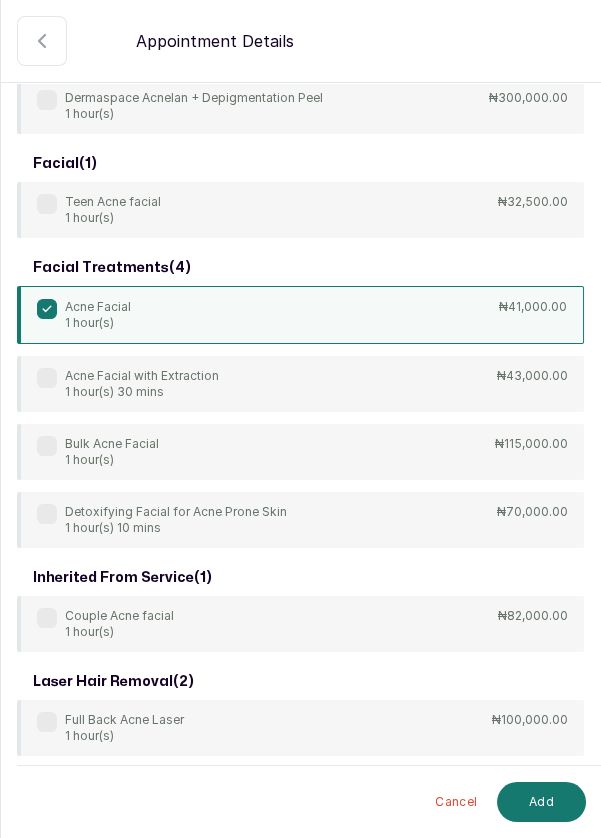 click on "Add" at bounding box center (541, 802) 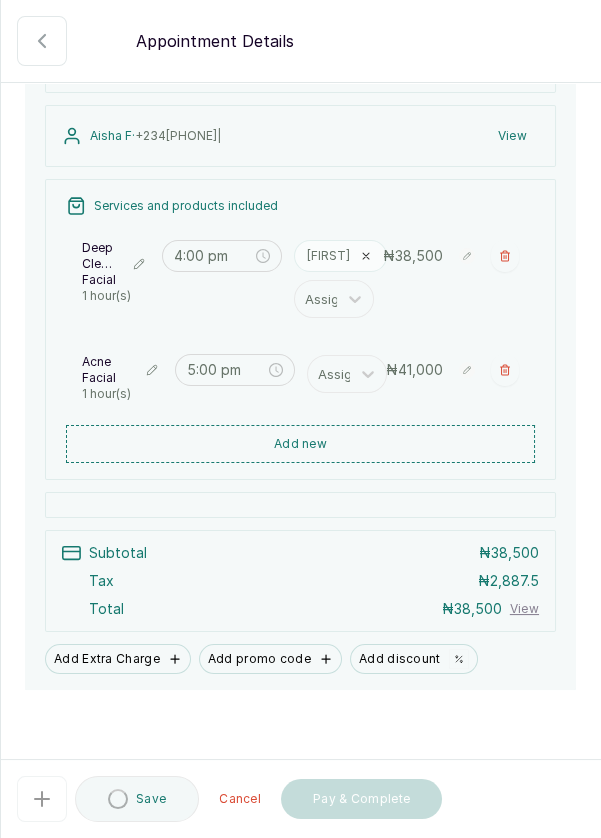 type on "5:00 pm" 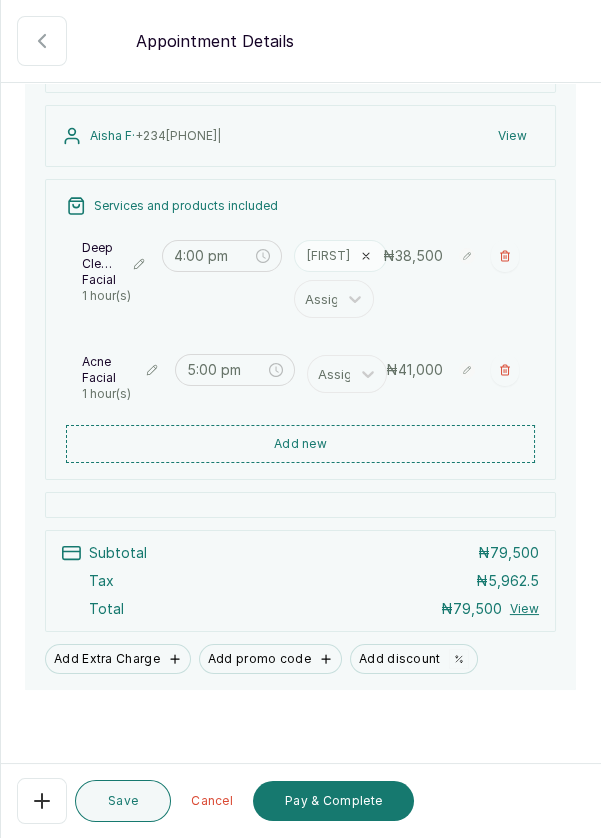 click at bounding box center (300, 211) 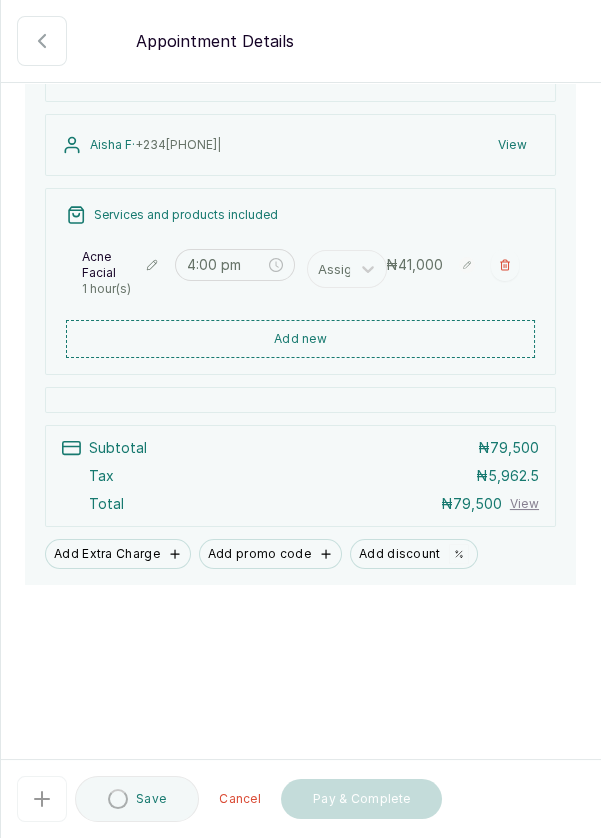 type on "5:00 pm" 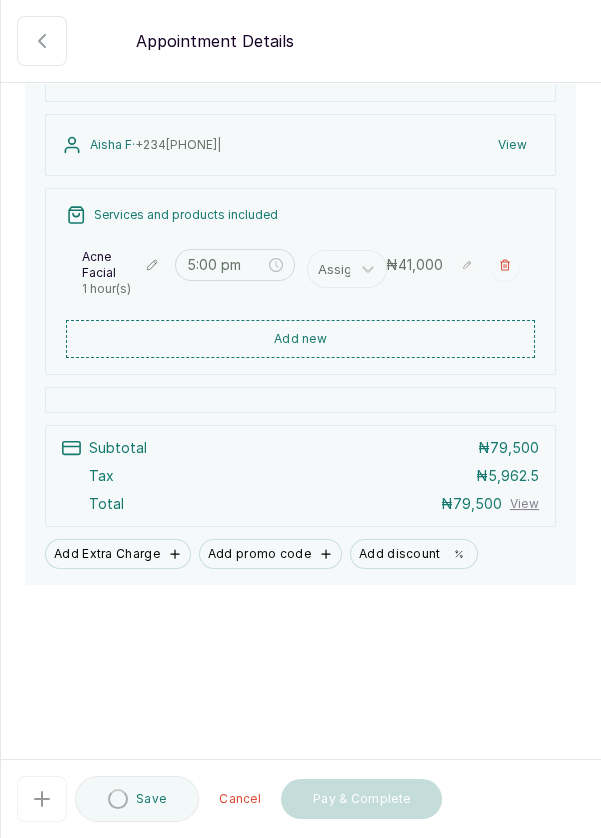 scroll, scrollTop: 68, scrollLeft: 0, axis: vertical 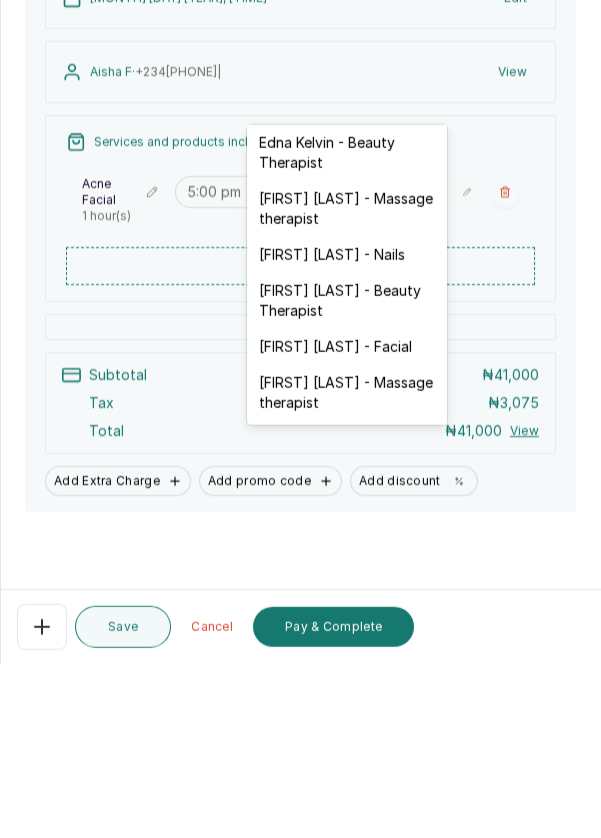 click on "[FIRST] - Facial" at bounding box center (347, 521) 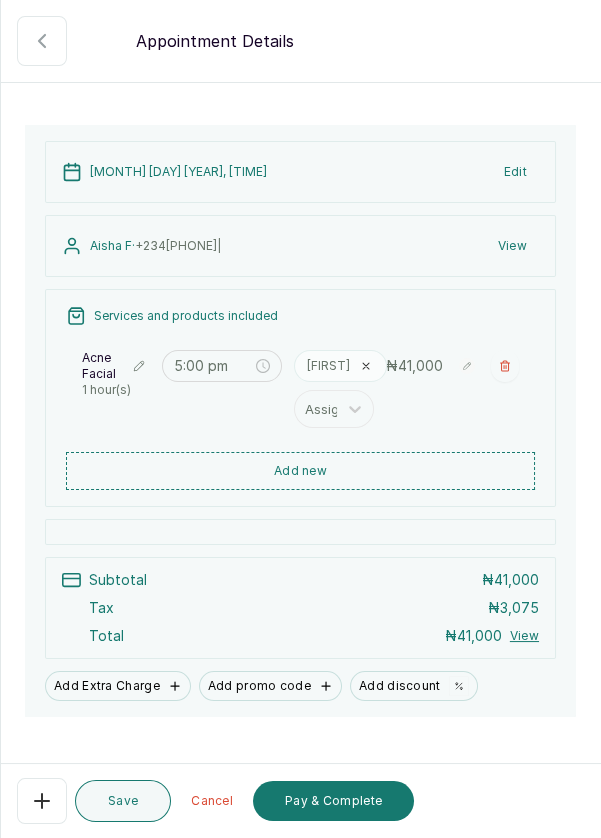 click on "Pay & Complete" at bounding box center (333, 801) 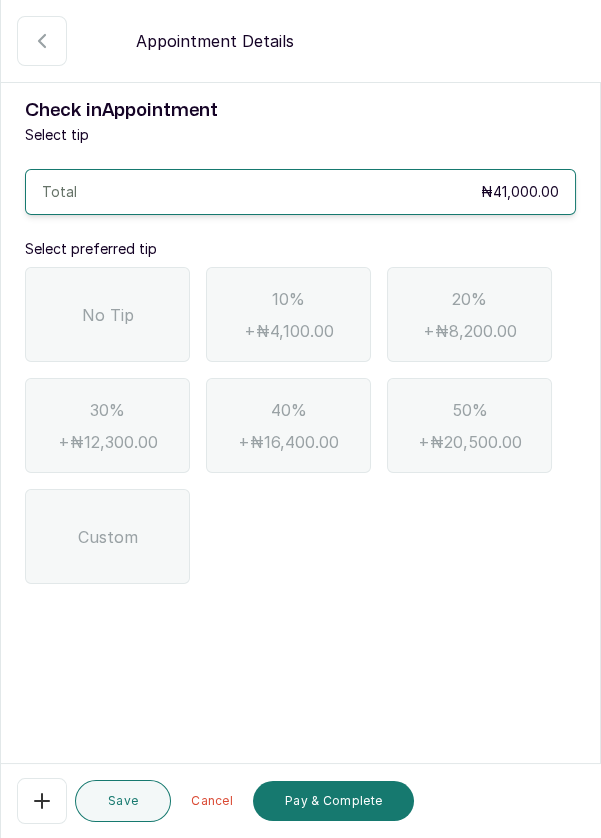 scroll, scrollTop: 0, scrollLeft: 0, axis: both 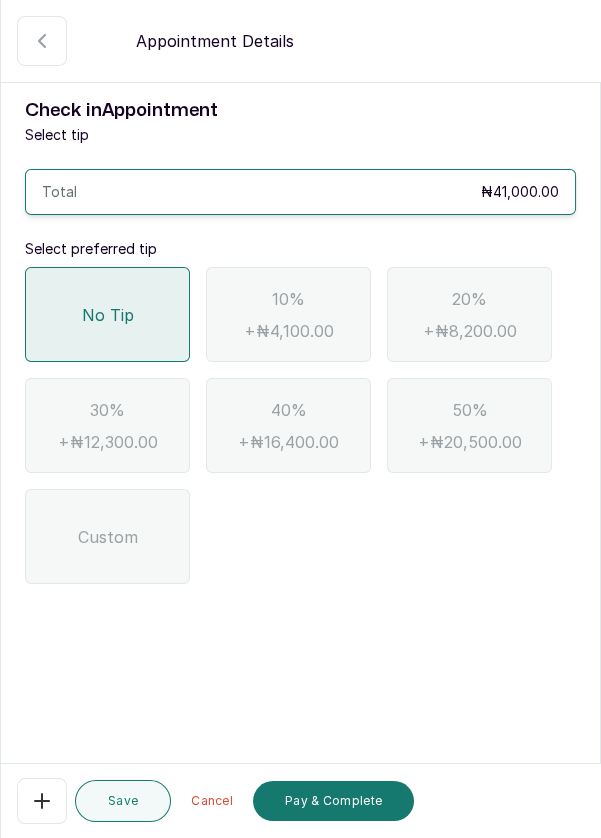 click on "Pay & Complete" at bounding box center (333, 801) 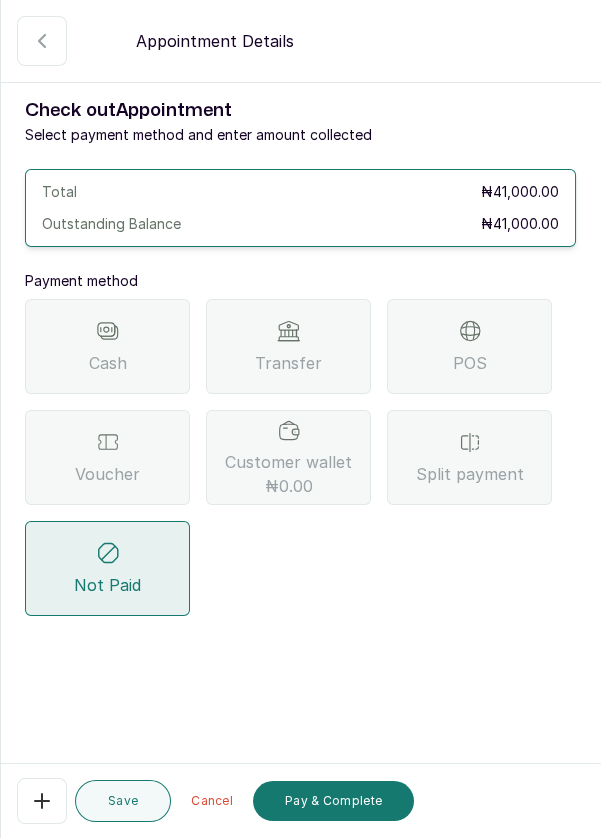 click on "Transfer" at bounding box center (288, 346) 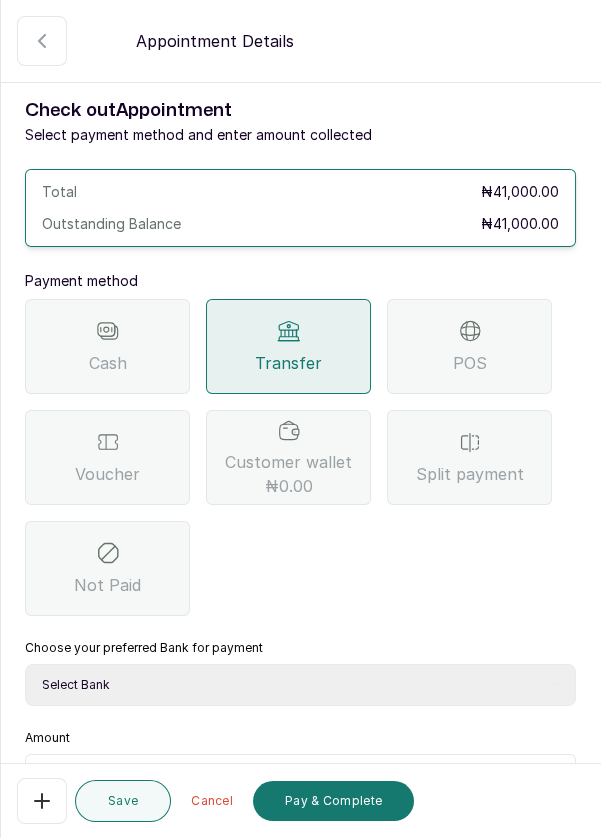 click on "Select Bank DERMASPACE ESTHETIC & WELLNESS CENT Sterling Bank DERMASPACEEST/DERMASPACE VICTORIA ISLAND 01 Paystack-Titan Dermaspace Esthetic @doroki Paga DERMASPACE ESTHETIC AND WELLNESS CENTRE Access Bank" at bounding box center (300, 685) 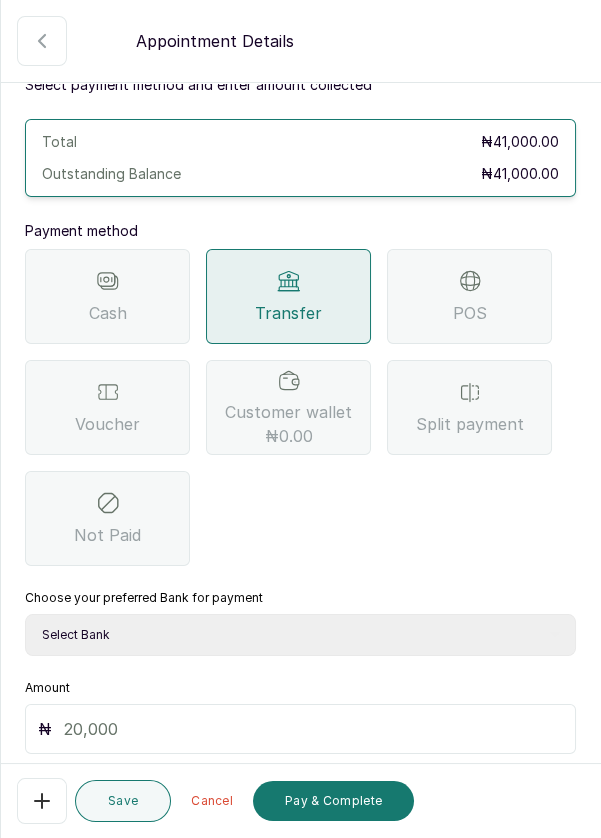 scroll, scrollTop: 132, scrollLeft: 0, axis: vertical 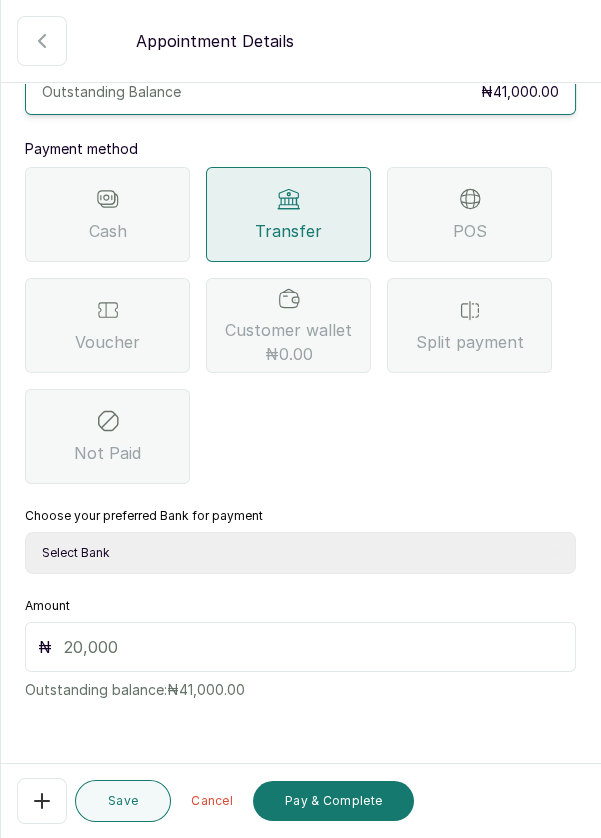click at bounding box center [313, 647] 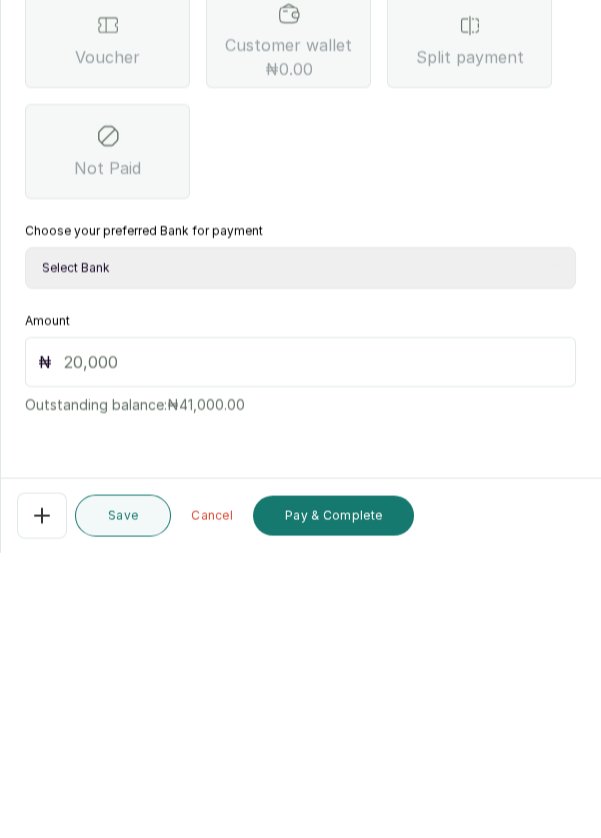 scroll, scrollTop: 82, scrollLeft: 0, axis: vertical 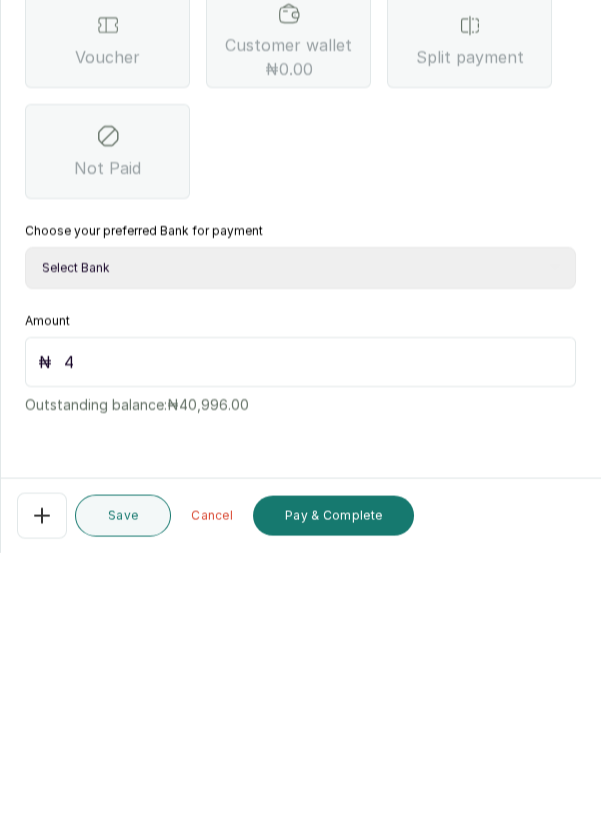 type on "41" 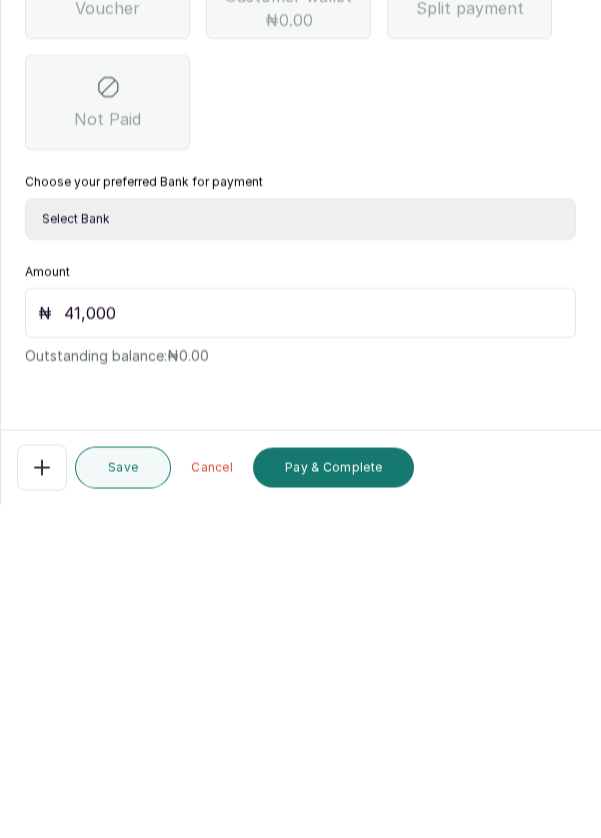 scroll, scrollTop: 96, scrollLeft: 0, axis: vertical 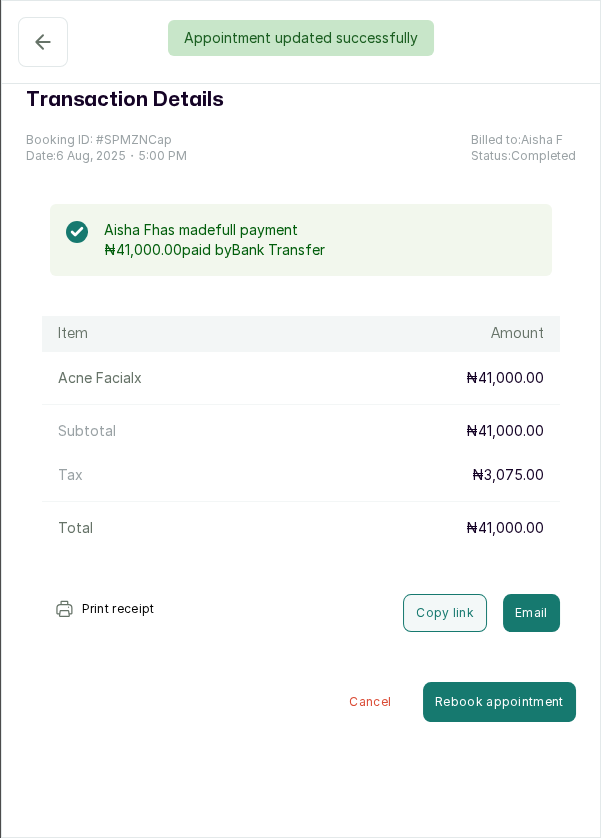 click on "Completed" at bounding box center [43, 42] 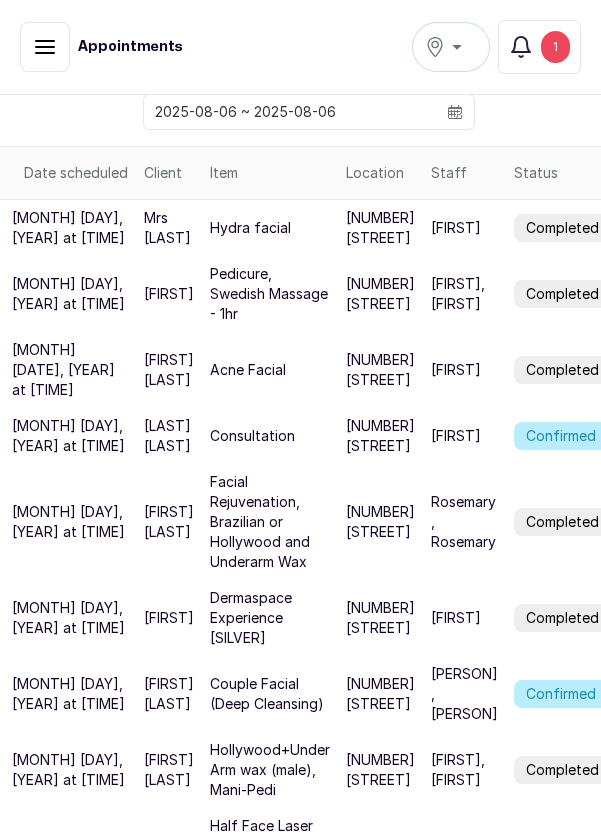 scroll, scrollTop: 195, scrollLeft: 0, axis: vertical 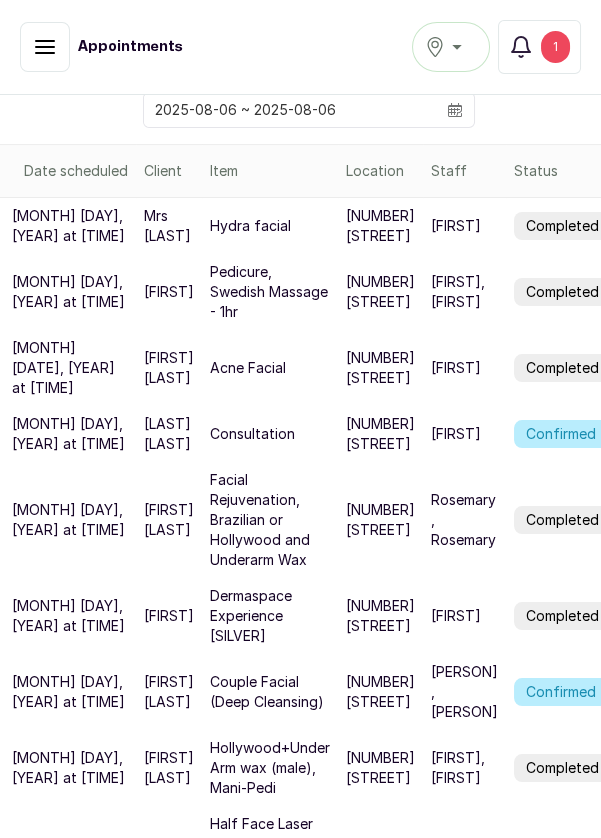 click on "1" at bounding box center (555, 47) 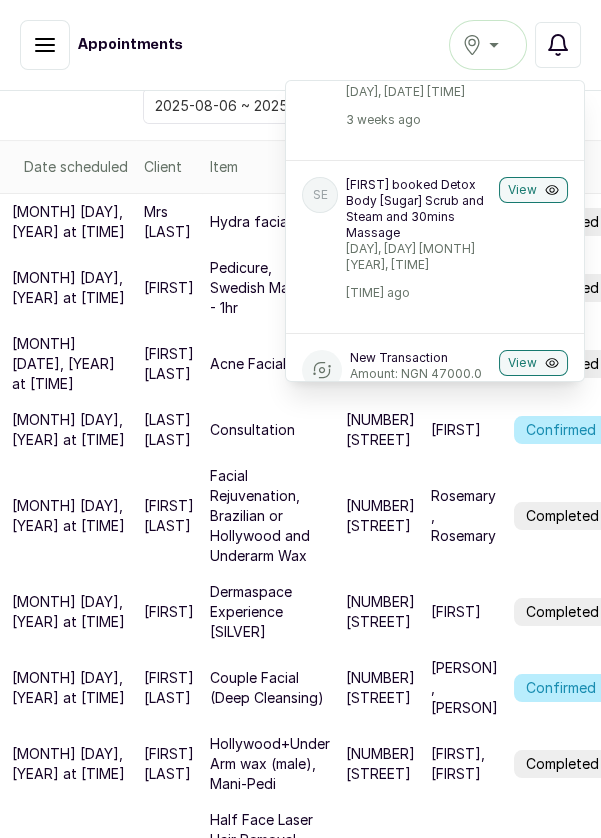 scroll, scrollTop: 2662, scrollLeft: 0, axis: vertical 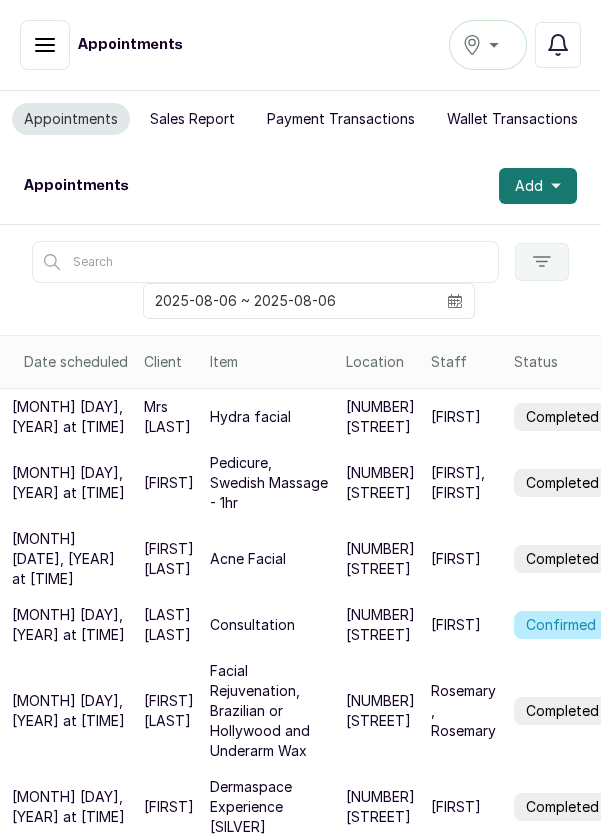 click on "Add" at bounding box center (538, 186) 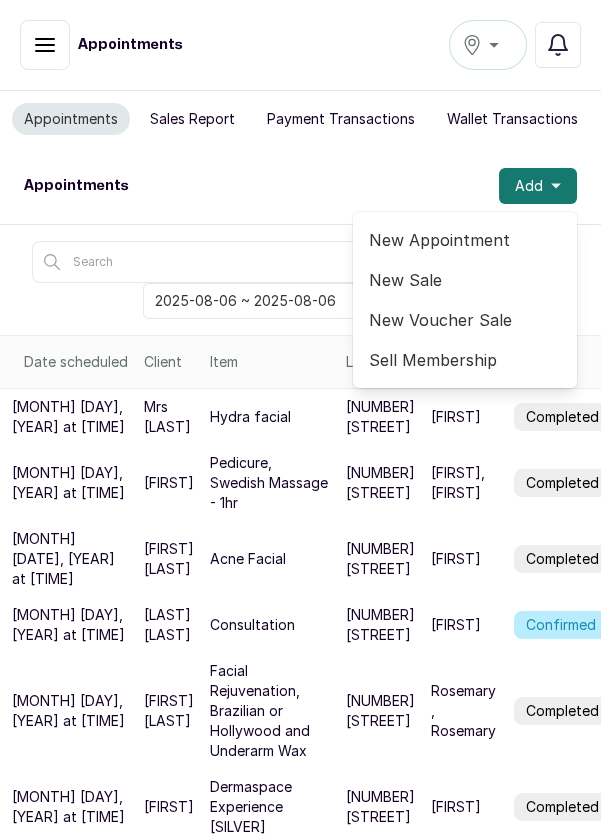 click on "New Appointment" at bounding box center [465, 240] 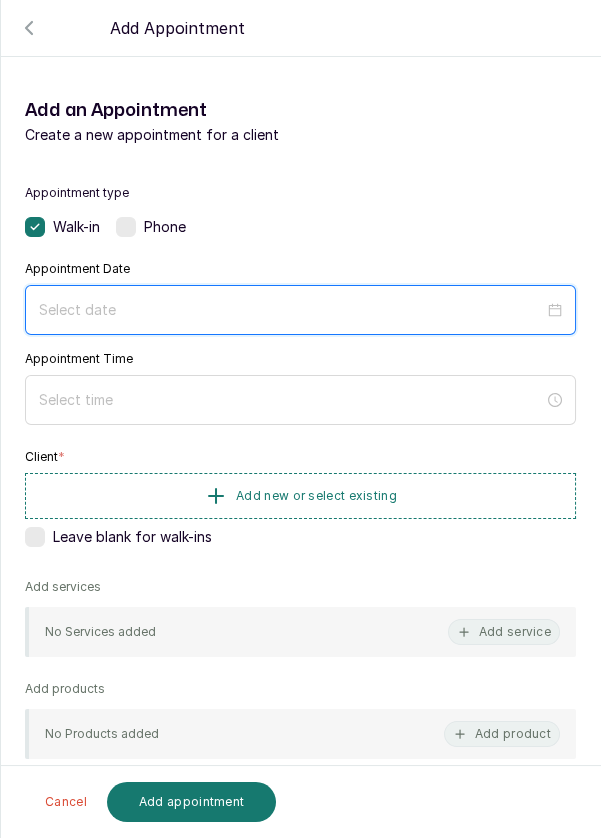 click at bounding box center [291, 310] 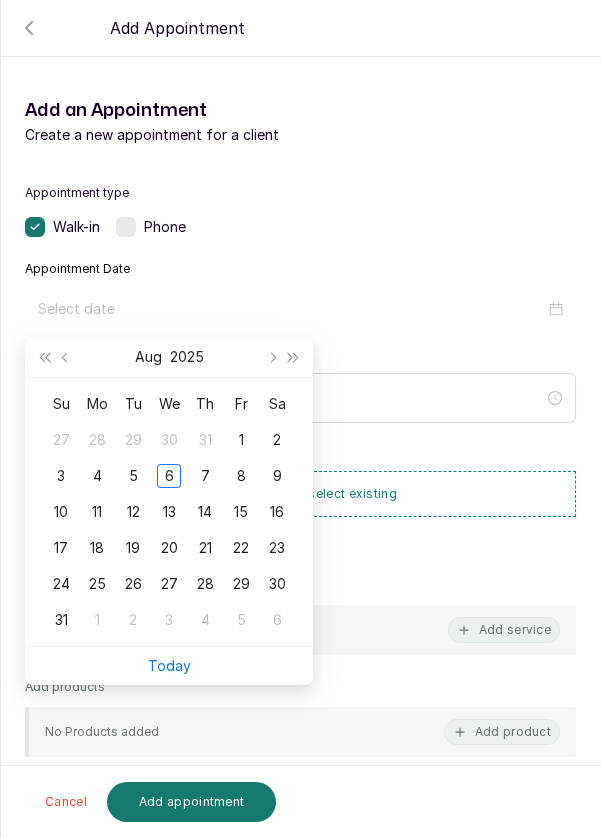click on "6" at bounding box center [169, 476] 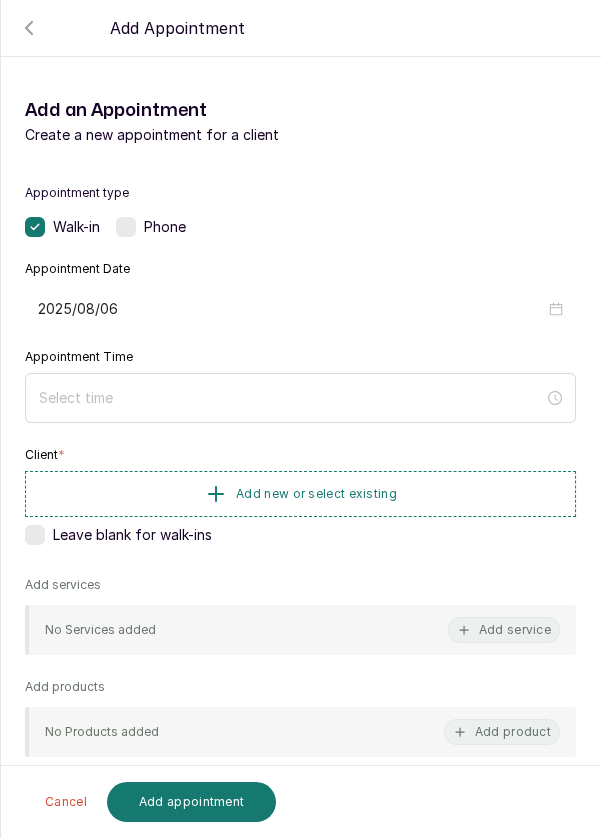 type on "2025/08/06" 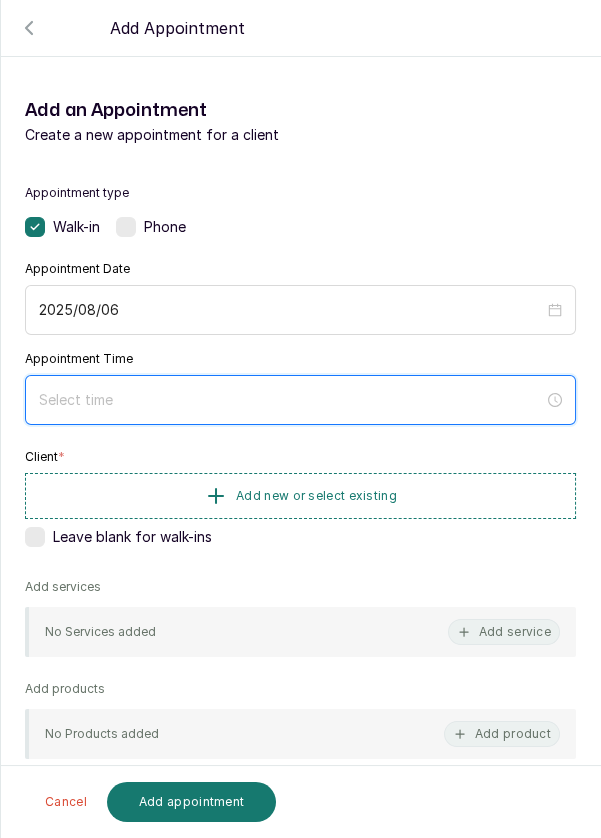 click at bounding box center (291, 400) 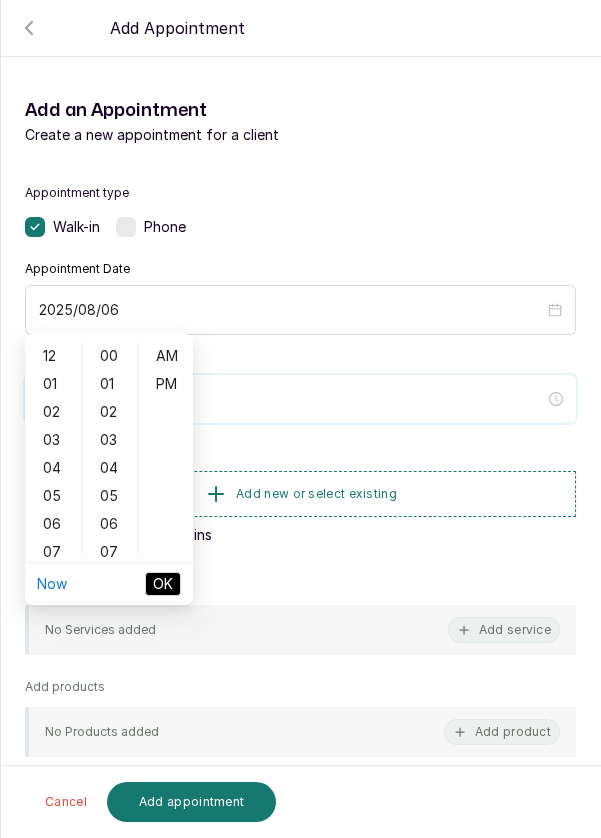 scroll, scrollTop: 88, scrollLeft: 0, axis: vertical 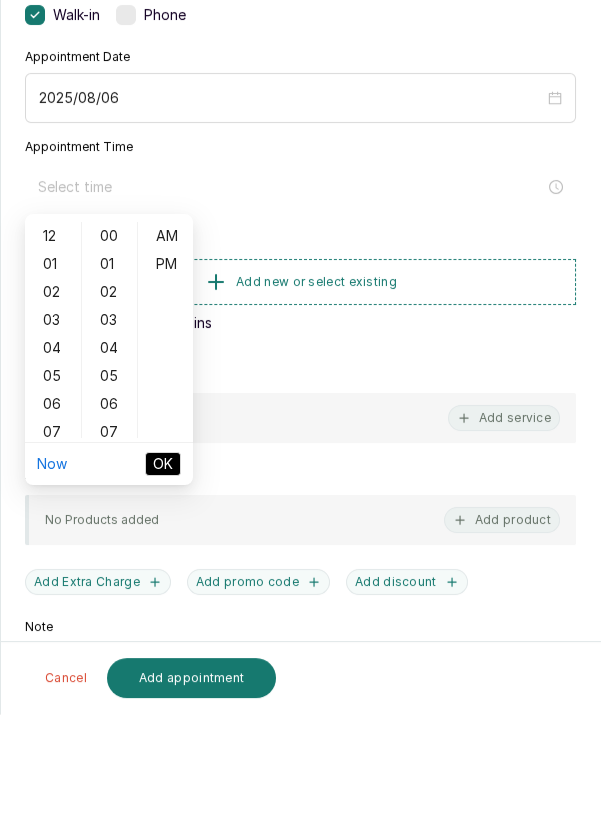 click on "06" at bounding box center (53, 528) 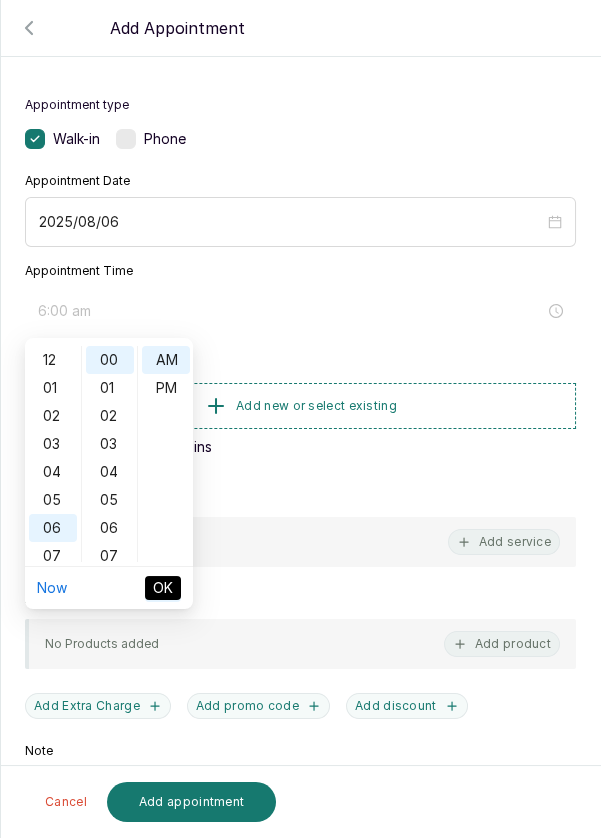 scroll, scrollTop: 119, scrollLeft: 0, axis: vertical 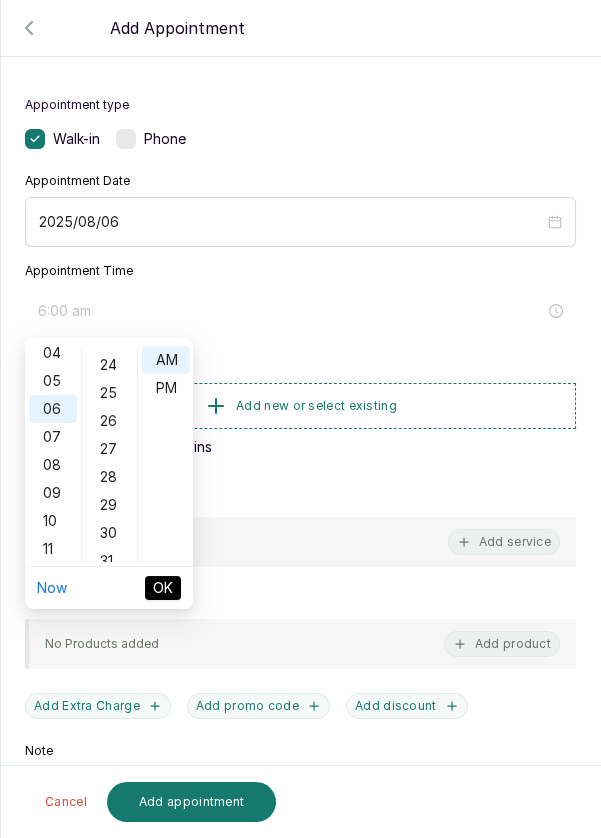 click on "30" at bounding box center (110, 533) 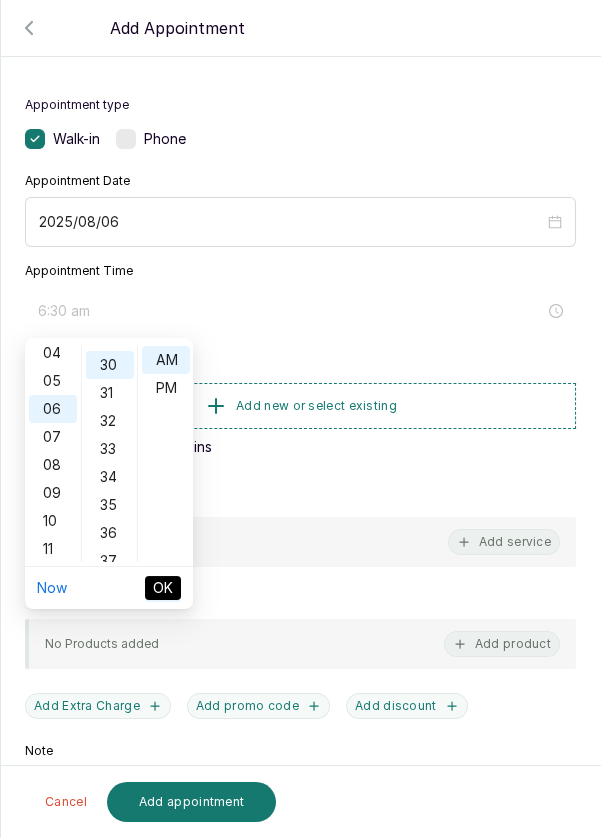 scroll, scrollTop: 839, scrollLeft: 0, axis: vertical 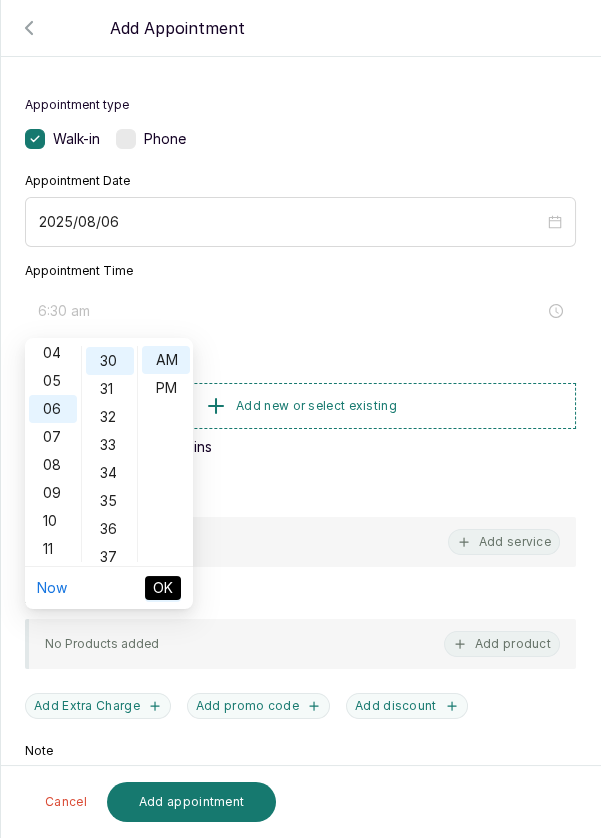 click on "PM" at bounding box center (166, 388) 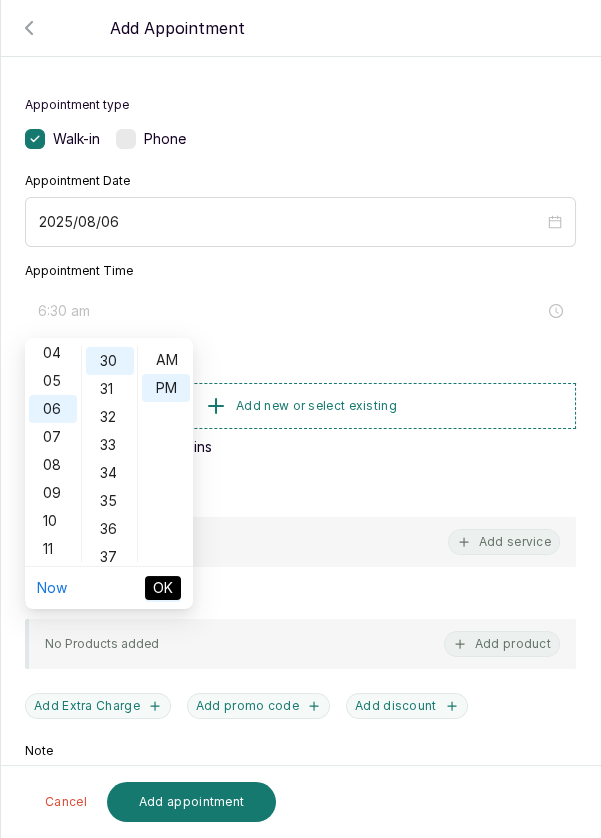 type on "6:30 pm" 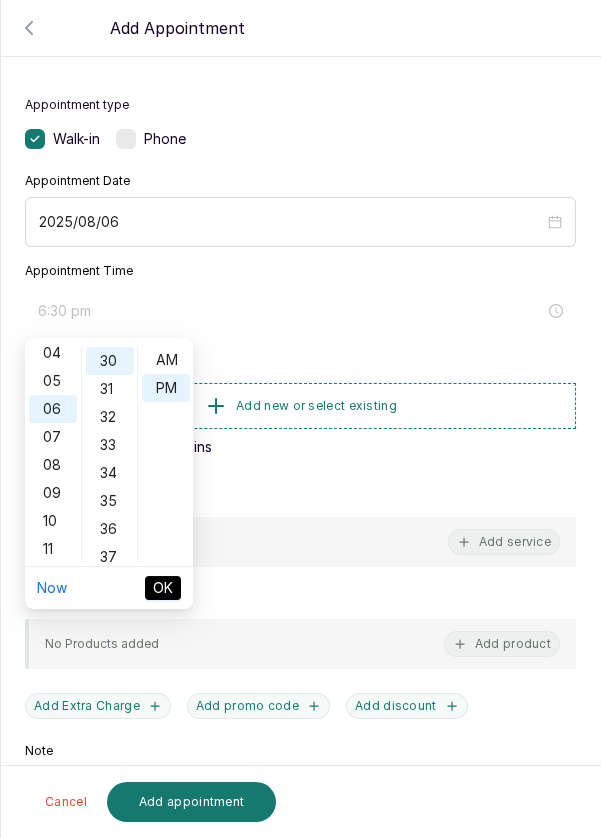 click on "OK" at bounding box center (163, 588) 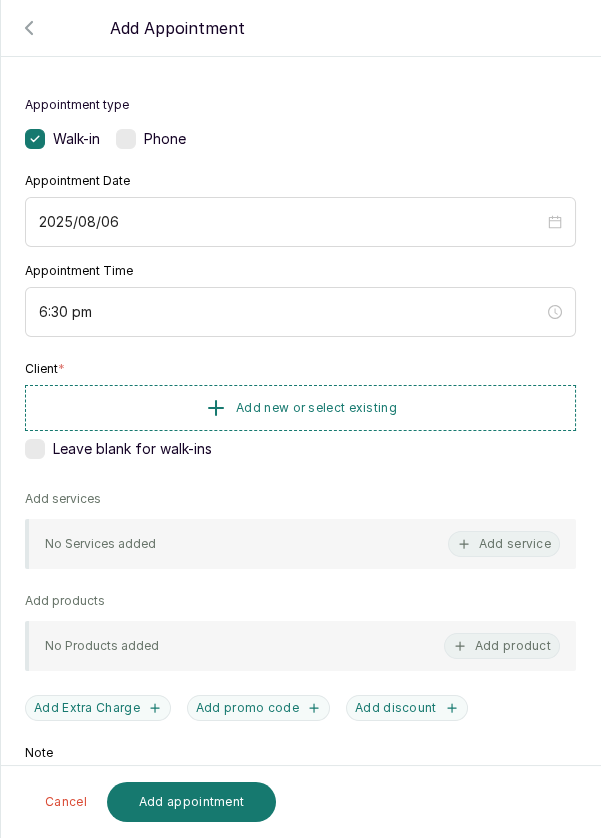 click on "Add new or select existing" at bounding box center (300, 408) 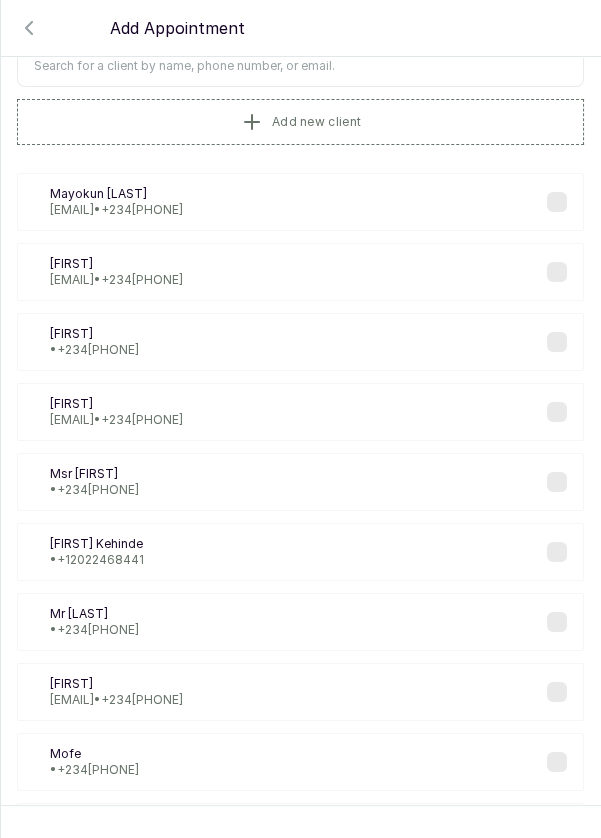 scroll, scrollTop: 9, scrollLeft: 0, axis: vertical 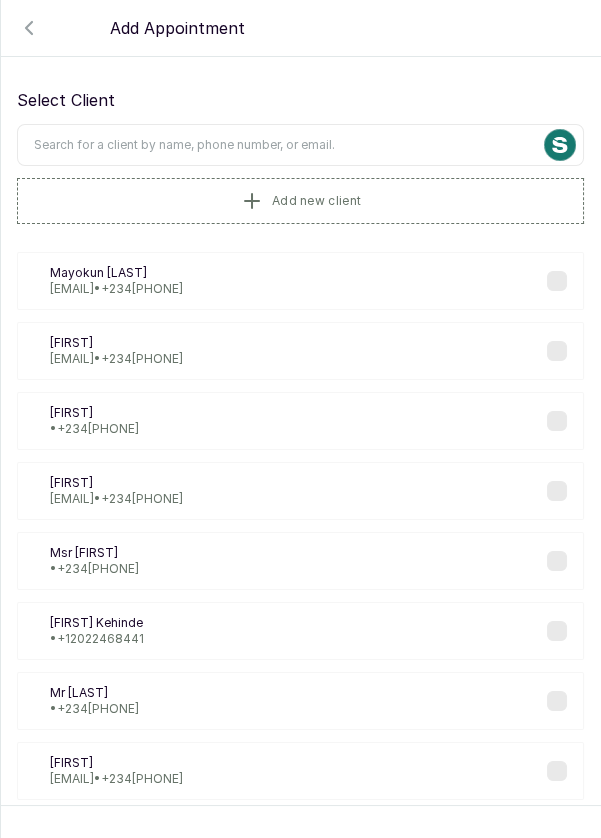 click at bounding box center [300, 145] 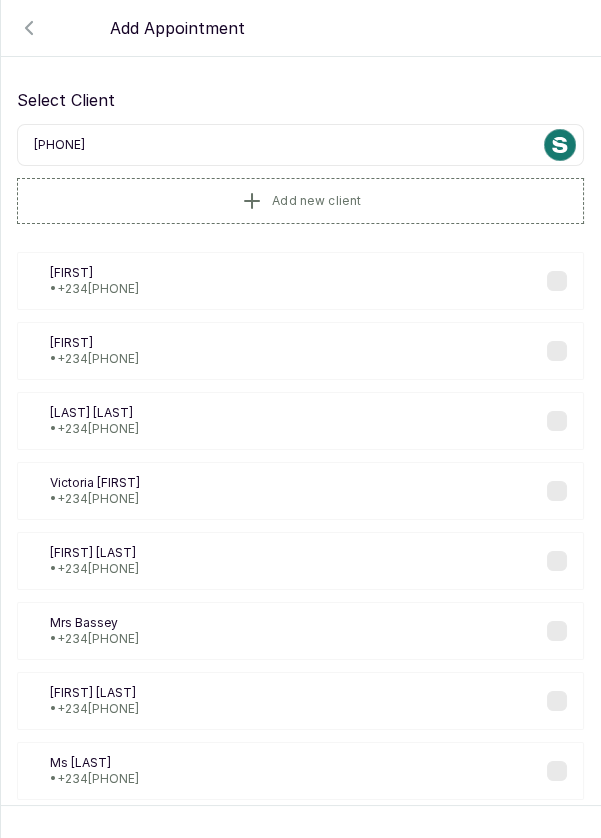 type on "0806447" 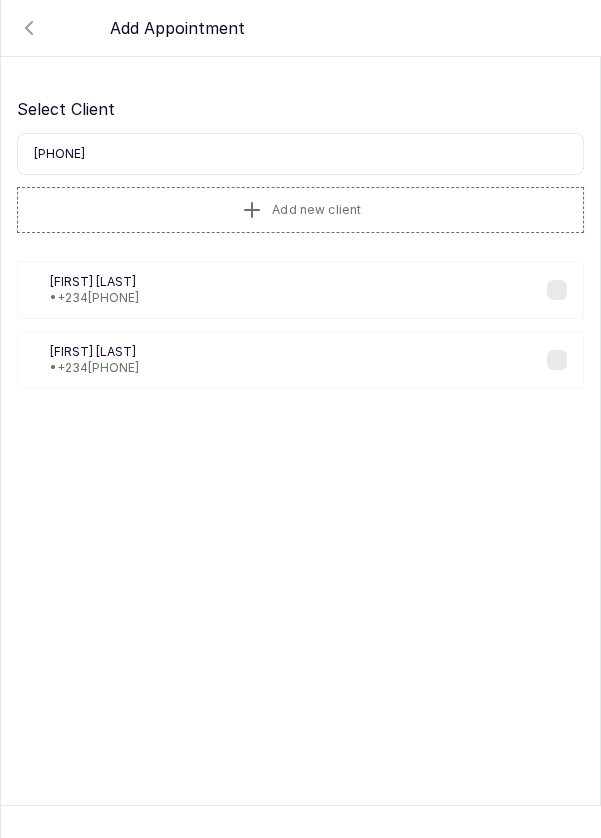 scroll, scrollTop: 0, scrollLeft: 0, axis: both 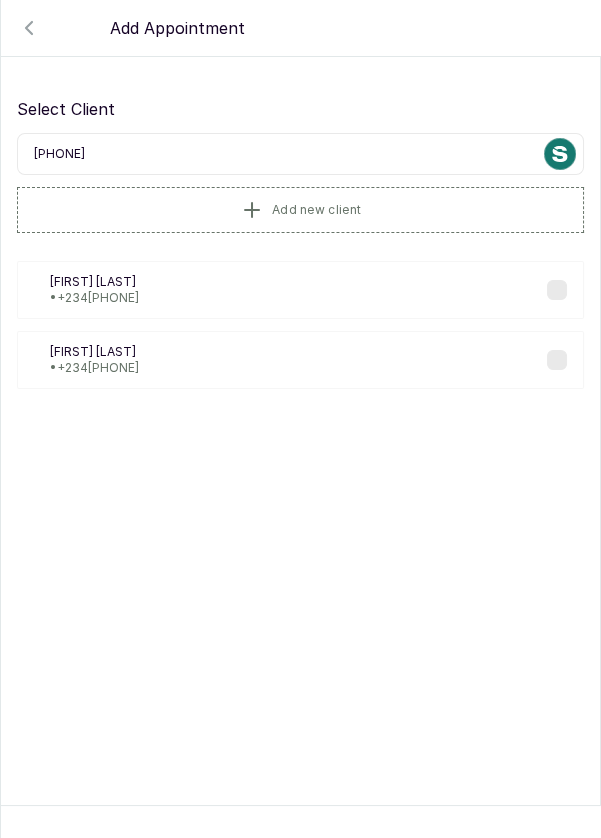 click on "Em Ebere   madabuchi  •  +234 8064478458" at bounding box center (300, 290) 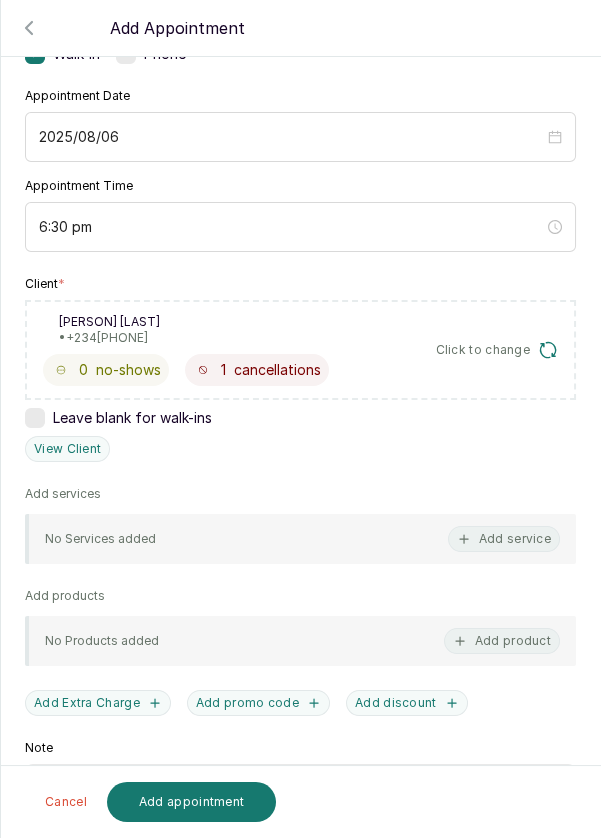 scroll, scrollTop: 186, scrollLeft: 0, axis: vertical 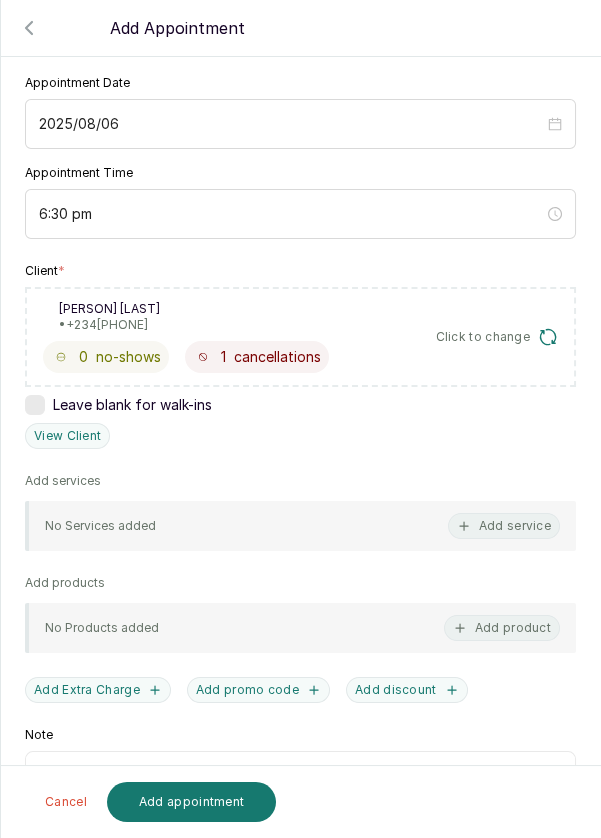 click on "Add service" at bounding box center [504, 526] 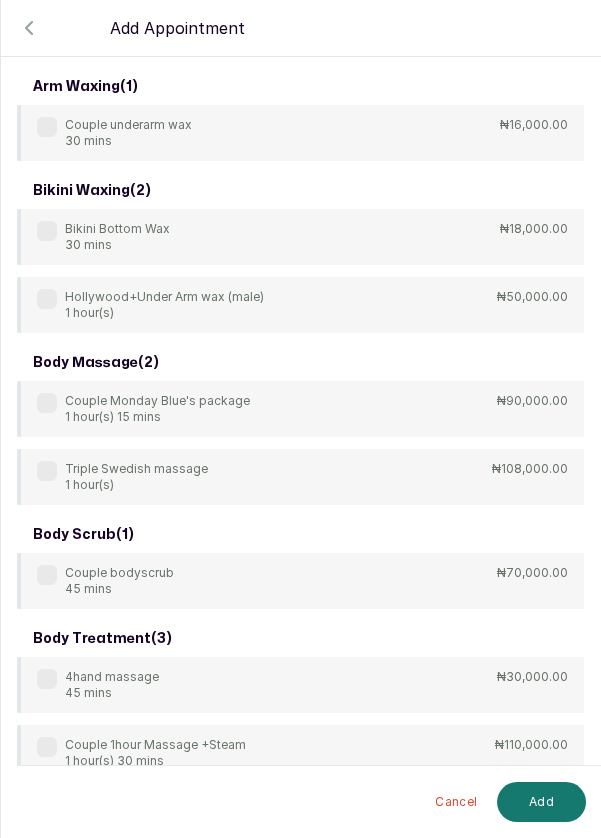 scroll, scrollTop: 80, scrollLeft: 0, axis: vertical 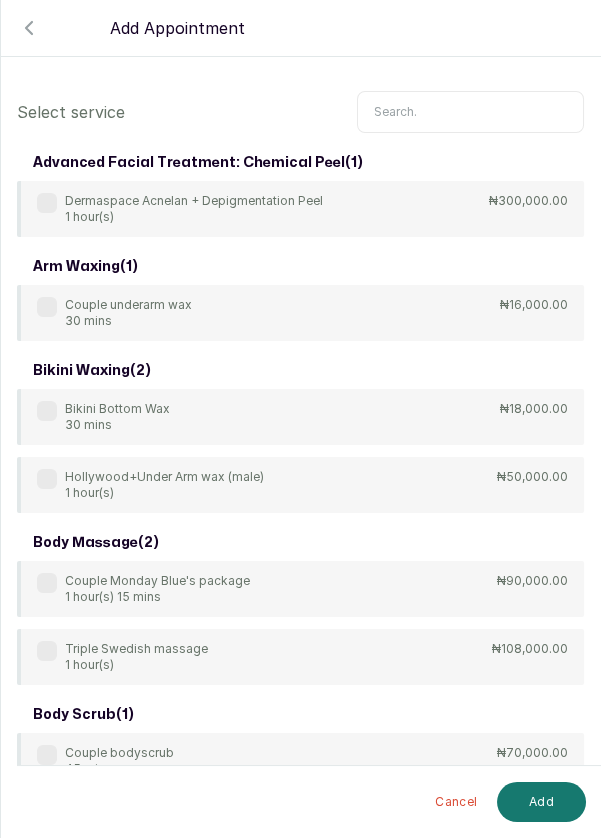 click at bounding box center [470, 112] 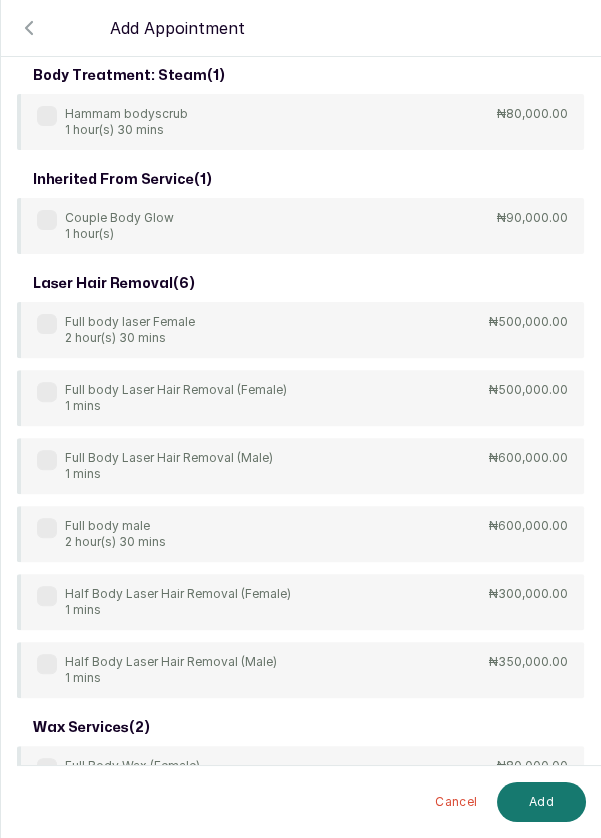 scroll, scrollTop: 915, scrollLeft: 0, axis: vertical 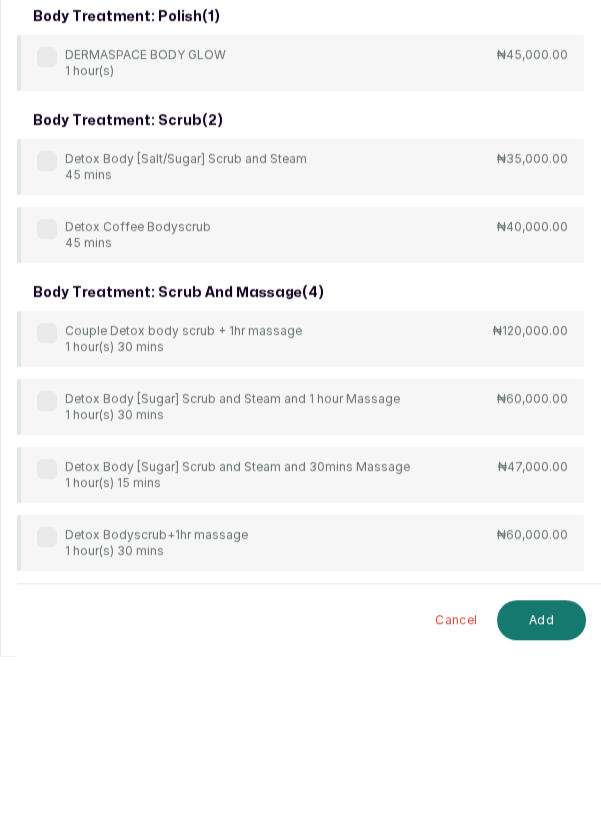 type on "Body" 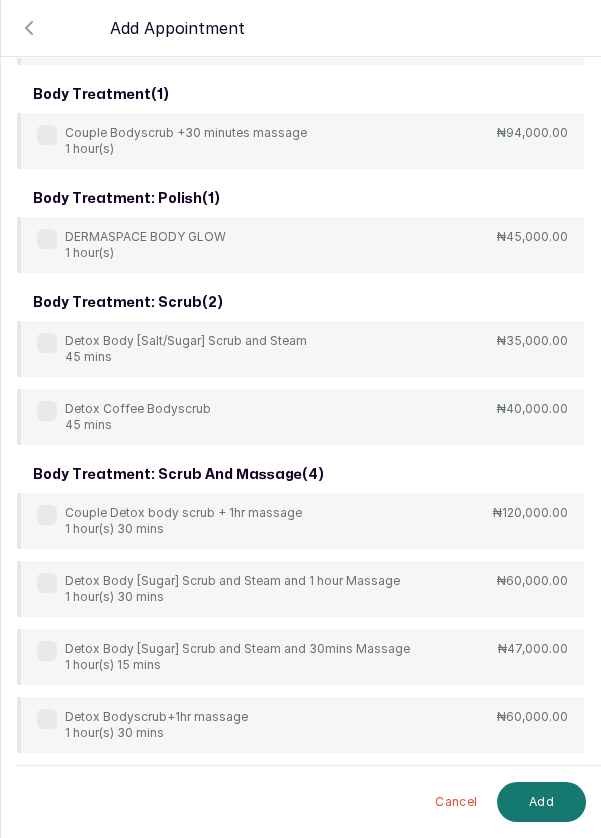 scroll, scrollTop: 108, scrollLeft: 0, axis: vertical 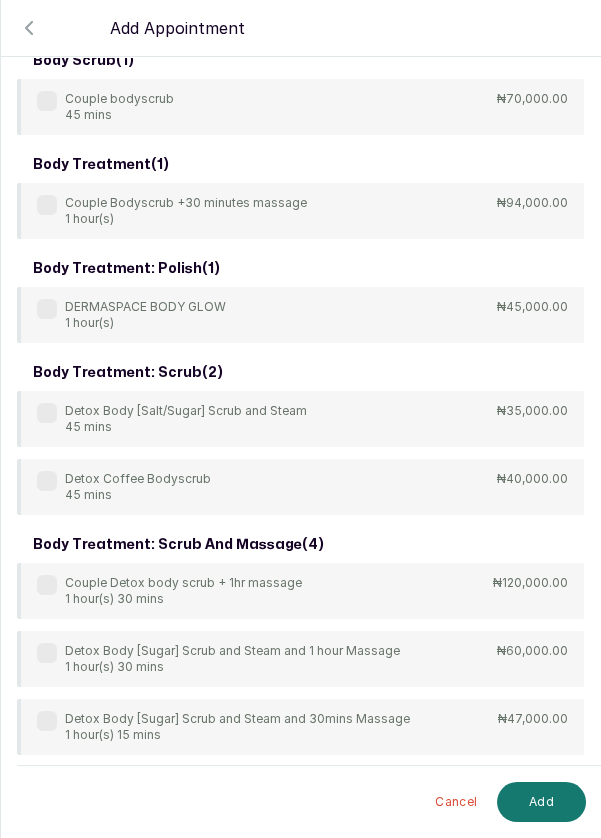 click at bounding box center (47, 413) 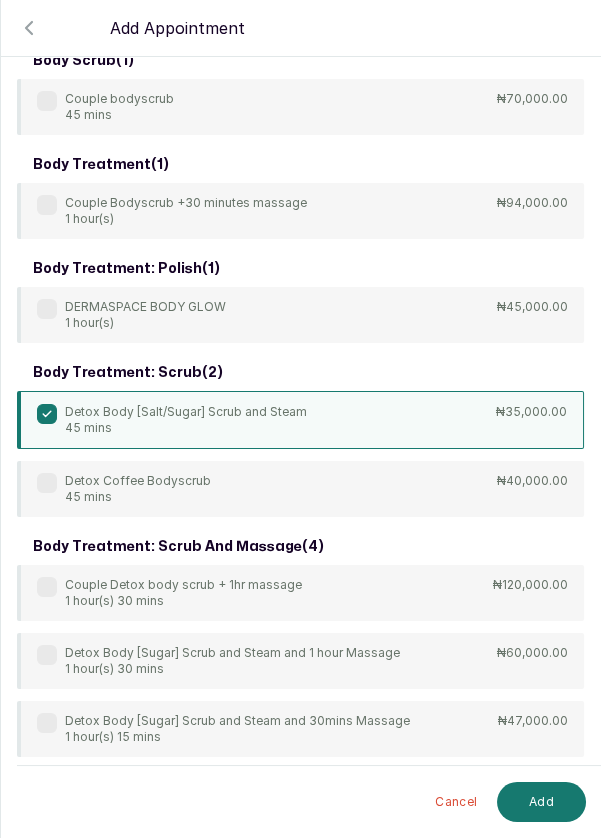 click on "Add" at bounding box center (541, 802) 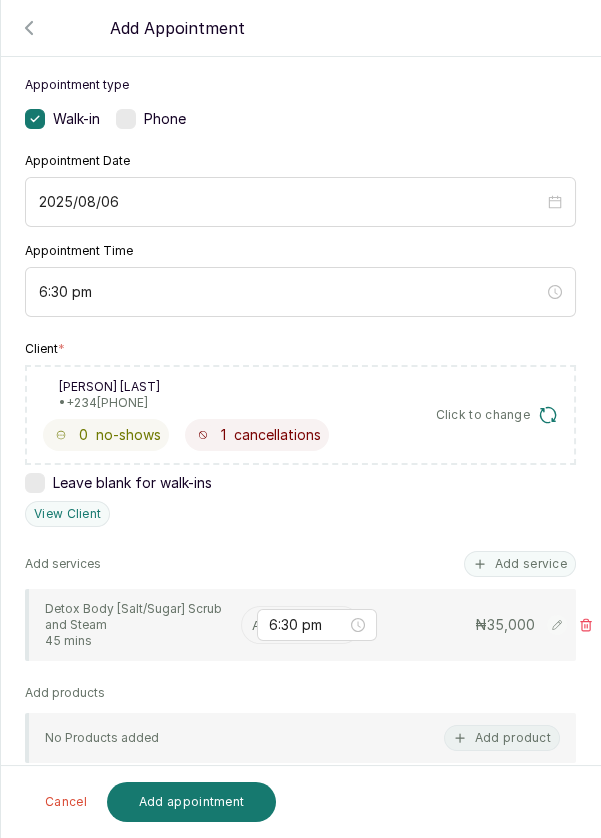click on "Add appointment" at bounding box center (192, 802) 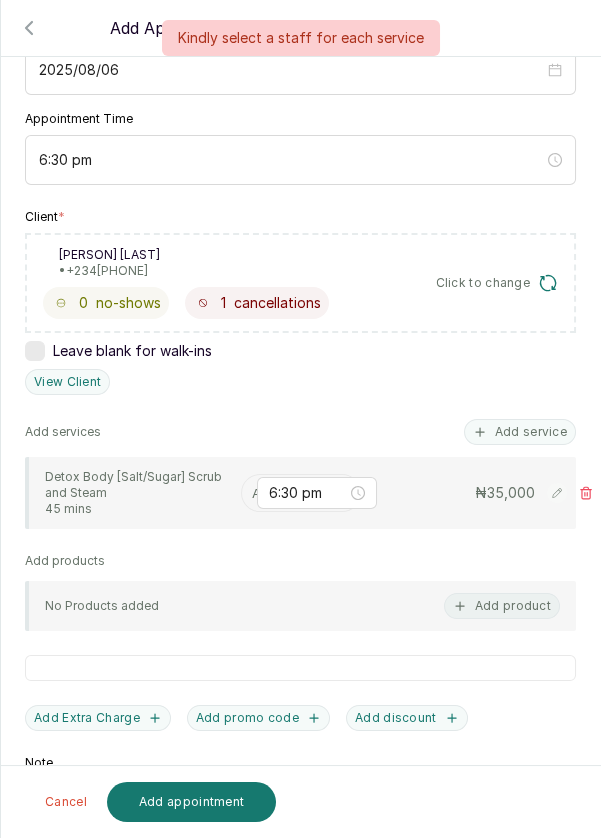 scroll, scrollTop: 252, scrollLeft: 0, axis: vertical 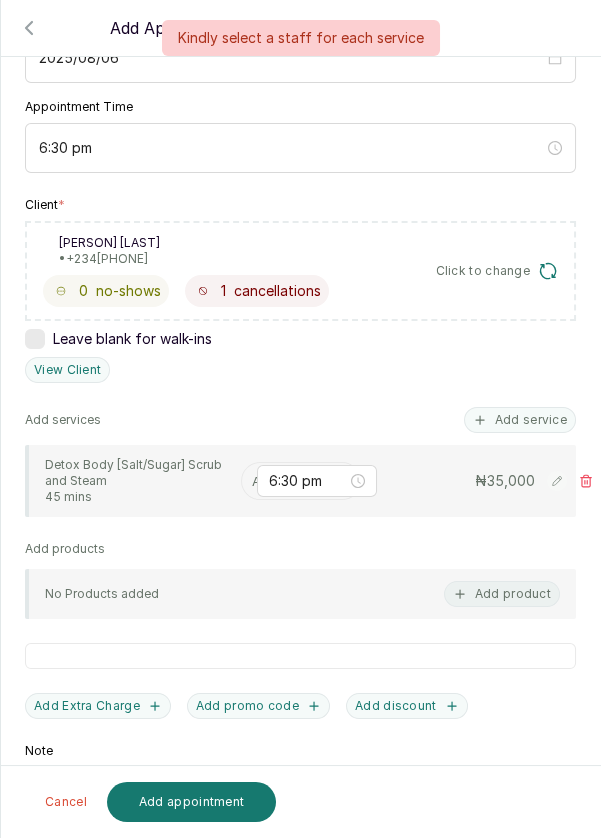 click at bounding box center (254, 481) 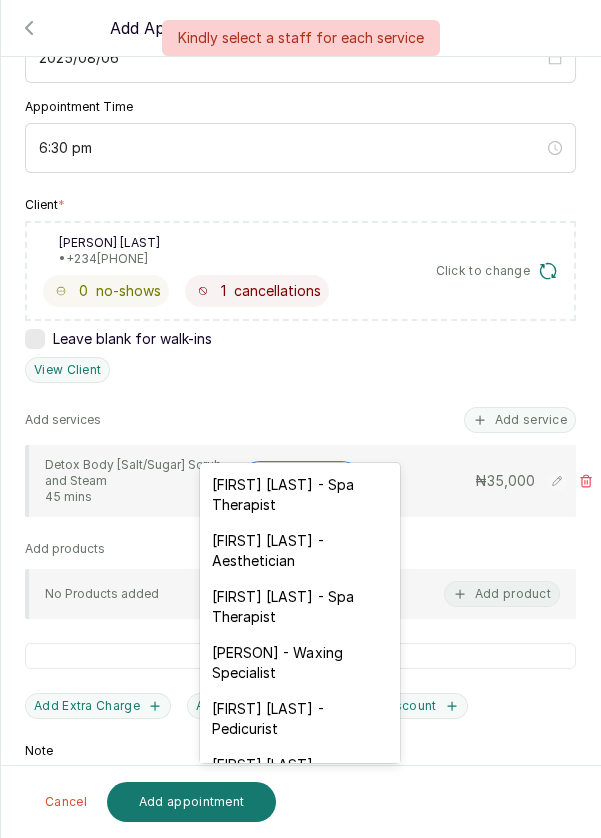 scroll, scrollTop: 324, scrollLeft: 0, axis: vertical 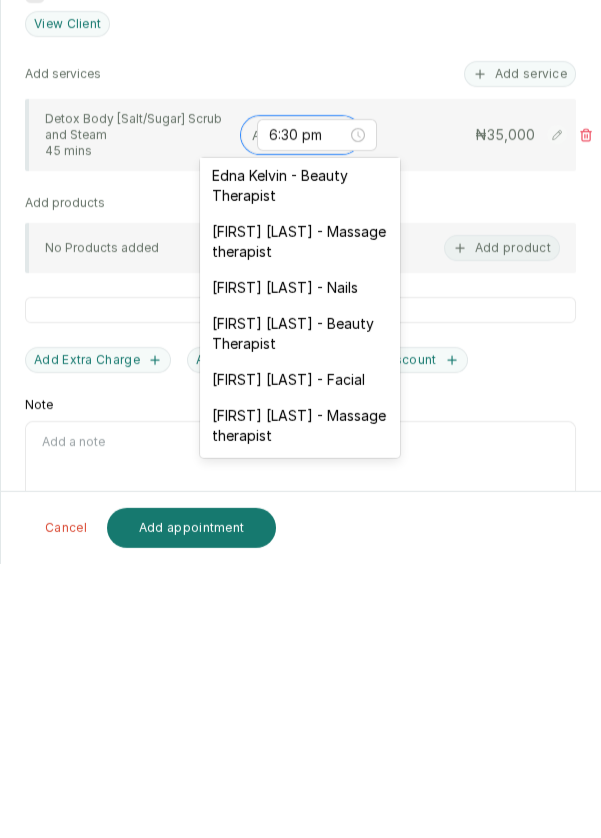 click on "[FIRST] [LAST] - Nails" at bounding box center [300, 562] 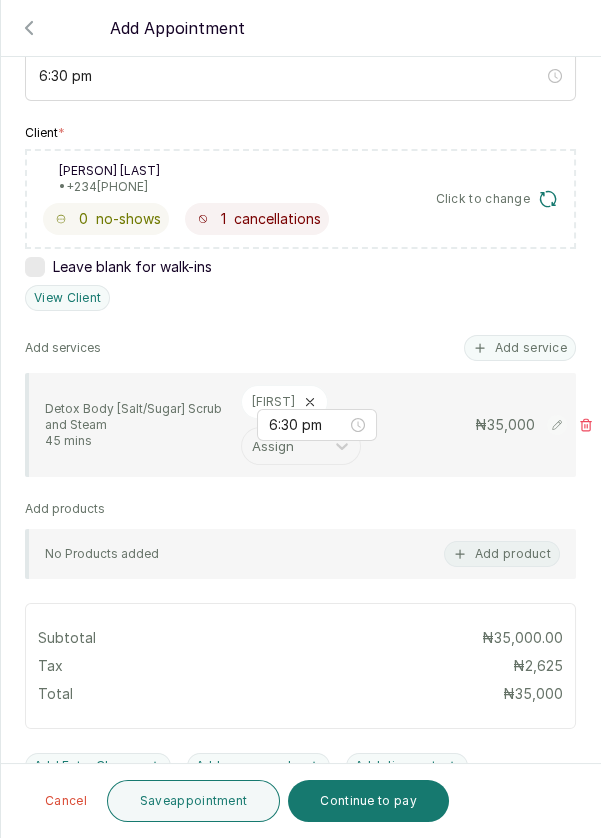 click on "Save  appointment" at bounding box center (194, 801) 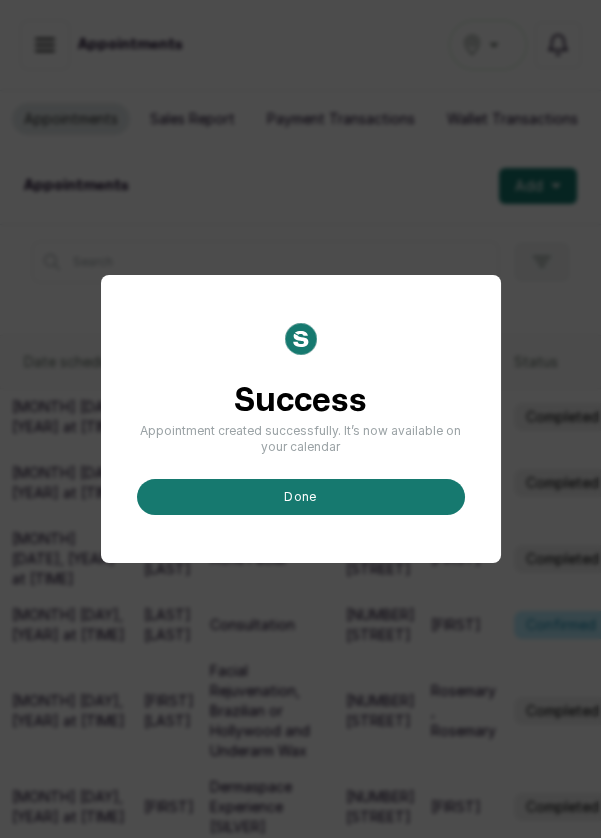 click on "done" at bounding box center (301, 497) 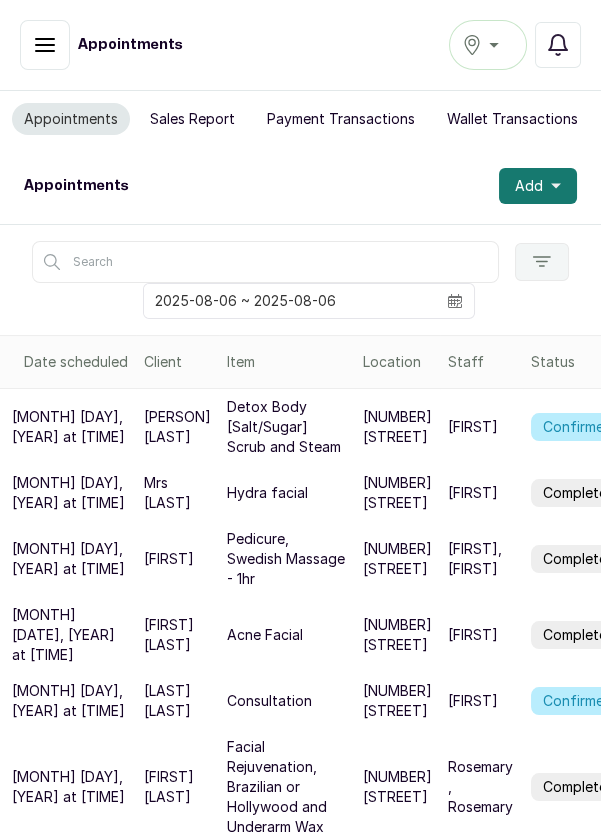 click on "Add" at bounding box center (538, 186) 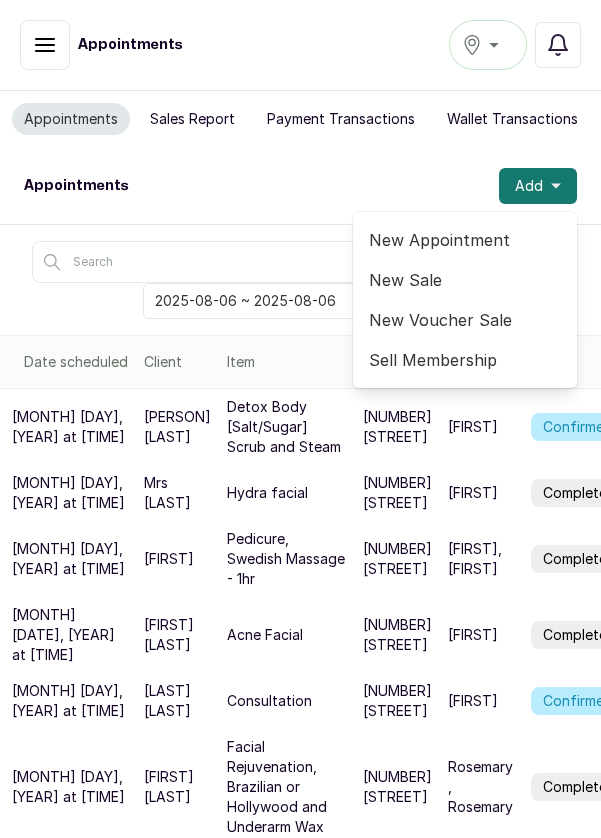 click on "New Appointment" at bounding box center [465, 240] 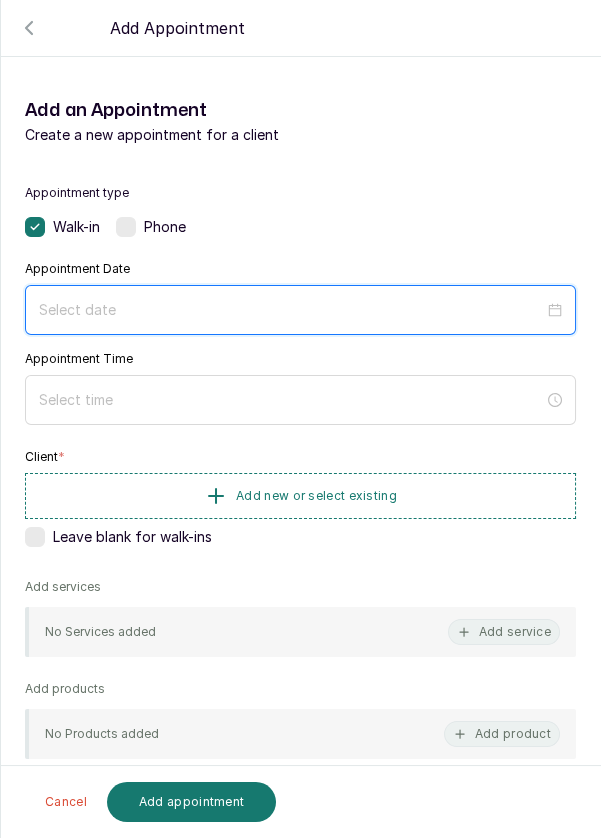 click at bounding box center (291, 310) 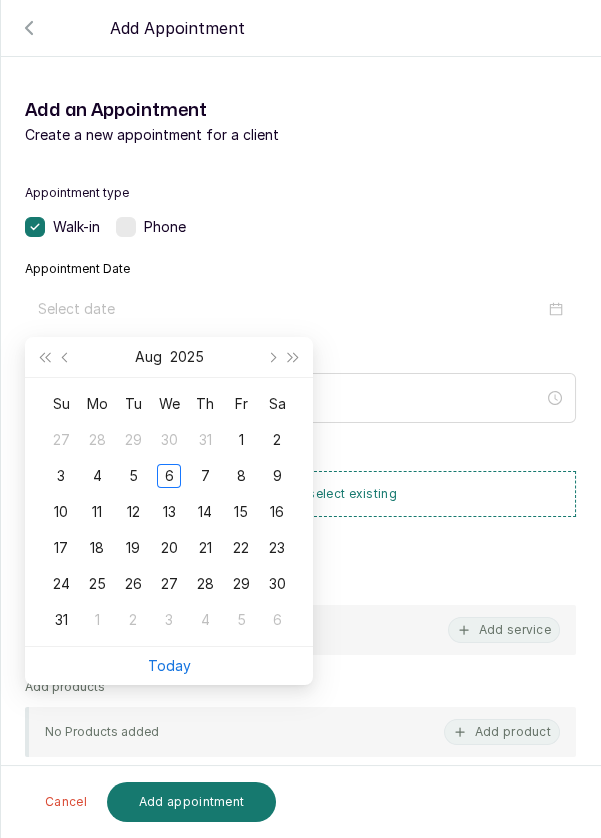 click on "6" at bounding box center [169, 476] 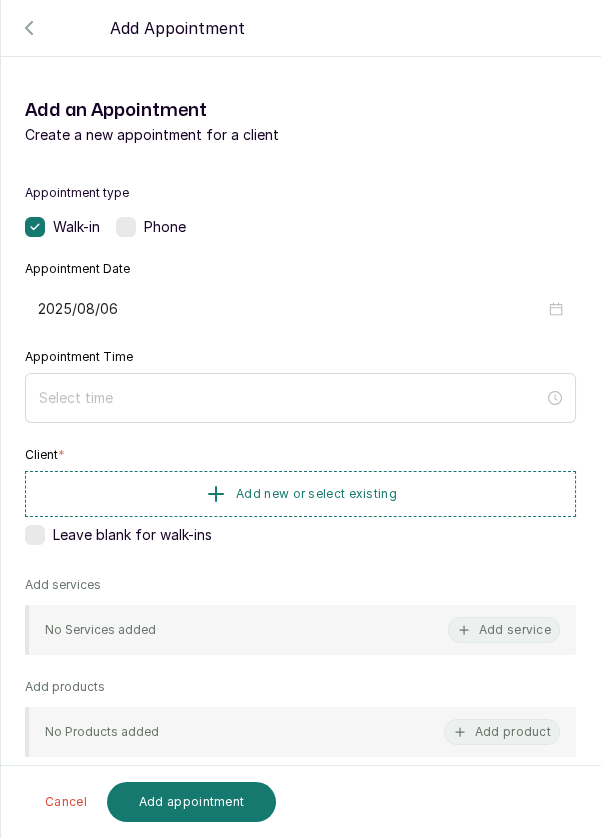 type on "2025/08/06" 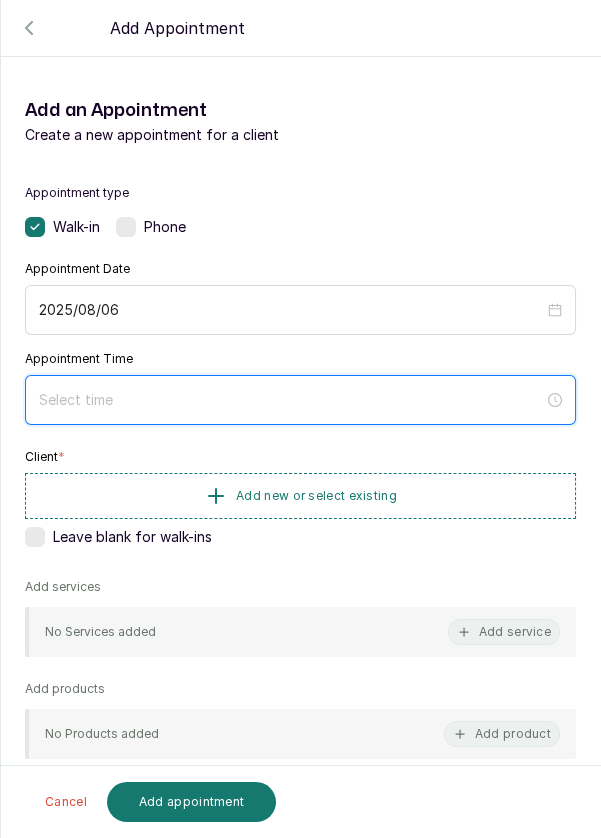 click at bounding box center [291, 400] 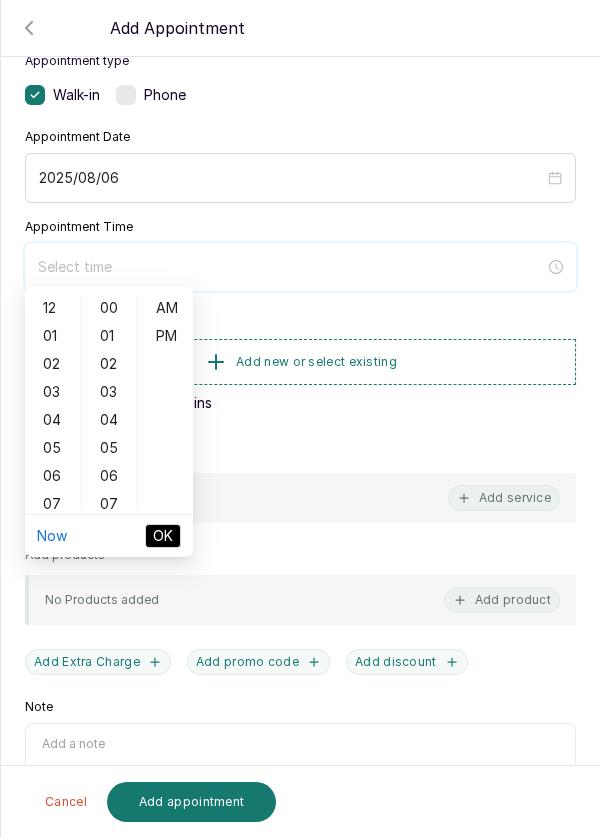 scroll, scrollTop: 138, scrollLeft: 0, axis: vertical 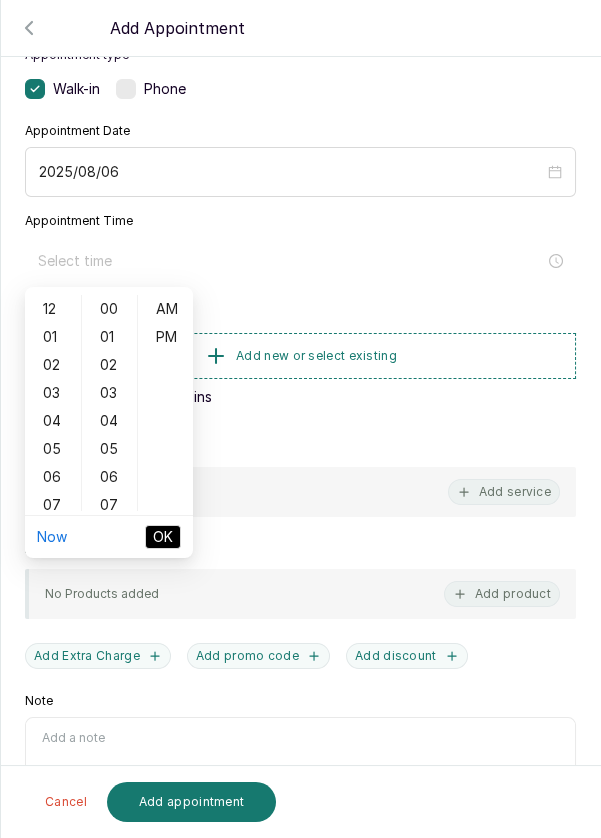 click on "06" at bounding box center (53, 477) 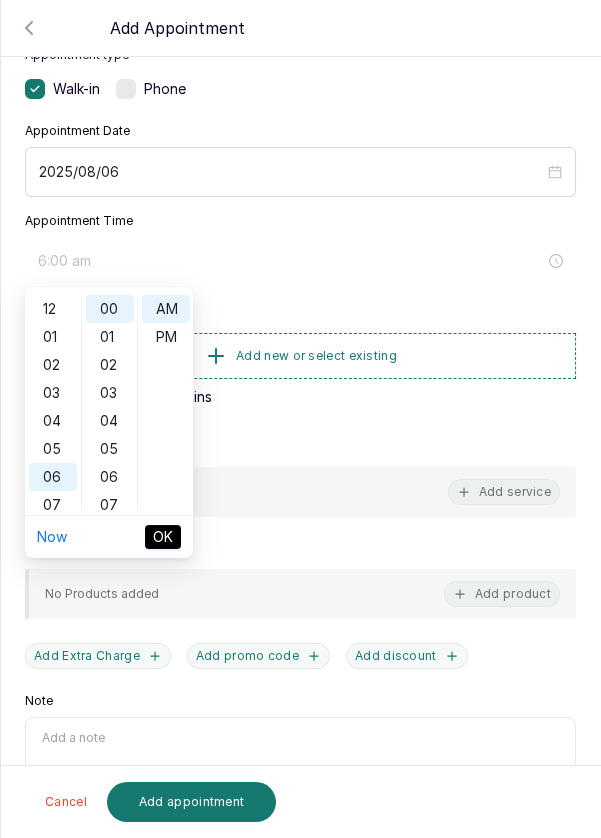 scroll, scrollTop: 119, scrollLeft: 0, axis: vertical 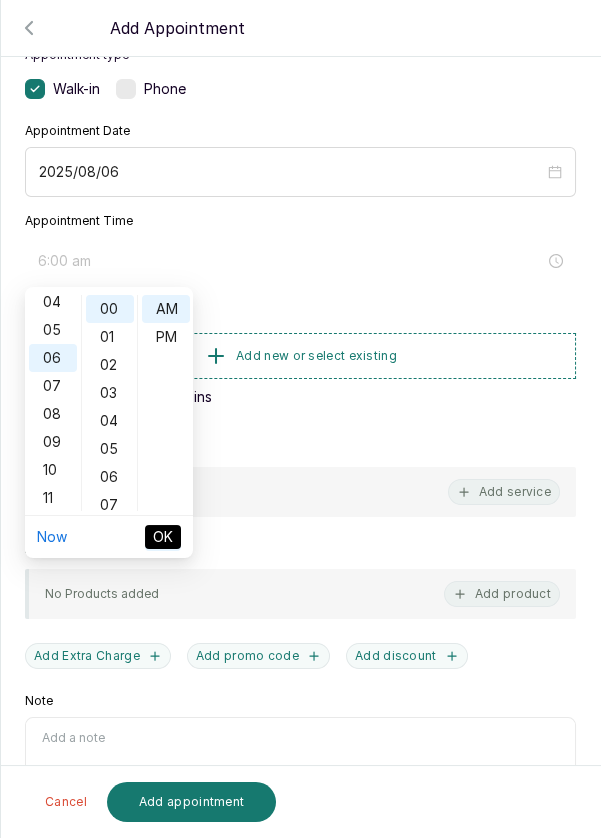 click on "03" at bounding box center [110, 393] 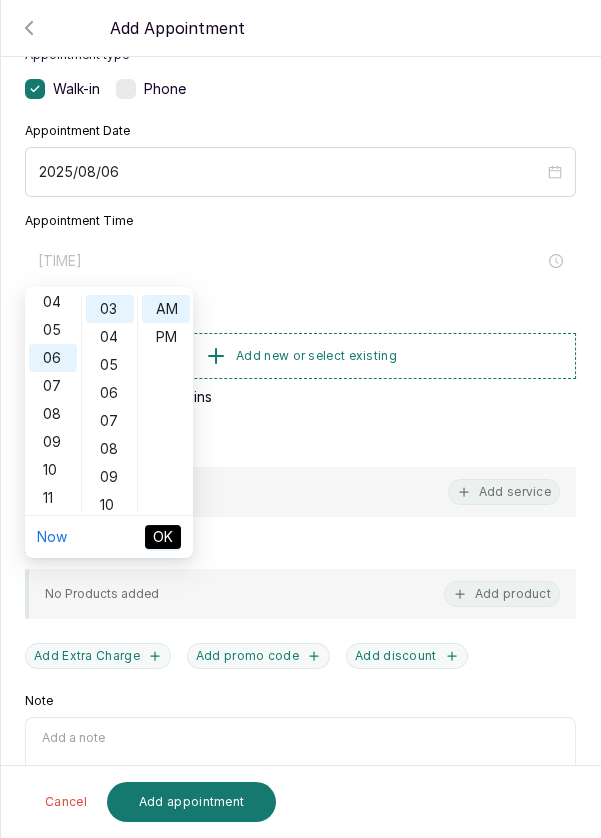click on "06" at bounding box center [110, 393] 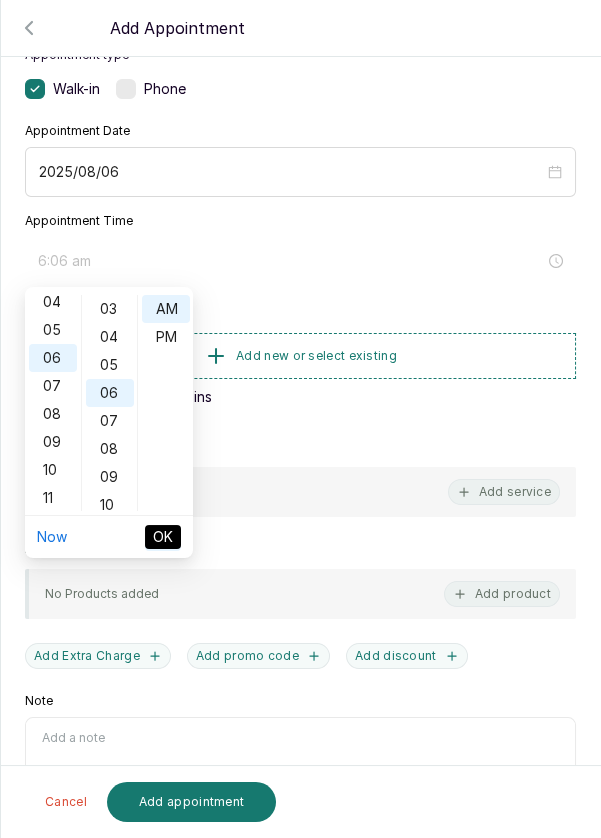 scroll, scrollTop: 168, scrollLeft: 0, axis: vertical 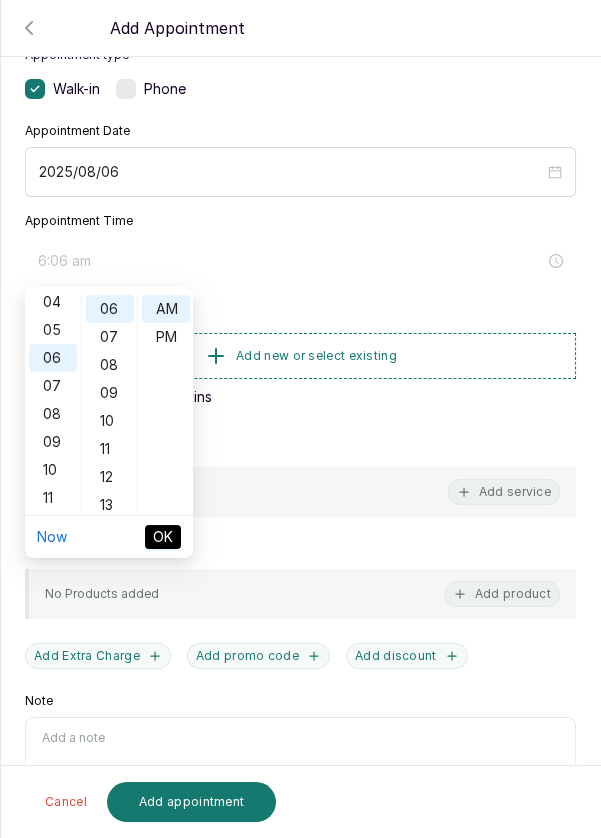 click on "10" at bounding box center [110, 421] 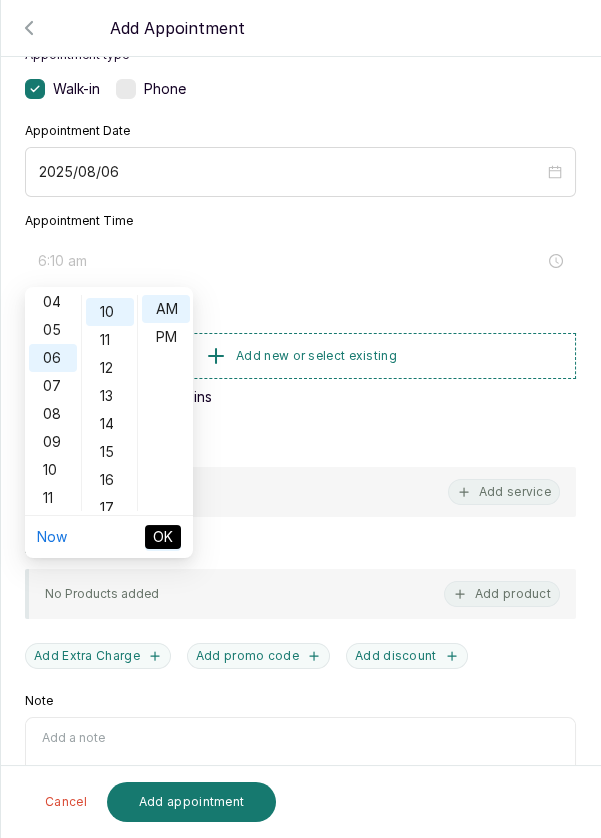 scroll, scrollTop: 280, scrollLeft: 0, axis: vertical 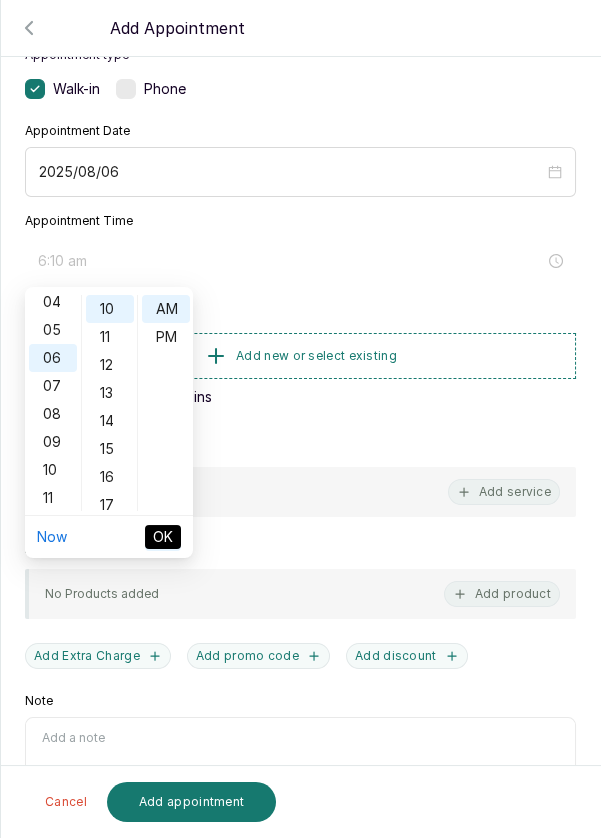 click on "14" at bounding box center (110, 421) 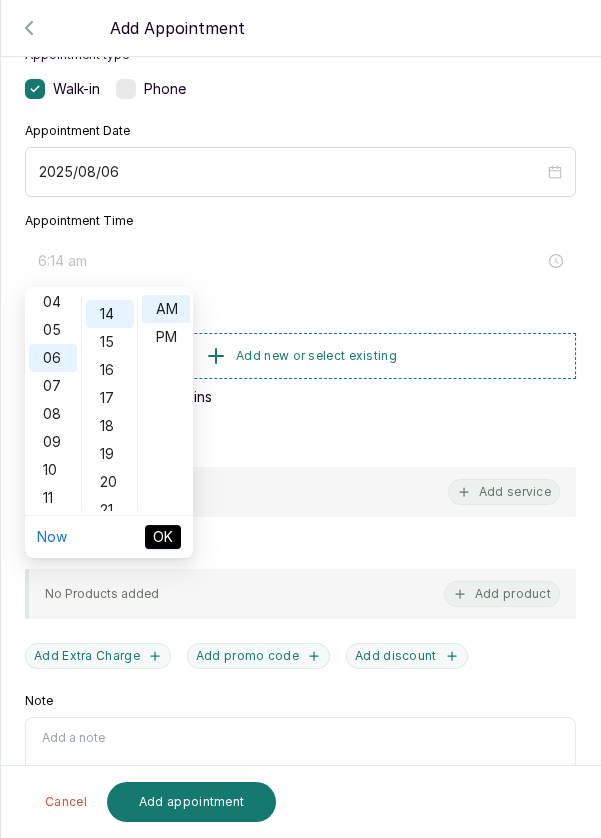 scroll, scrollTop: 392, scrollLeft: 0, axis: vertical 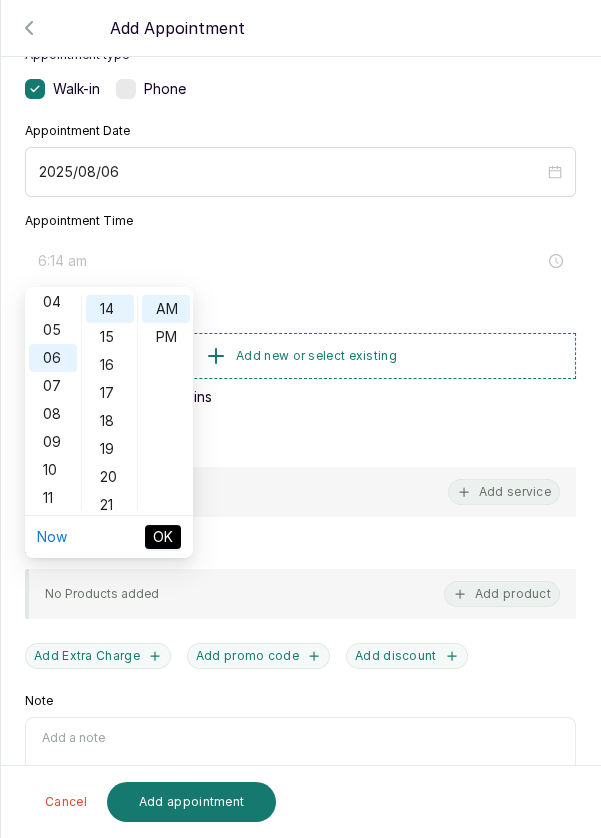 click on "19" at bounding box center [110, 449] 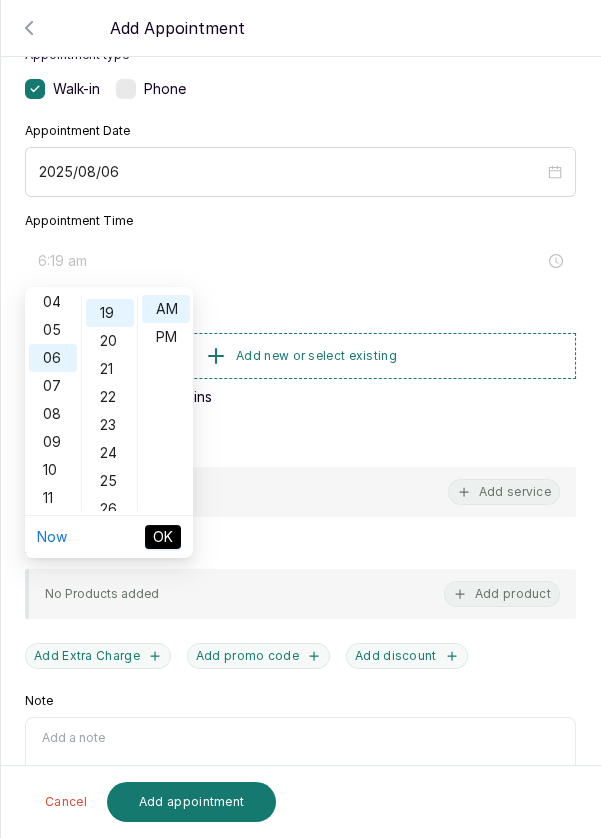 scroll, scrollTop: 531, scrollLeft: 0, axis: vertical 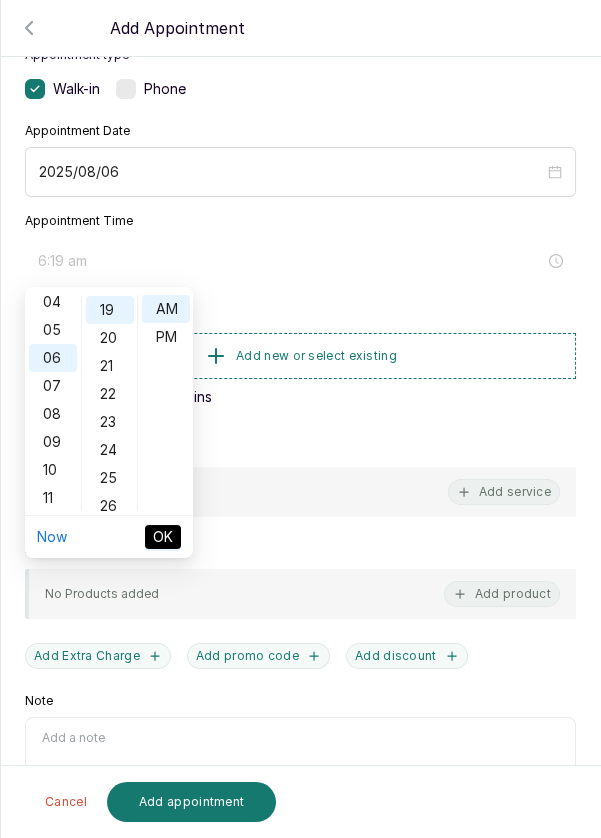 click on "24" at bounding box center [110, 450] 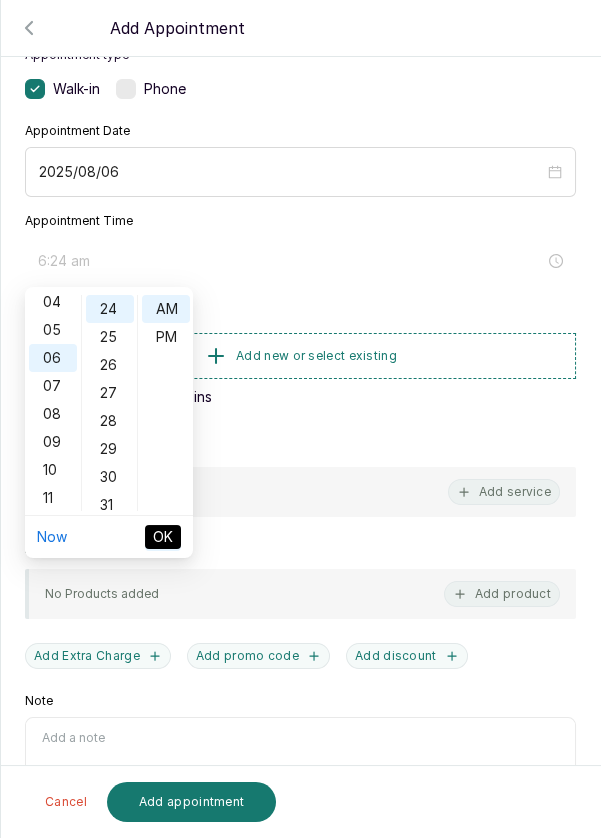 click on "30" at bounding box center (110, 477) 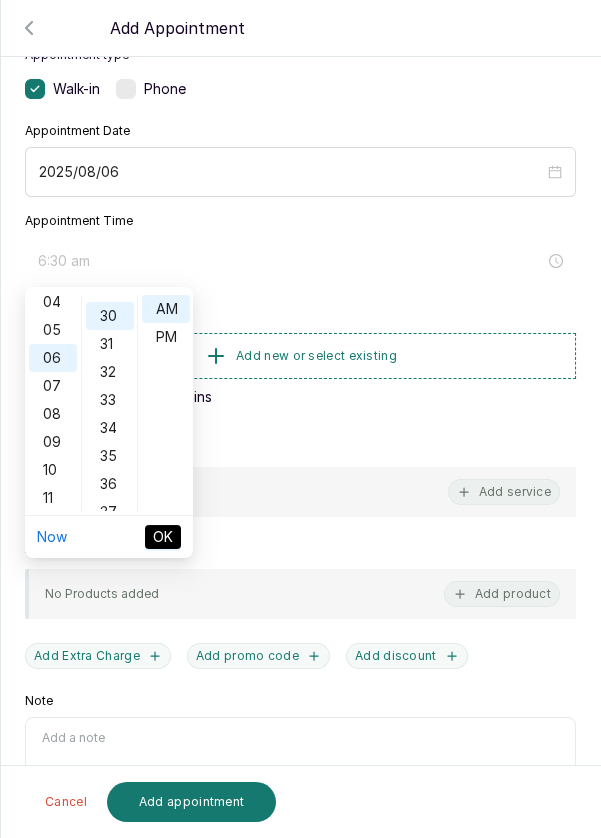 scroll, scrollTop: 839, scrollLeft: 0, axis: vertical 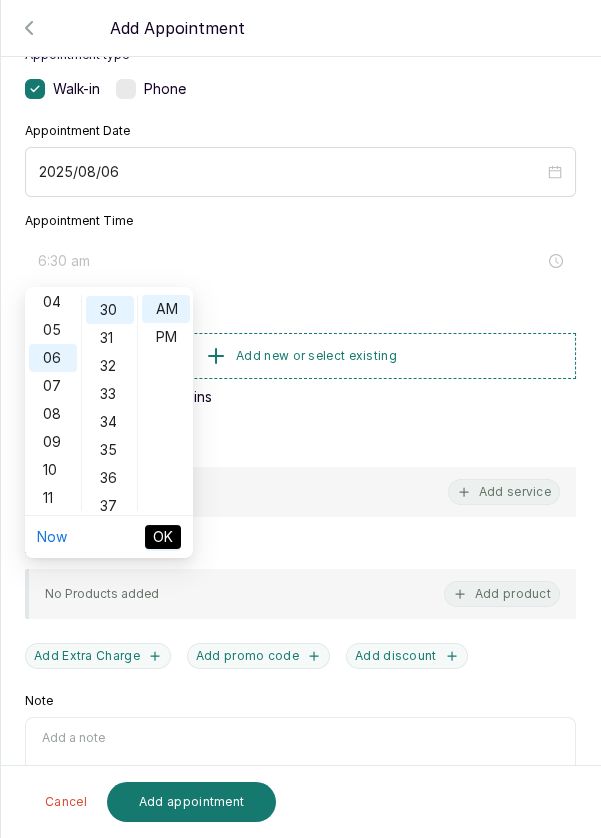 click on "PM" at bounding box center (166, 337) 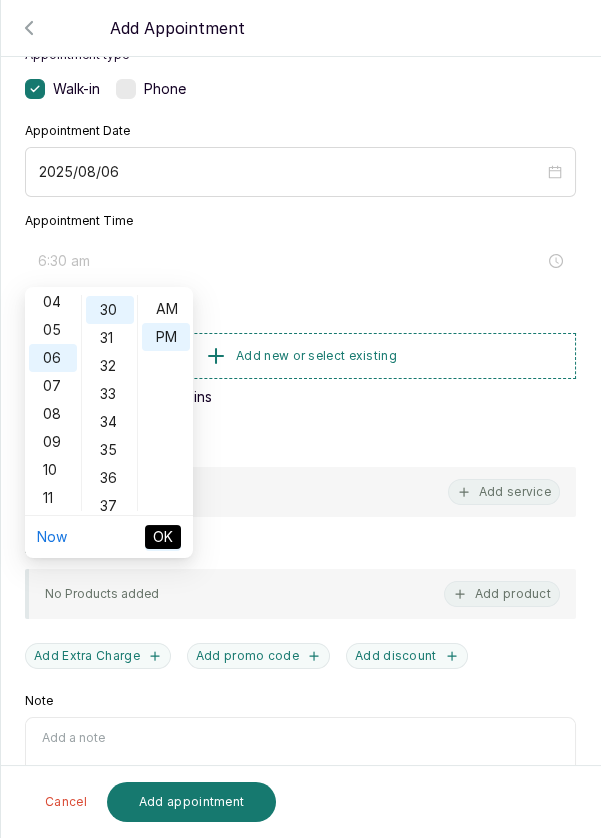 type on "6:30 pm" 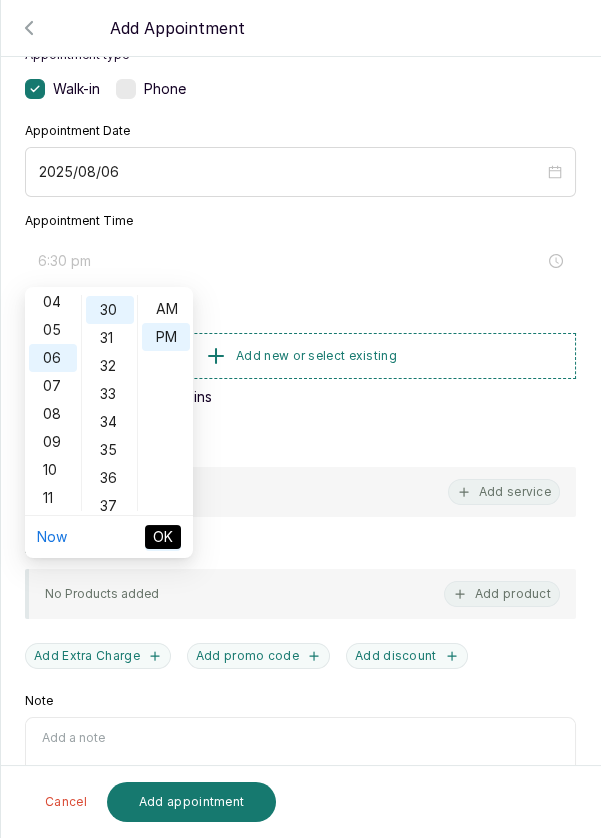 click on "OK" at bounding box center (163, 537) 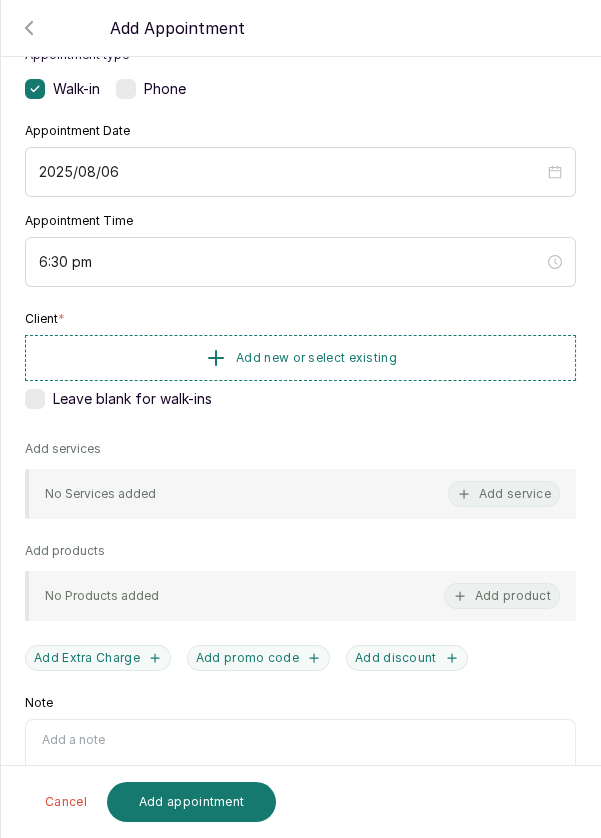click on "Add new or select existing" at bounding box center [300, 358] 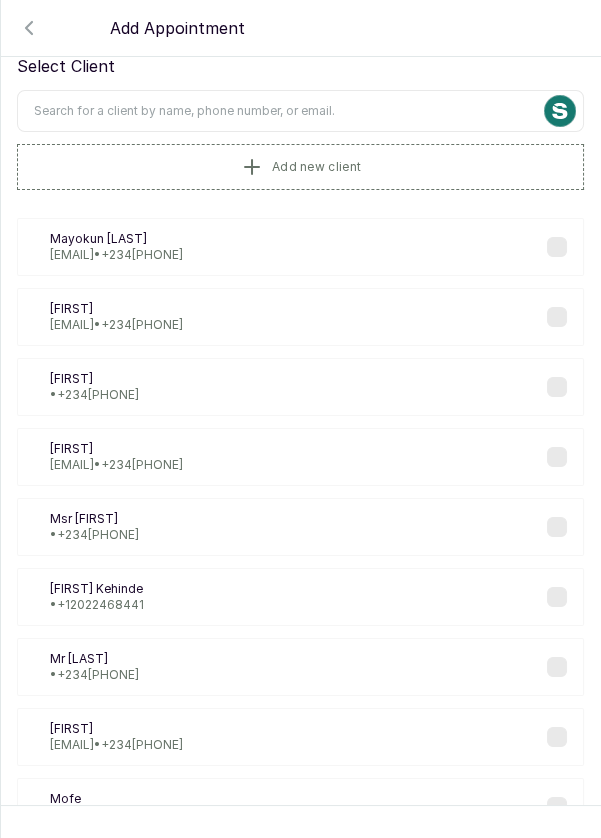 scroll, scrollTop: 45, scrollLeft: 0, axis: vertical 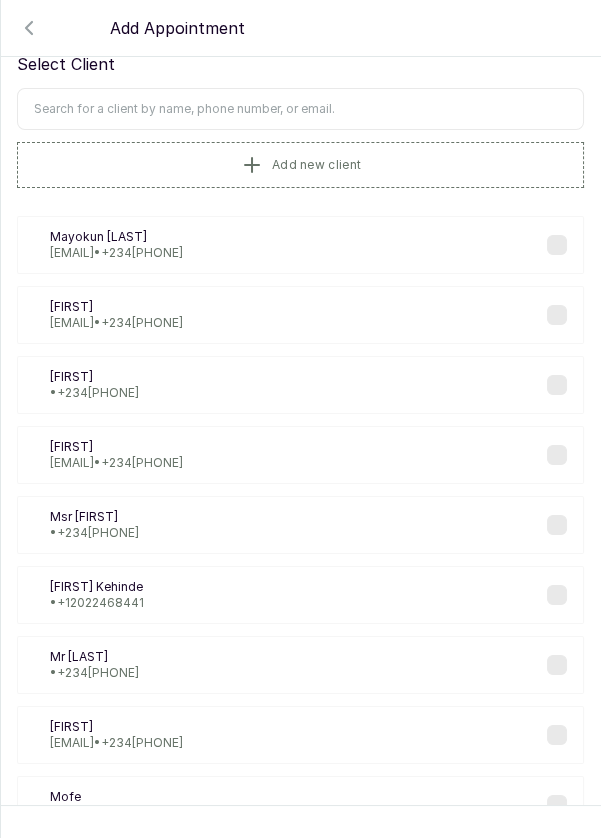 click at bounding box center [300, 109] 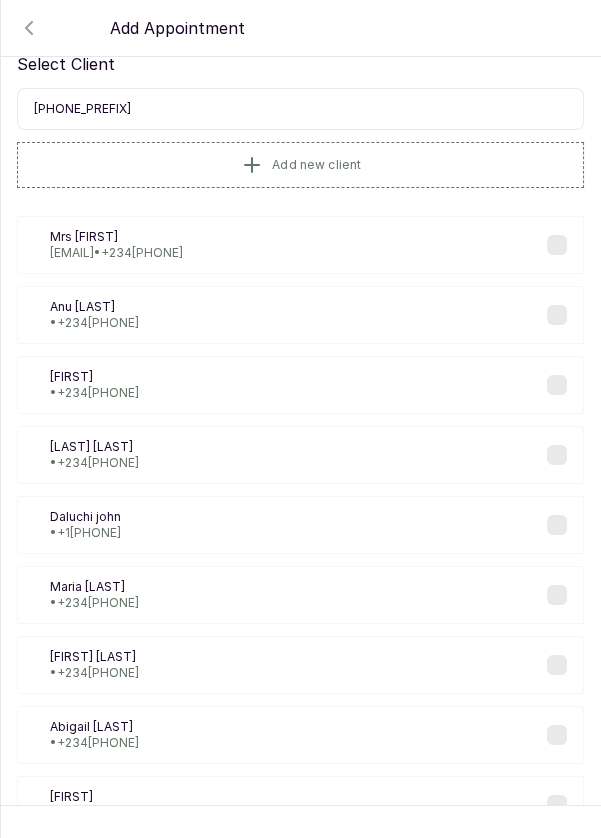 type on "0817844" 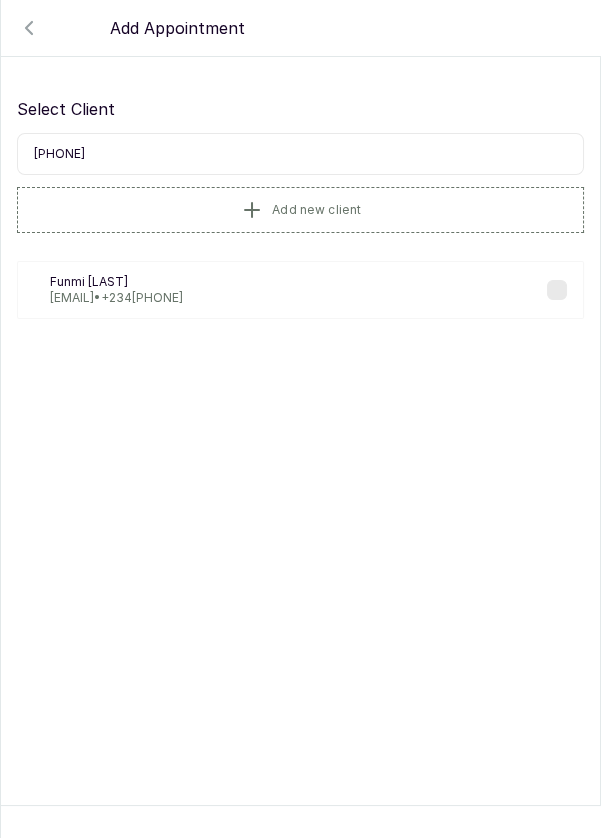 scroll, scrollTop: 0, scrollLeft: 0, axis: both 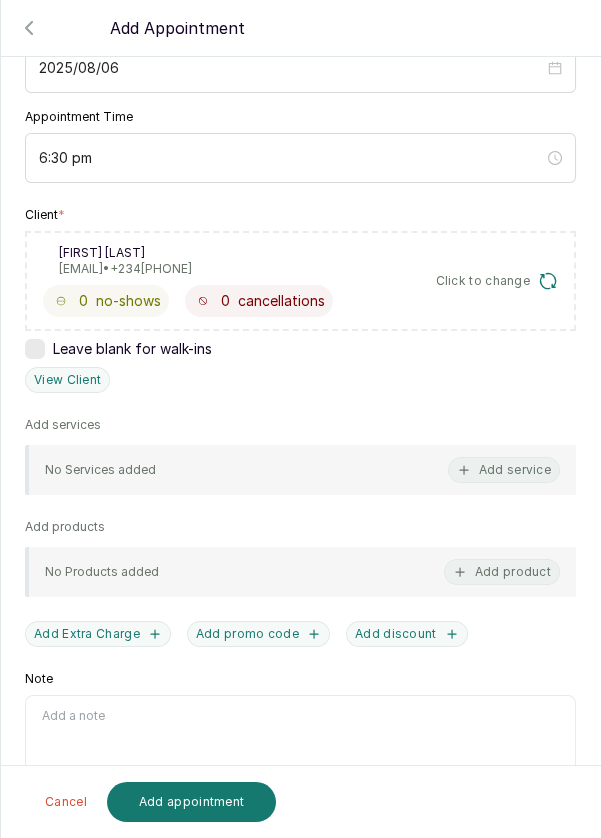 click on "Add service" at bounding box center [504, 470] 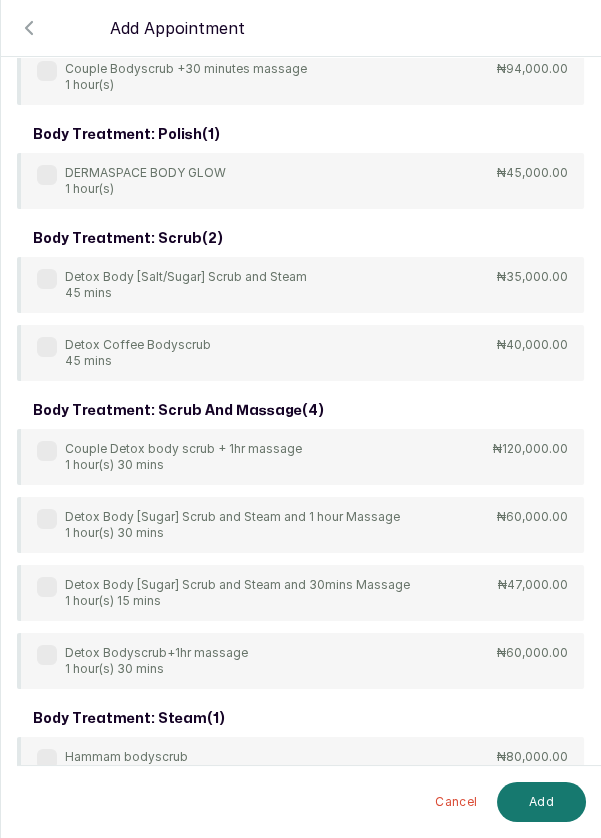 scroll, scrollTop: 90, scrollLeft: 0, axis: vertical 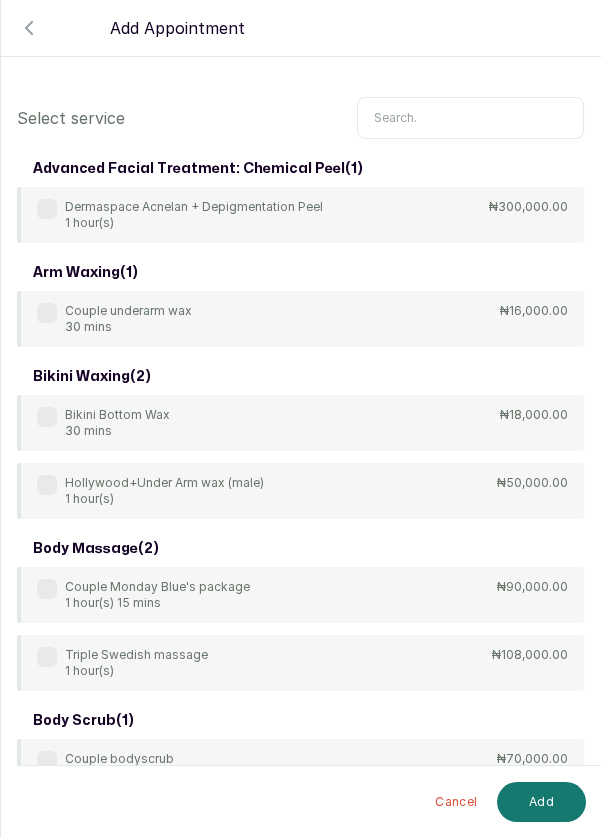 click at bounding box center (470, 118) 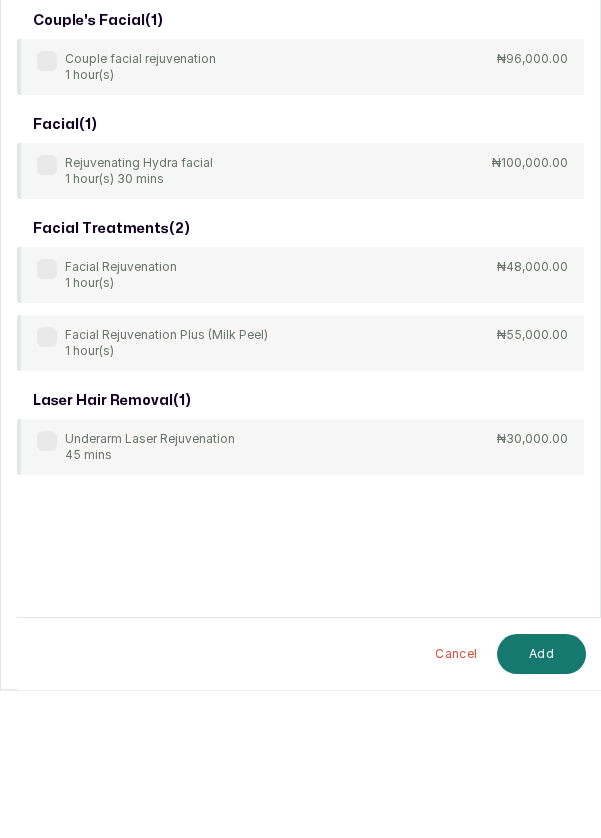 type on "Rejuve" 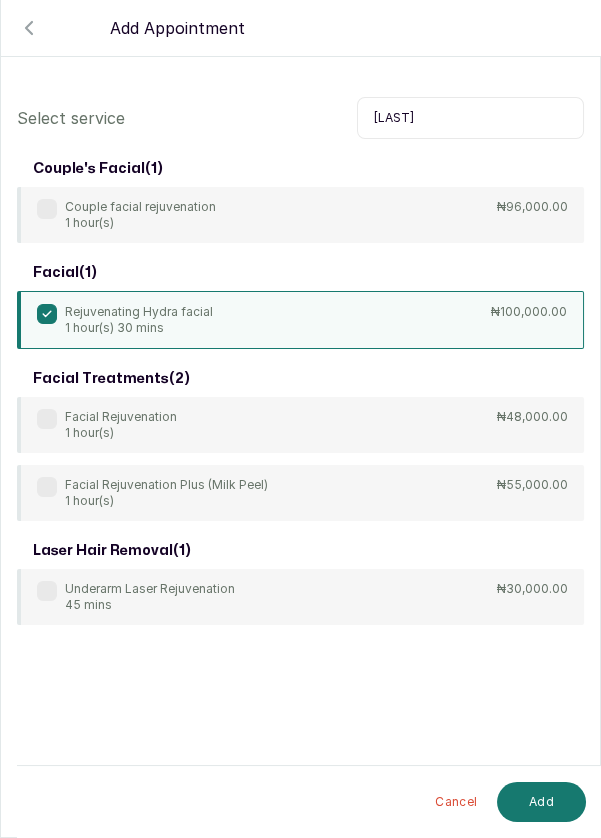 click on "Add" at bounding box center [541, 802] 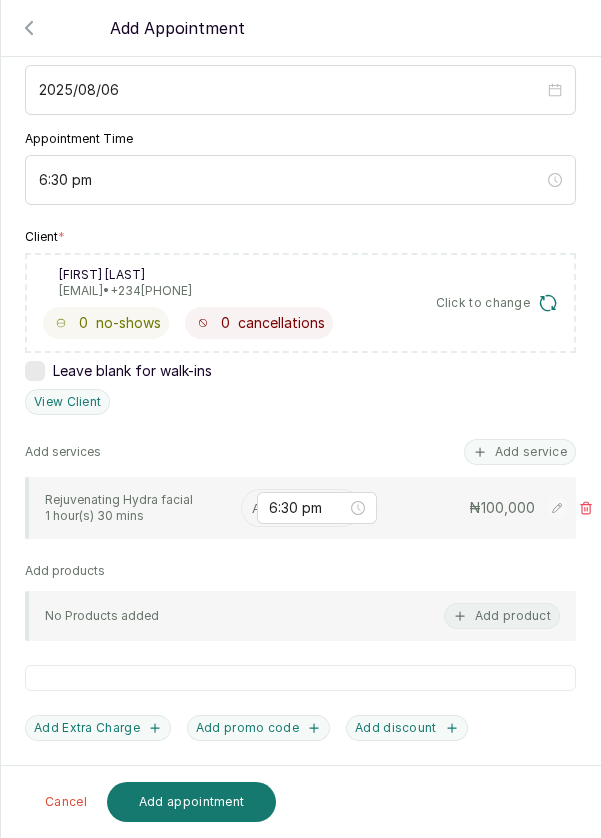 scroll, scrollTop: 220, scrollLeft: 0, axis: vertical 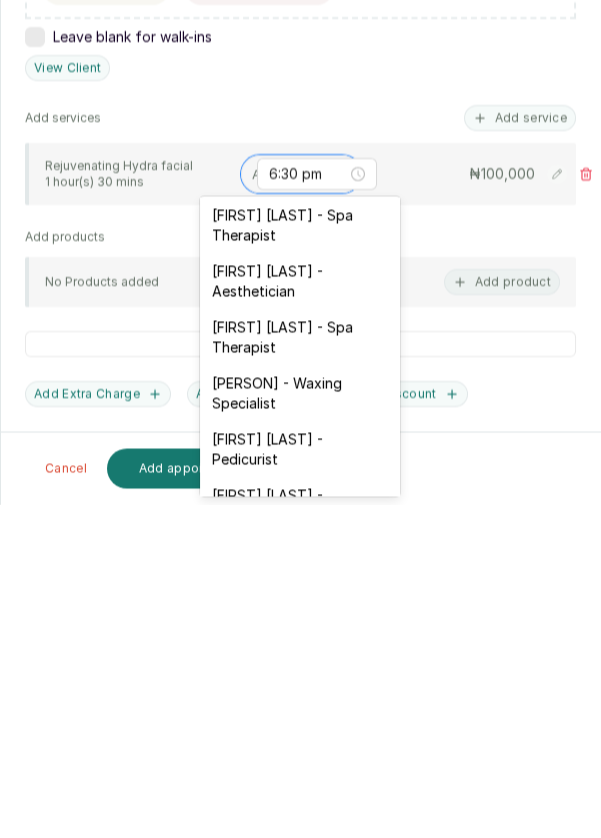 click on "[FIRST] [LAST] - [PROFESSION]" at bounding box center [300, 615] 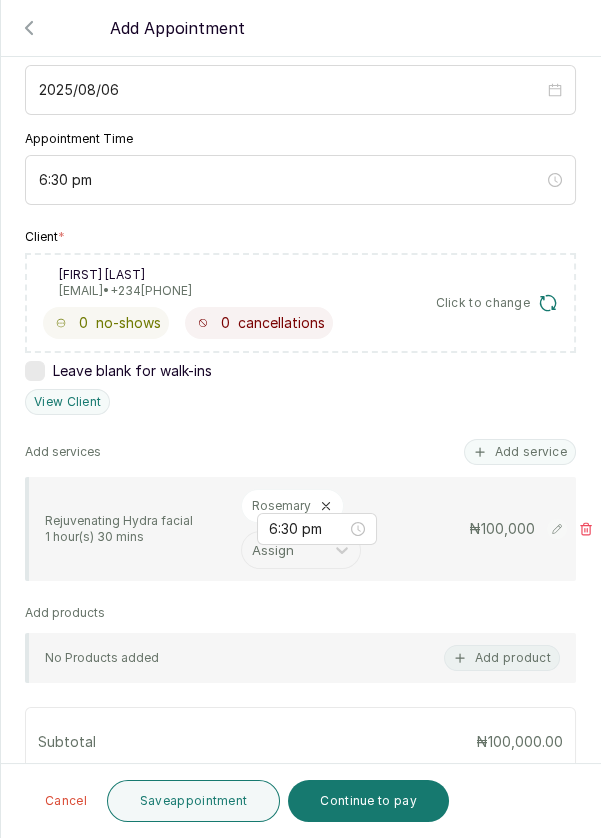 click on "Save  appointment" at bounding box center [194, 801] 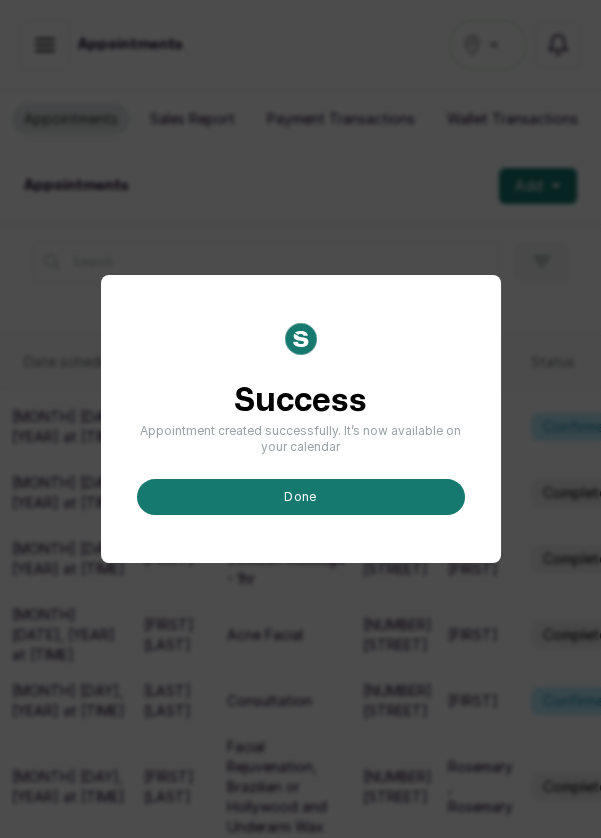 click on "done" at bounding box center (301, 497) 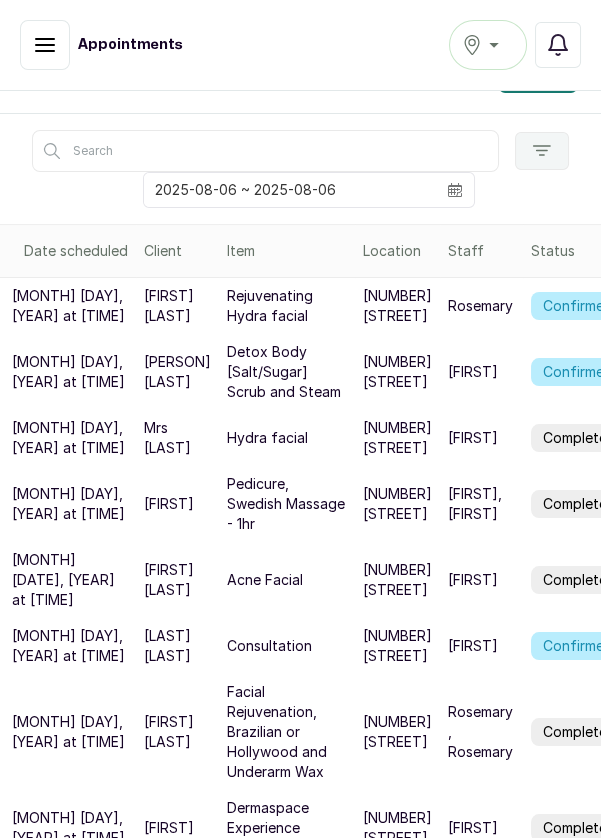scroll, scrollTop: 0, scrollLeft: 0, axis: both 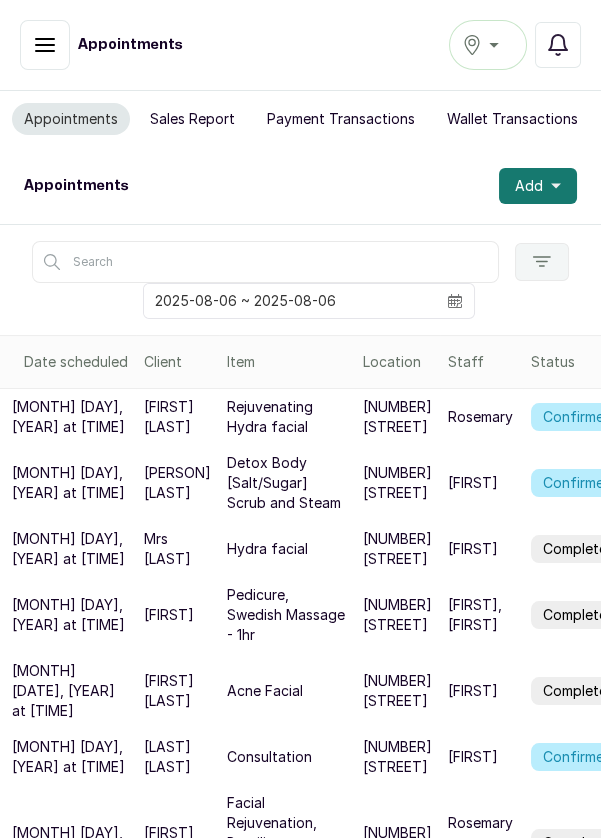 click on "Add" at bounding box center (538, 186) 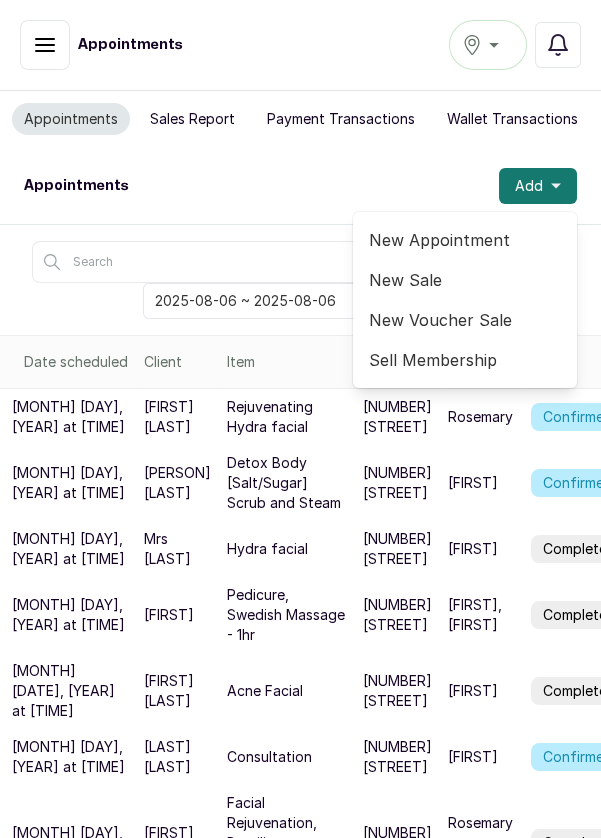 click on "New Appointment" at bounding box center (465, 240) 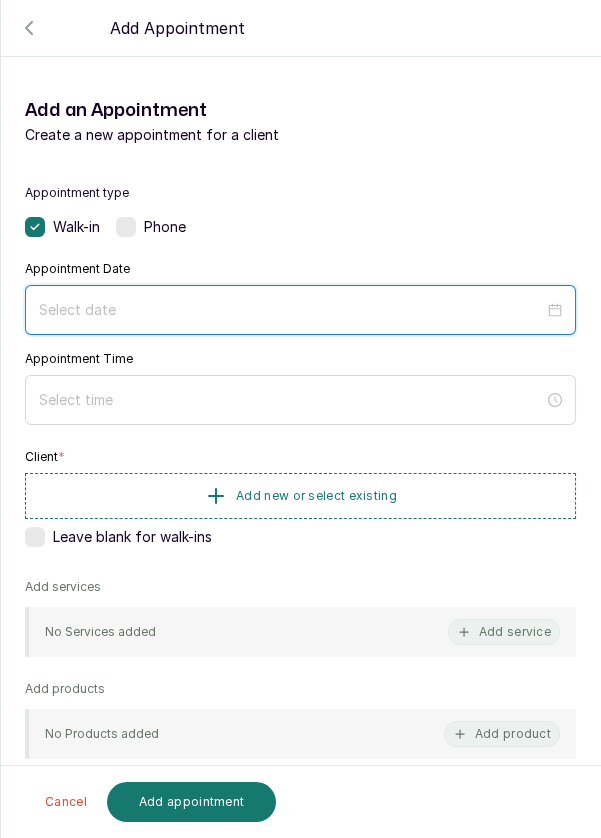 click at bounding box center [291, 310] 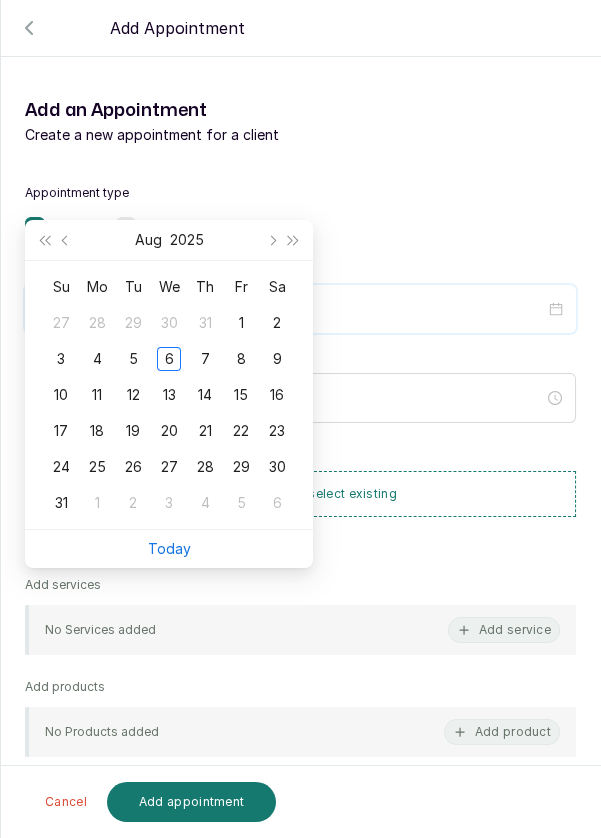 scroll, scrollTop: 141, scrollLeft: 0, axis: vertical 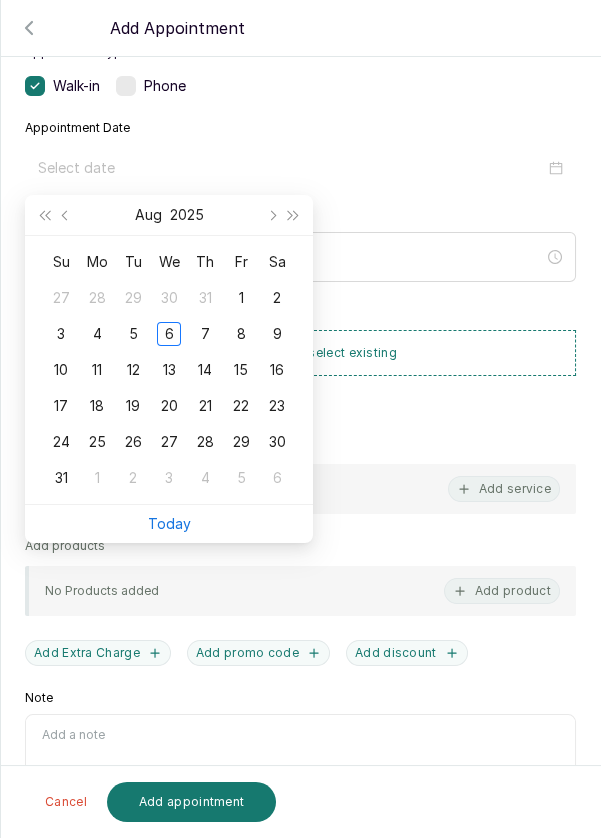 click on "6" at bounding box center [169, 334] 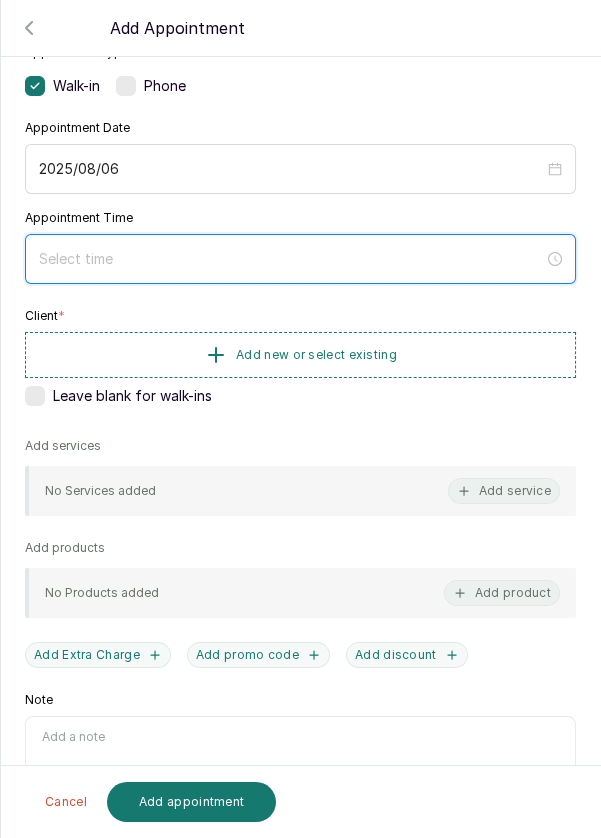 click at bounding box center [291, 259] 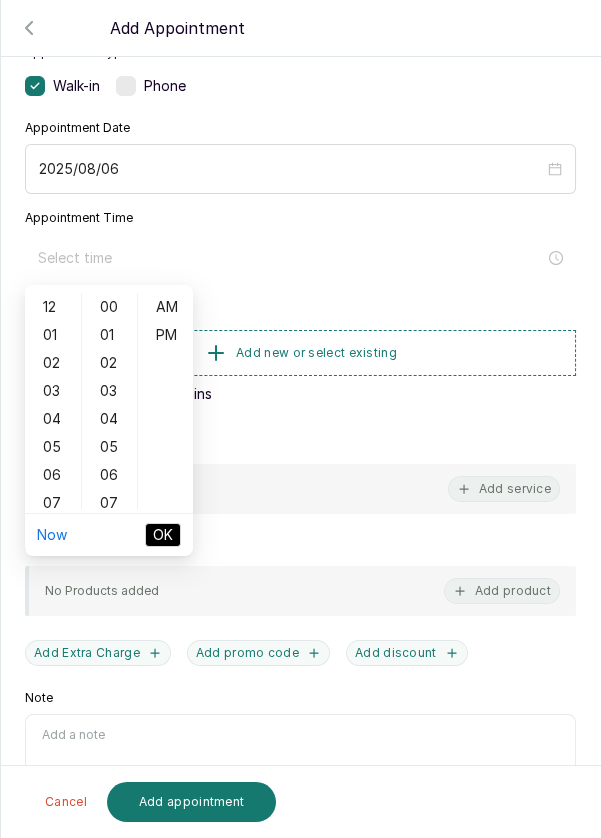click on "06" at bounding box center [53, 475] 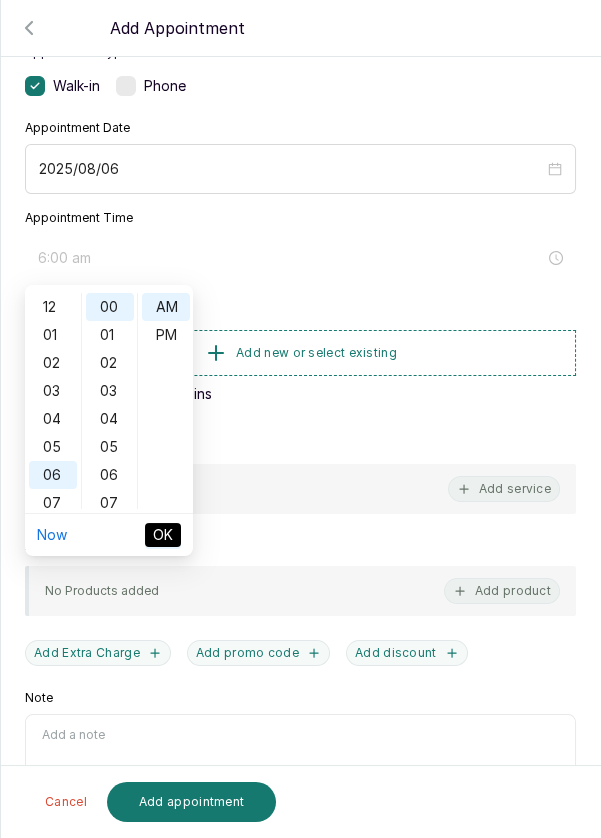 scroll, scrollTop: 119, scrollLeft: 0, axis: vertical 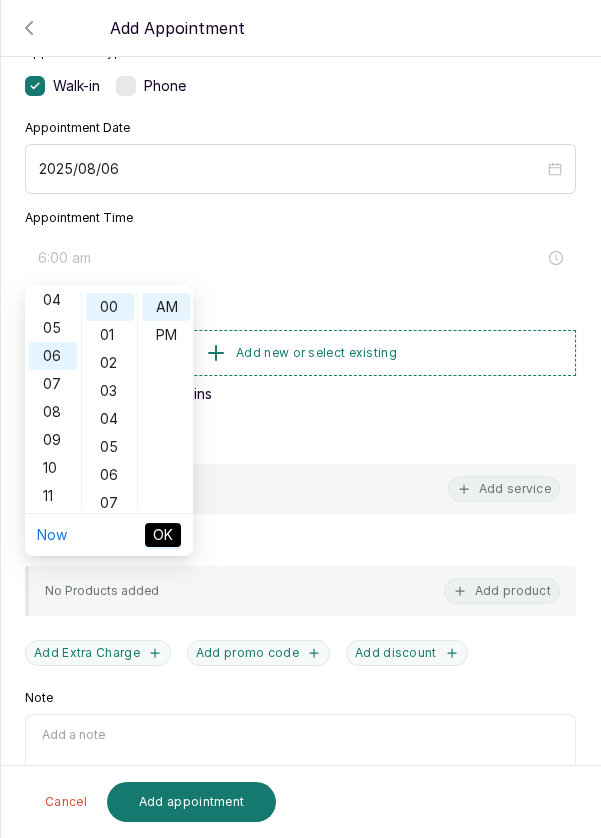click on "03" at bounding box center (110, 391) 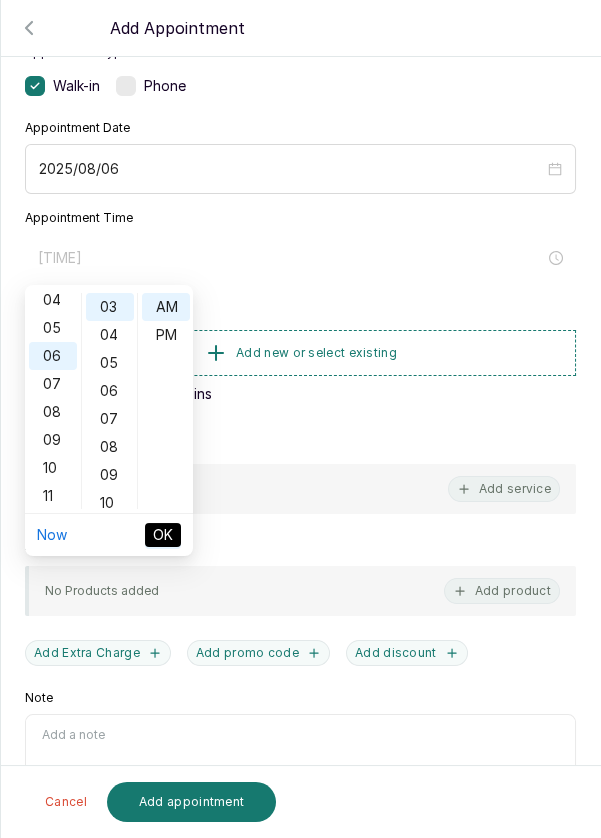 click on "08" at bounding box center (110, 447) 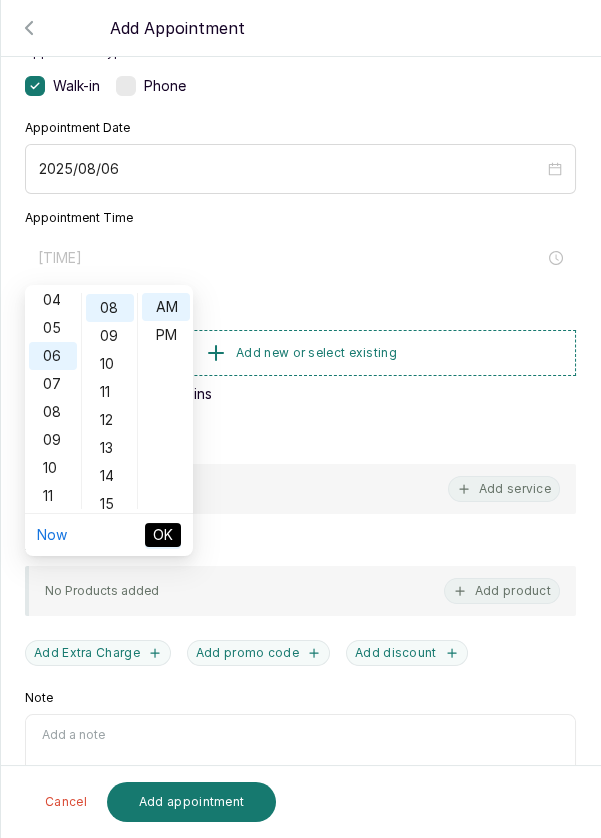 click on "14" at bounding box center [110, 476] 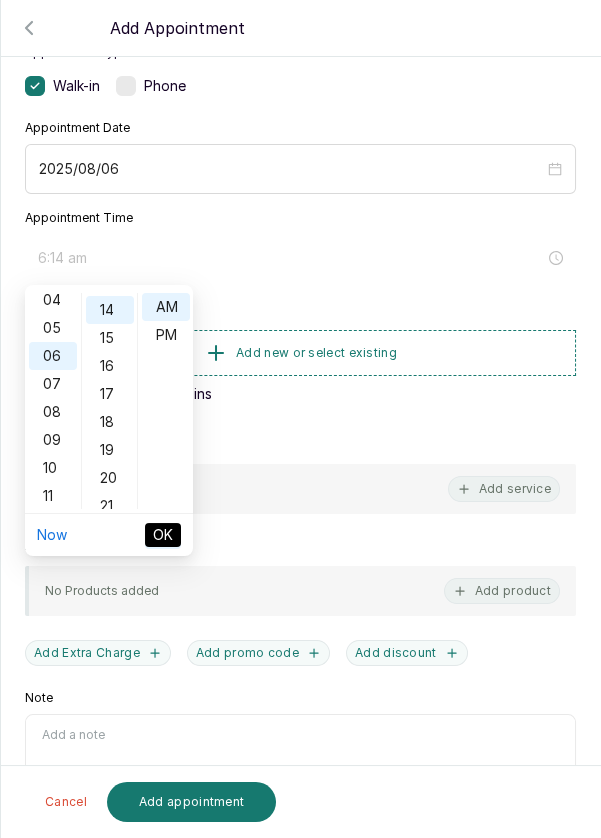 scroll, scrollTop: 392, scrollLeft: 0, axis: vertical 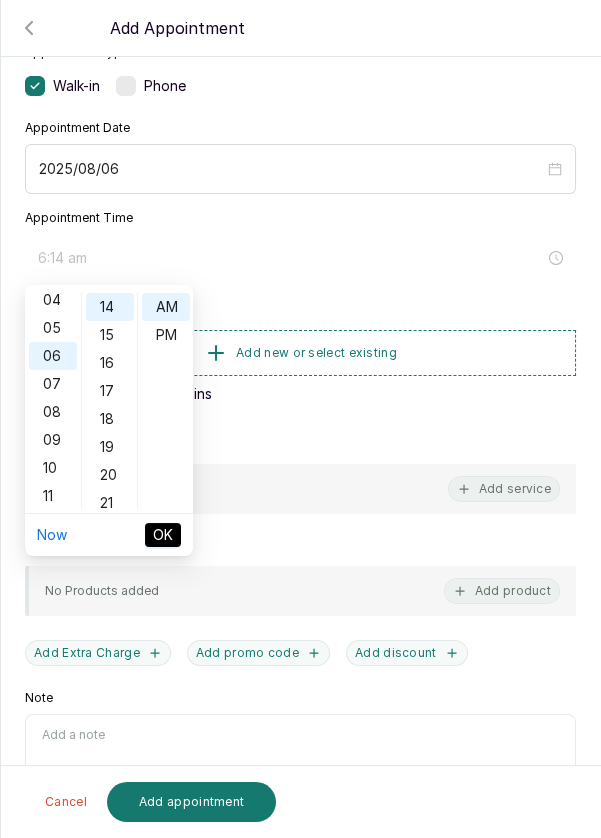 click on "20" at bounding box center (110, 475) 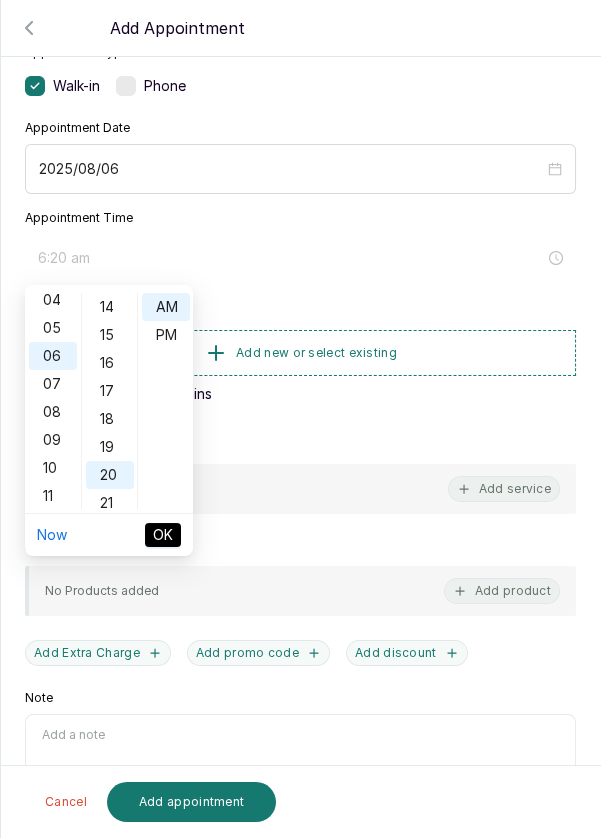 scroll, scrollTop: 560, scrollLeft: 0, axis: vertical 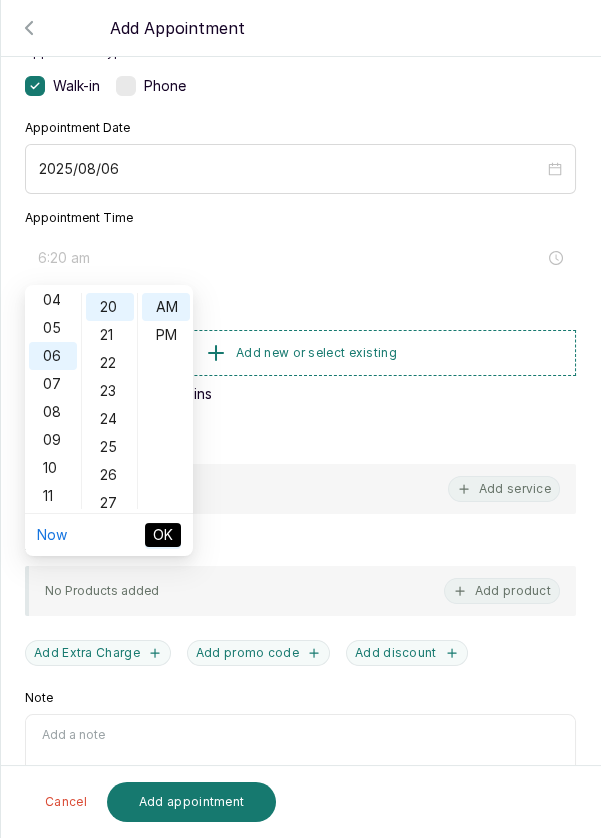 click on "26" at bounding box center [110, 475] 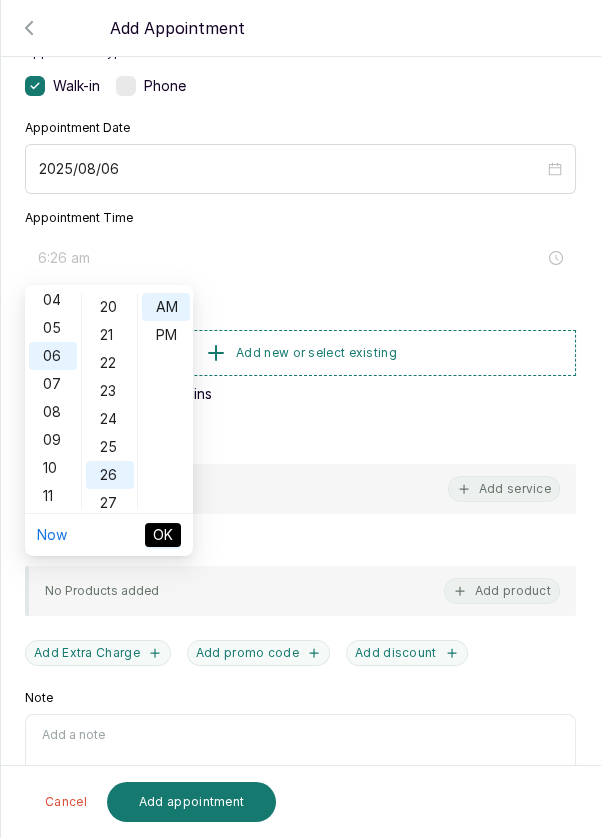 scroll, scrollTop: 727, scrollLeft: 0, axis: vertical 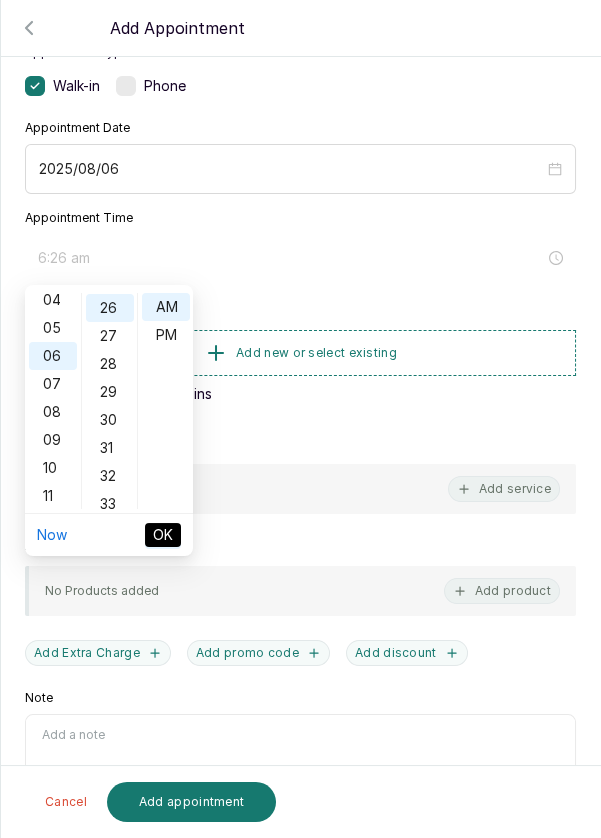 click on "30" at bounding box center (110, 420) 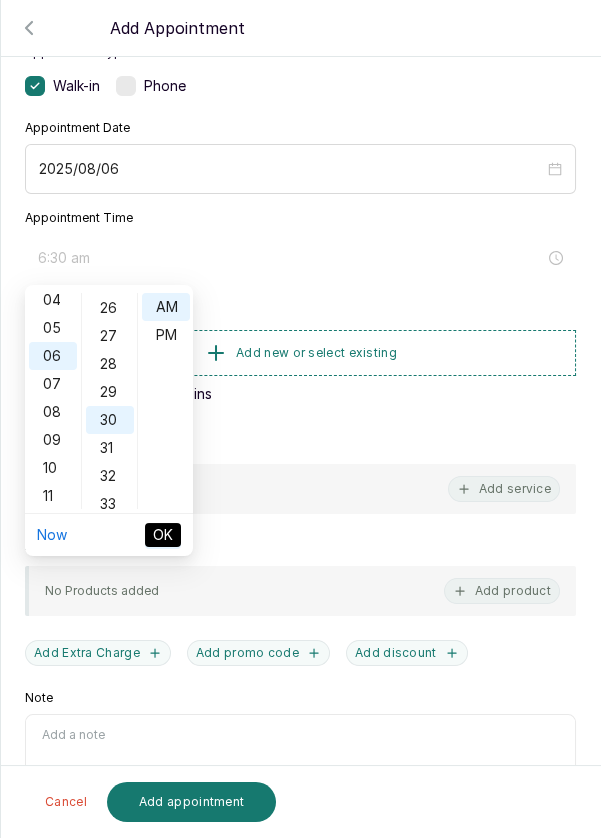 scroll, scrollTop: 839, scrollLeft: 0, axis: vertical 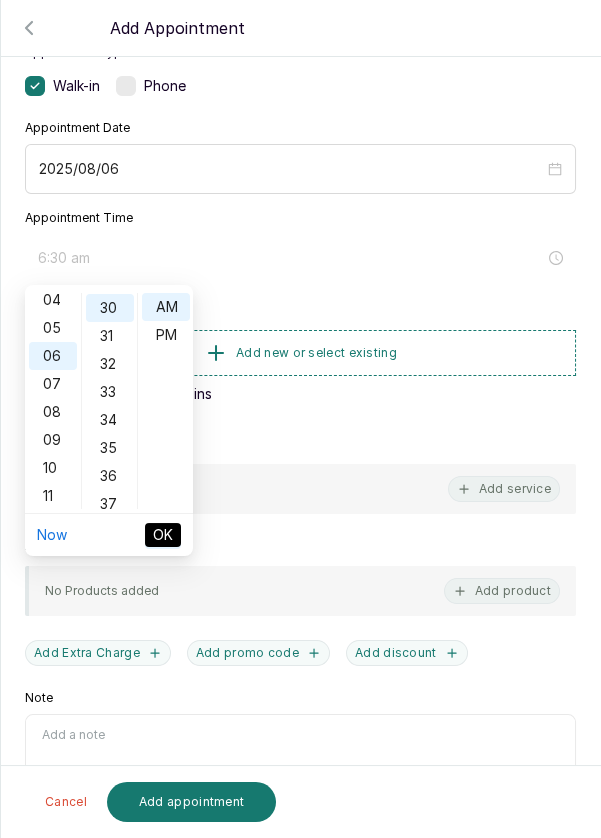 click on "PM" at bounding box center (166, 335) 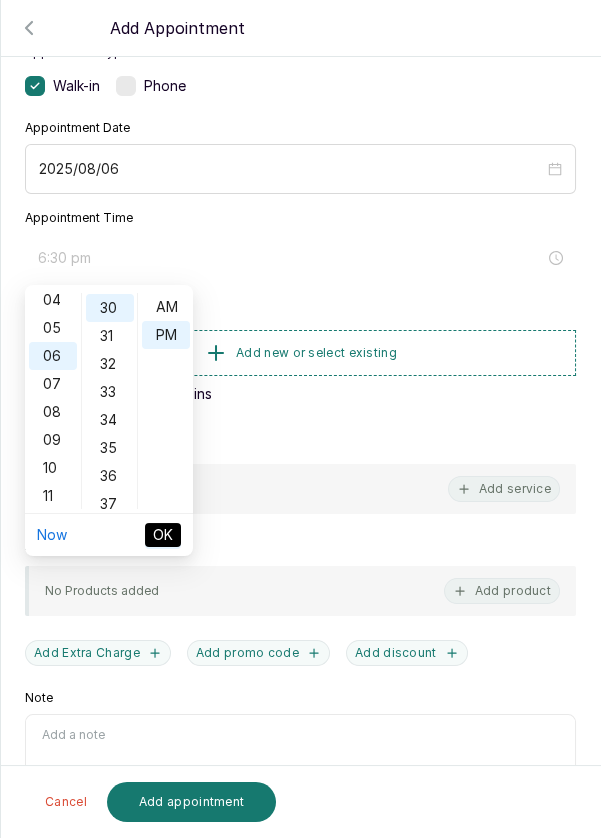click on "OK" at bounding box center (163, 535) 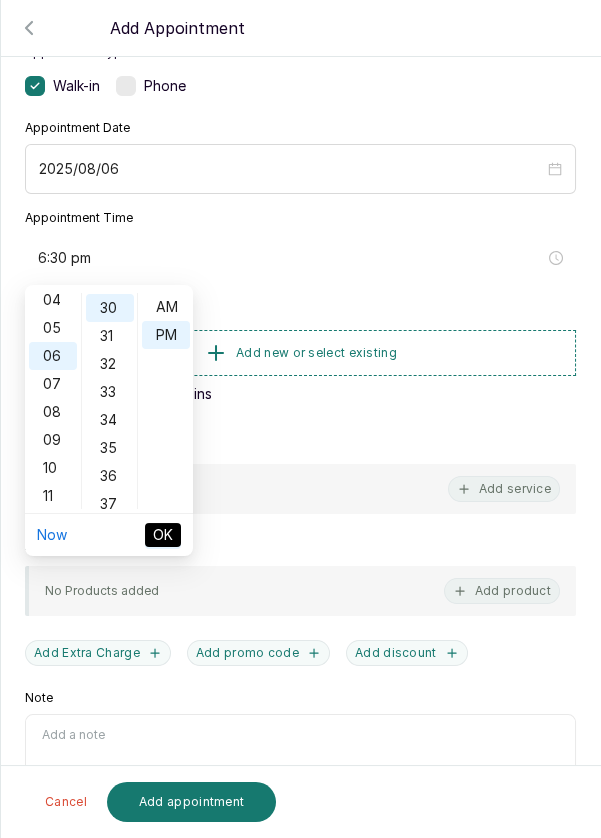click on "OK" at bounding box center [163, 535] 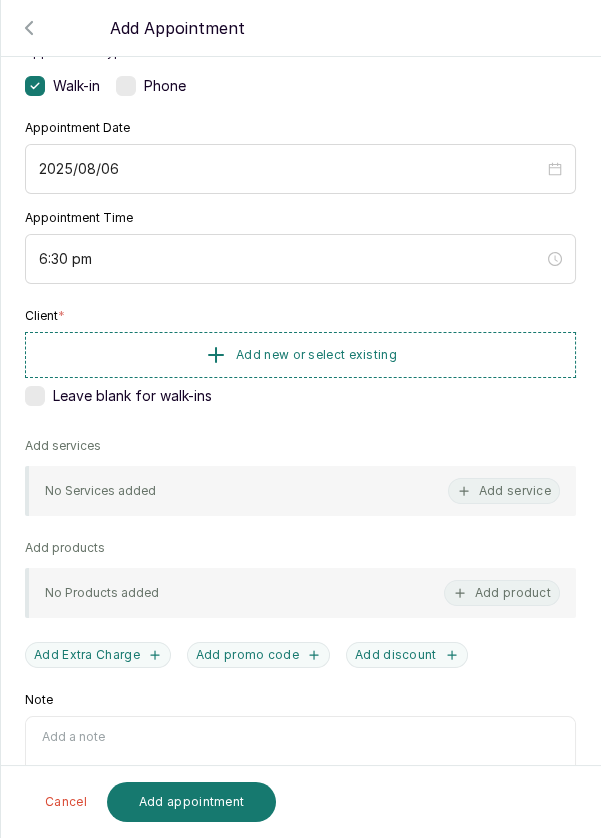 click on "Add new or select existing" at bounding box center [300, 355] 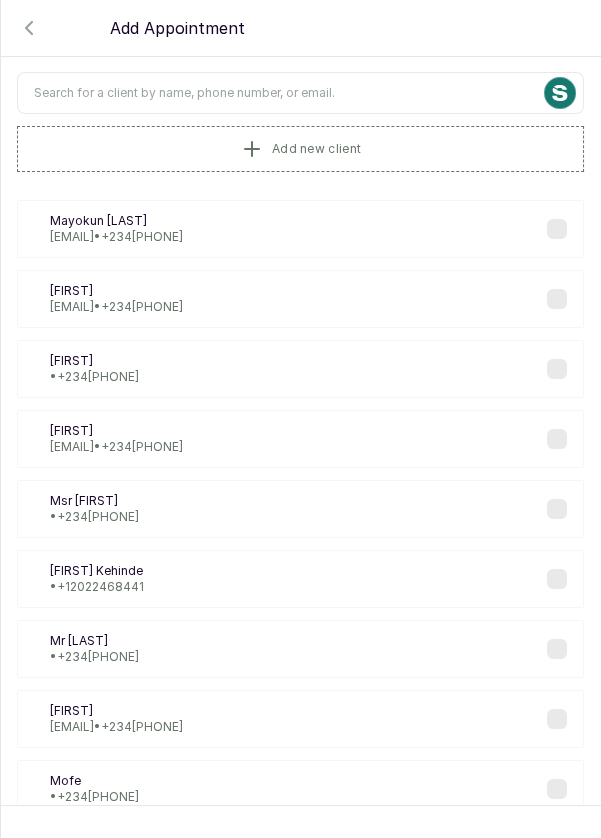 click at bounding box center (300, 93) 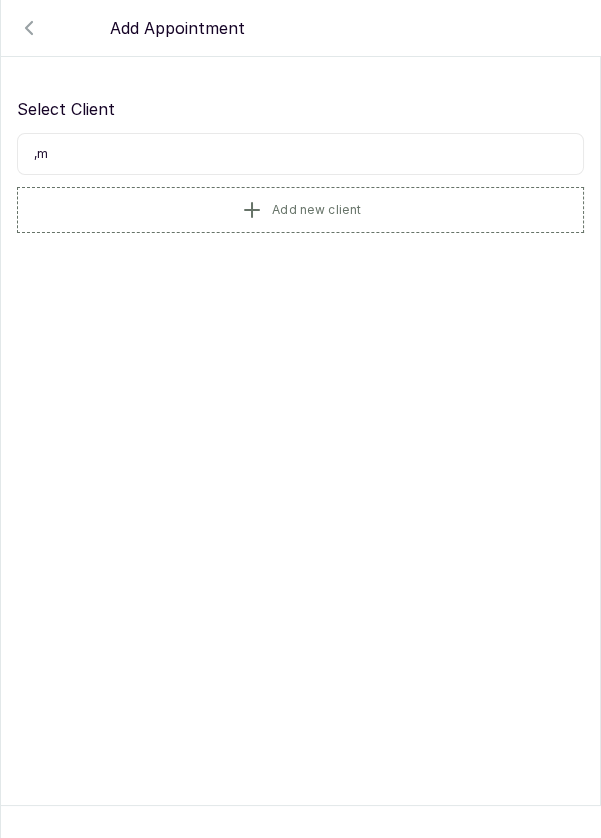 scroll, scrollTop: 0, scrollLeft: 0, axis: both 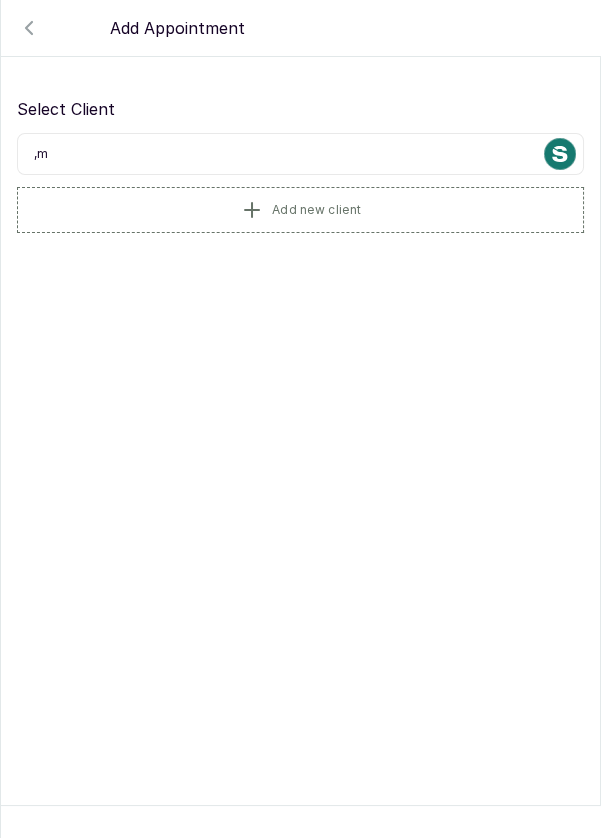 click on ",m" at bounding box center (300, 154) 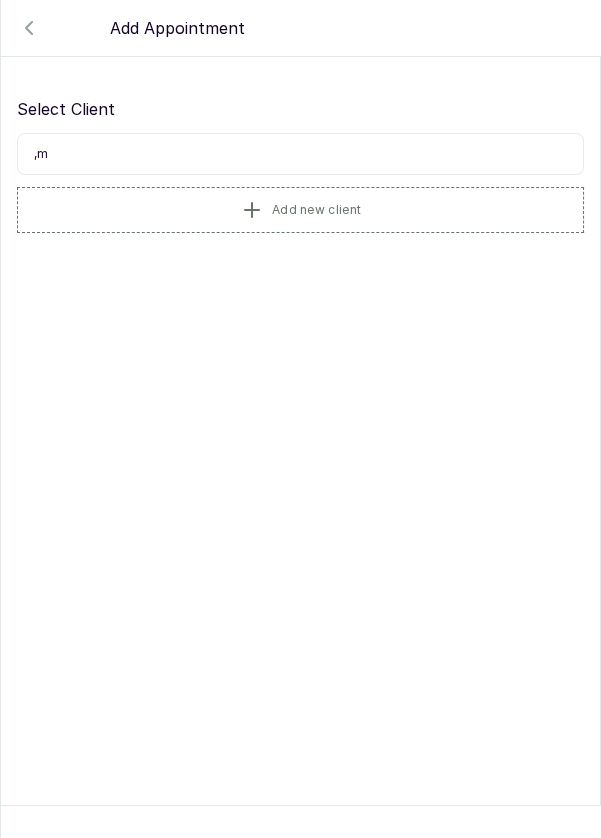 type on "," 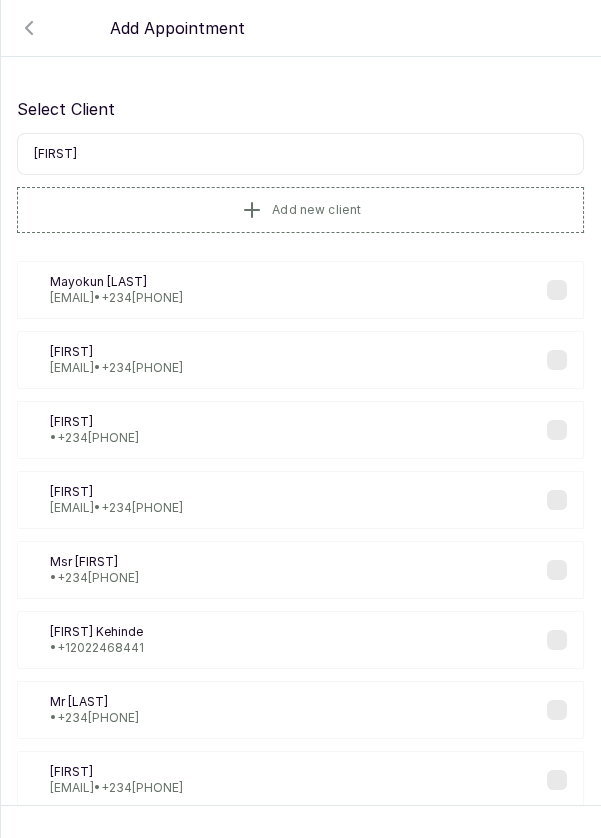 type on "[FIRST]" 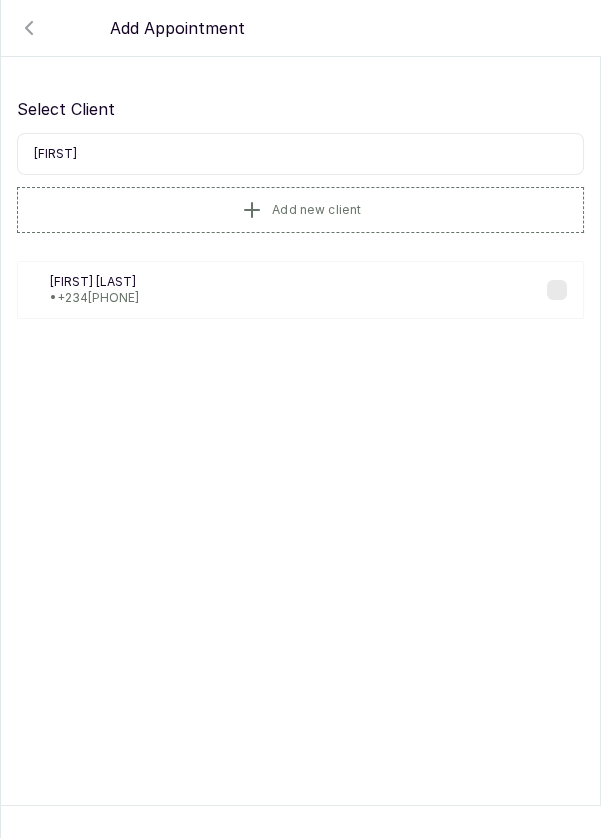 click on "MO Mario   Olomu  •  +234 8068073155" at bounding box center (300, 290) 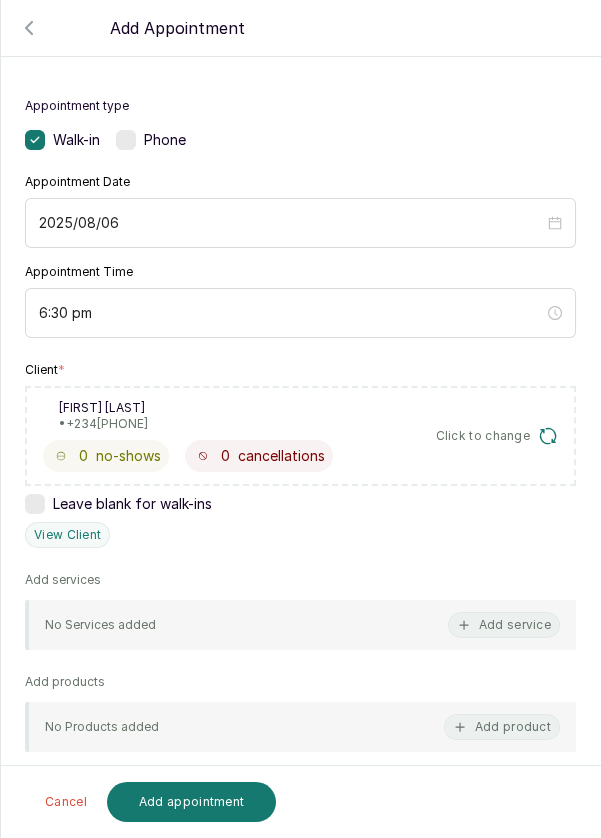 scroll, scrollTop: 89, scrollLeft: 0, axis: vertical 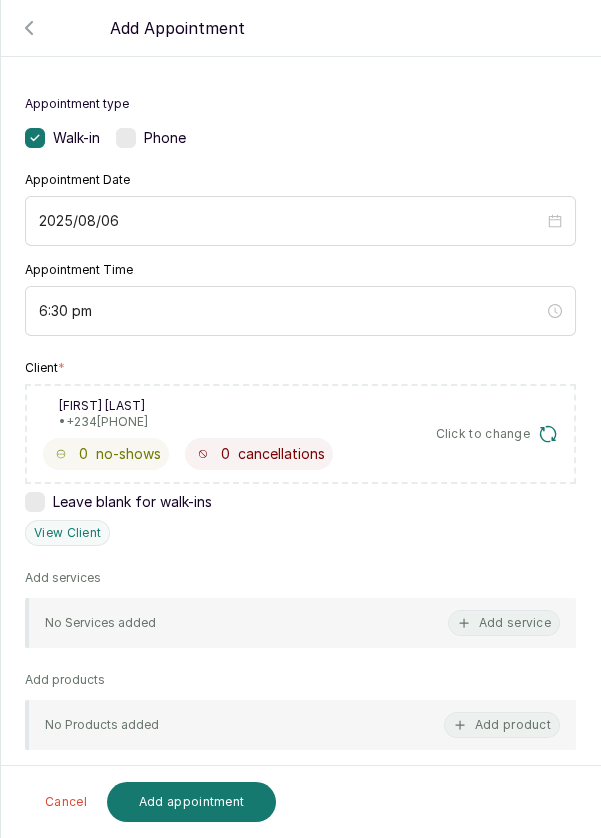 click on "Add service" at bounding box center [504, 623] 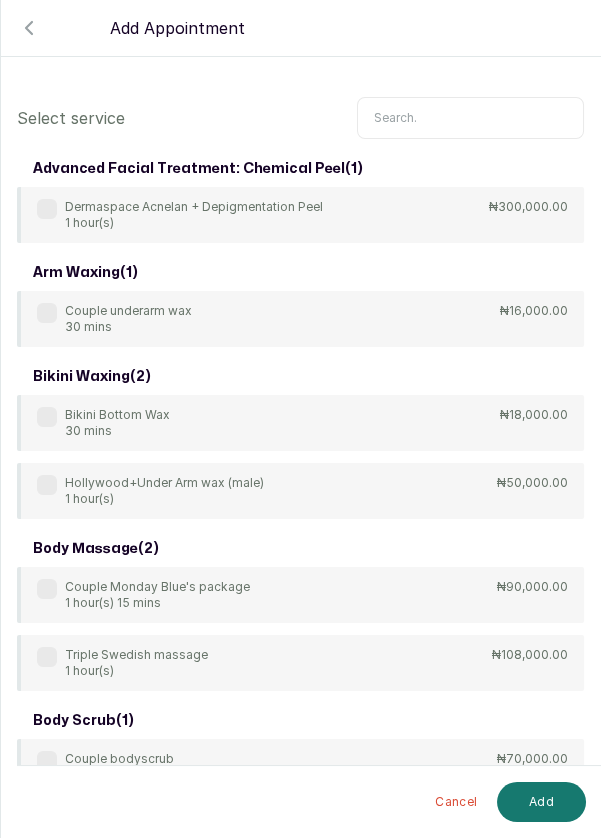 scroll, scrollTop: 0, scrollLeft: 0, axis: both 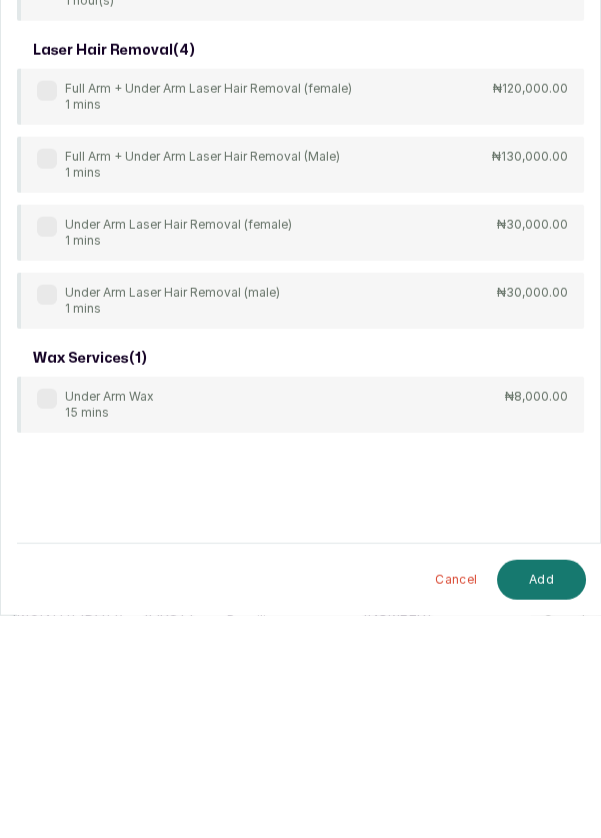type on "Under arm" 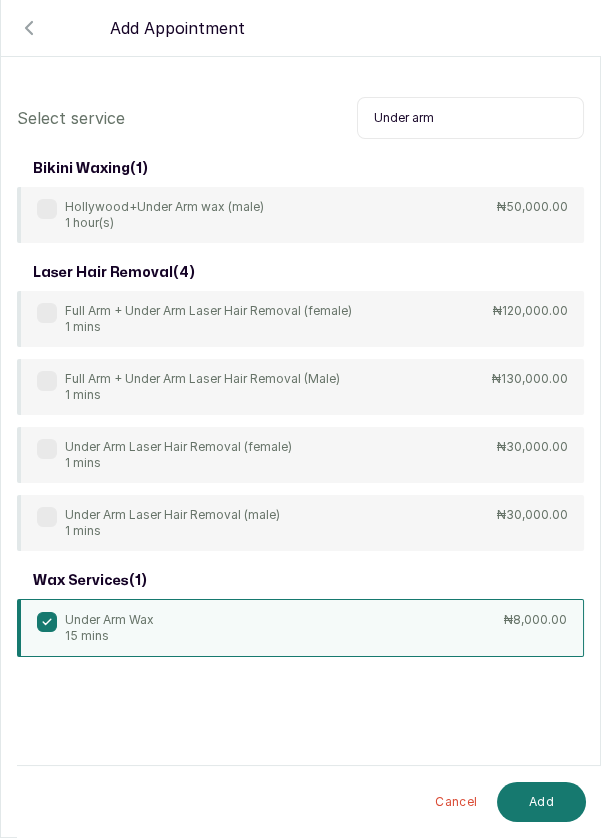 click on "Add" at bounding box center (541, 802) 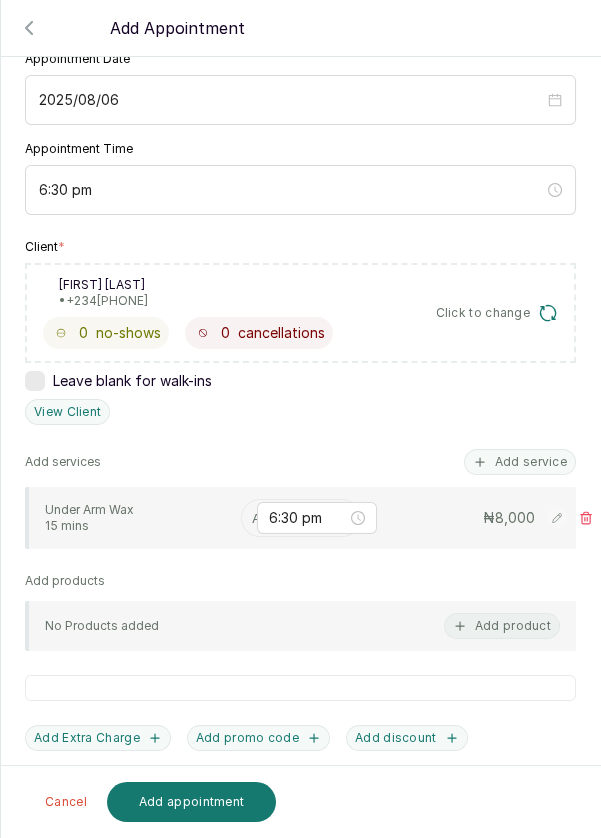 scroll, scrollTop: 215, scrollLeft: 0, axis: vertical 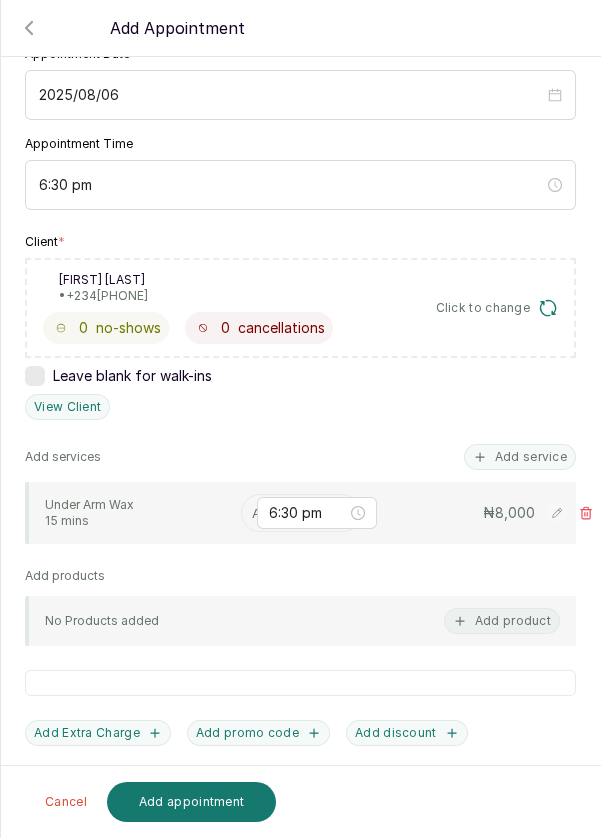 click at bounding box center (254, 513) 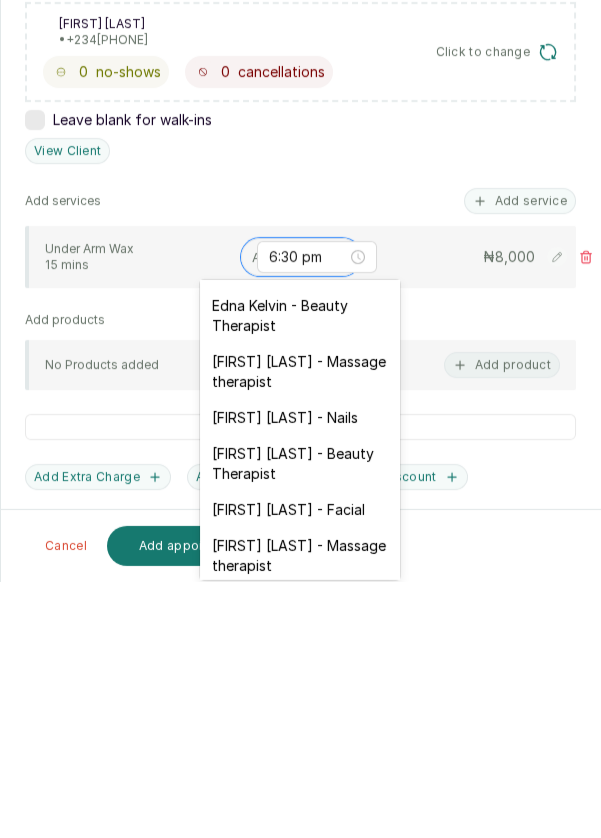 scroll, scrollTop: 787, scrollLeft: 0, axis: vertical 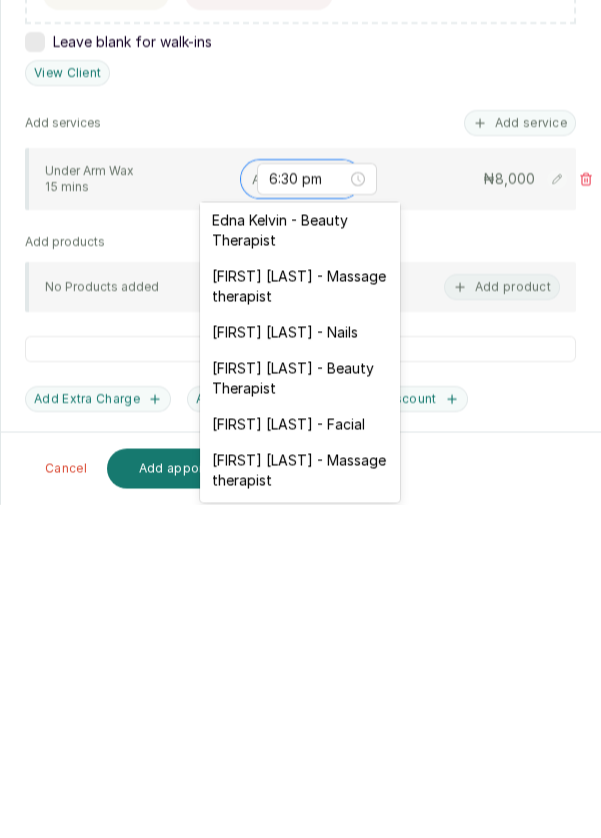 click on "[FIRST] - Facial" at bounding box center [300, 758] 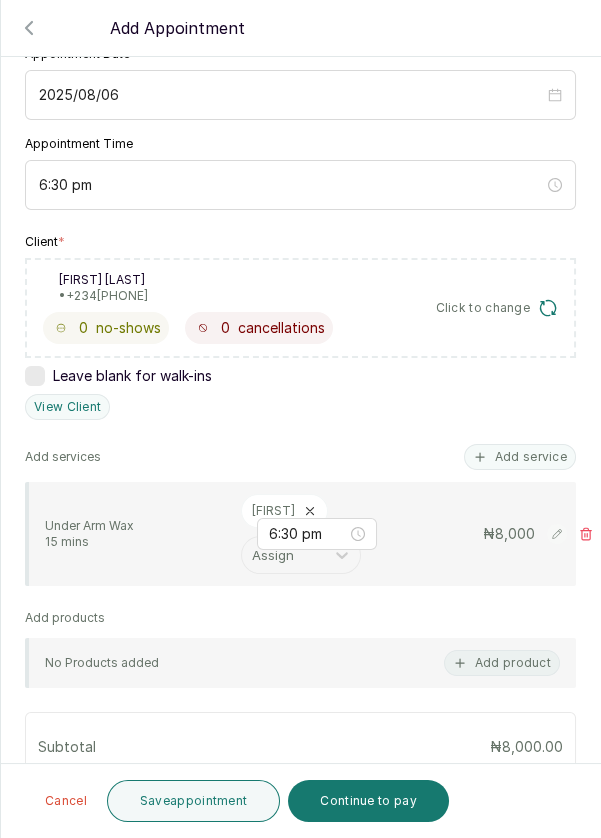 click on "Save  appointment" at bounding box center [194, 801] 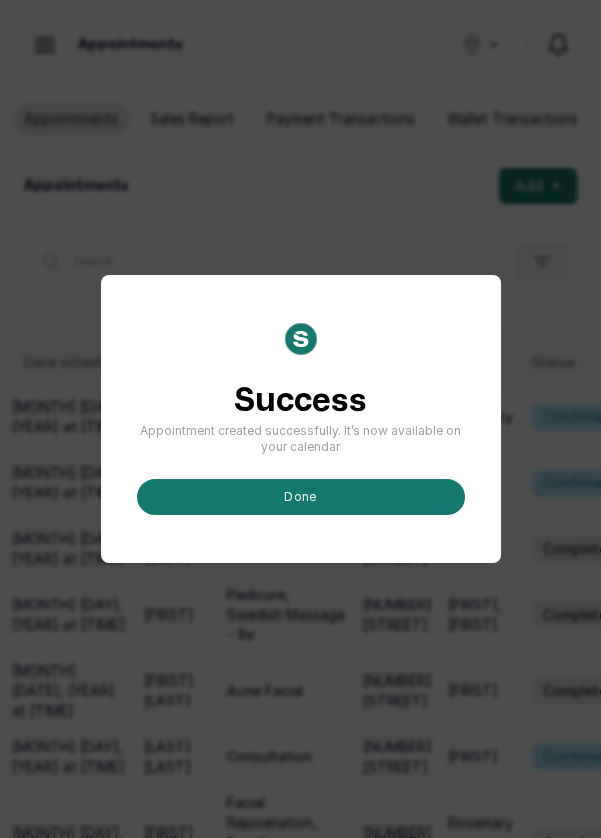 click on "done" at bounding box center [301, 497] 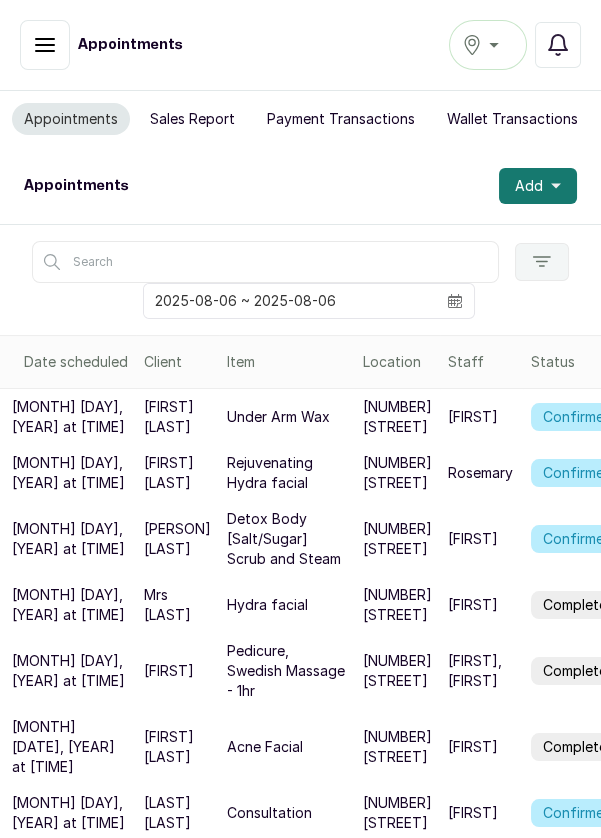 click on "[NUMBER] [STREET]" at bounding box center (397, 417) 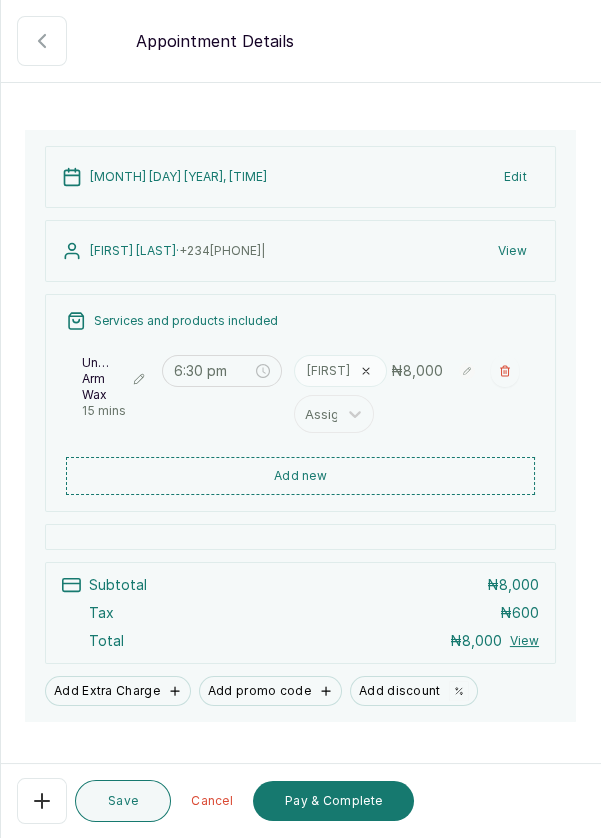 scroll, scrollTop: 99, scrollLeft: 0, axis: vertical 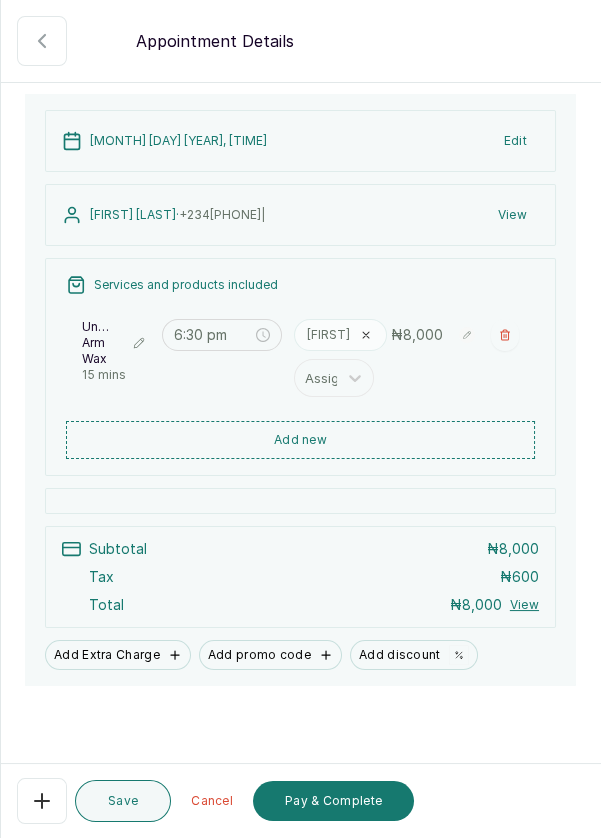 click on "Pay & Complete" at bounding box center [333, 801] 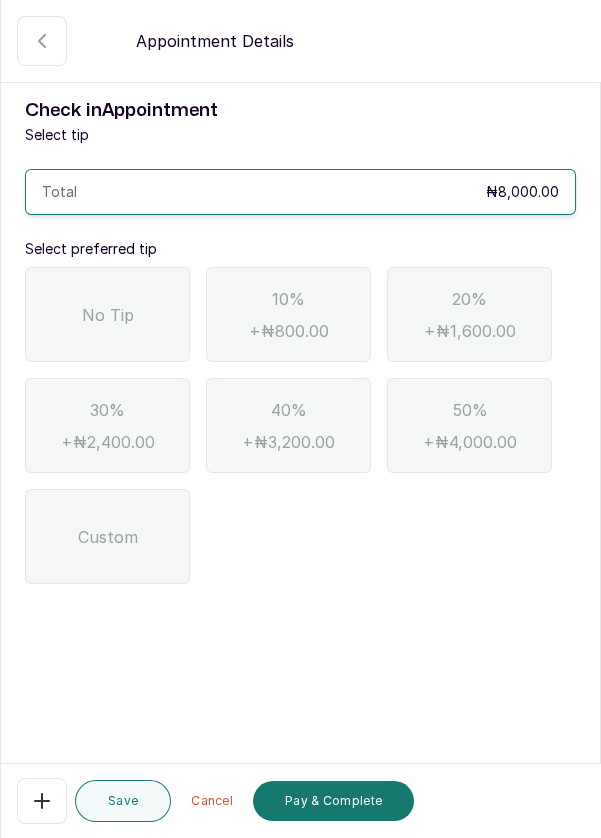 scroll, scrollTop: 0, scrollLeft: 0, axis: both 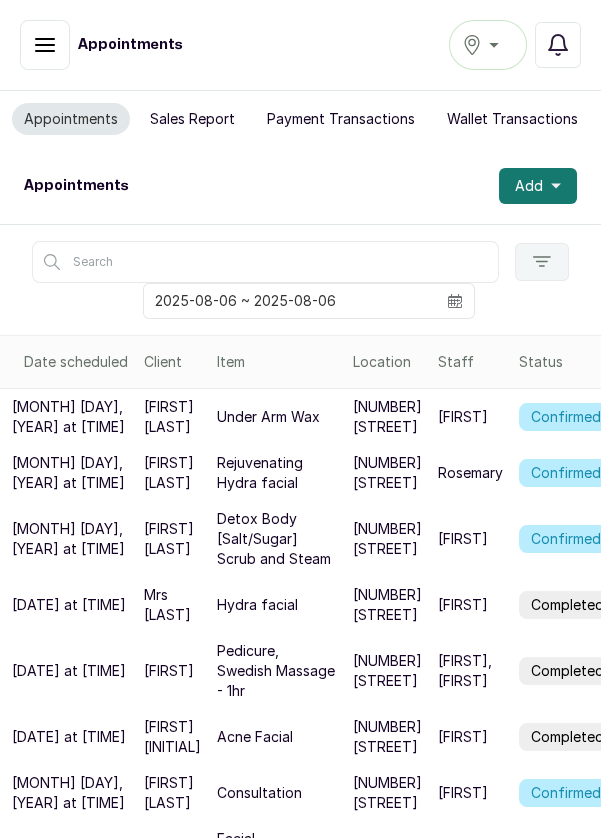 click on "Confirmed" at bounding box center [566, 417] 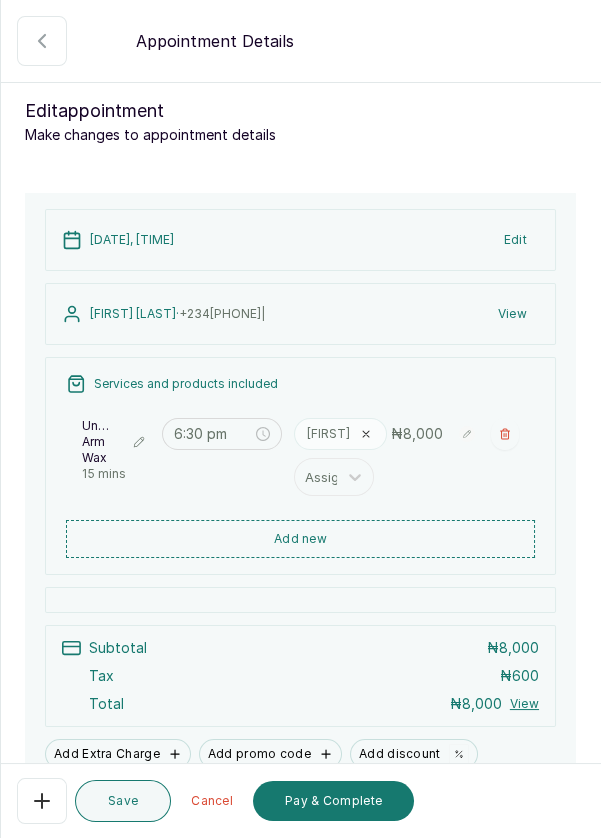 scroll, scrollTop: 75, scrollLeft: 0, axis: vertical 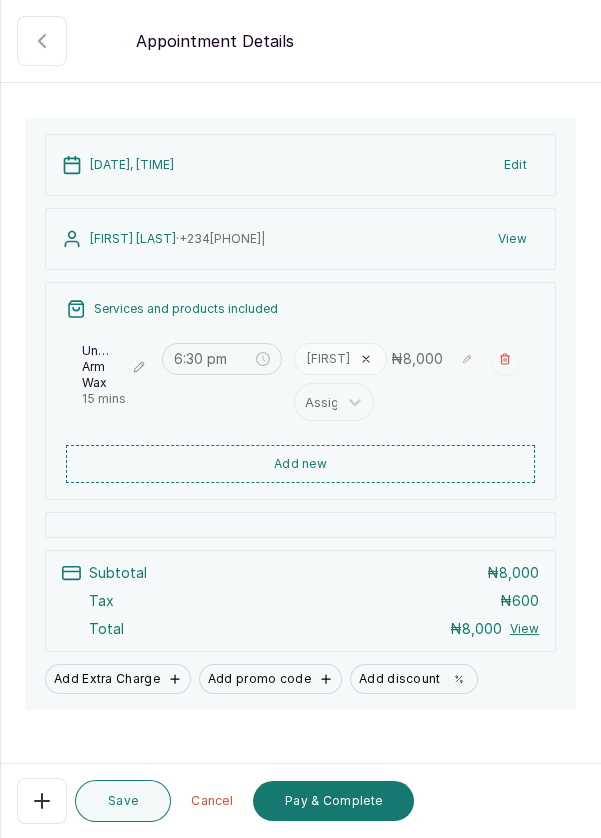 click on "Pay & Complete" at bounding box center (333, 801) 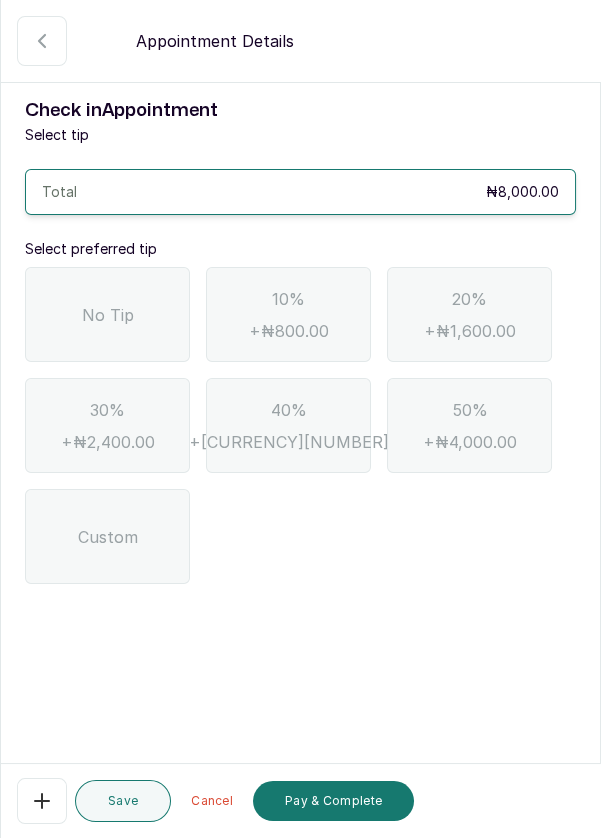 scroll, scrollTop: 0, scrollLeft: 0, axis: both 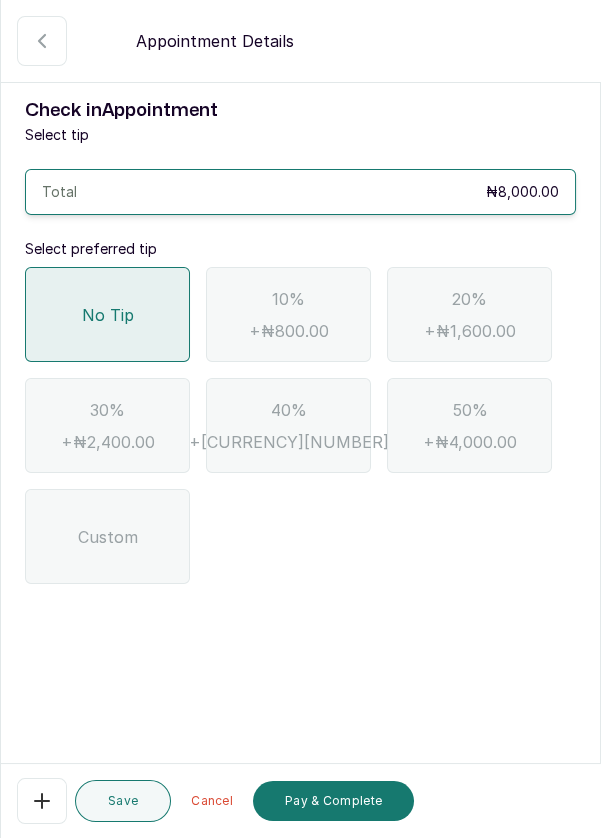 click on "Pay & Complete" at bounding box center [333, 801] 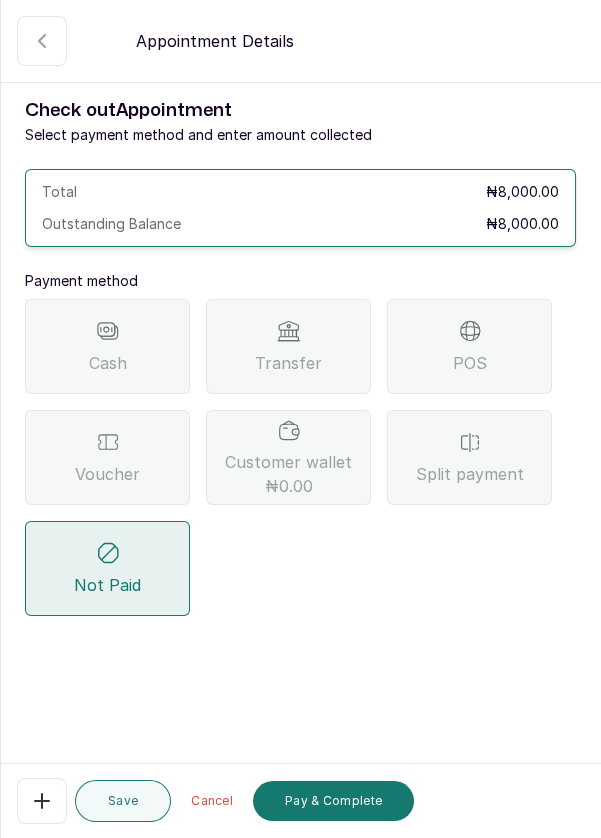 click on "Transfer" at bounding box center (288, 346) 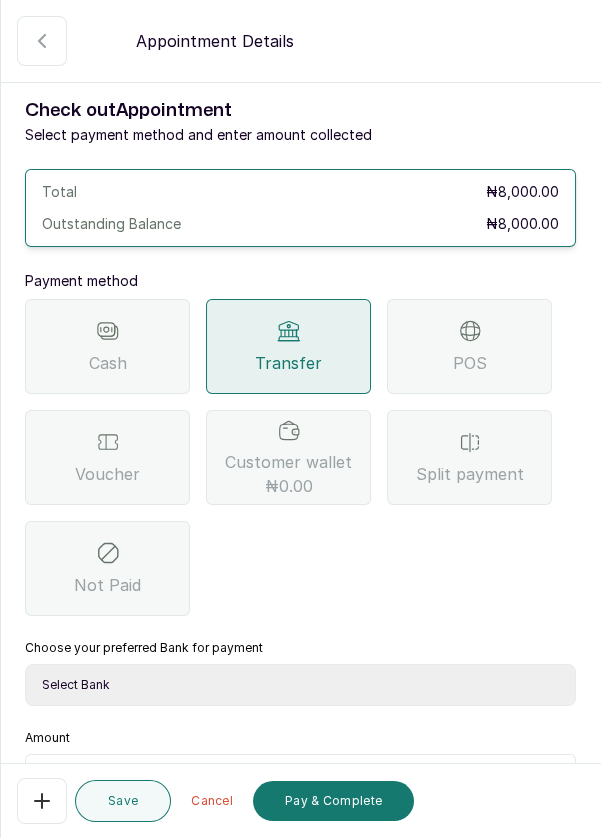 click on "Select Bank DERMASPACE ESTHETIC & WELLNESS CENT Sterling Bank DERMASPACEEST/DERMASPACE VICTORIA ISLAND 01 Paystack-Titan Dermaspace Esthetic @doroki Paga DERMASPACE ESTHETIC AND WELLNESS CENTRE Access Bank" at bounding box center (300, 685) 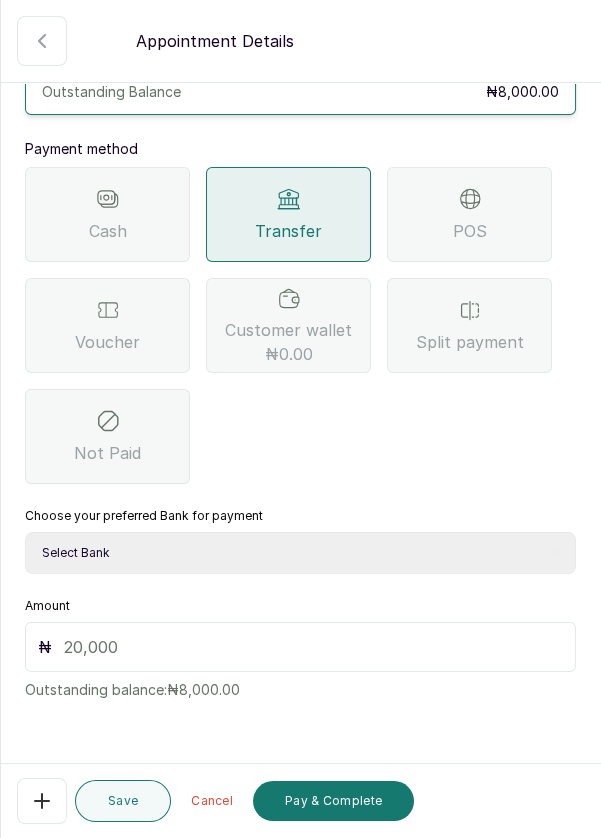 scroll, scrollTop: 129, scrollLeft: 0, axis: vertical 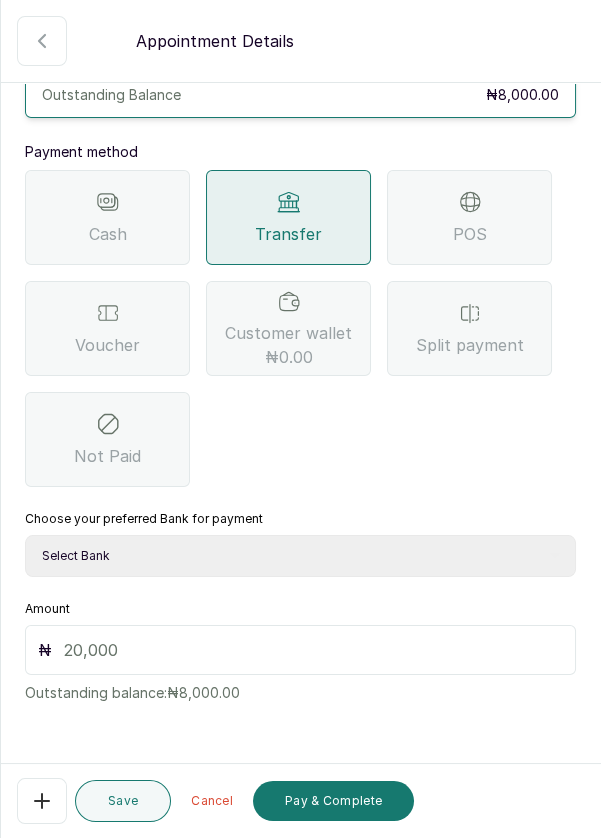 click at bounding box center (313, 650) 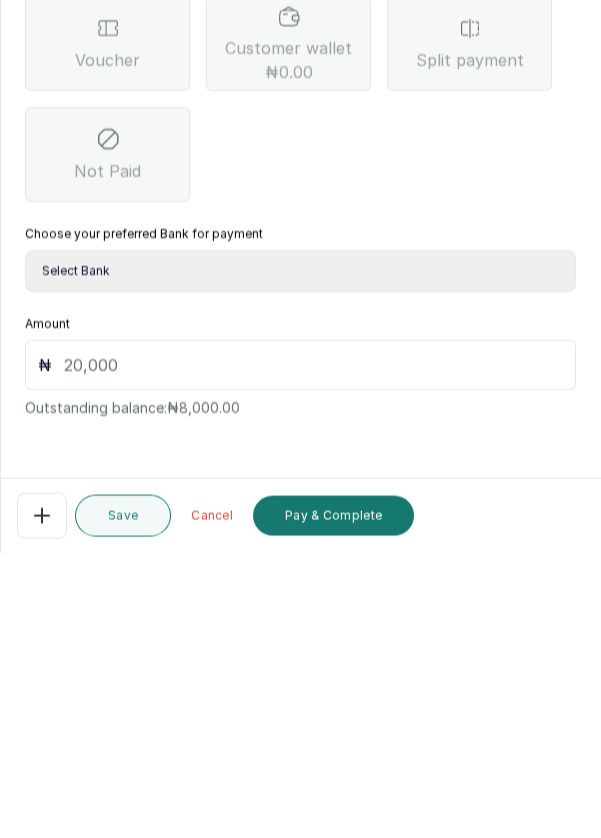 scroll, scrollTop: 84, scrollLeft: 0, axis: vertical 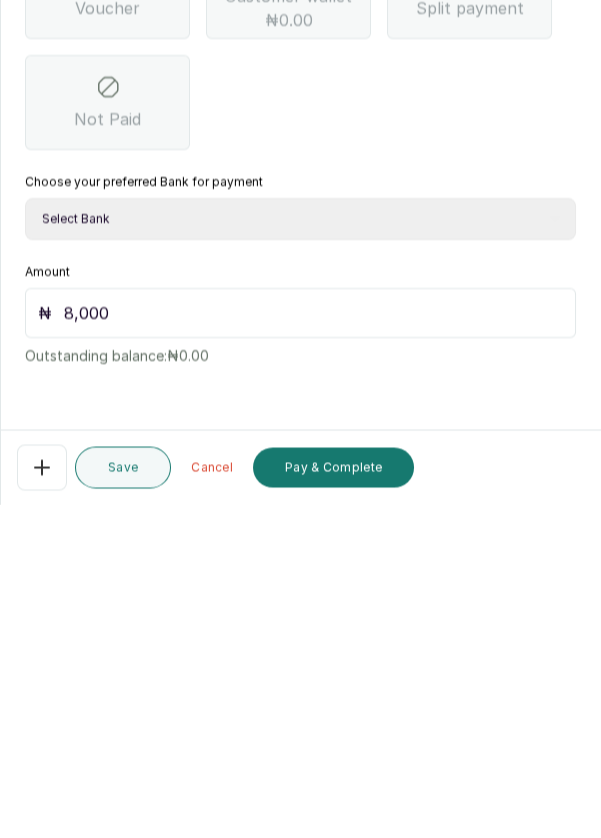 type on "8,000" 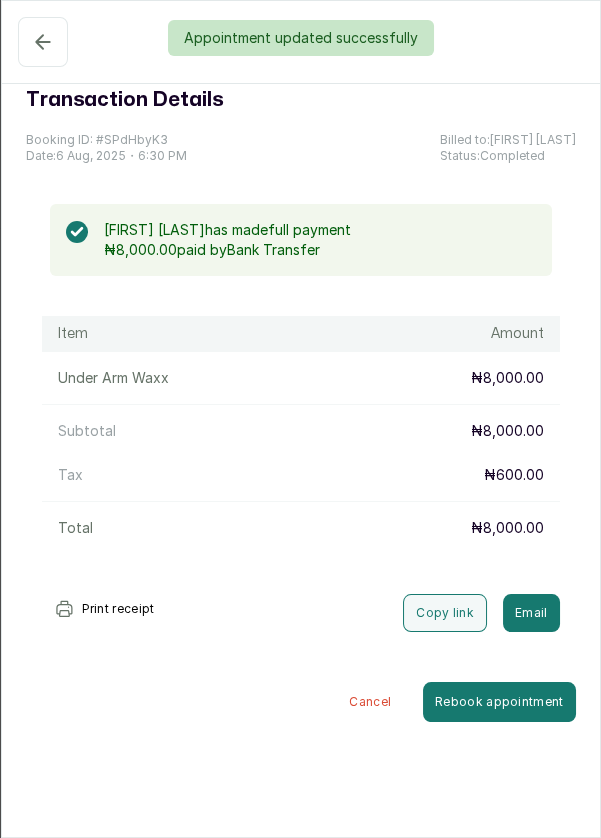 click on "Appointment updated successfully" at bounding box center [300, 38] 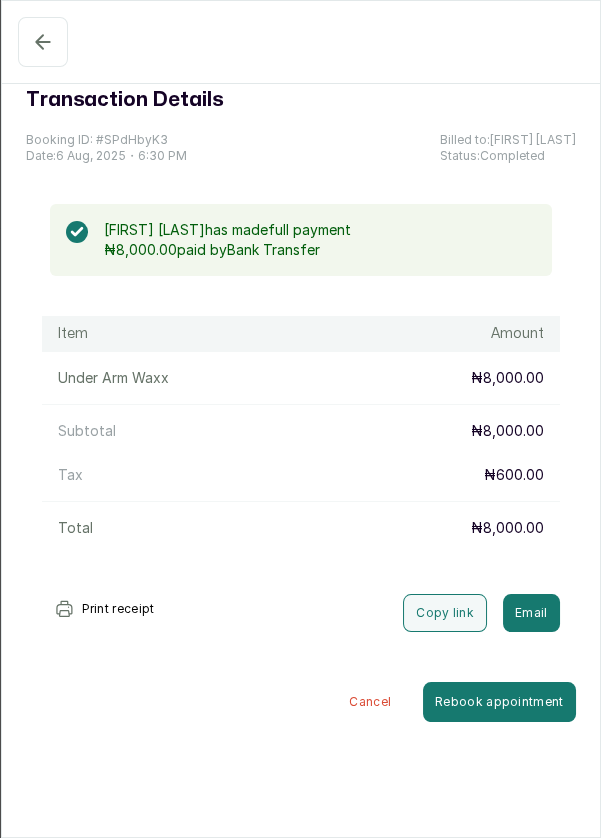 click on "Completed" at bounding box center [43, 42] 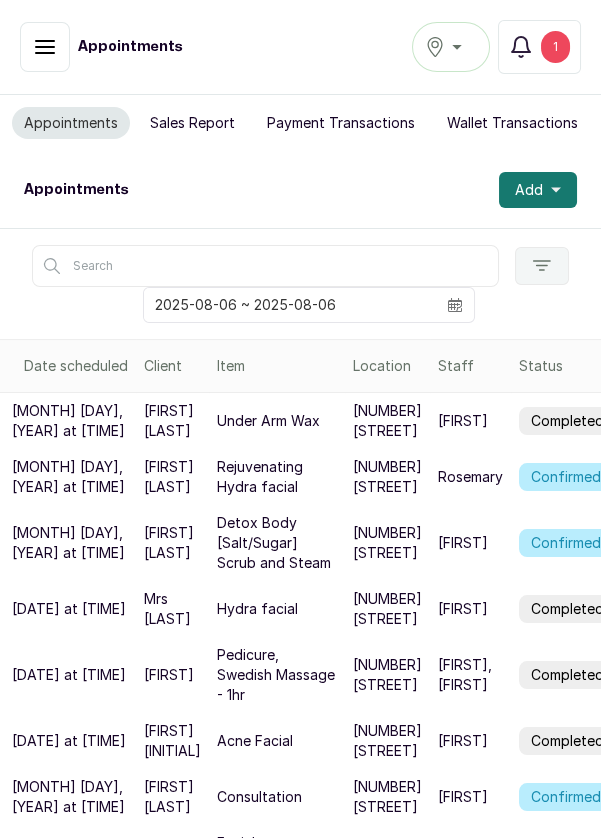 click on "1" at bounding box center (555, 47) 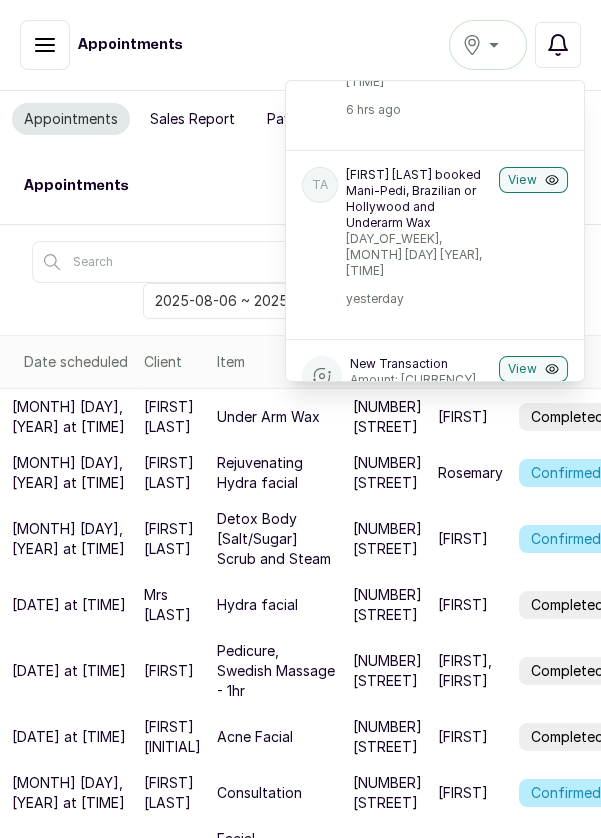 scroll, scrollTop: 0, scrollLeft: 0, axis: both 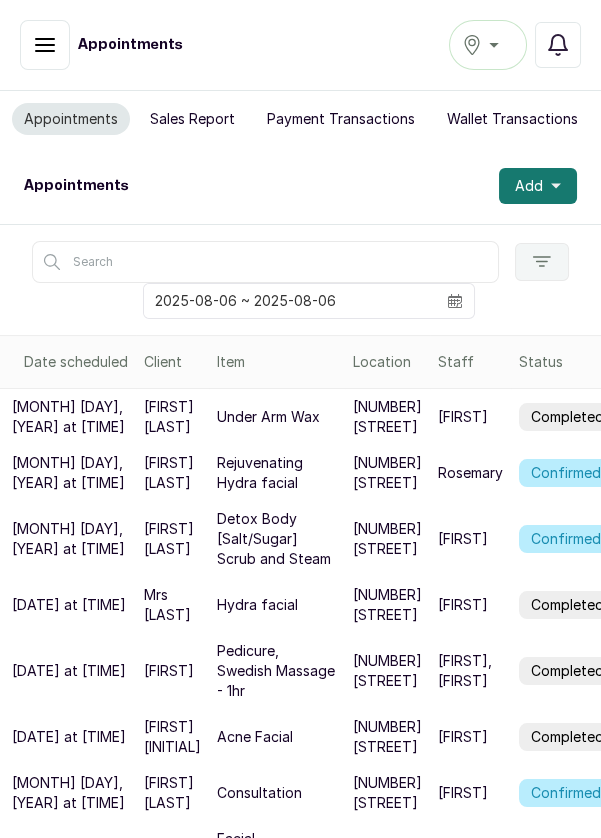 click 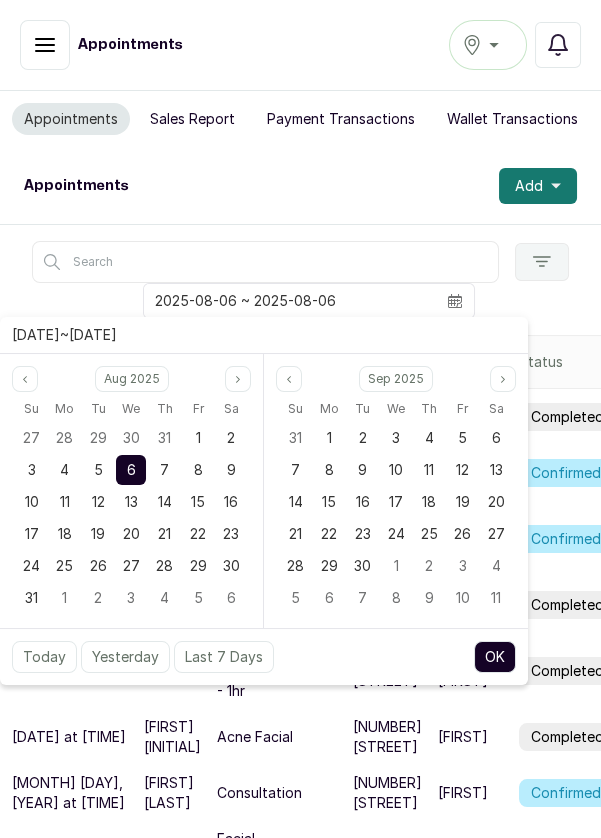click on "7" at bounding box center (165, 470) 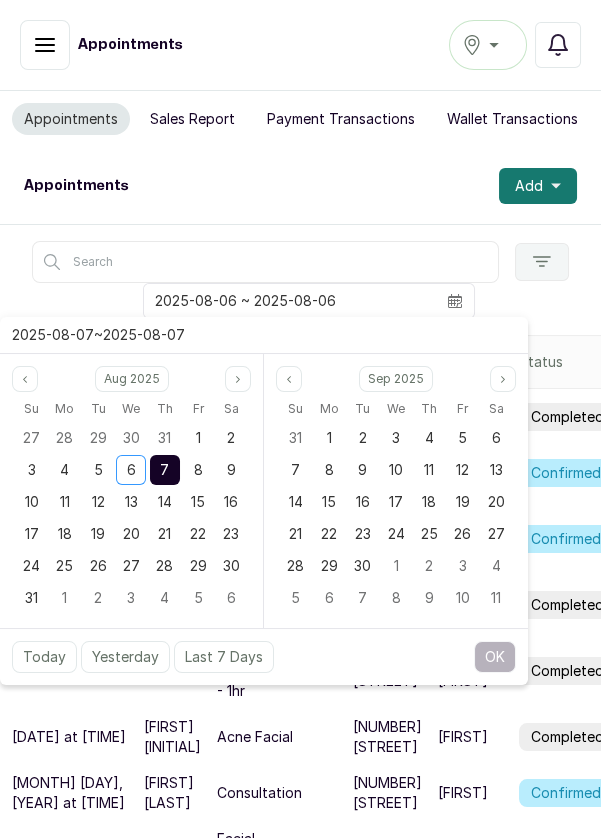 click on "7" at bounding box center (164, 469) 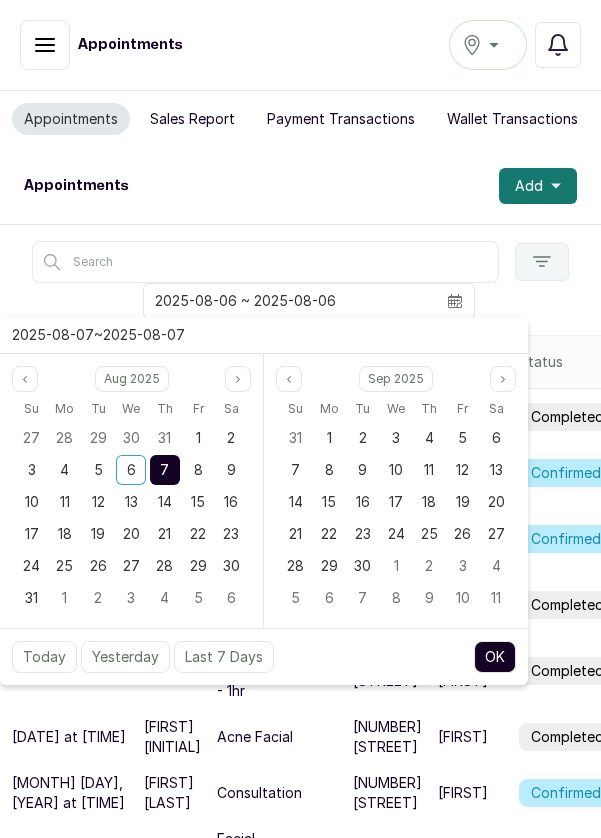 click on "OK" at bounding box center (495, 657) 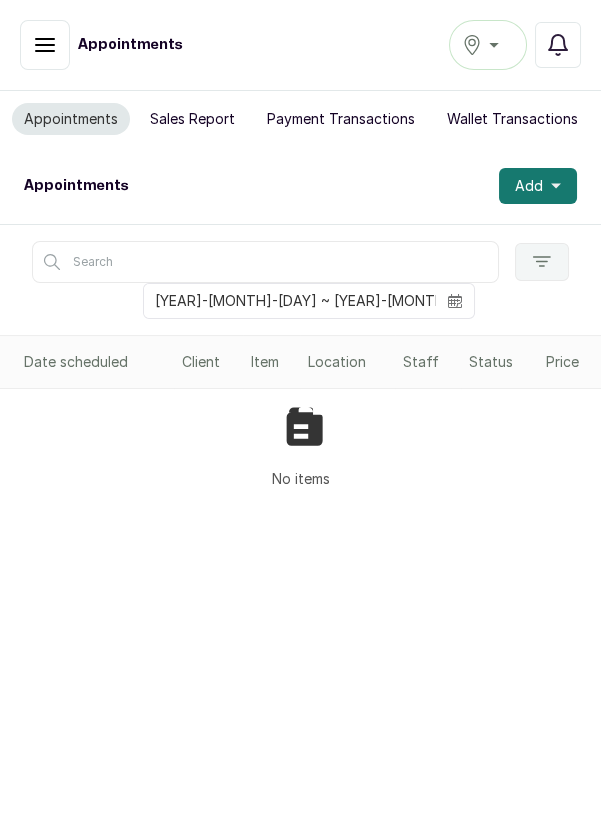 click 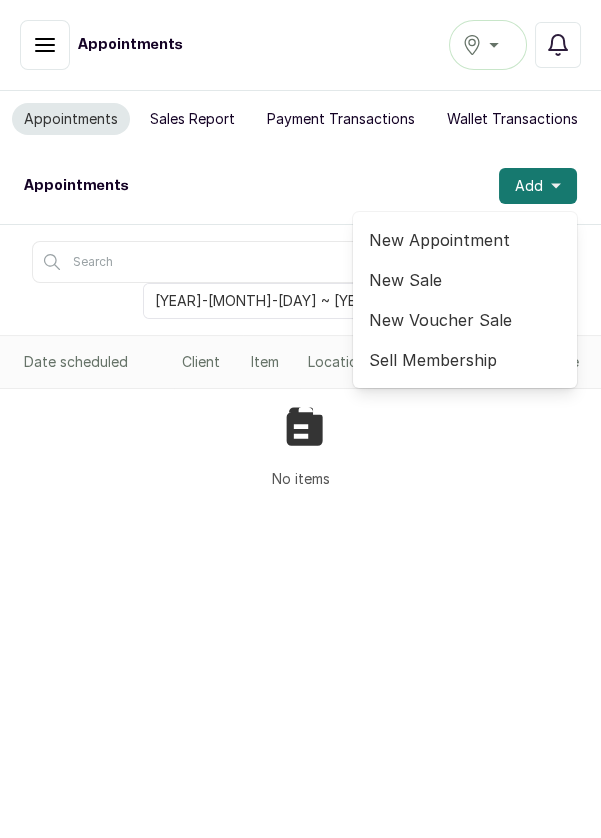 click on "New Appointment" at bounding box center (465, 240) 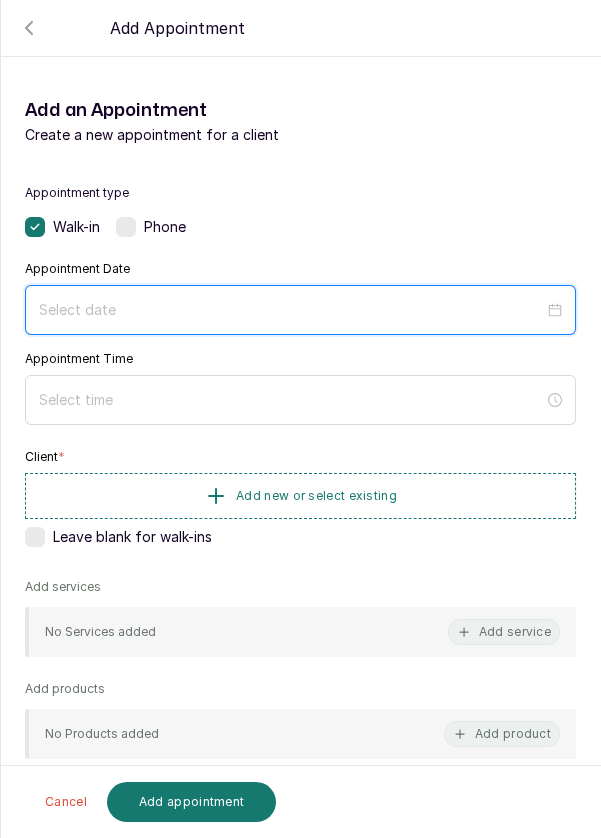 click at bounding box center [291, 310] 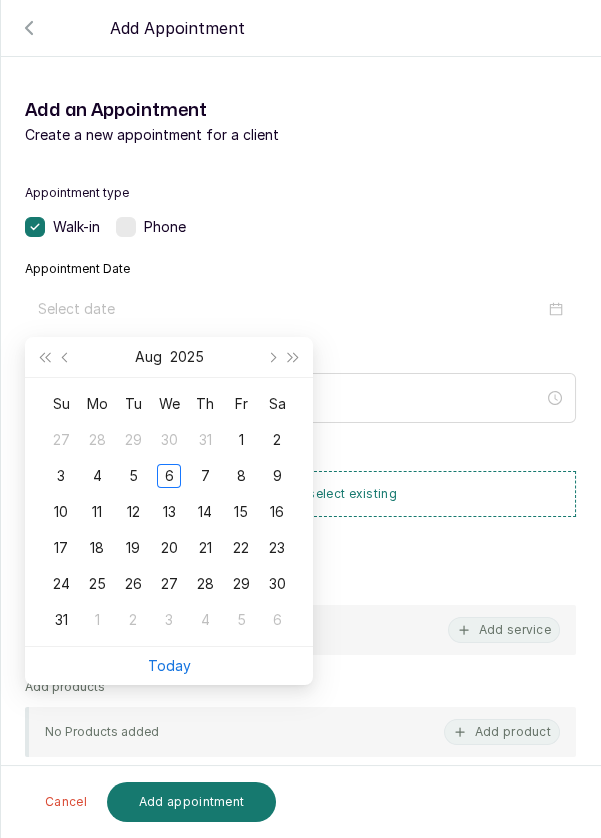 click on "7" at bounding box center [205, 476] 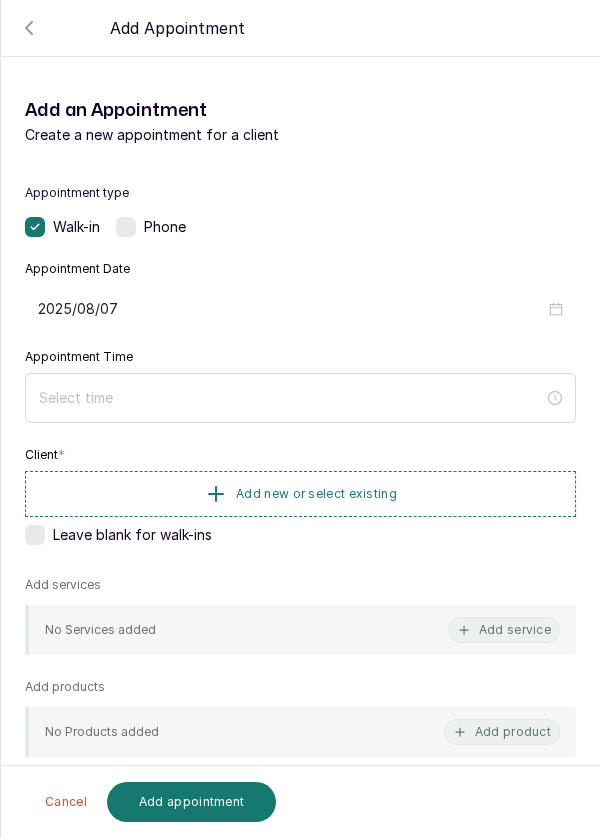 type on "2025/08/07" 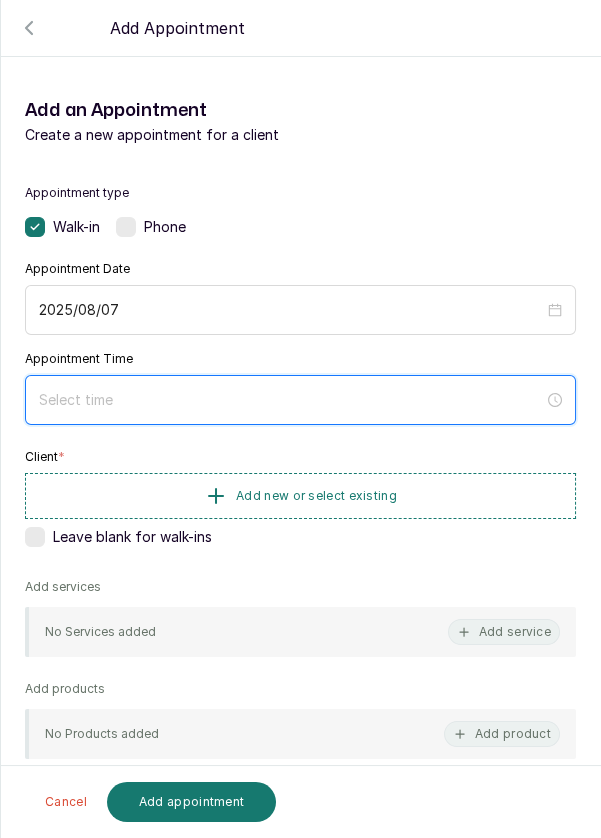 click at bounding box center (291, 400) 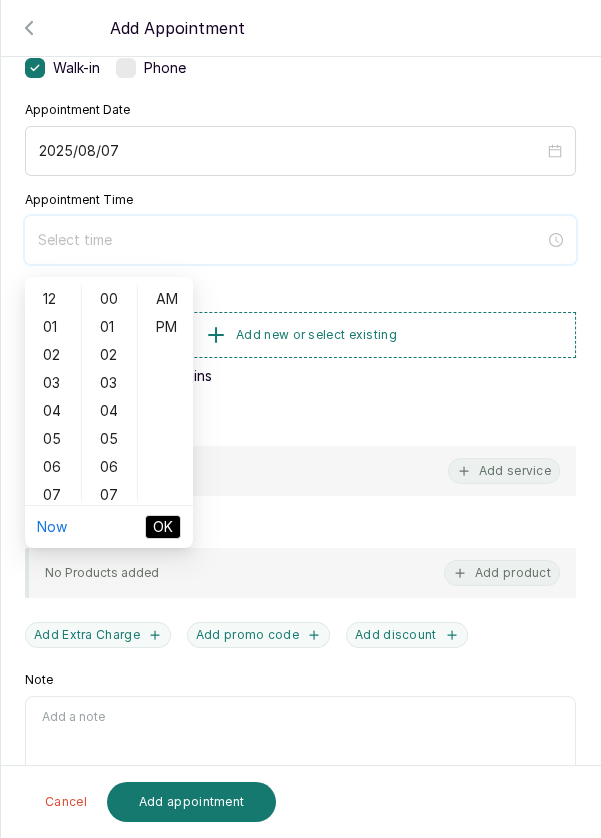 scroll, scrollTop: 162, scrollLeft: 0, axis: vertical 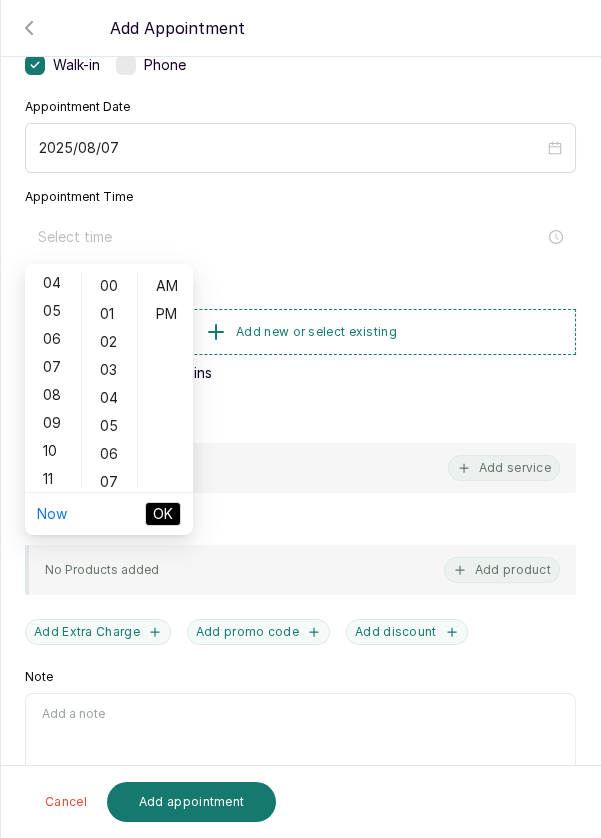 click on "10" at bounding box center (53, 451) 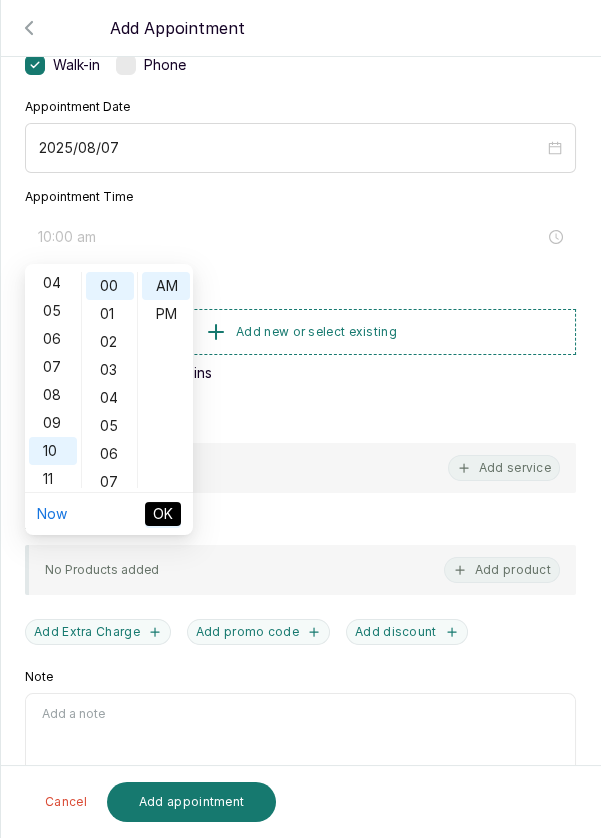 type on "10:00 am" 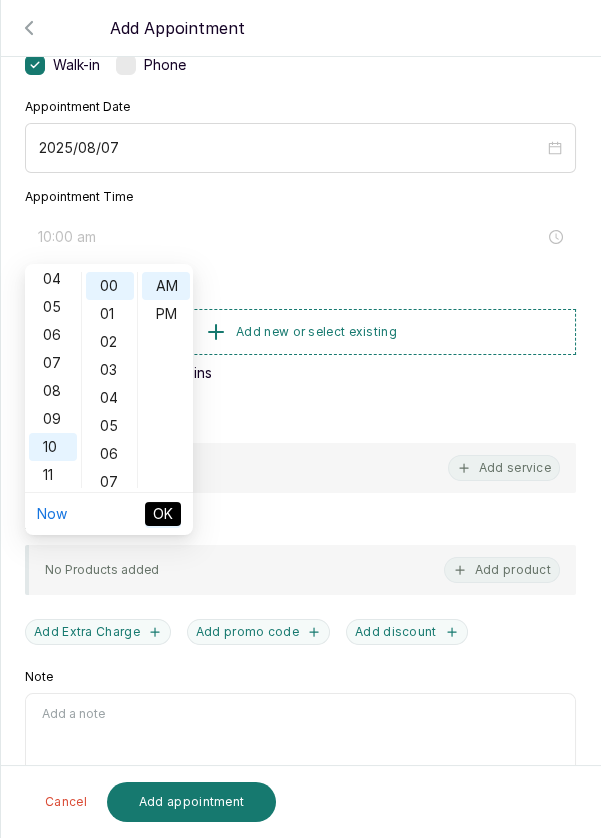 click on "OK" at bounding box center (163, 514) 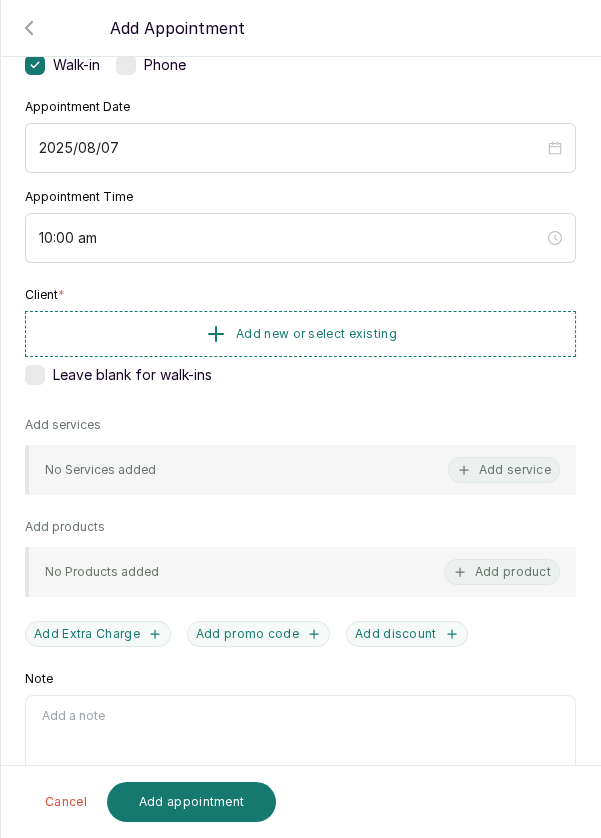 click on "Add new or select existing" at bounding box center (300, 334) 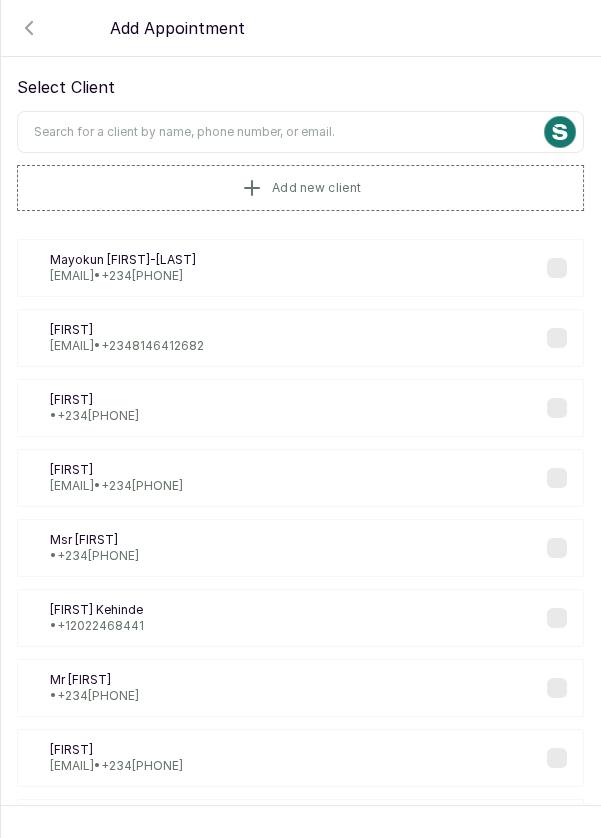 scroll, scrollTop: 26, scrollLeft: 0, axis: vertical 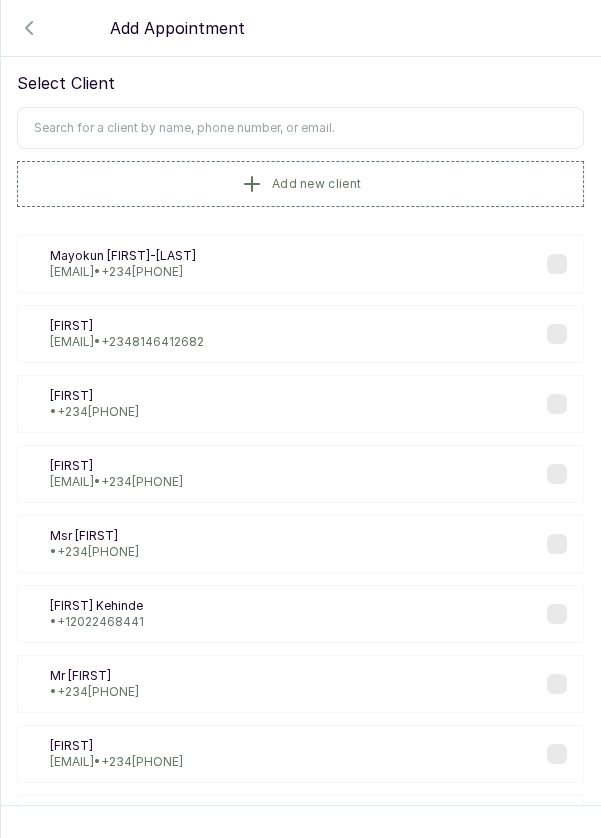 click at bounding box center (300, 128) 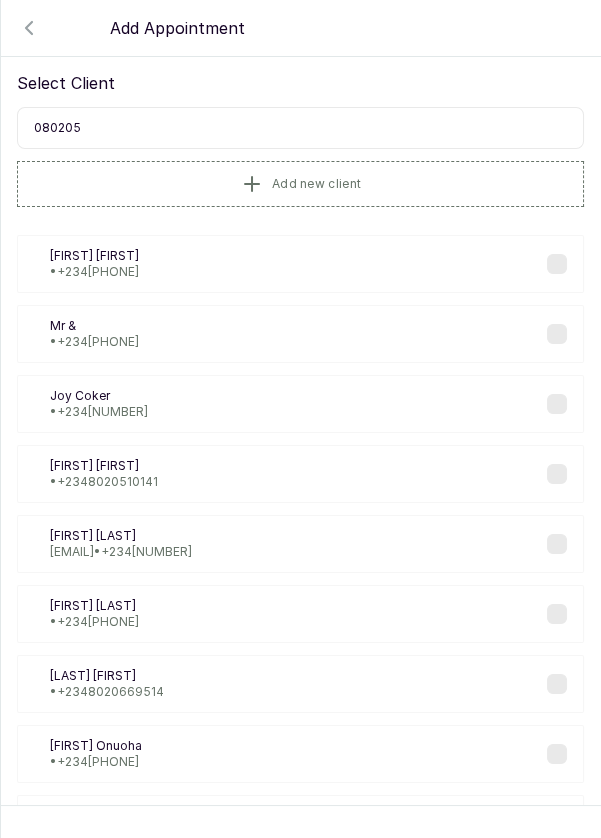 type on "[PHONE]" 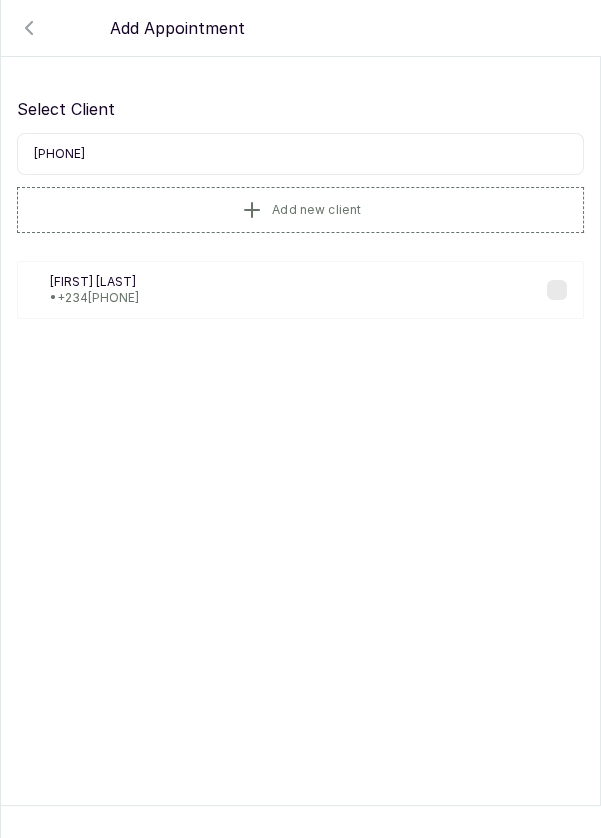 scroll, scrollTop: 0, scrollLeft: 0, axis: both 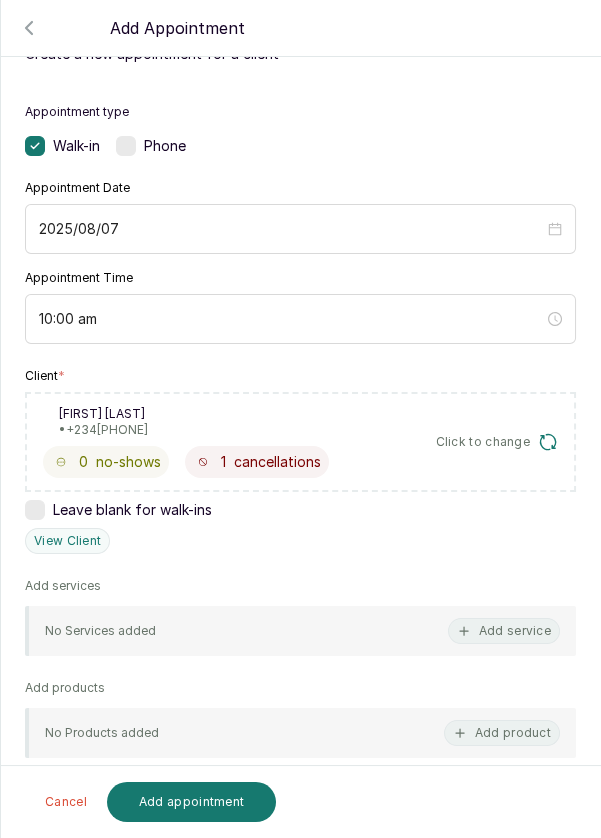 click on "Add service" at bounding box center [504, 631] 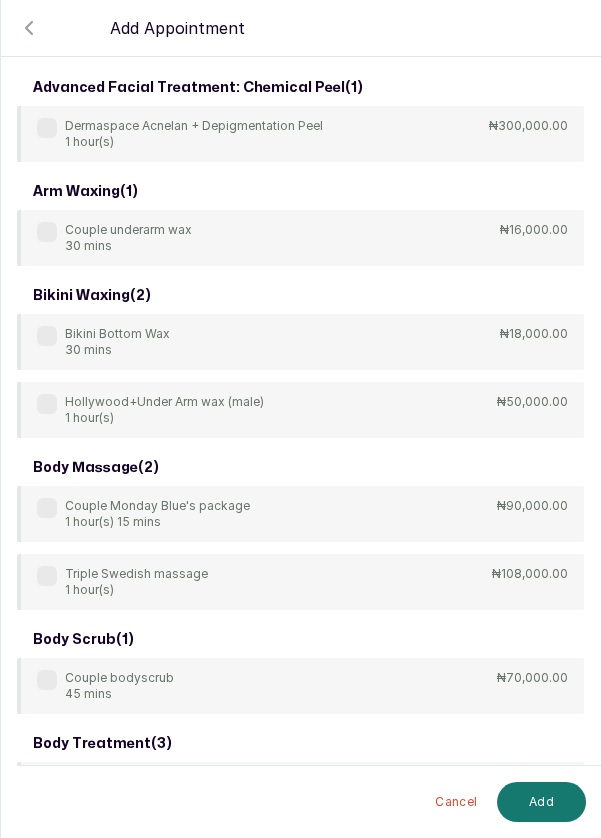 scroll, scrollTop: 80, scrollLeft: 0, axis: vertical 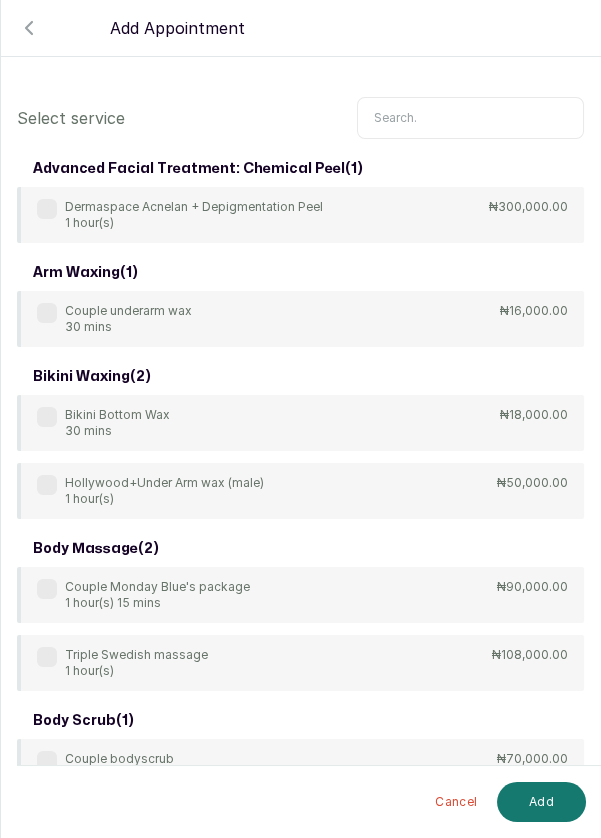 click at bounding box center [470, 118] 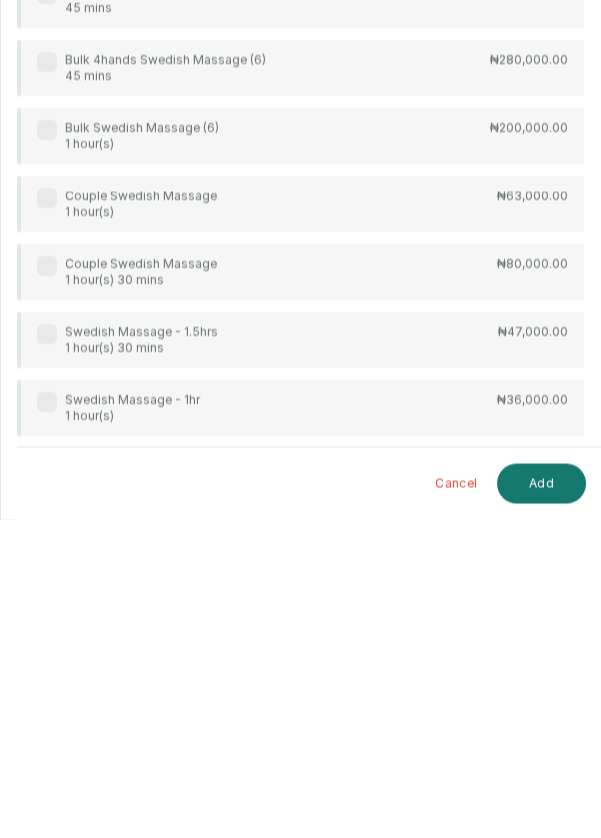 type on "Swedish" 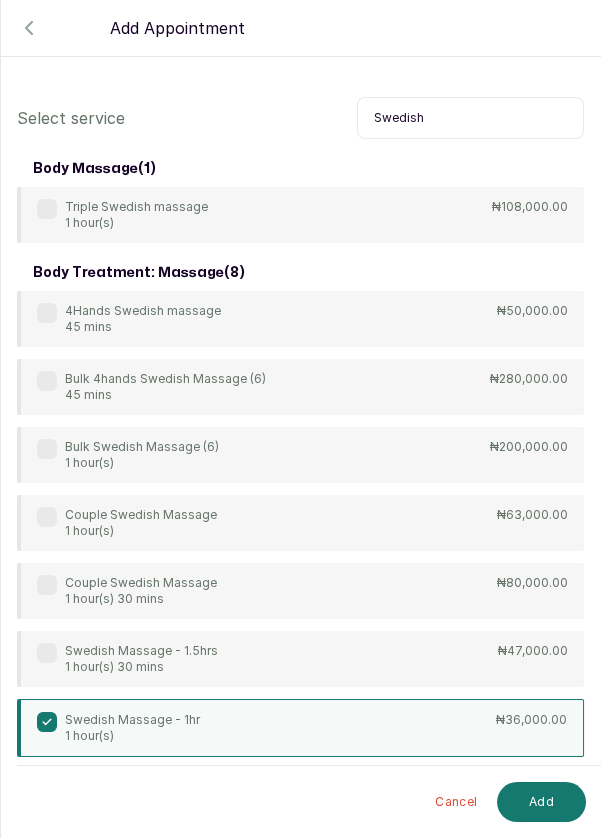 click on "Add" at bounding box center (541, 802) 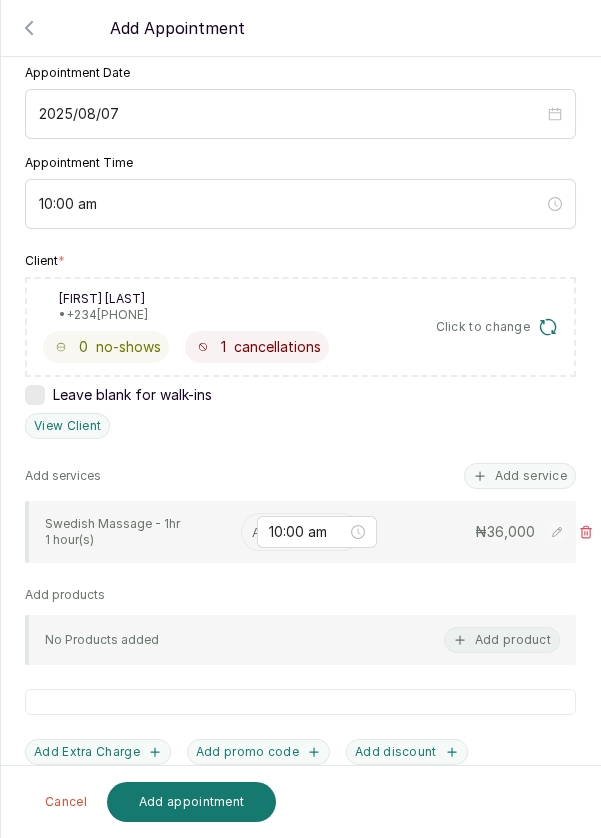 scroll, scrollTop: 200, scrollLeft: 0, axis: vertical 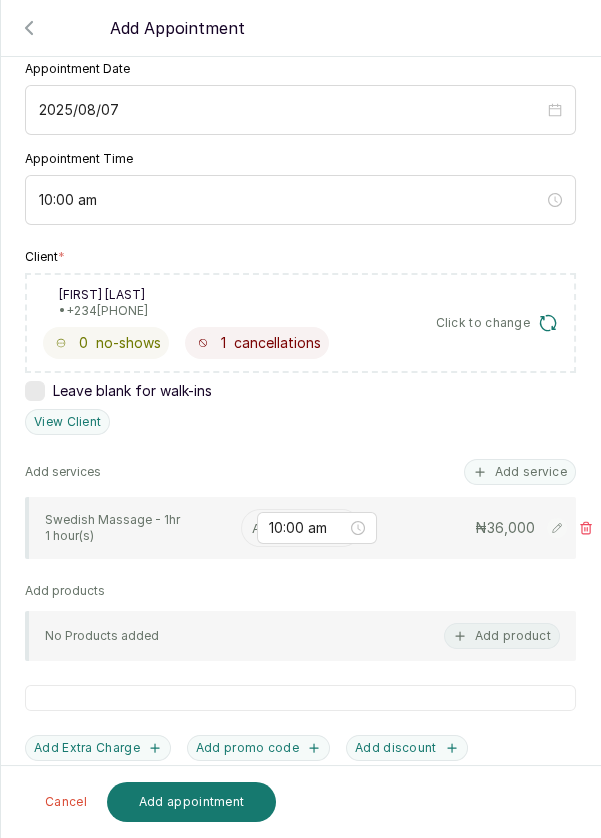click on "10:00 am" at bounding box center [317, 528] 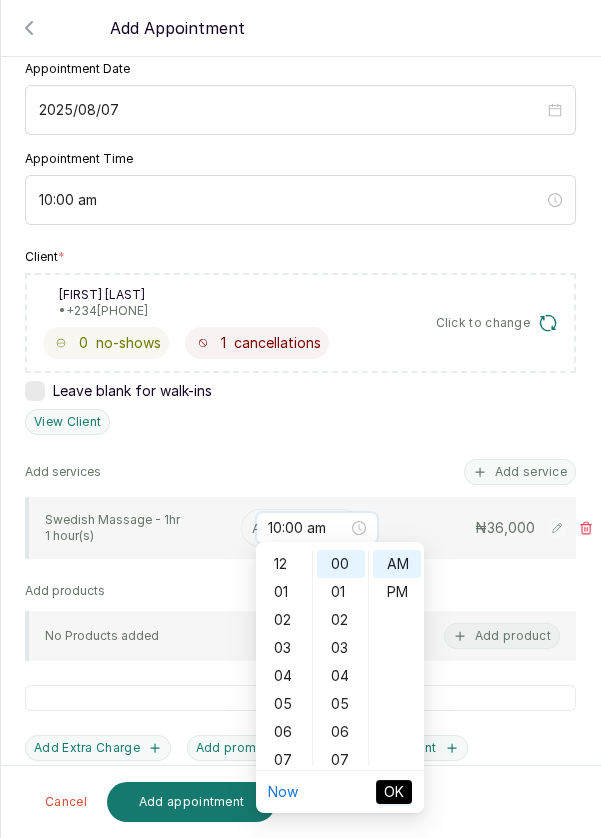 scroll, scrollTop: 119, scrollLeft: 0, axis: vertical 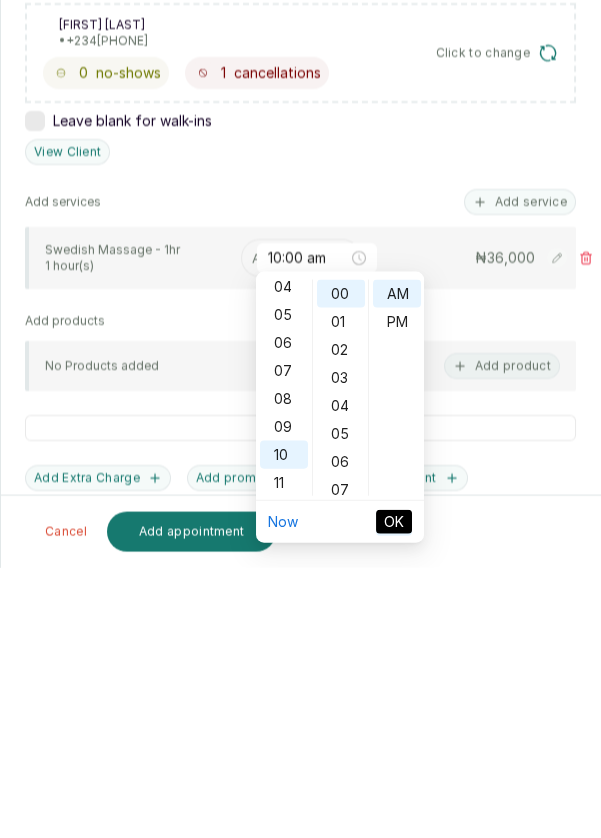 click on "Add products   No Products added Add product" at bounding box center (300, 622) 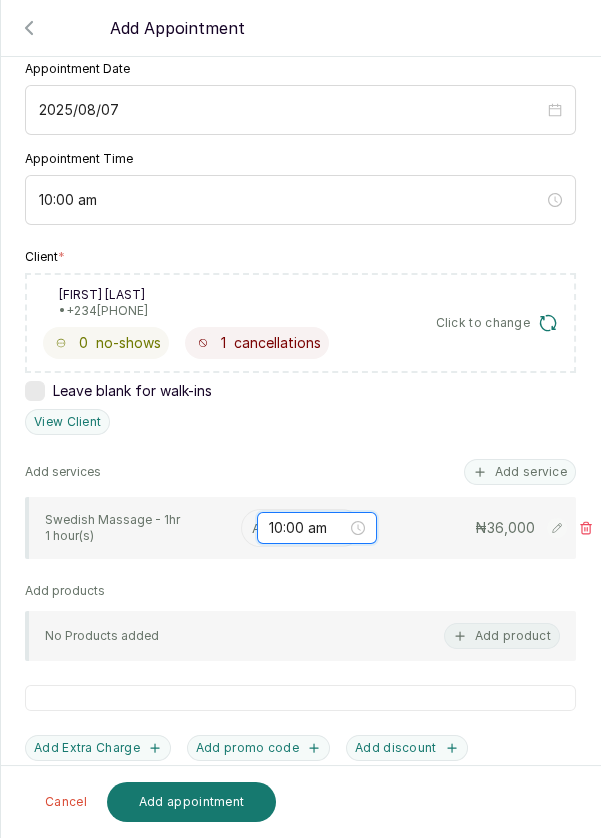 click on "10:00 am" at bounding box center (308, 528) 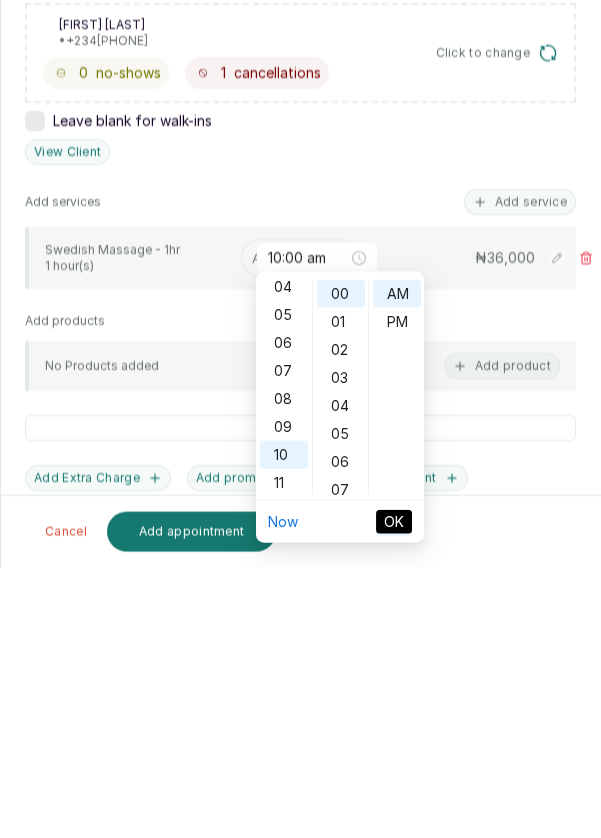 click on "Appointment type Walk-in Phone Appointment Date 2025/08/07 Appointment Time 10:00 am Client * NA [FIRST] [LAST]  •  [PHONE] 0 no-shows 1 cancellations Click to change Leave blank for walk-ins  View Client  Add services  Add service [SERVICE] - 1hr 1 hour(s) Assign 10:00 am ₦ 36,000  Add products   No Products added Add product Add Extra Charge Add promo code Add discount Note 1000 of 1000 characters left" at bounding box center (300, 467) 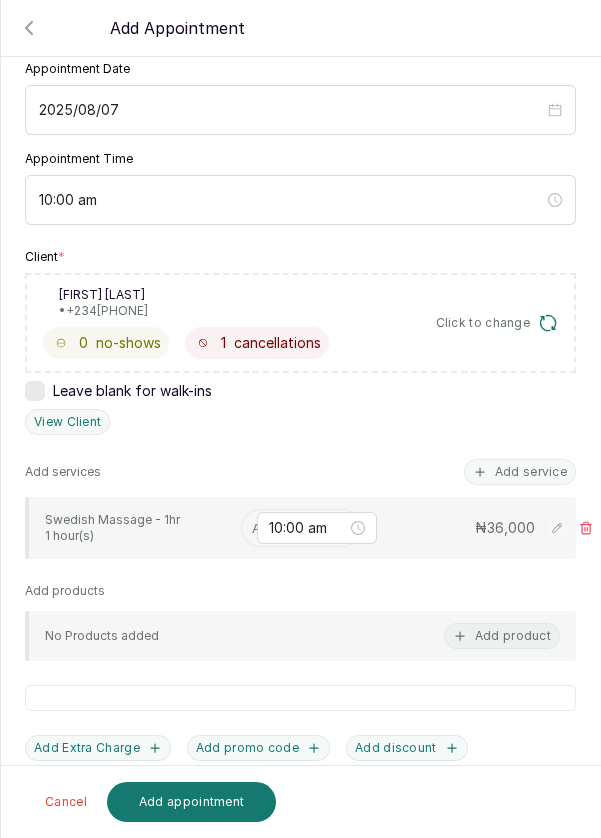 click at bounding box center [254, 528] 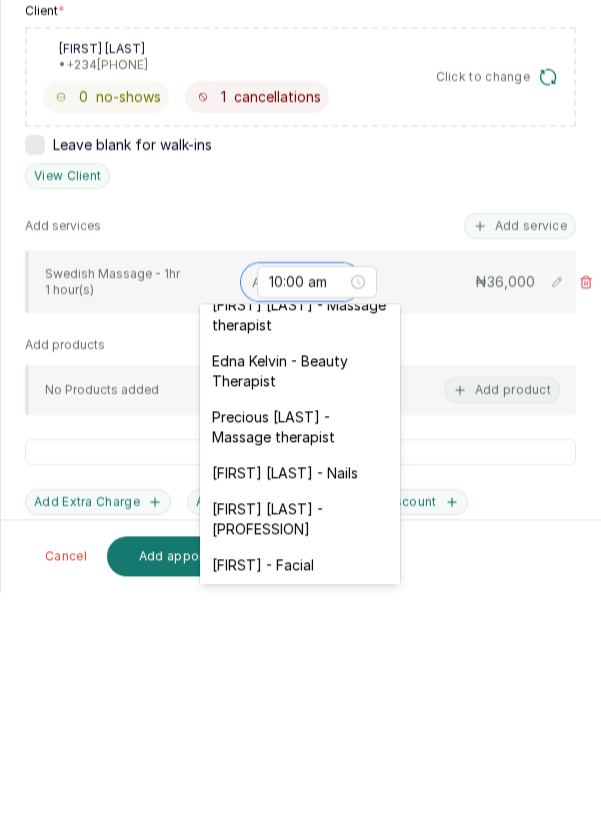 scroll, scrollTop: 750, scrollLeft: 0, axis: vertical 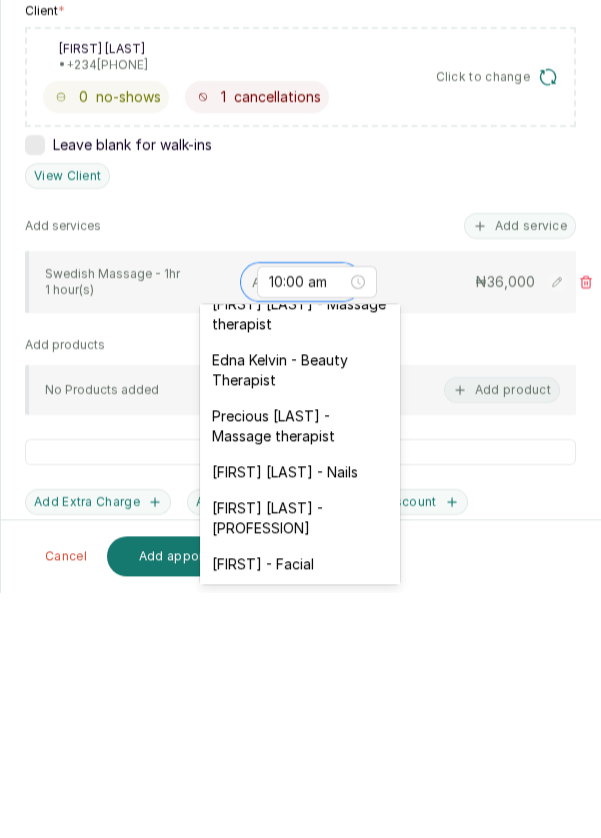 click on "[FIRST] [LAST] - Nails" at bounding box center [300, 718] 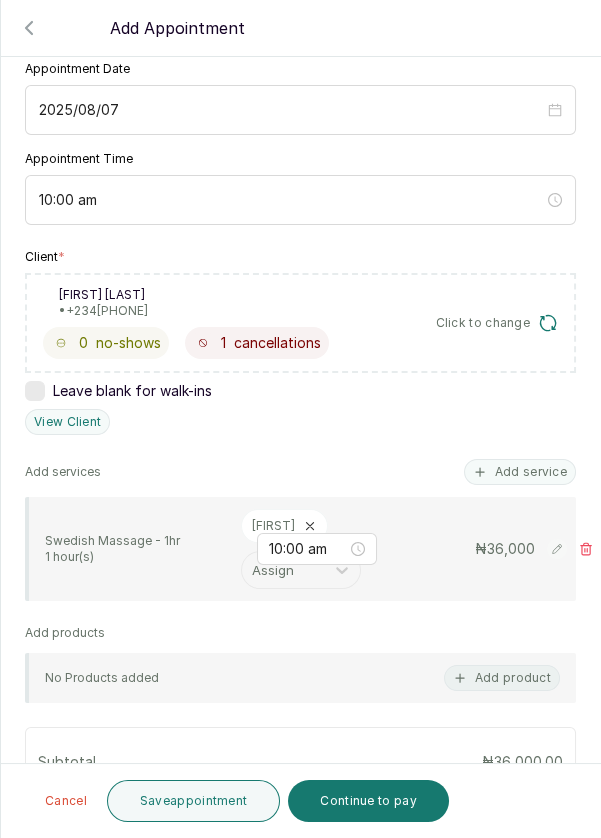 click on "Save  appointment" at bounding box center [194, 801] 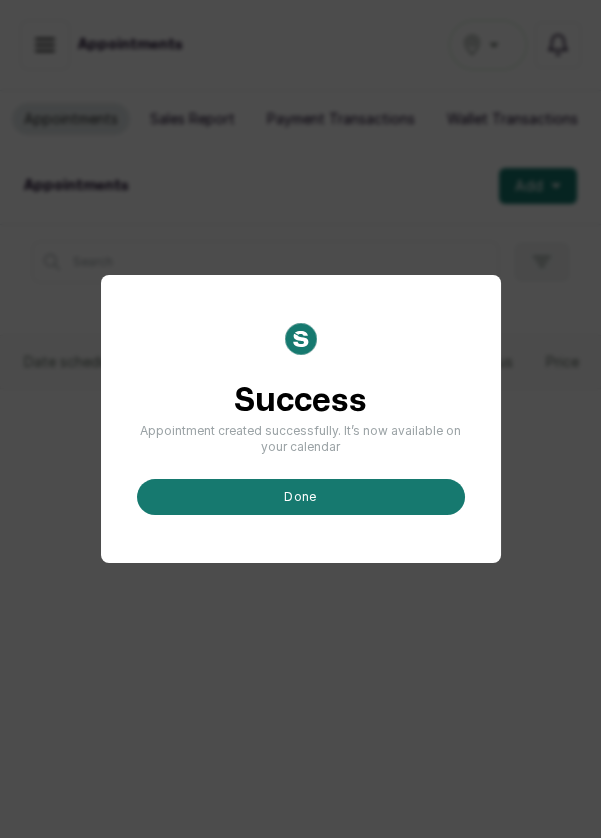 click on "done" at bounding box center (301, 497) 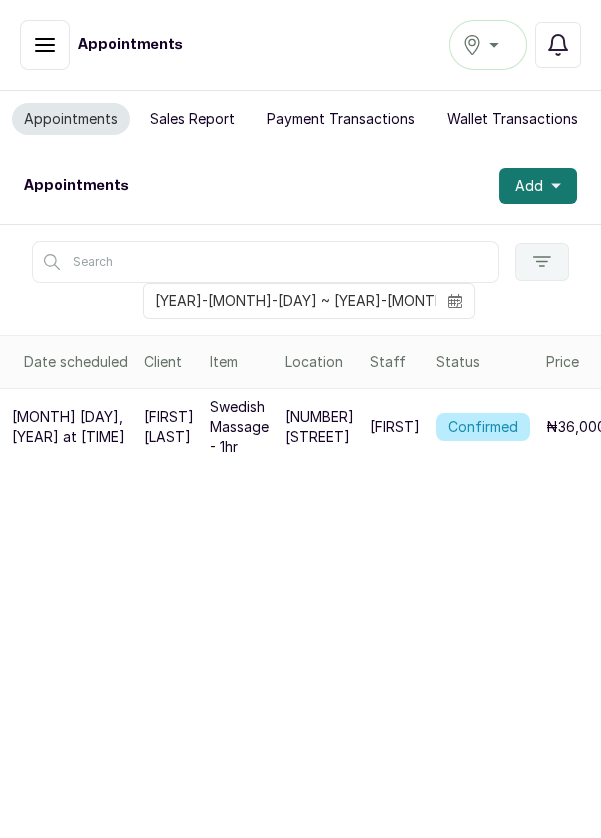 click 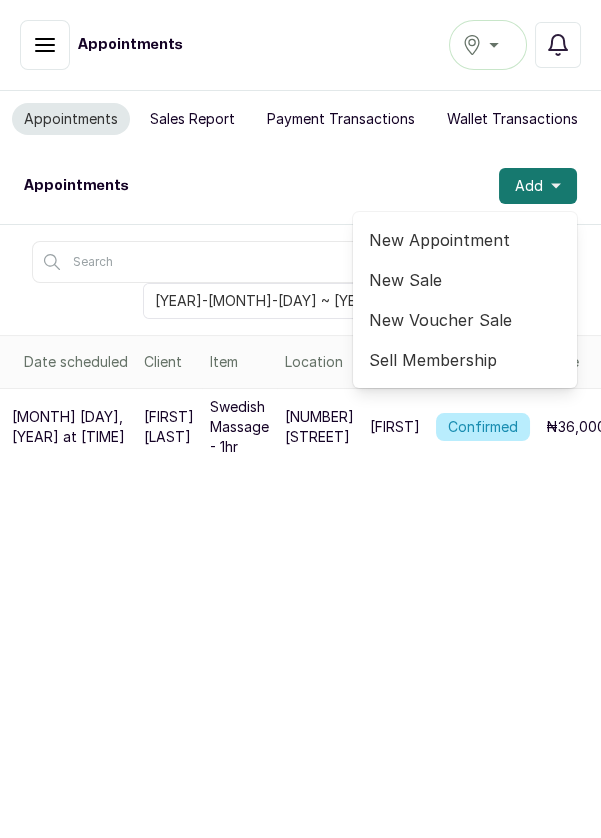 click on "New Appointment" at bounding box center [465, 240] 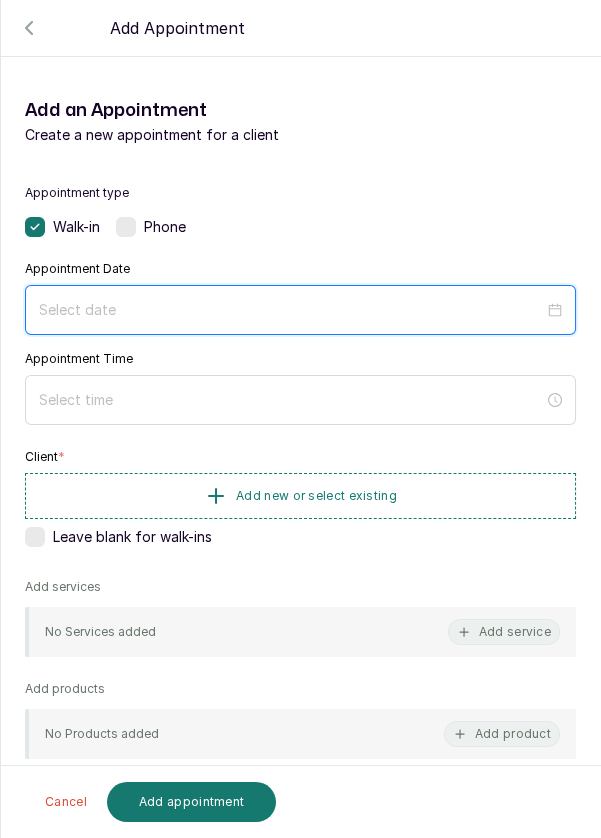 click at bounding box center [291, 310] 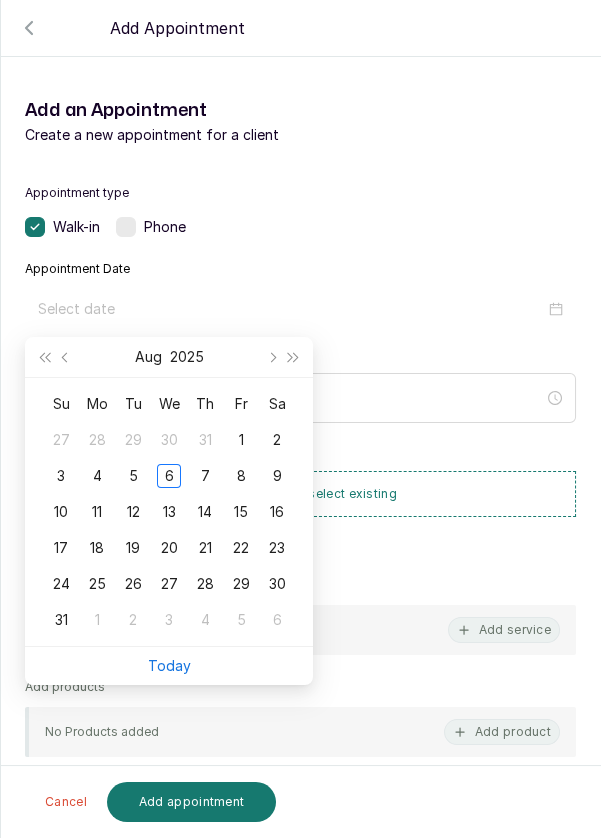 click on "7" at bounding box center [205, 476] 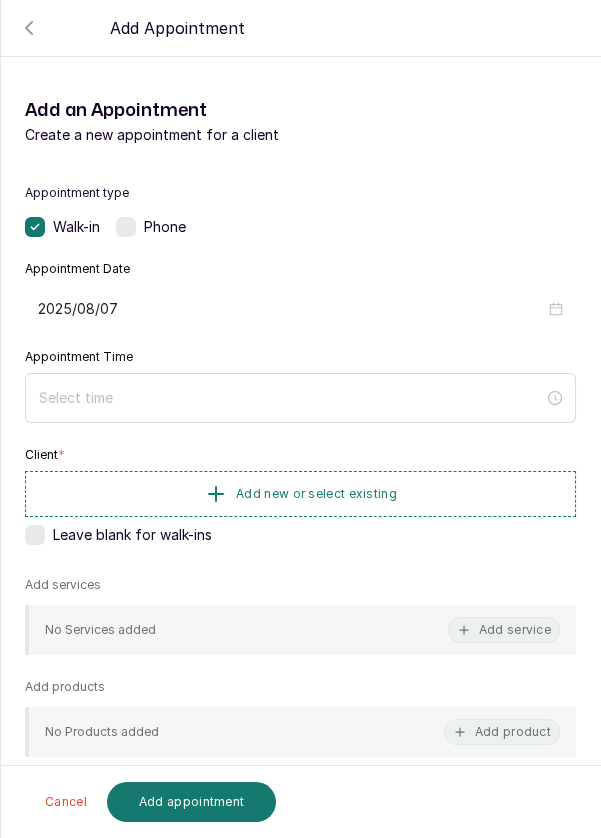 type on "2025/08/07" 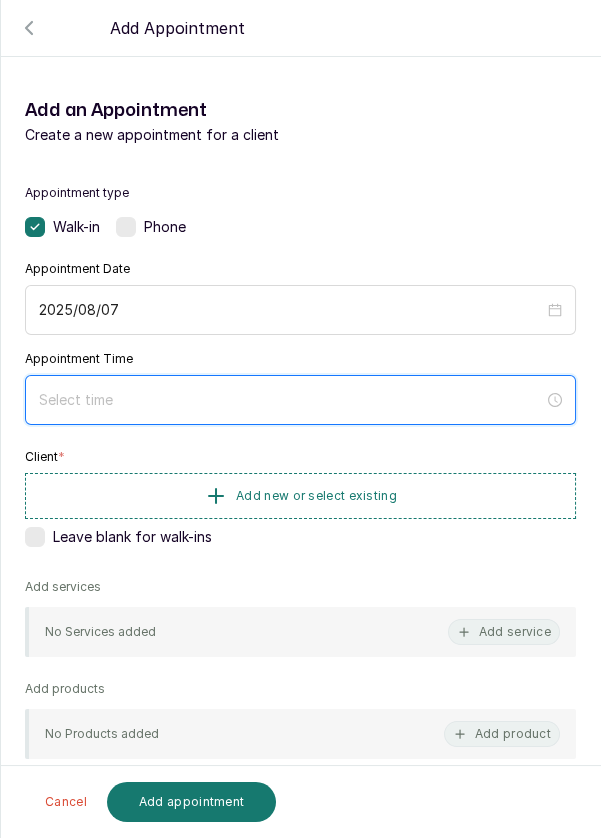 click at bounding box center (291, 400) 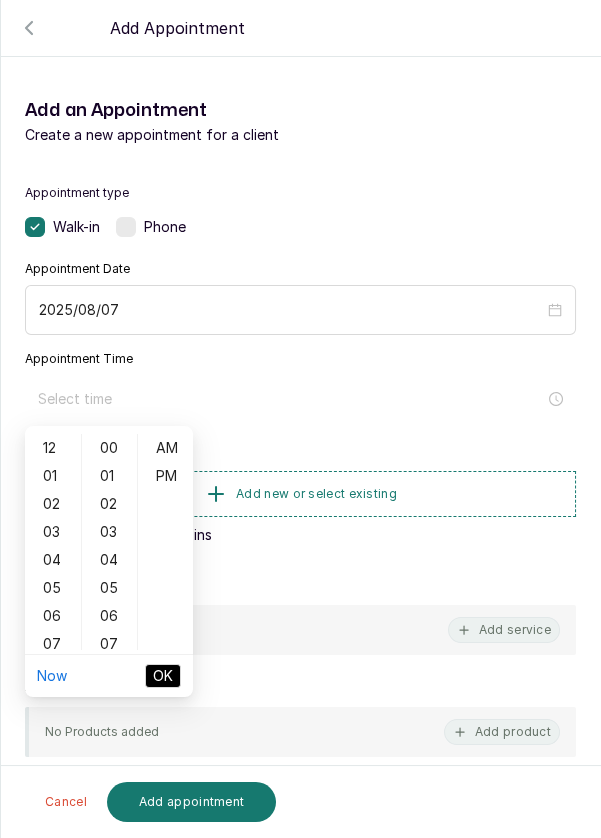 click on "12" at bounding box center [53, 448] 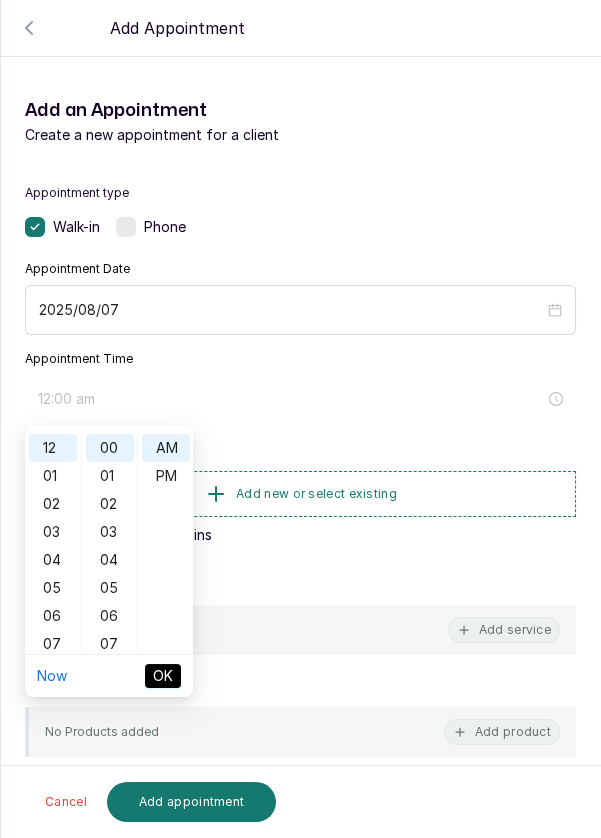 click on "PM" at bounding box center (166, 476) 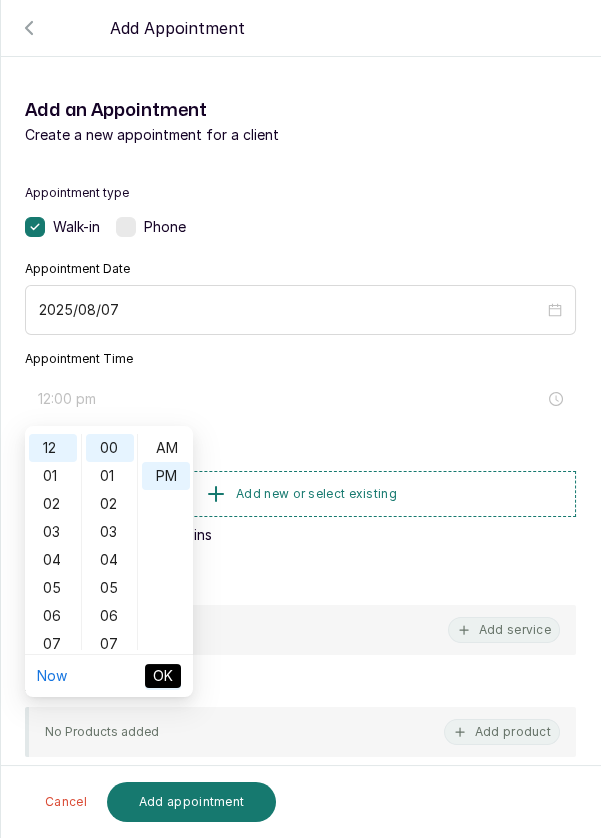 click on "OK" at bounding box center (163, 676) 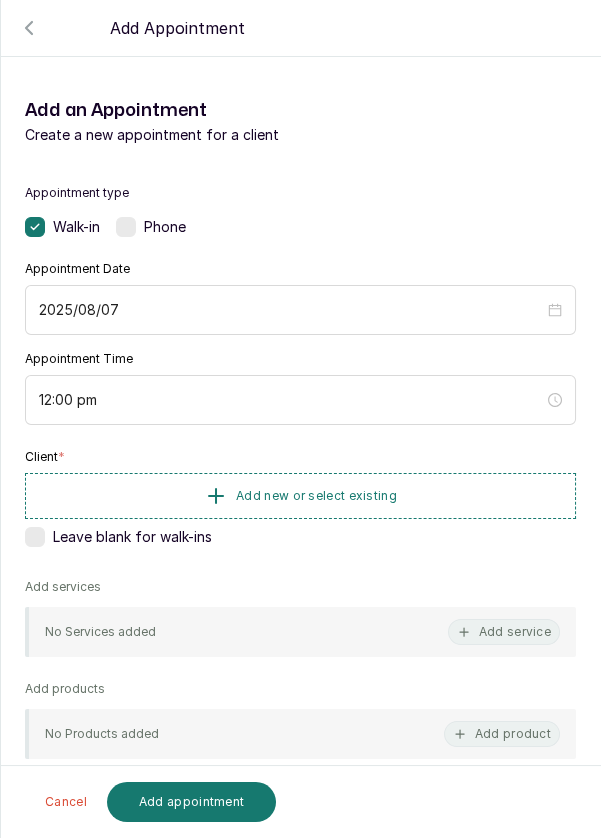 click on "Add new or select existing" at bounding box center [300, 496] 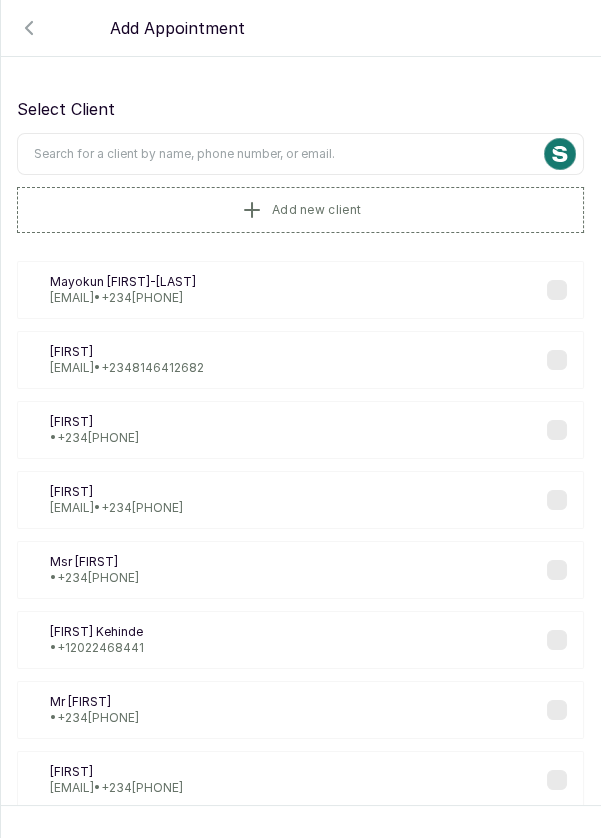 click at bounding box center (300, 154) 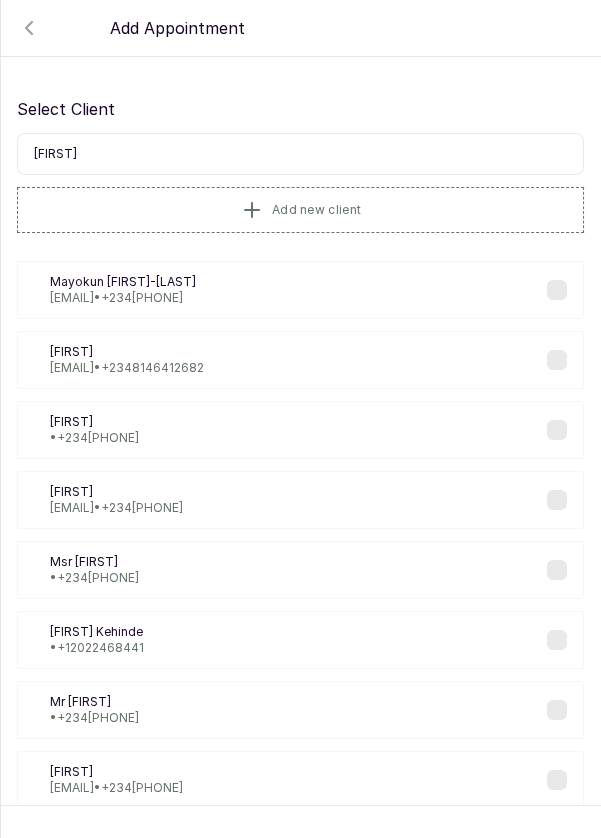 type on "[FIRST]" 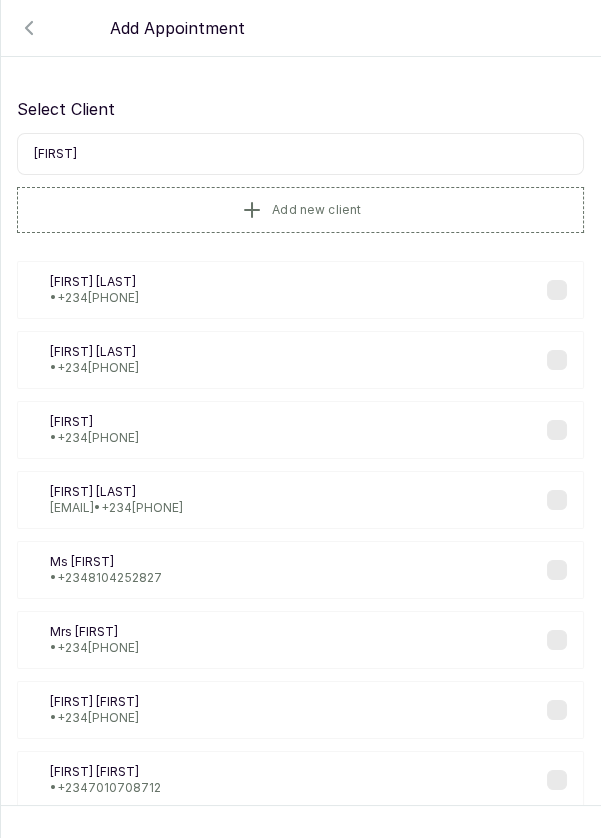 click on "[FIRST] [FIRST] [LAST] • [PHONE]" at bounding box center (300, 360) 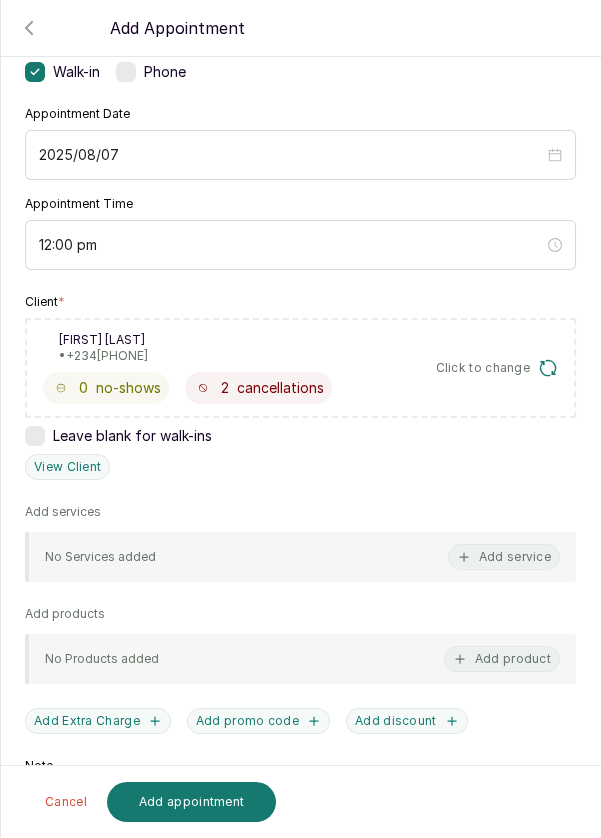 scroll, scrollTop: 156, scrollLeft: 0, axis: vertical 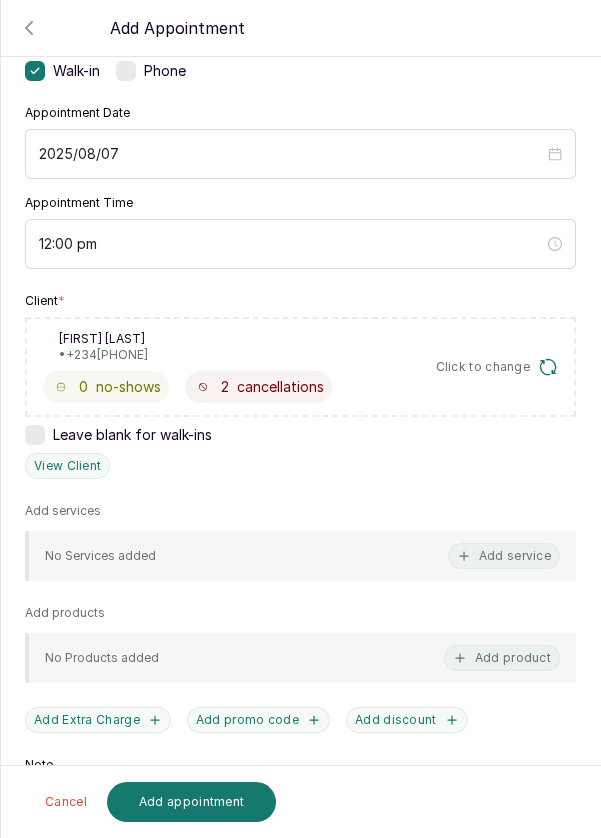 click on "Add service" at bounding box center (504, 556) 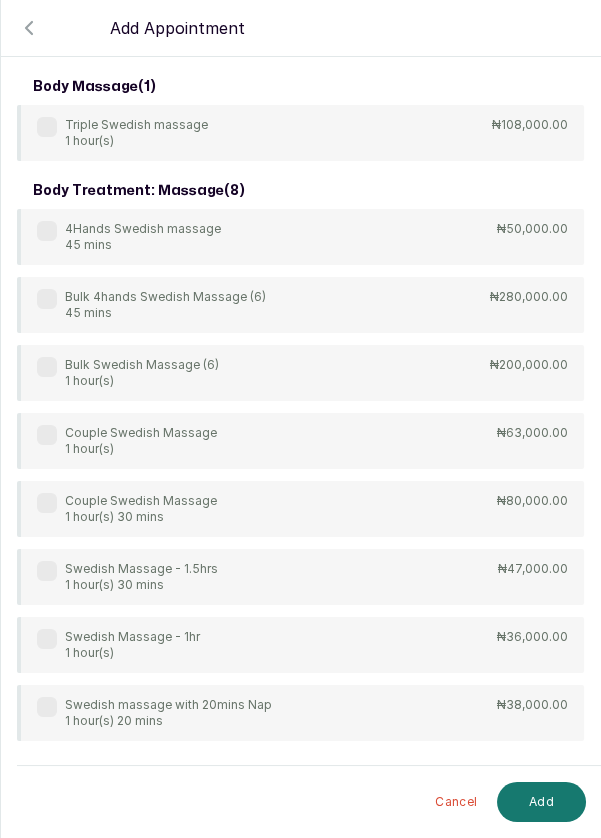 scroll, scrollTop: 0, scrollLeft: 0, axis: both 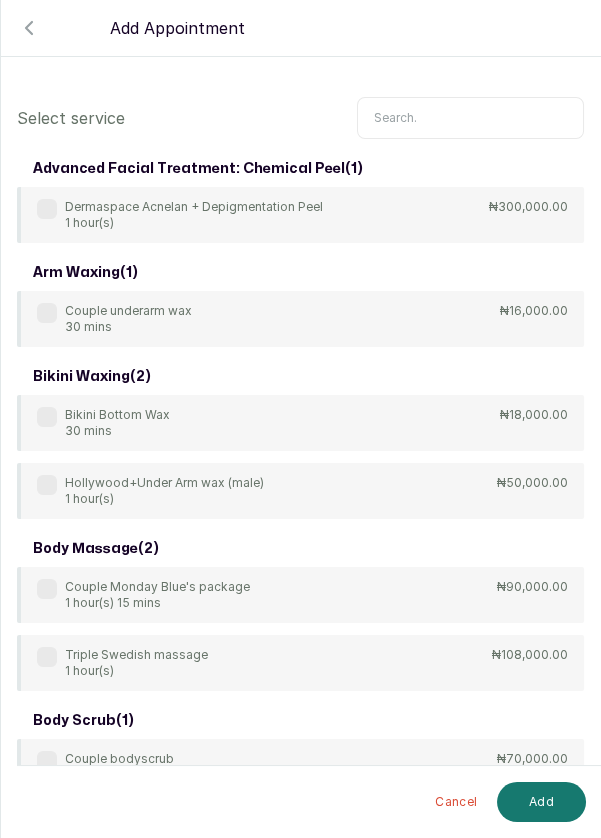 click at bounding box center (470, 118) 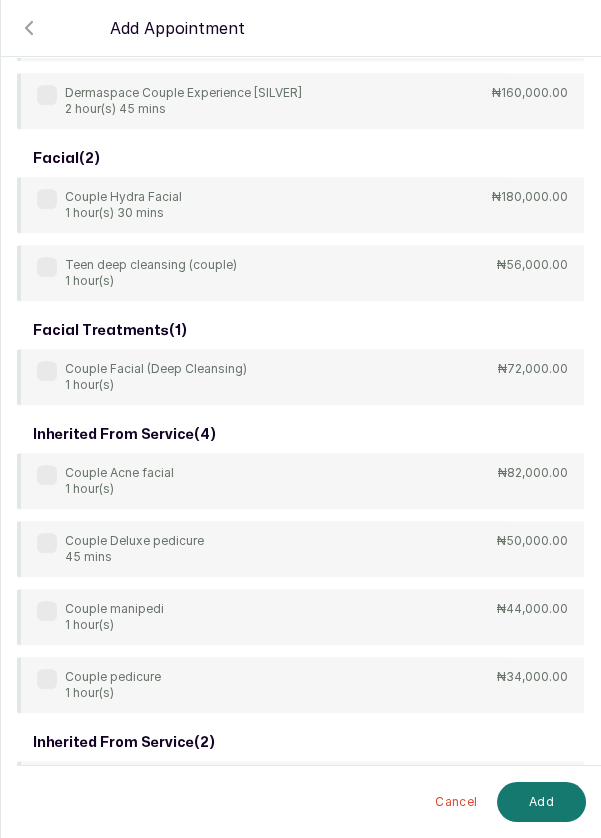 scroll, scrollTop: 1639, scrollLeft: 0, axis: vertical 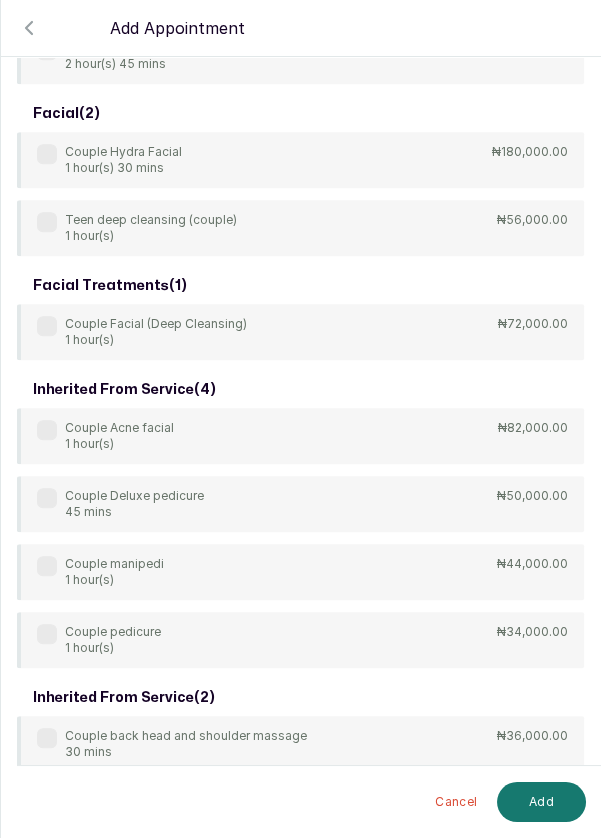 type on "Couple" 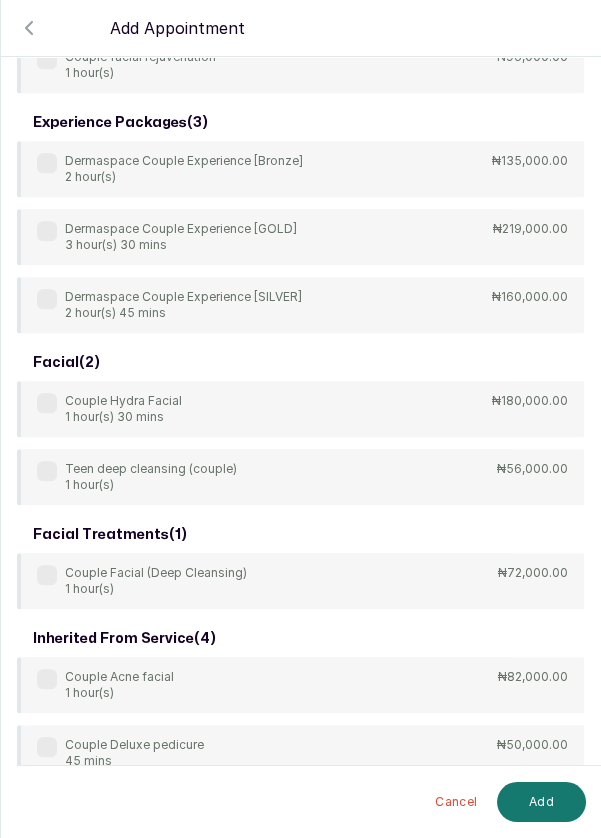 scroll, scrollTop: 1391, scrollLeft: 0, axis: vertical 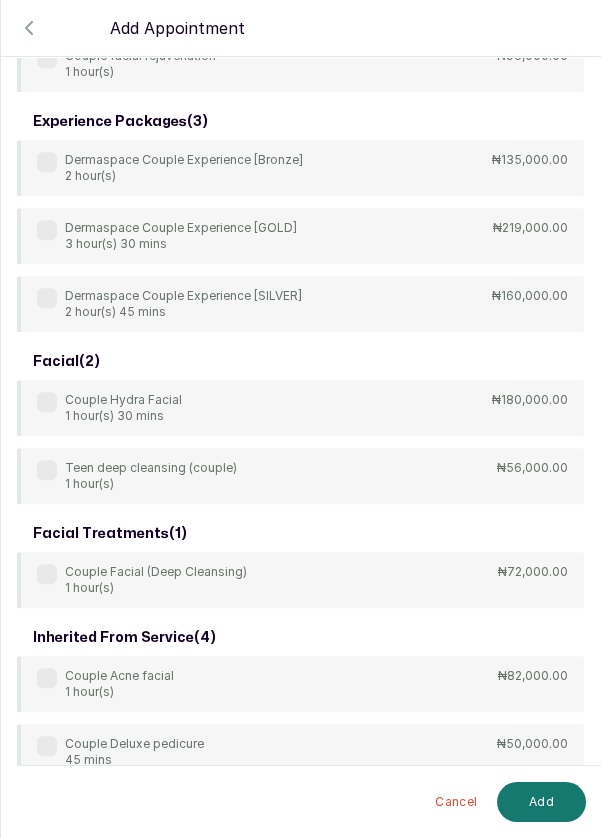 click at bounding box center [47, 574] 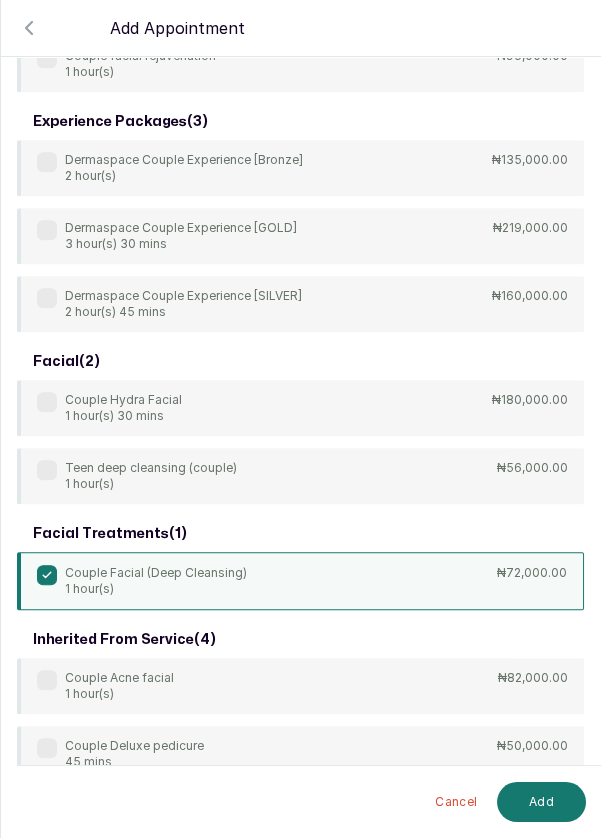 click on "Add" at bounding box center (541, 802) 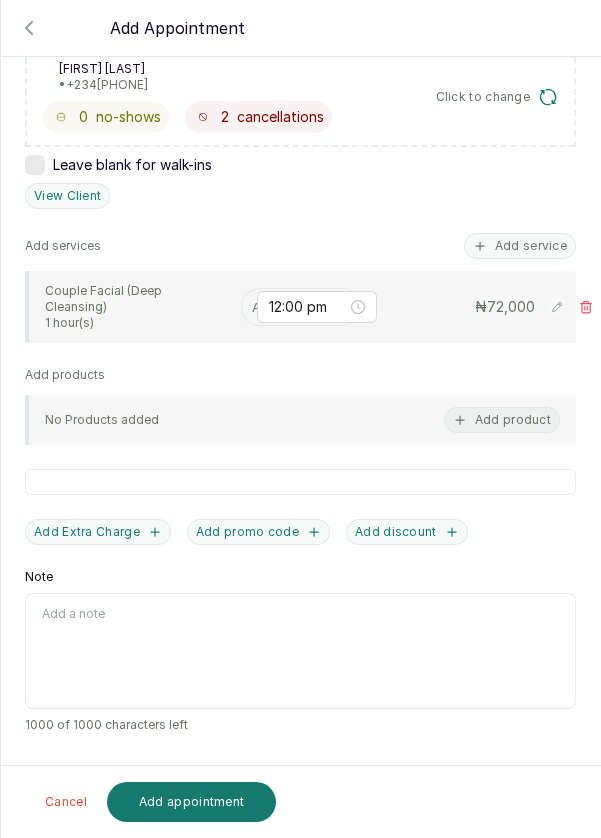 scroll, scrollTop: 313, scrollLeft: 0, axis: vertical 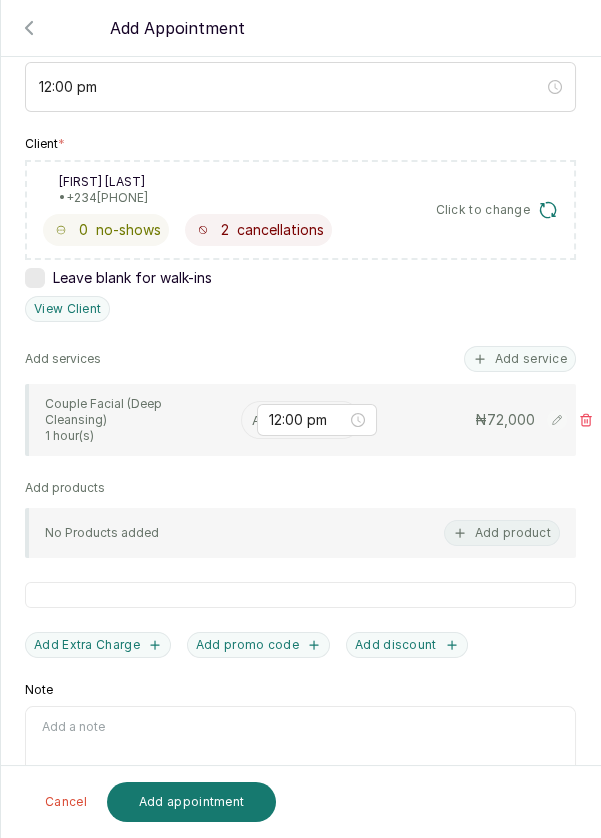 click at bounding box center [254, 420] 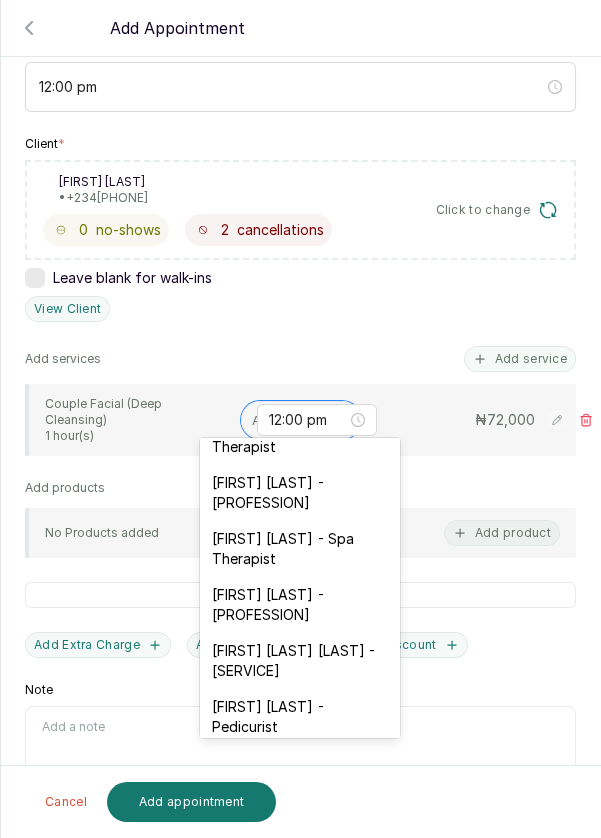 scroll, scrollTop: 72, scrollLeft: 0, axis: vertical 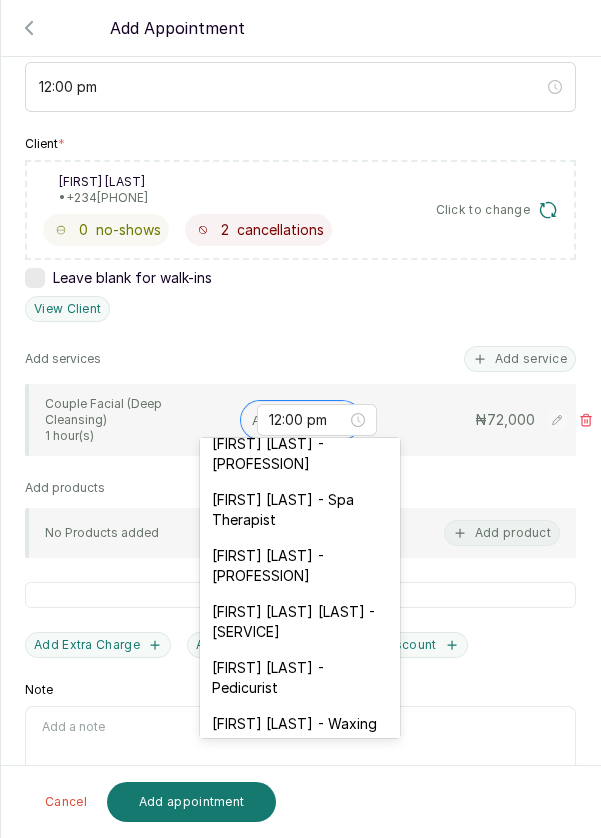 click on "[FIRST] [LAST] - [PROFESSION]" at bounding box center [300, 454] 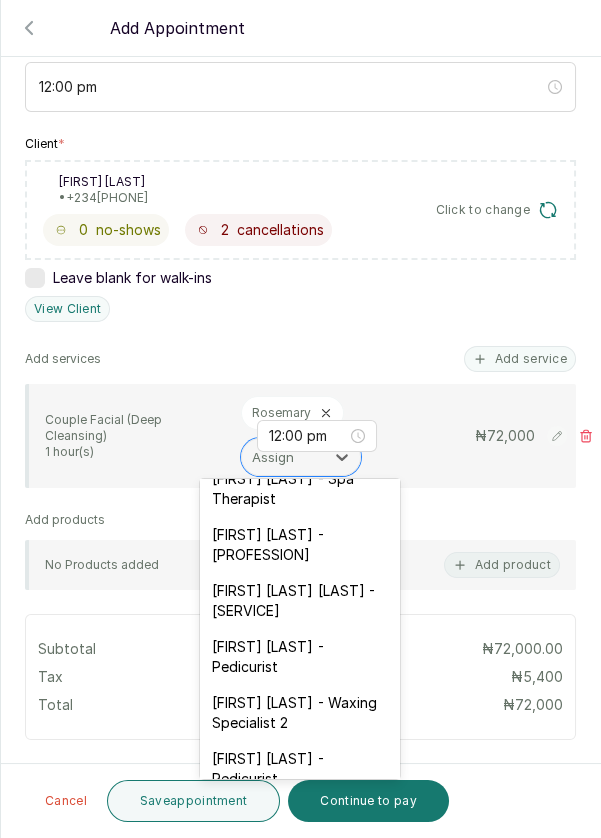 scroll, scrollTop: 122, scrollLeft: 0, axis: vertical 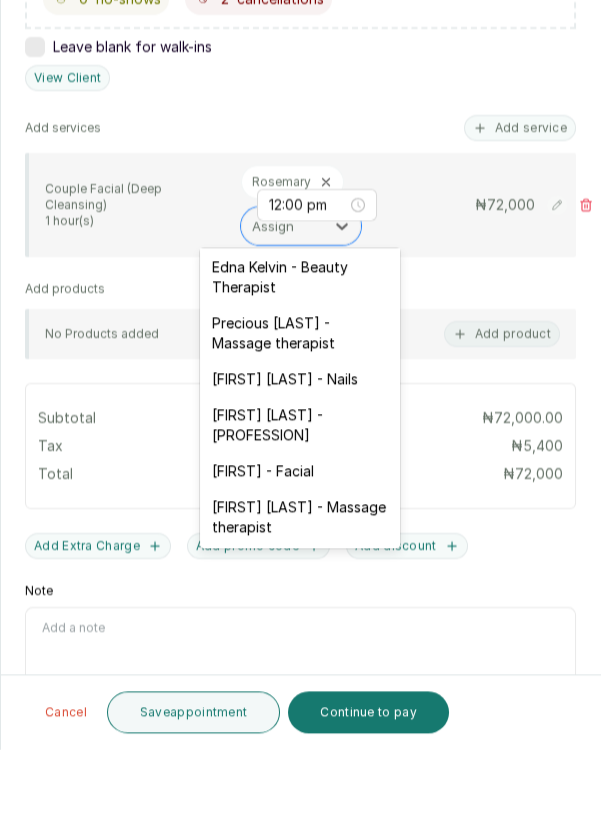 click on "[FIRST] - Facial" at bounding box center [300, 560] 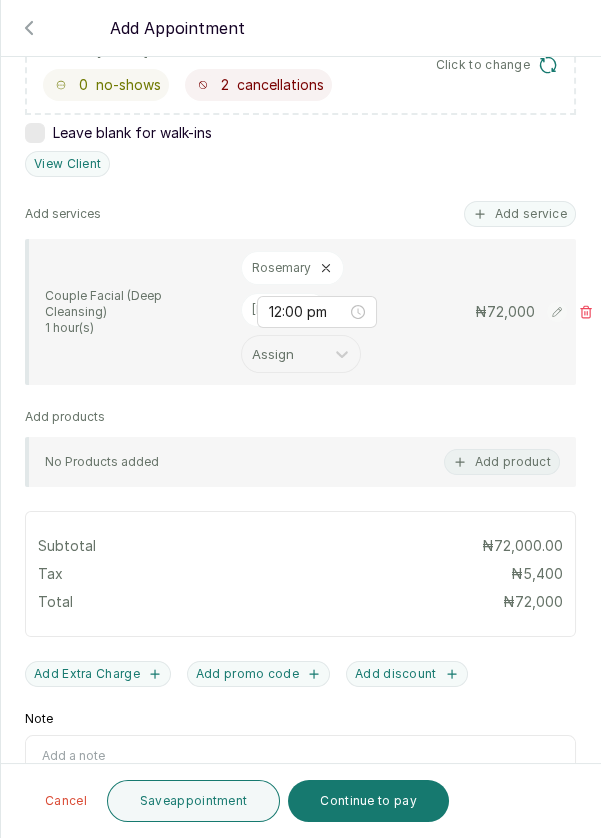 scroll, scrollTop: 471, scrollLeft: 0, axis: vertical 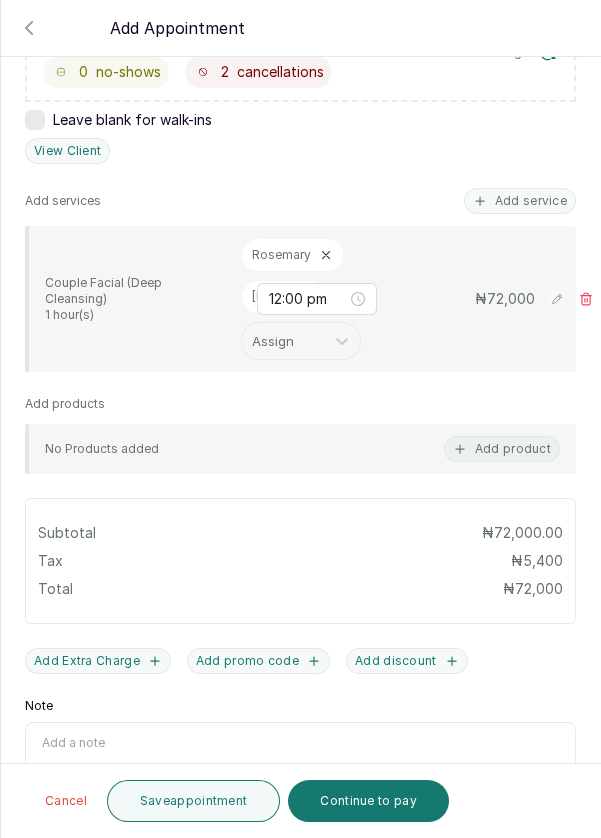 click on "Save  appointment" at bounding box center [194, 801] 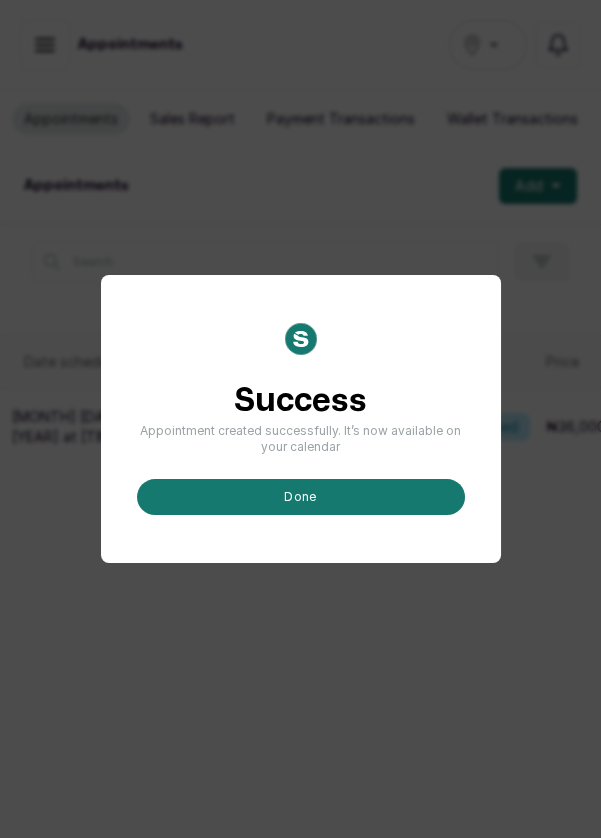 click on "done" at bounding box center (301, 497) 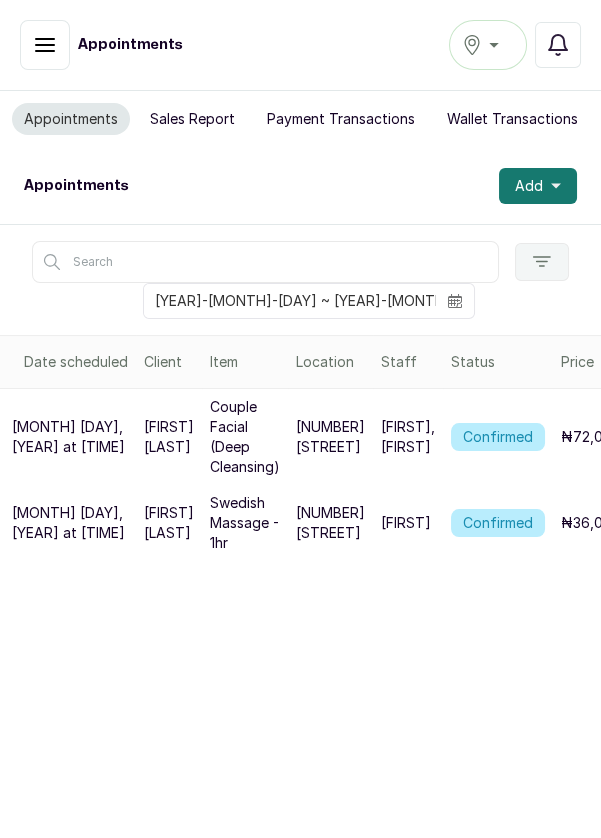 click on "Add" at bounding box center [538, 186] 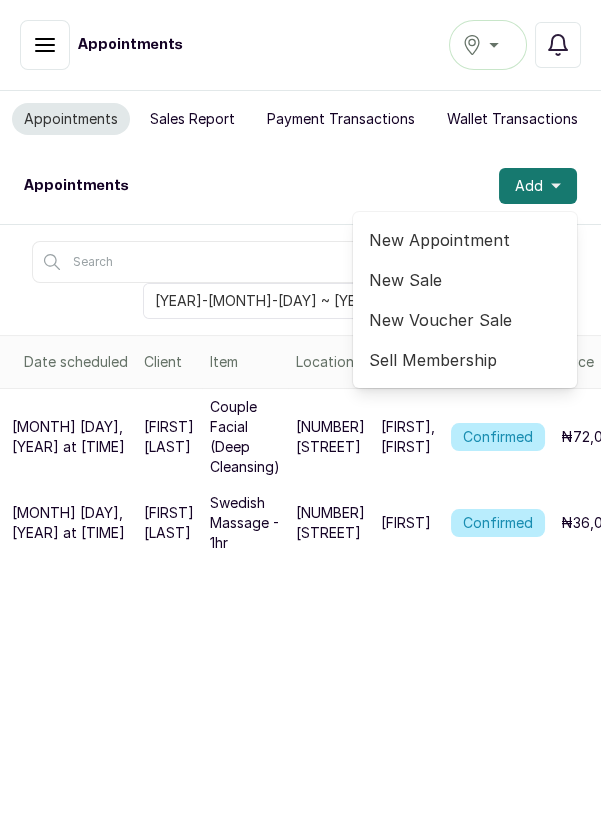 click on "New Appointment" at bounding box center [465, 240] 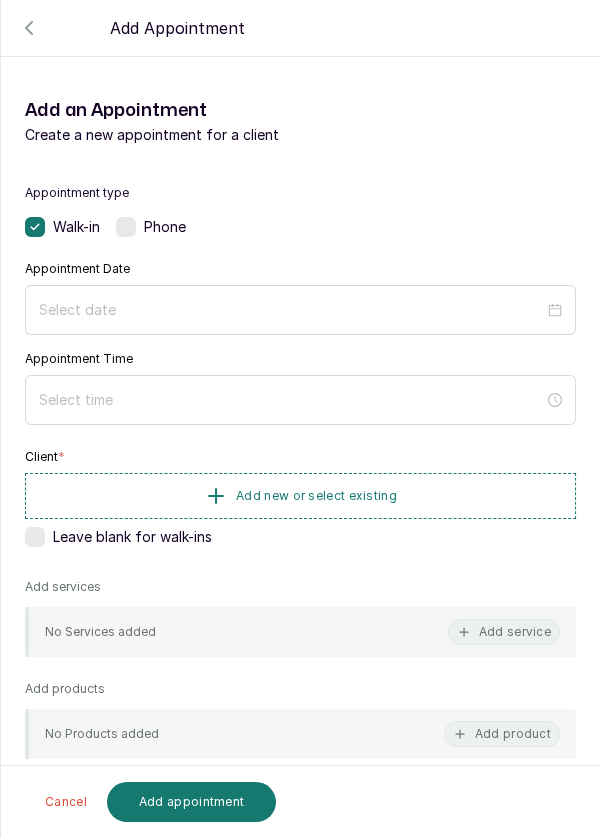 click at bounding box center (300, 310) 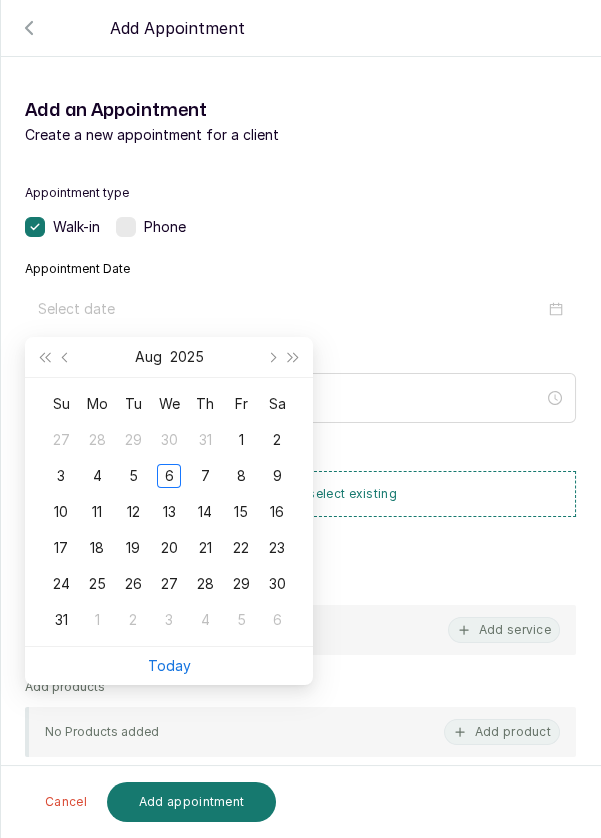click on "7" at bounding box center (205, 476) 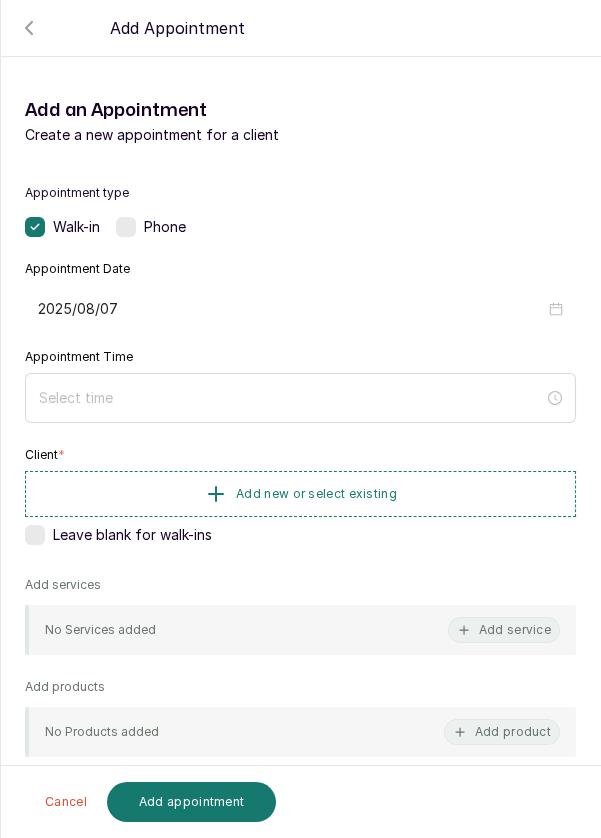 type on "2025/08/07" 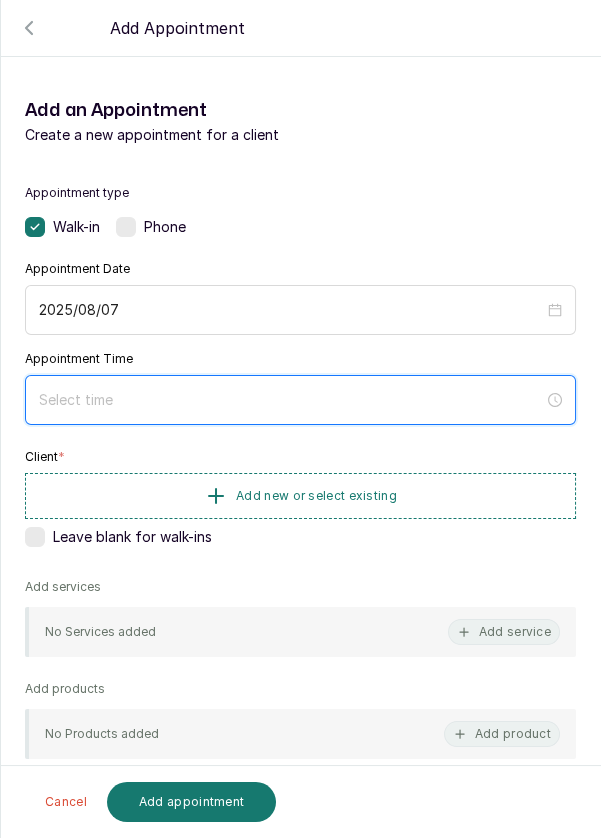 click at bounding box center (291, 400) 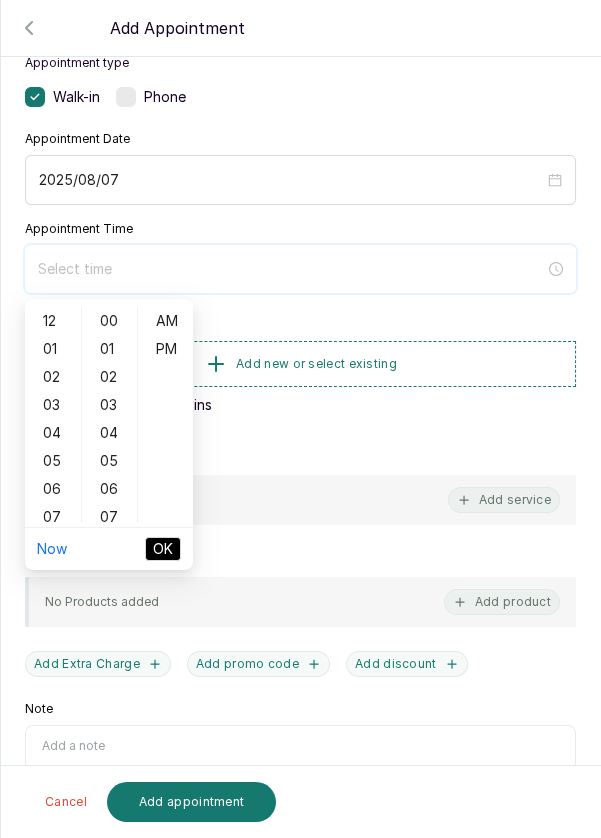 scroll, scrollTop: 126, scrollLeft: 0, axis: vertical 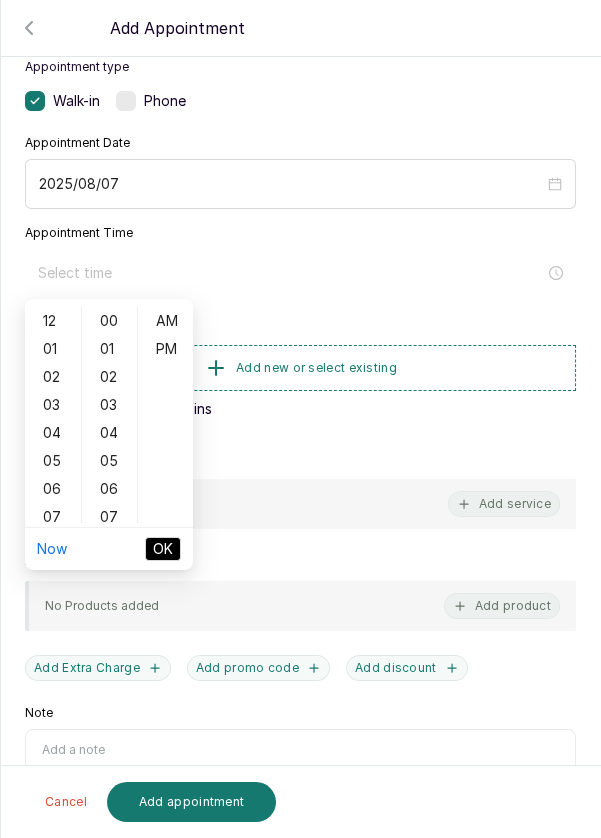 click on "02" at bounding box center [53, 377] 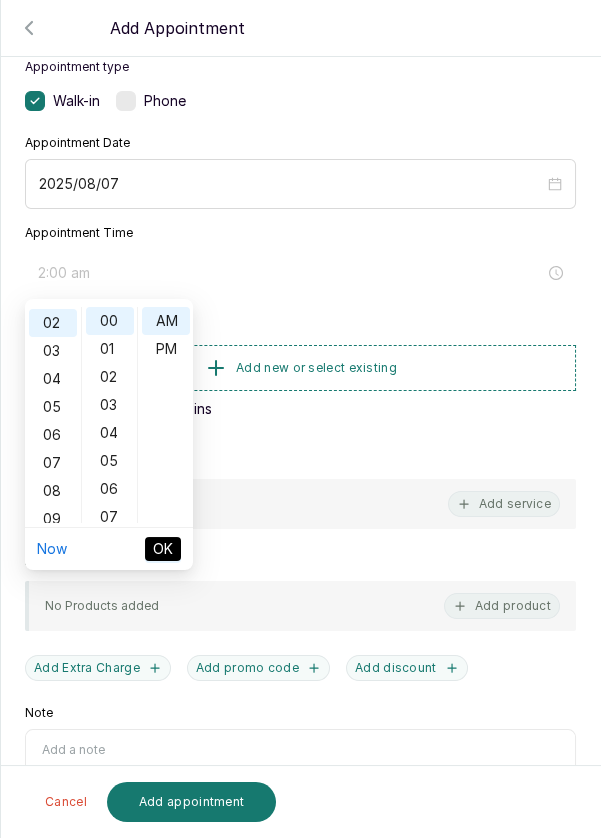 scroll, scrollTop: 56, scrollLeft: 0, axis: vertical 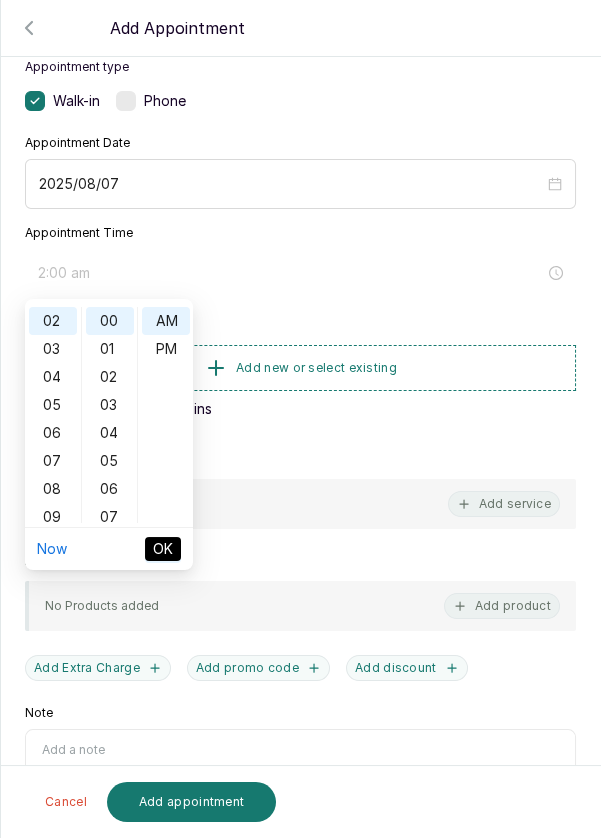 click on "PM" at bounding box center [166, 349] 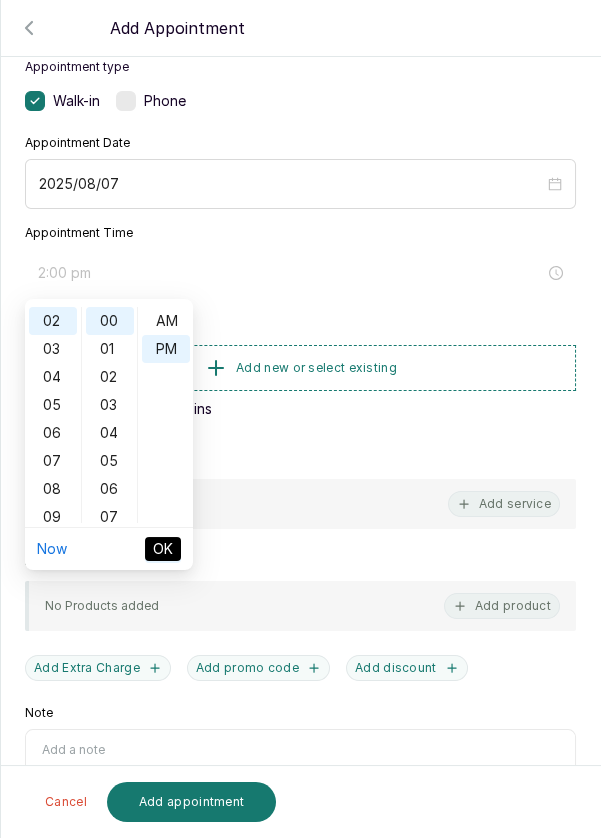 click on "OK" at bounding box center [163, 549] 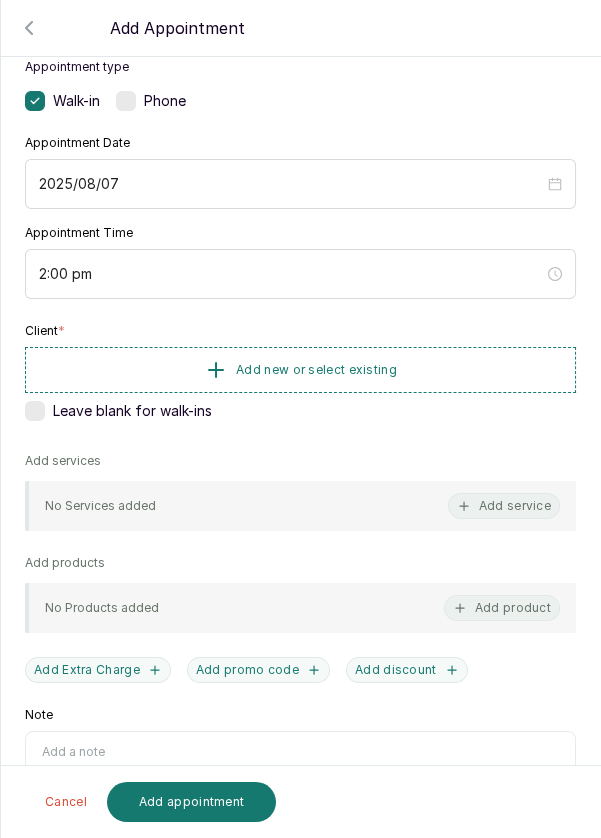 click on "Add new or select existing" at bounding box center [300, 370] 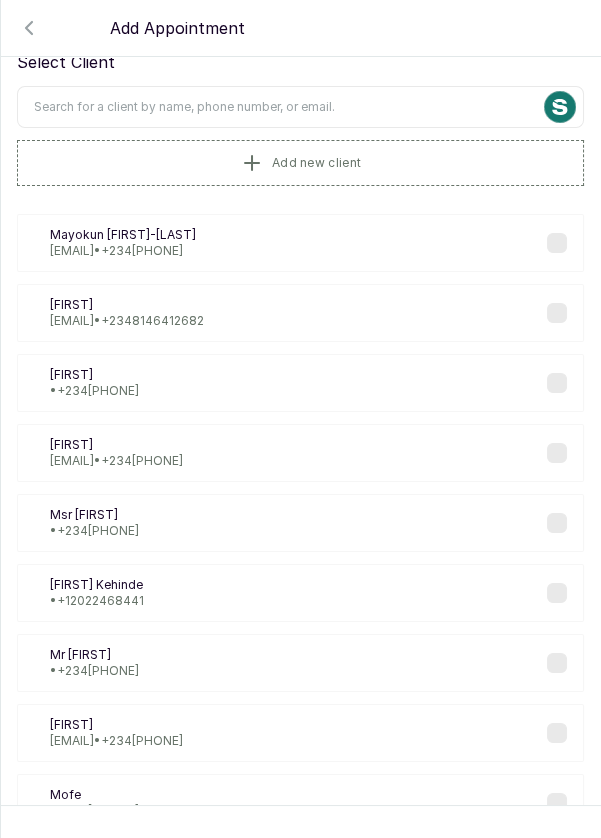 scroll, scrollTop: 0, scrollLeft: 0, axis: both 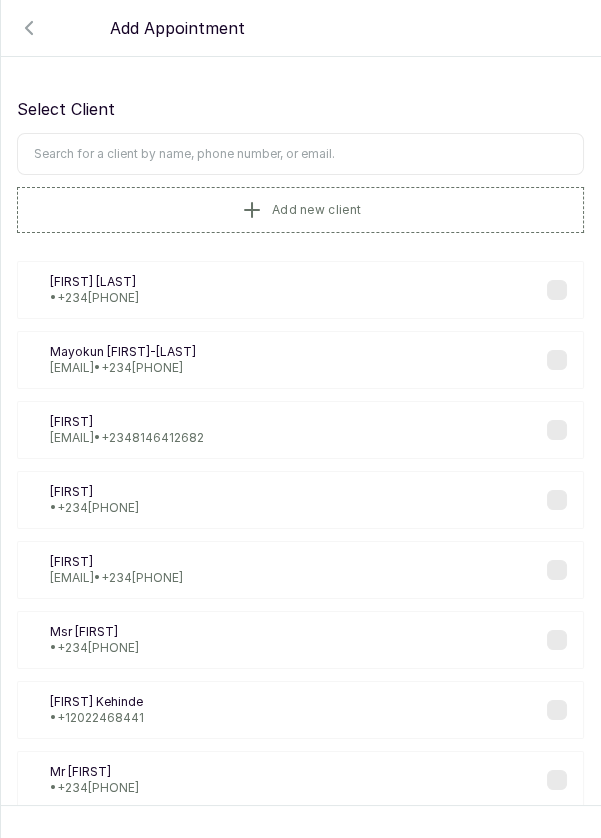 click at bounding box center (300, 154) 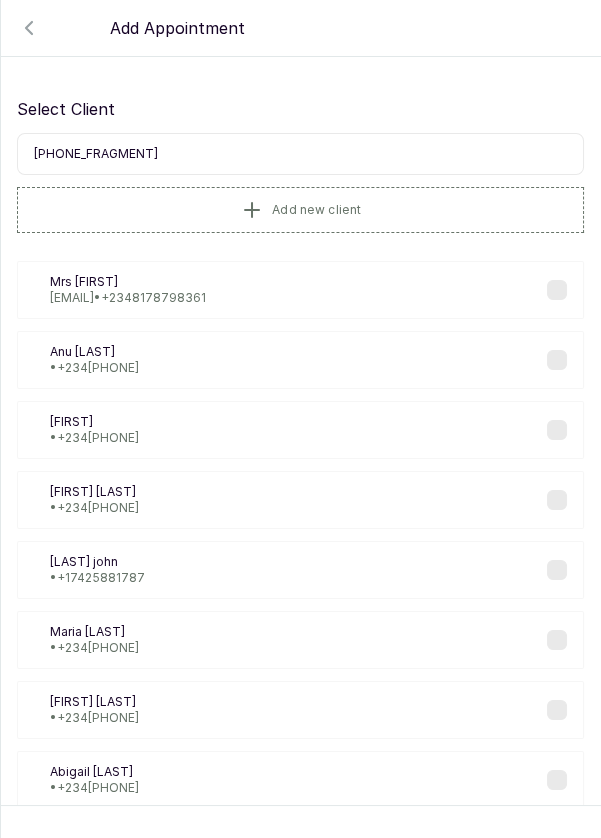 type on "0817892" 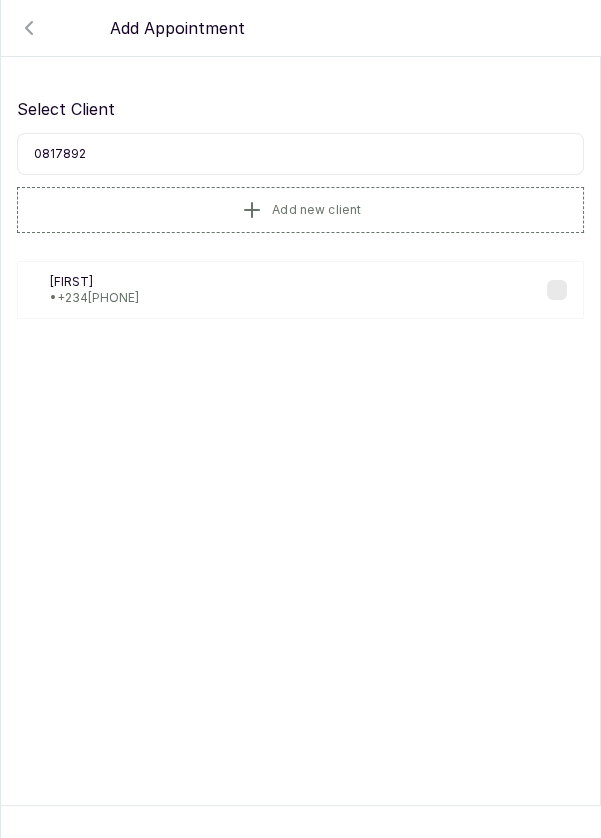 click on "[FIRST]      •  [PHONE]" at bounding box center [300, 290] 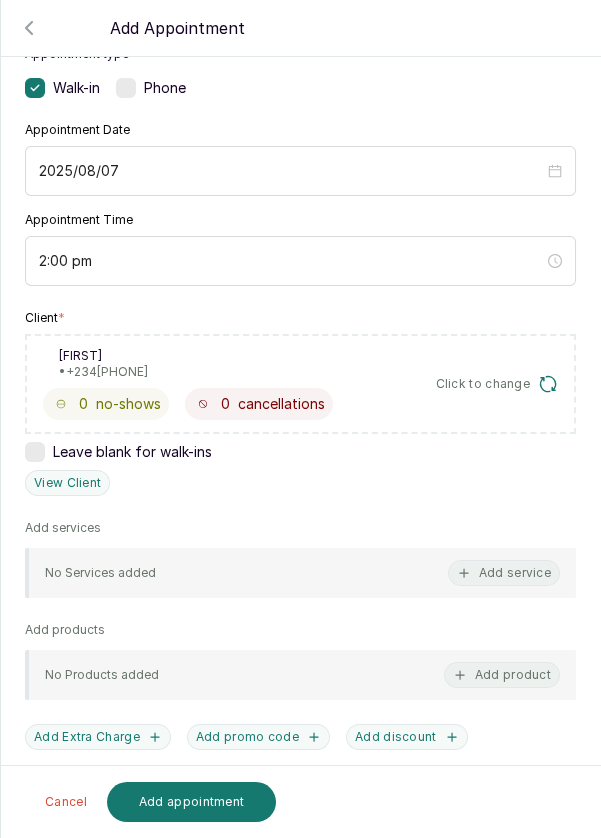 scroll, scrollTop: 138, scrollLeft: 0, axis: vertical 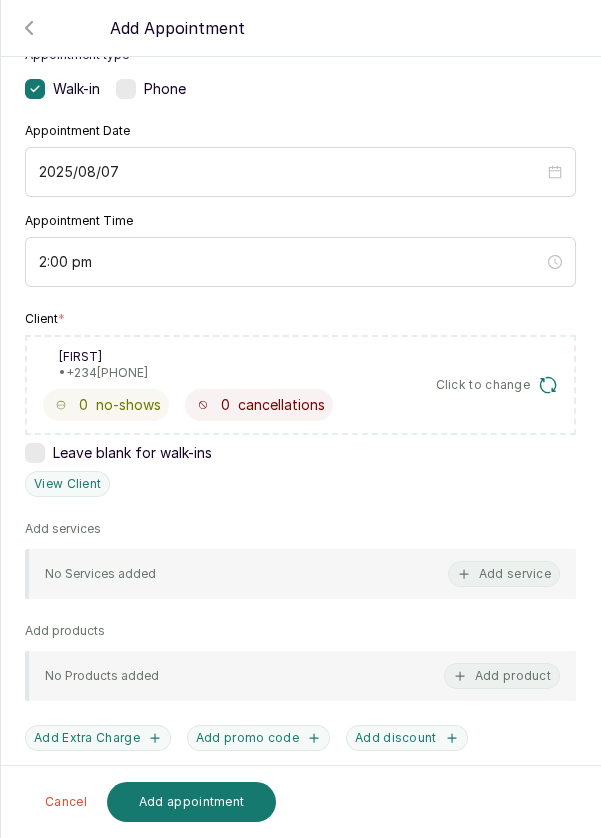 click on "Add service" at bounding box center [504, 574] 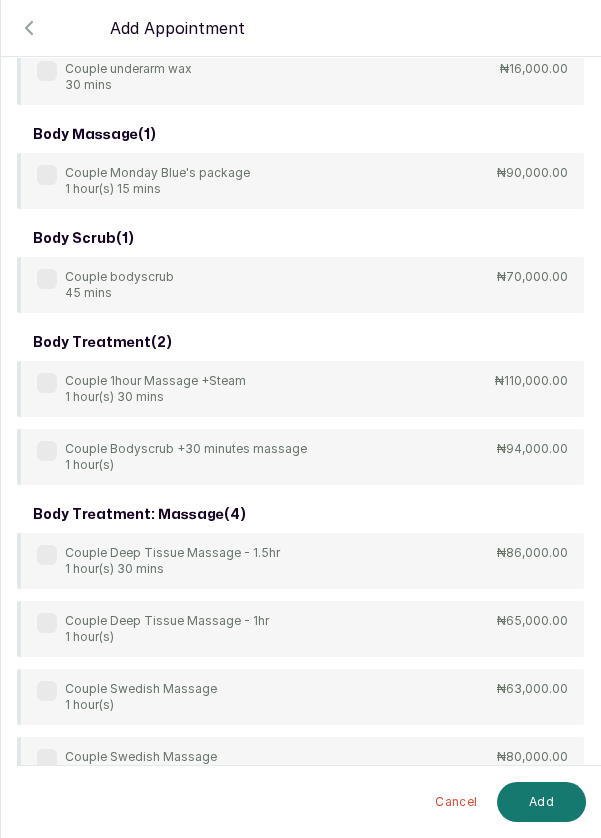 scroll, scrollTop: 80, scrollLeft: 0, axis: vertical 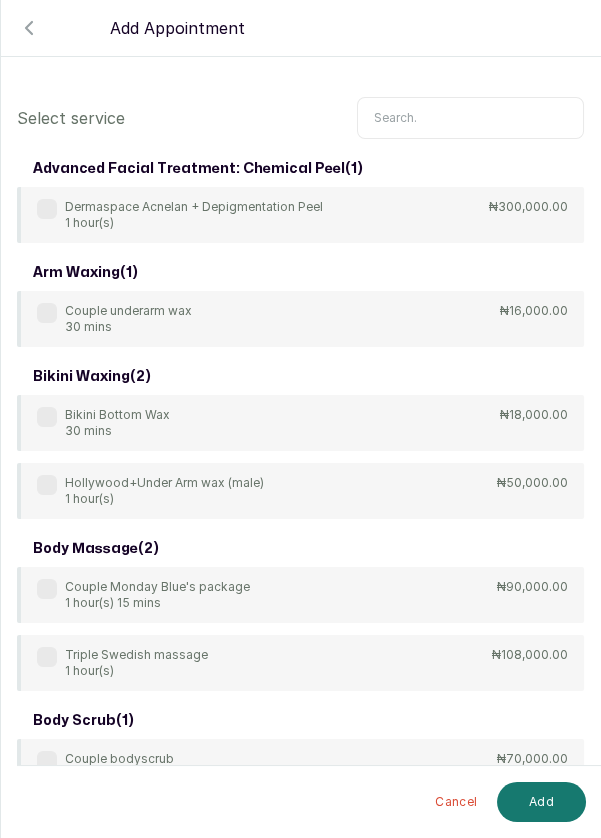 click at bounding box center [470, 118] 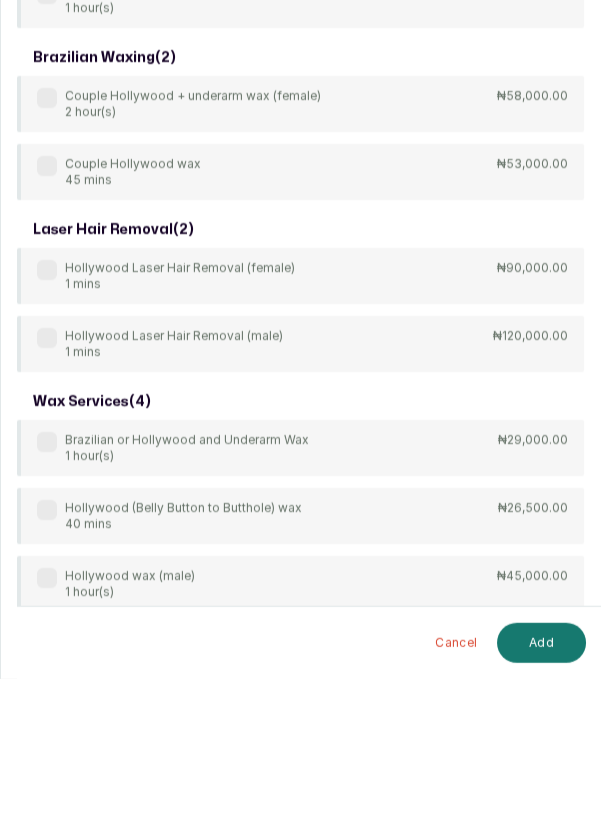 scroll, scrollTop: 57, scrollLeft: 0, axis: vertical 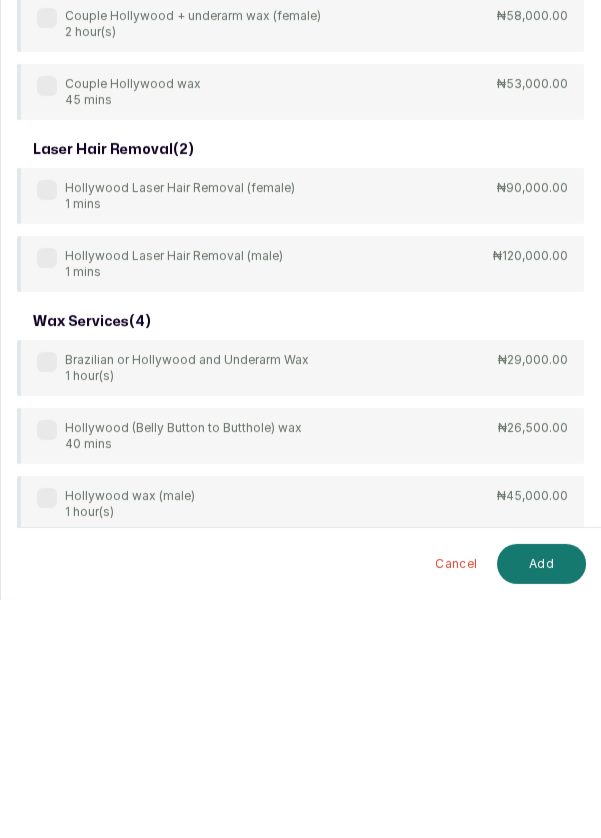 type on "Hollyw" 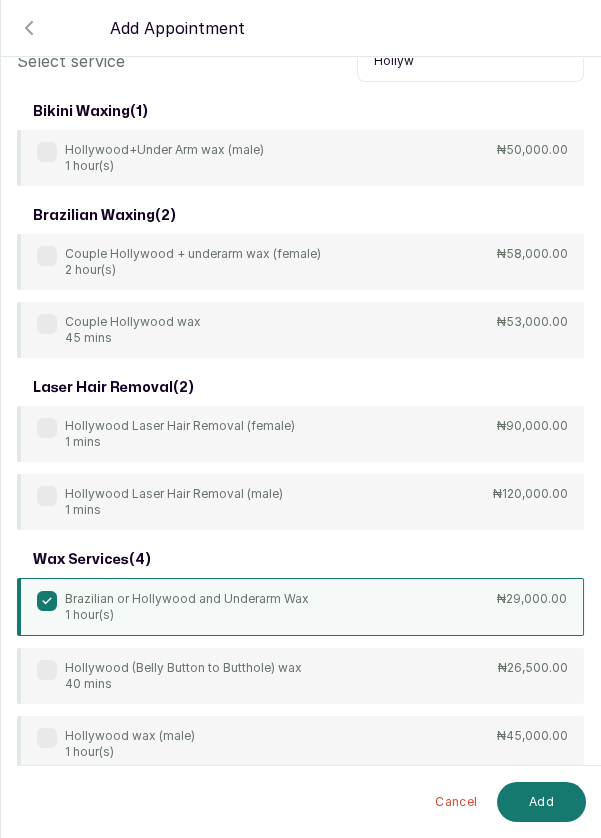 click on "Add" at bounding box center [541, 802] 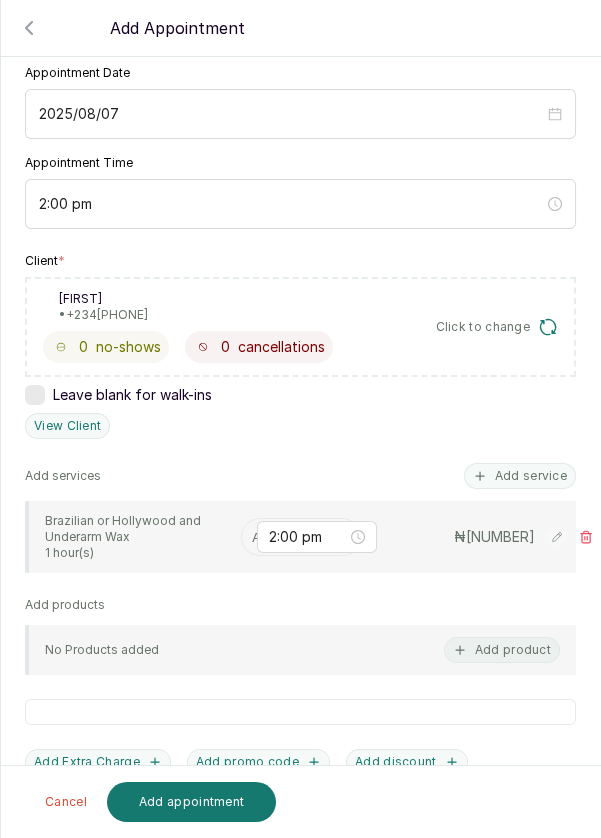 scroll, scrollTop: 196, scrollLeft: 0, axis: vertical 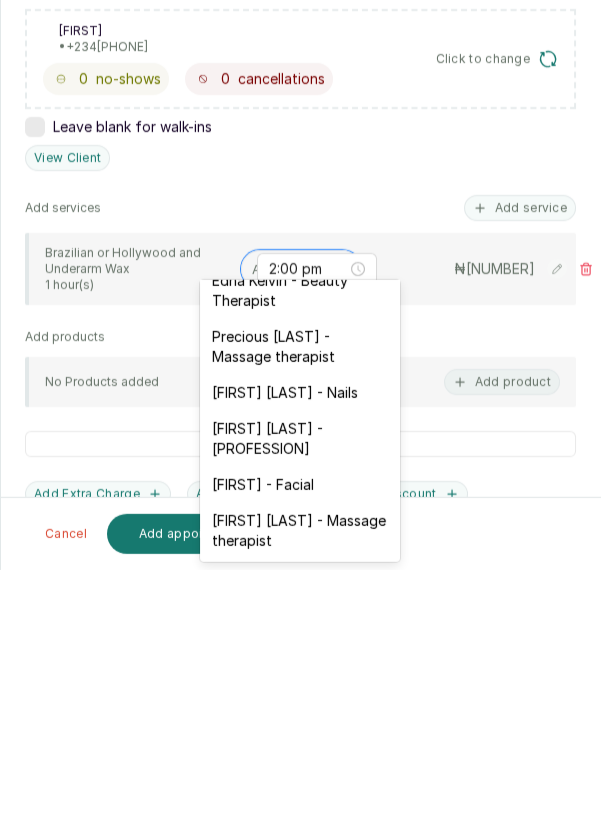click on "[FIRST] - Facial" at bounding box center (300, 753) 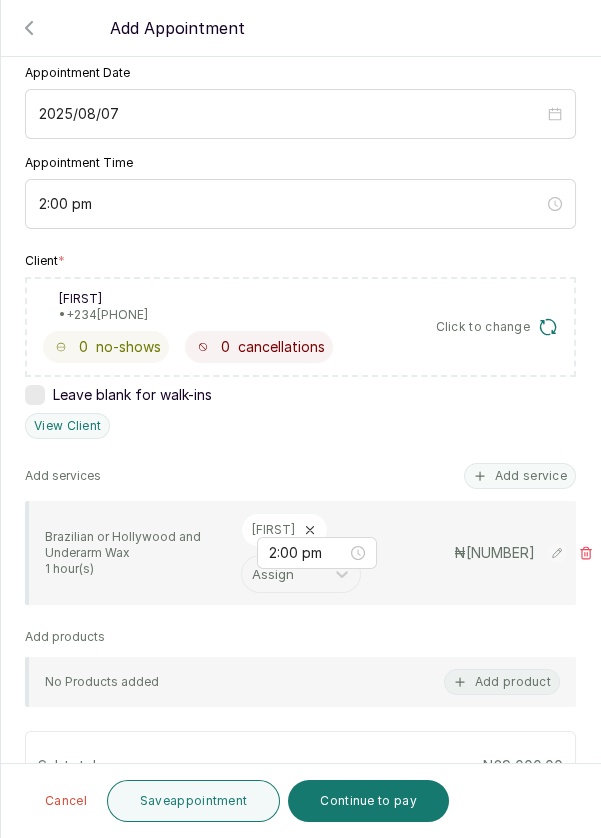 click on "Save  appointment" at bounding box center (194, 801) 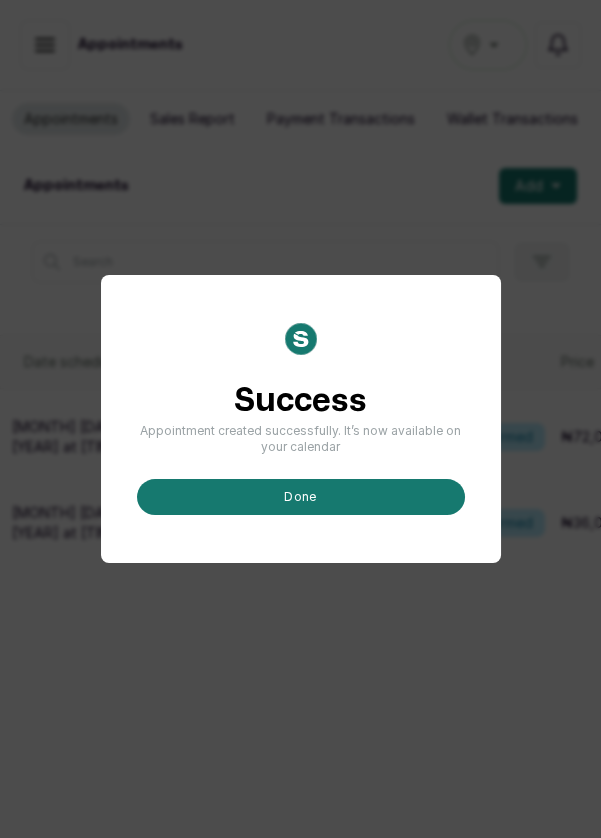 click on "done" at bounding box center [301, 497] 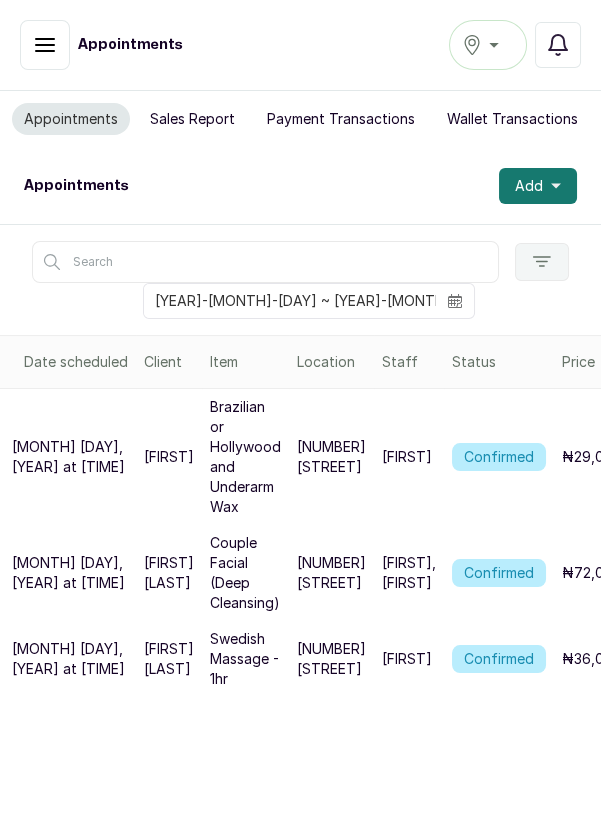 click on "[NUMBER] [STREET]" at bounding box center [331, 659] 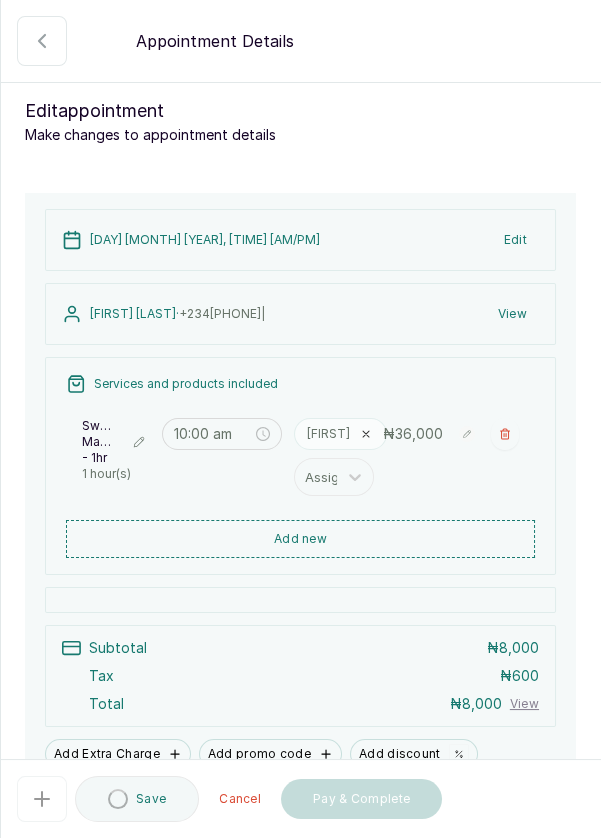 click 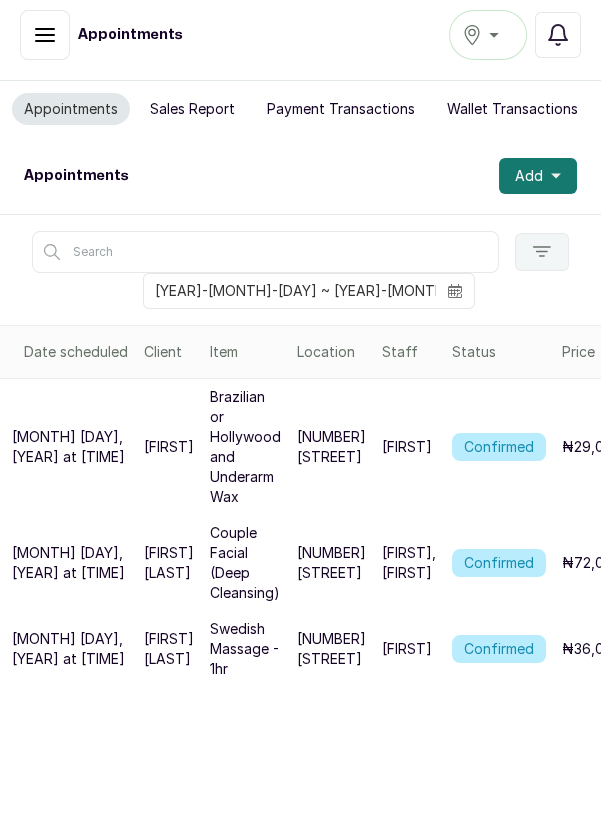 scroll, scrollTop: 0, scrollLeft: 0, axis: both 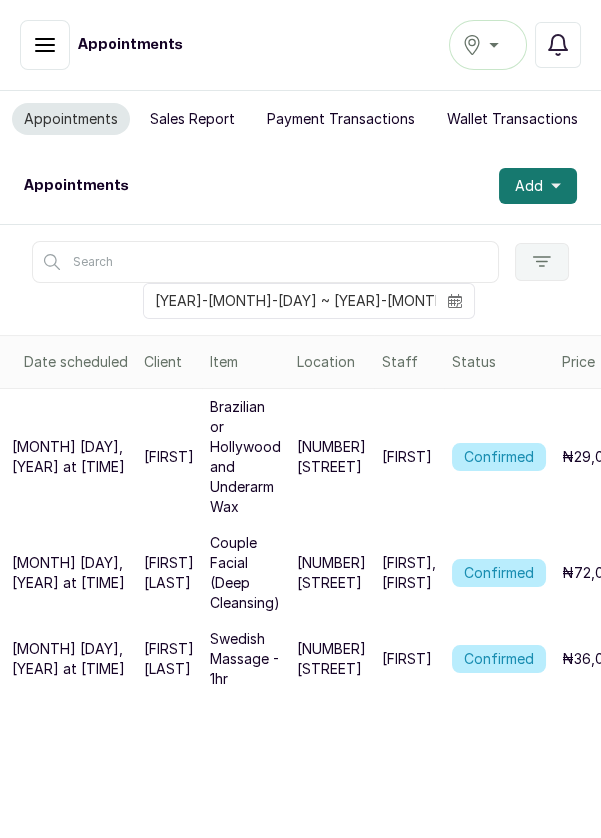 click 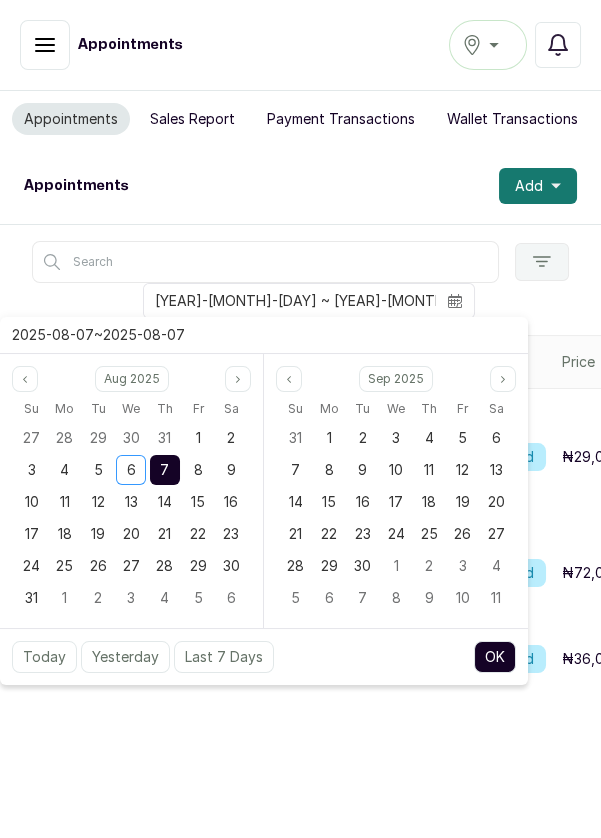 click on "6" at bounding box center [131, 470] 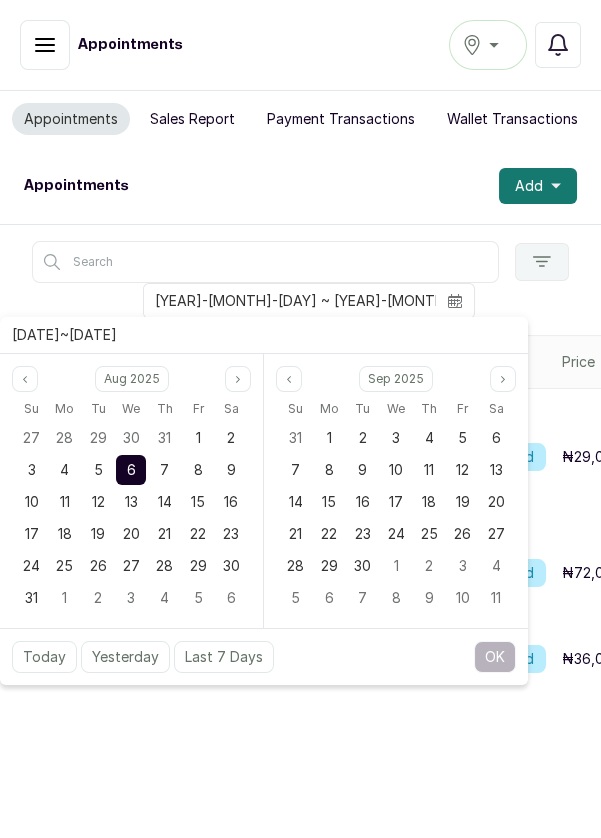 click on "6" at bounding box center [131, 469] 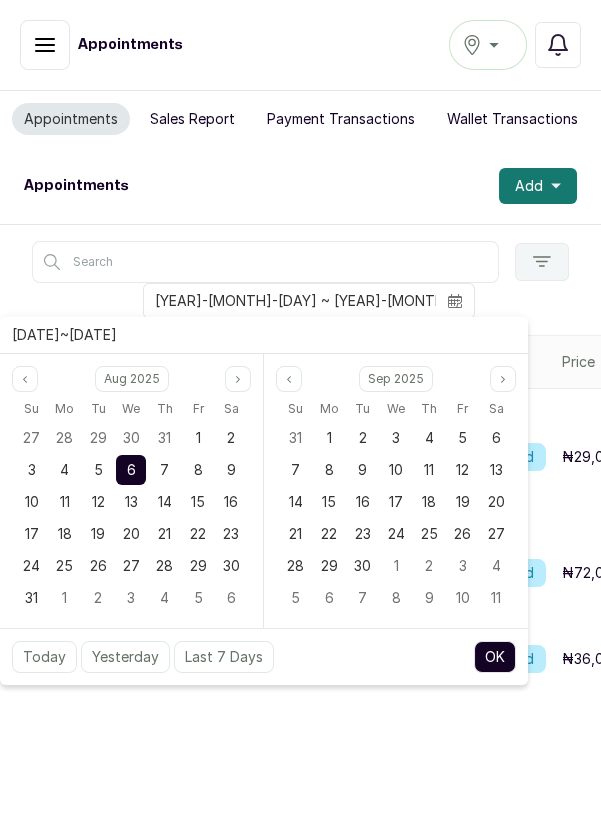 click on "OK" at bounding box center [495, 657] 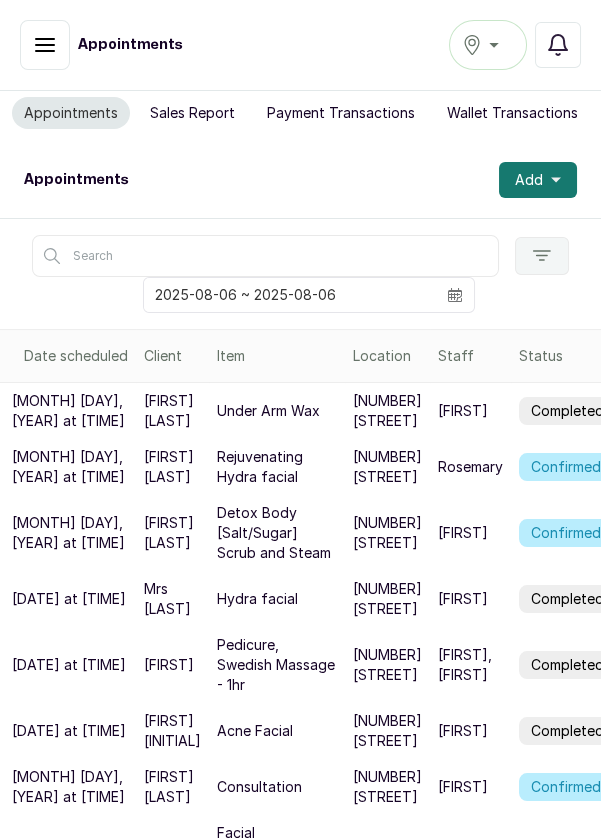 scroll, scrollTop: 0, scrollLeft: 0, axis: both 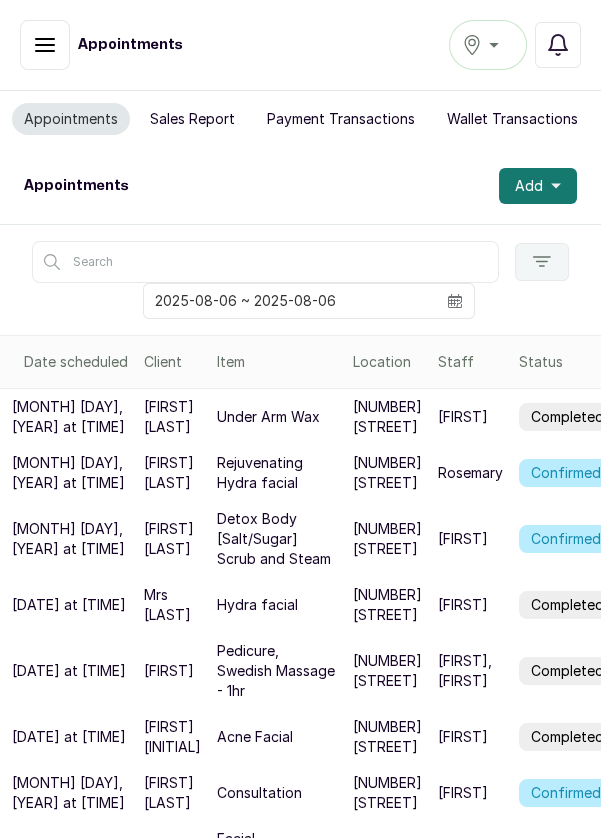 click on "Add" at bounding box center (538, 186) 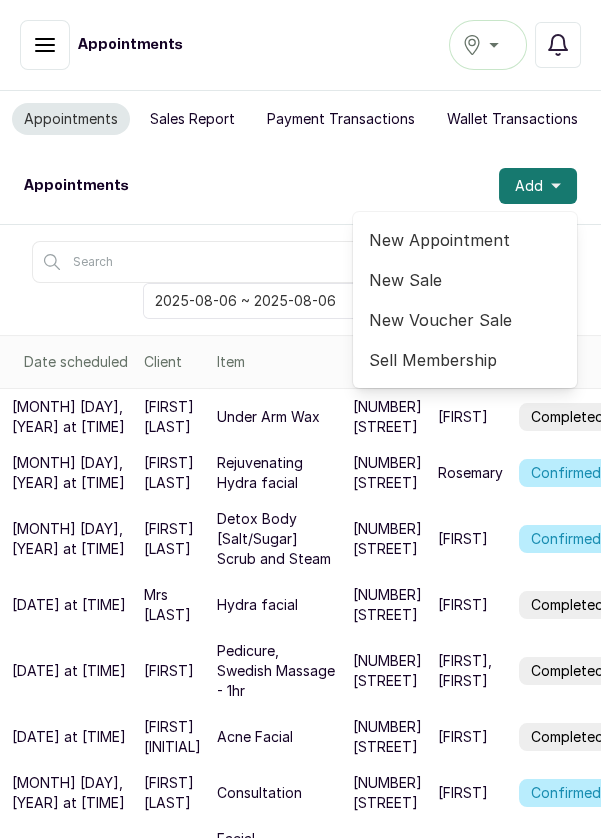 click on "New Appointment" at bounding box center (465, 240) 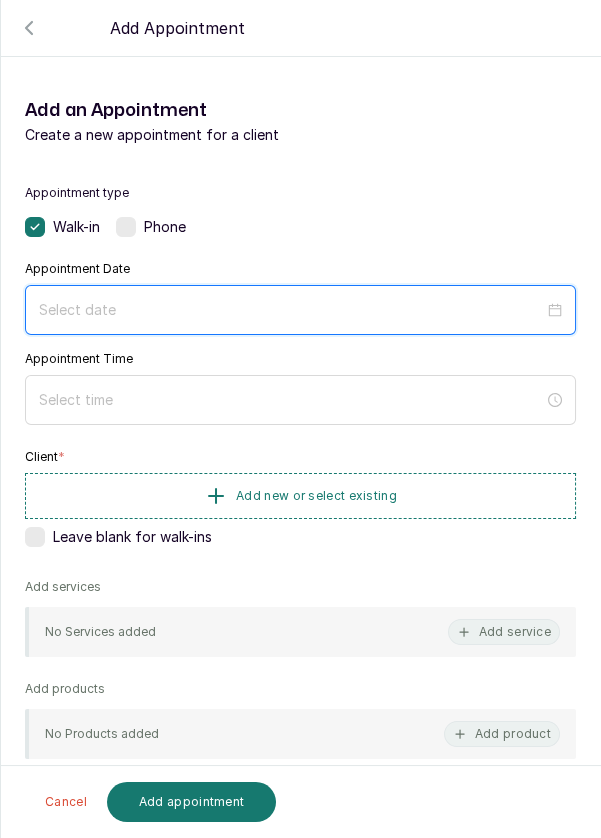 click at bounding box center (291, 310) 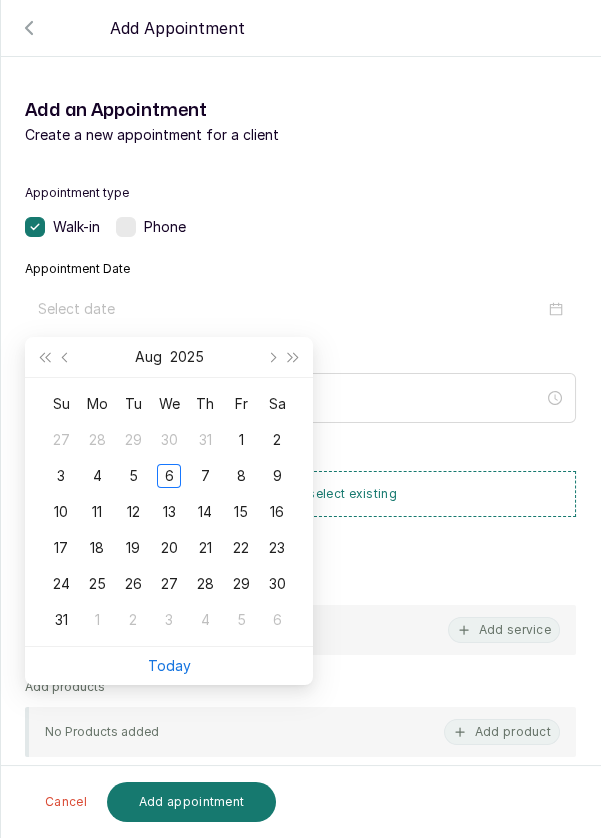 click on "6" at bounding box center [169, 476] 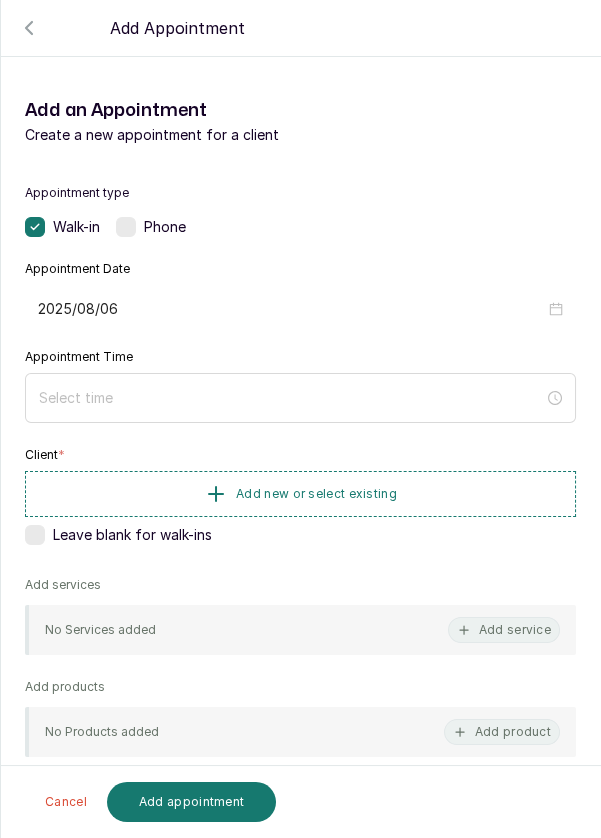 type on "2025/08/06" 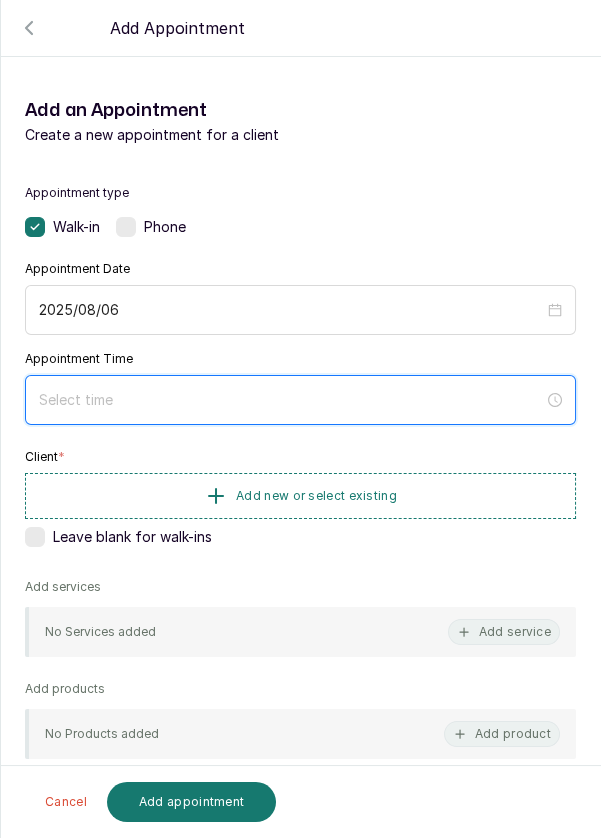 click at bounding box center [291, 400] 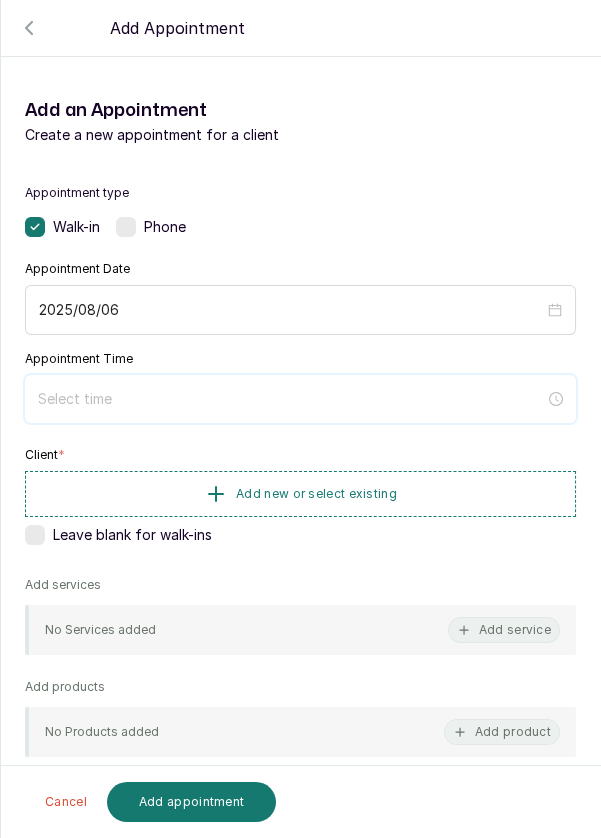 click at bounding box center [291, 399] 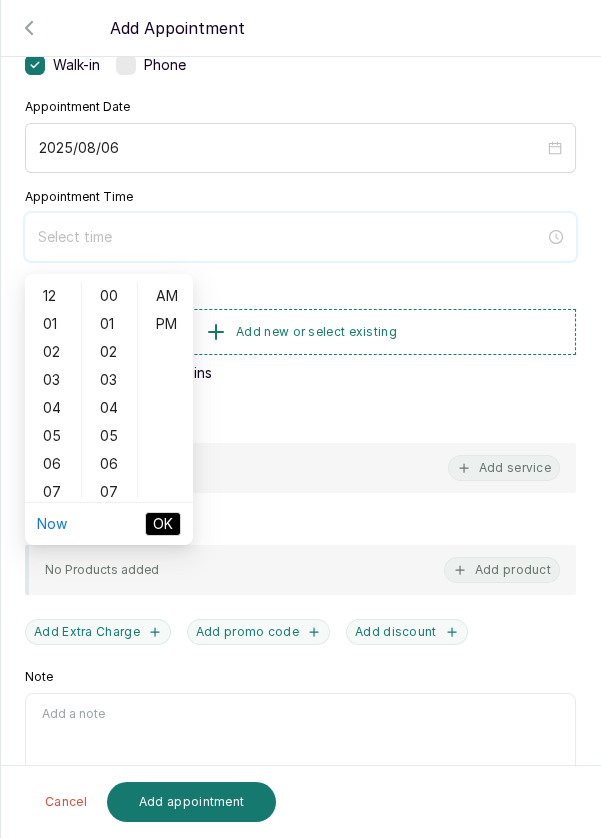 scroll, scrollTop: 137, scrollLeft: 0, axis: vertical 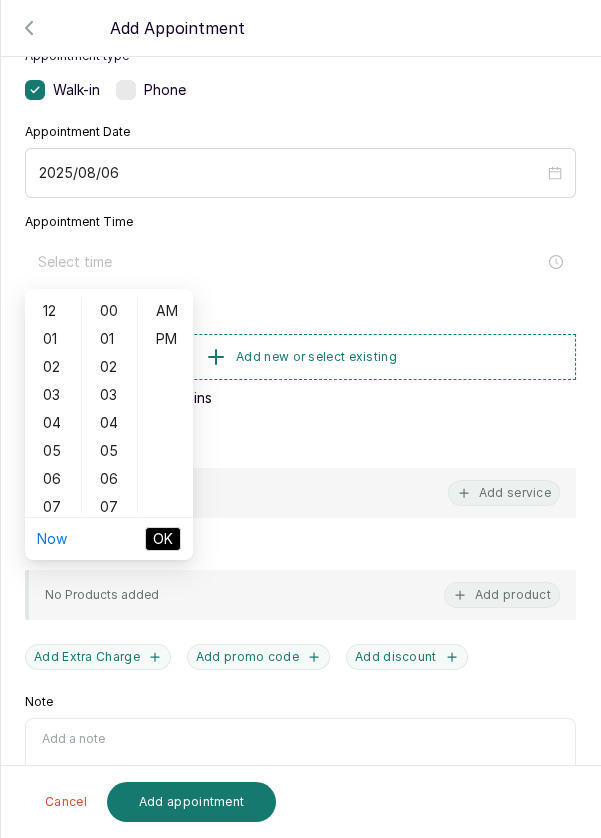click on "06" at bounding box center [53, 479] 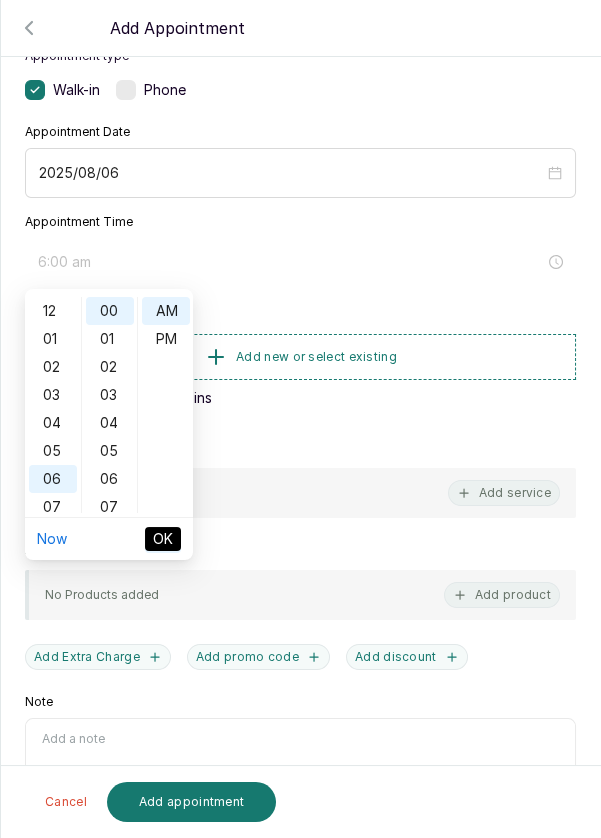 scroll, scrollTop: 119, scrollLeft: 0, axis: vertical 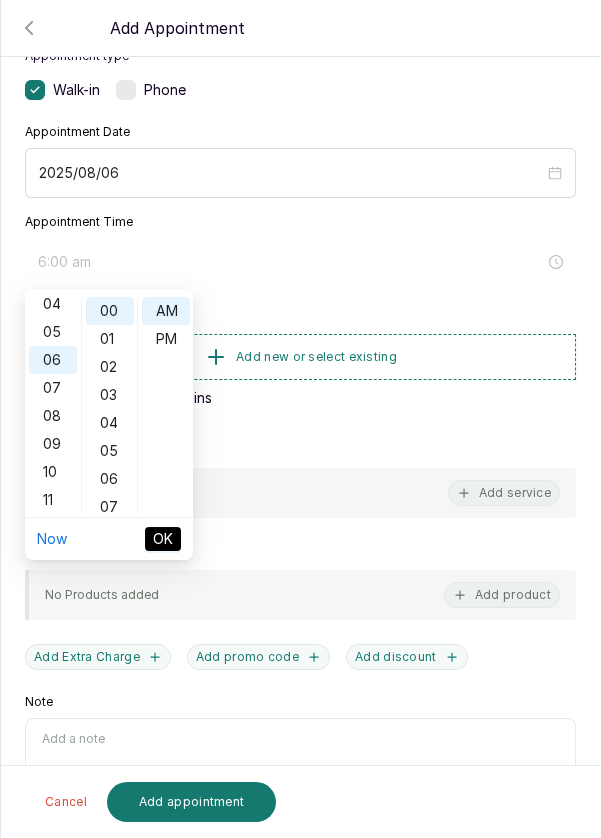 click on "05" at bounding box center [53, 332] 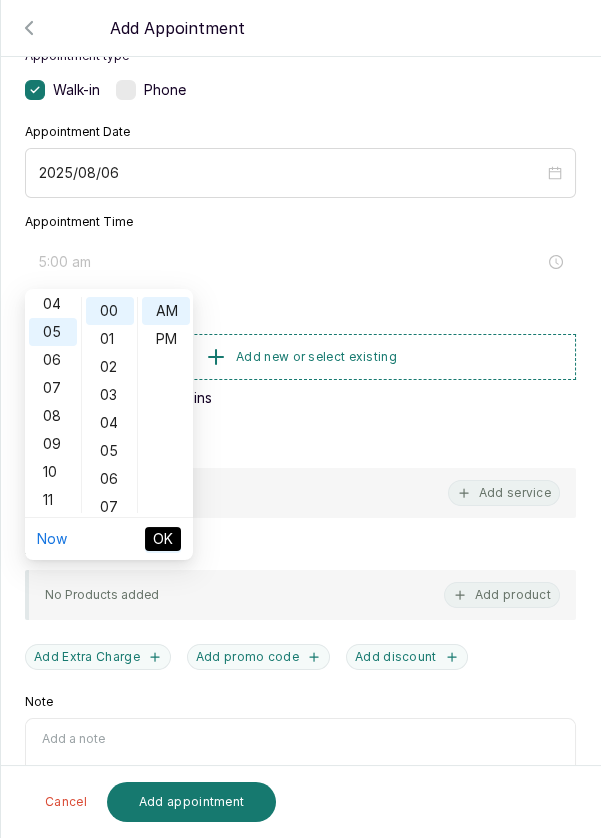 click on "PM" at bounding box center [166, 339] 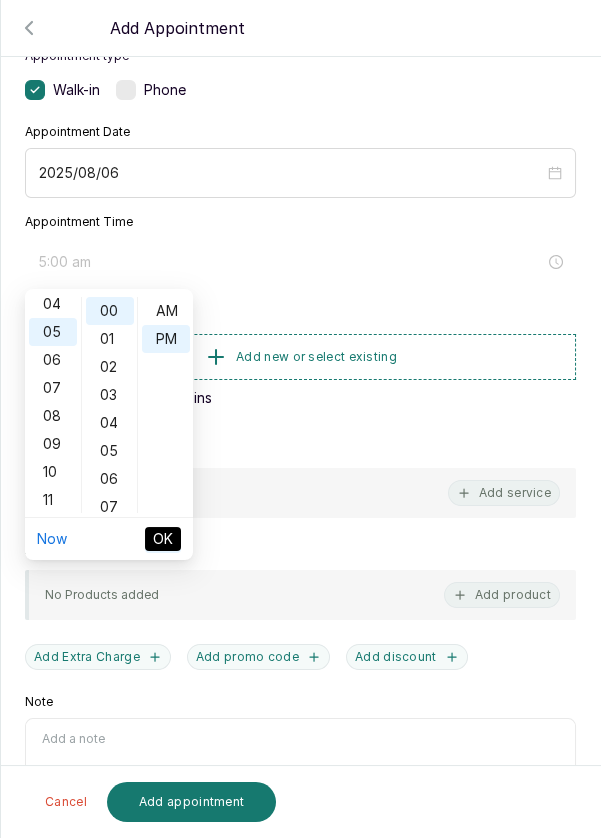 type on "5:00 pm" 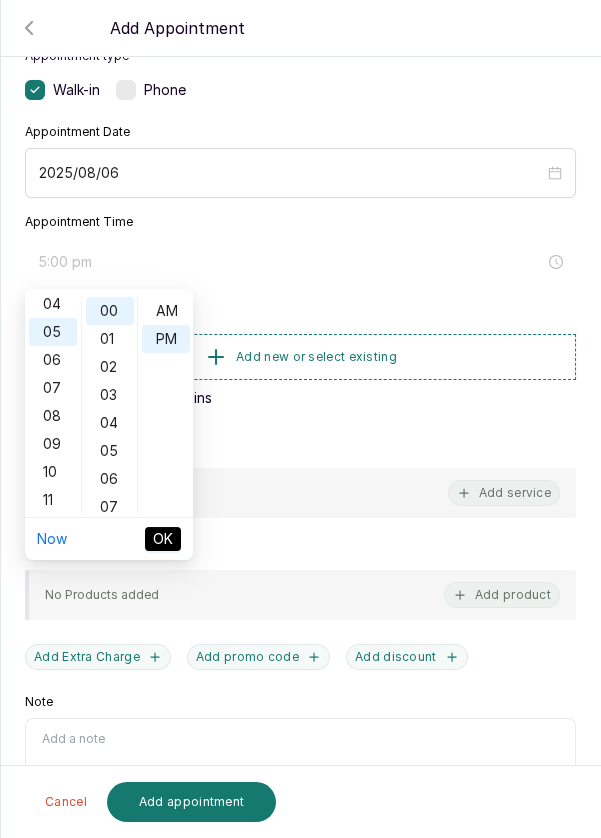 click on "OK" at bounding box center (163, 539) 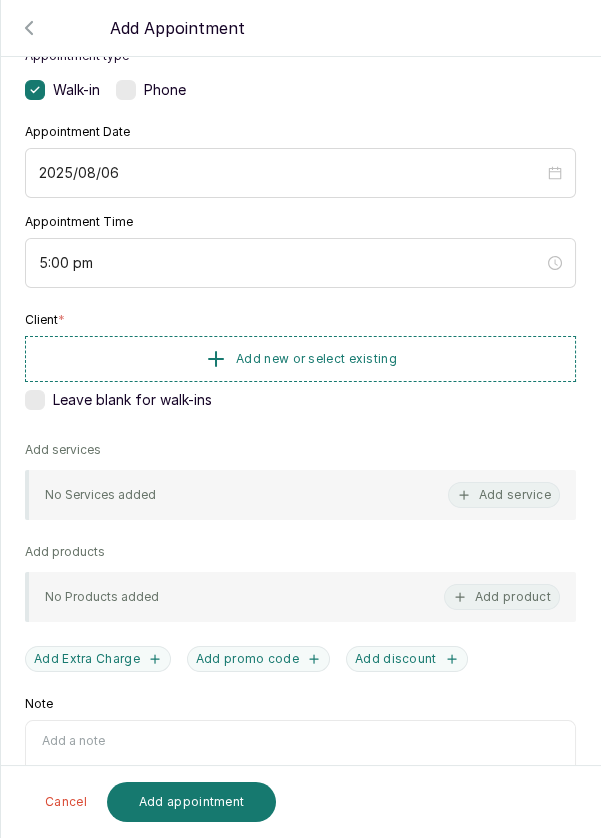 click on "Add new or select existing" at bounding box center [300, 359] 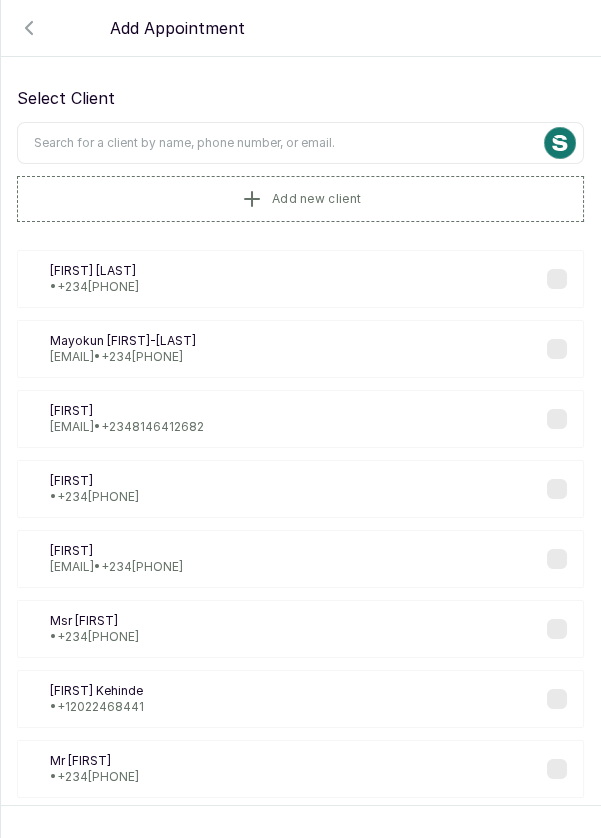 scroll, scrollTop: 0, scrollLeft: 0, axis: both 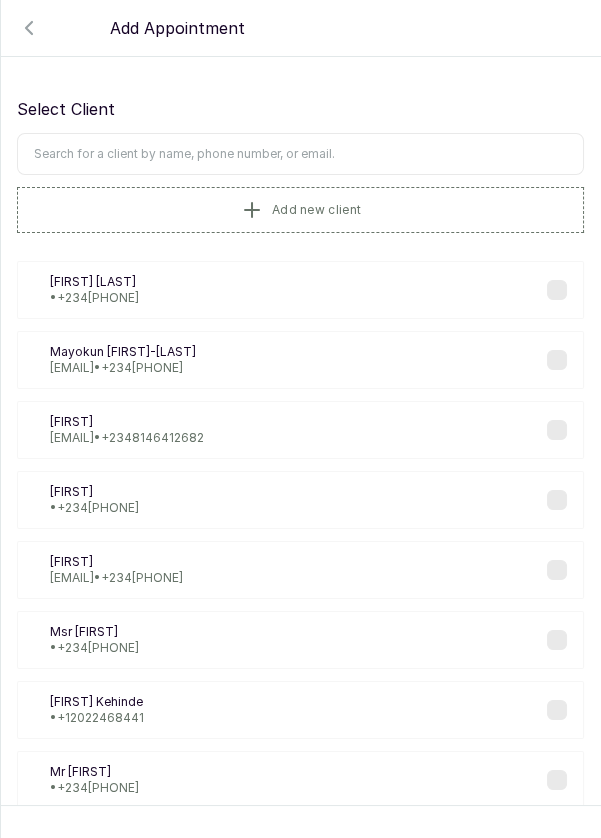 click on "Add new client" at bounding box center [300, 210] 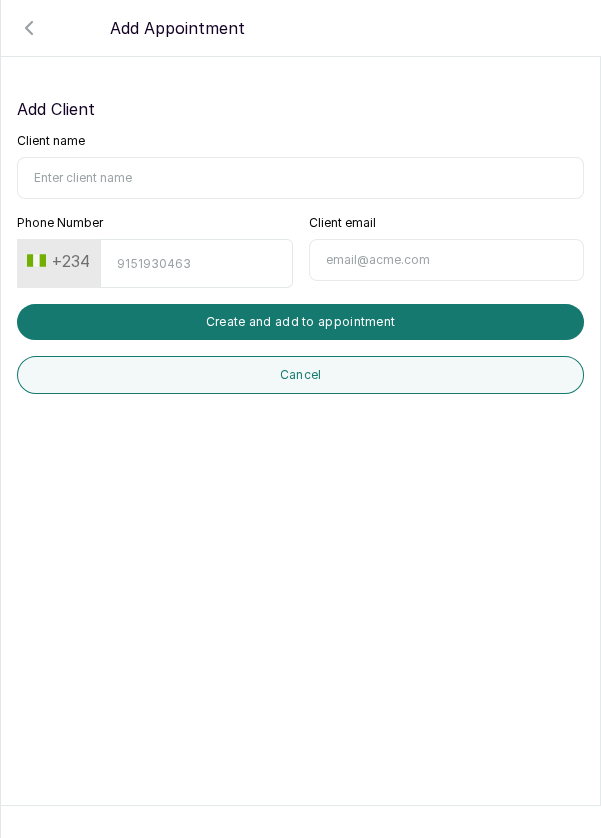 click on "Client name" at bounding box center [300, 178] 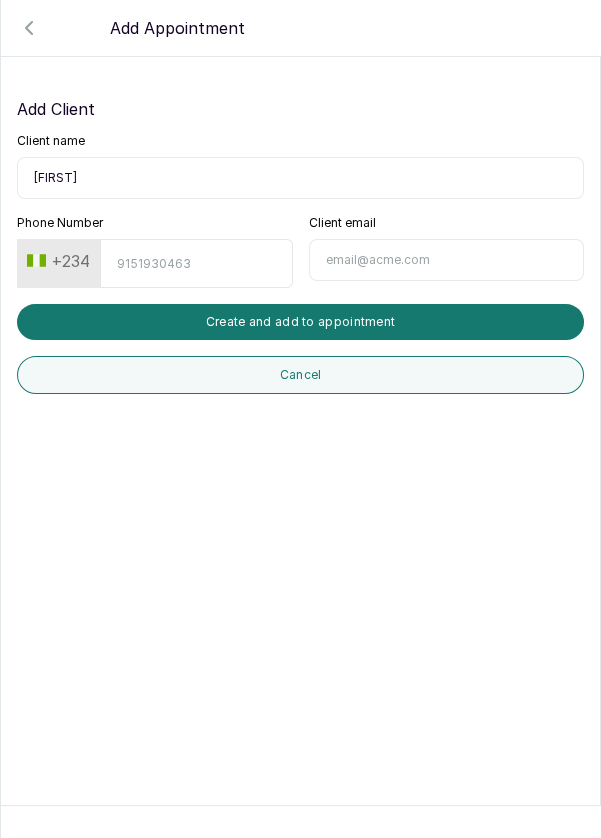 type on "[FIRST]" 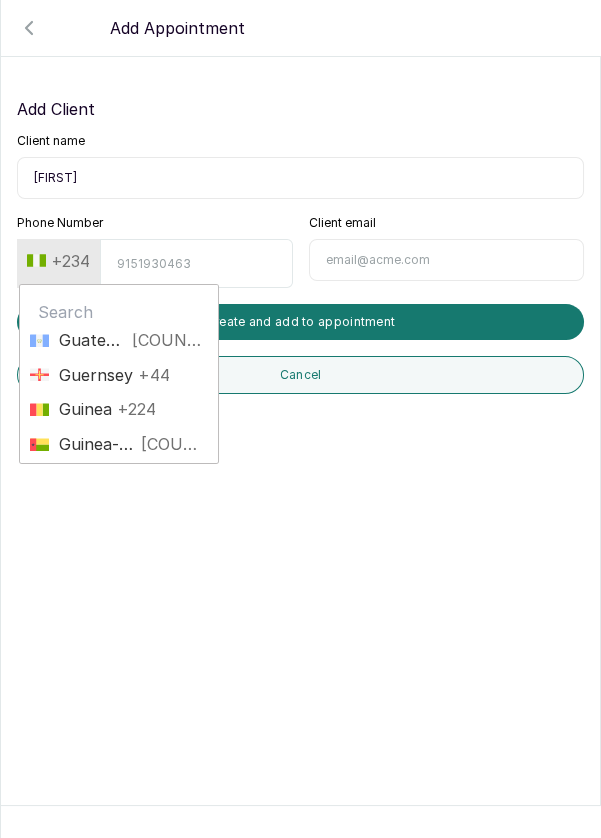 scroll, scrollTop: 2798, scrollLeft: 0, axis: vertical 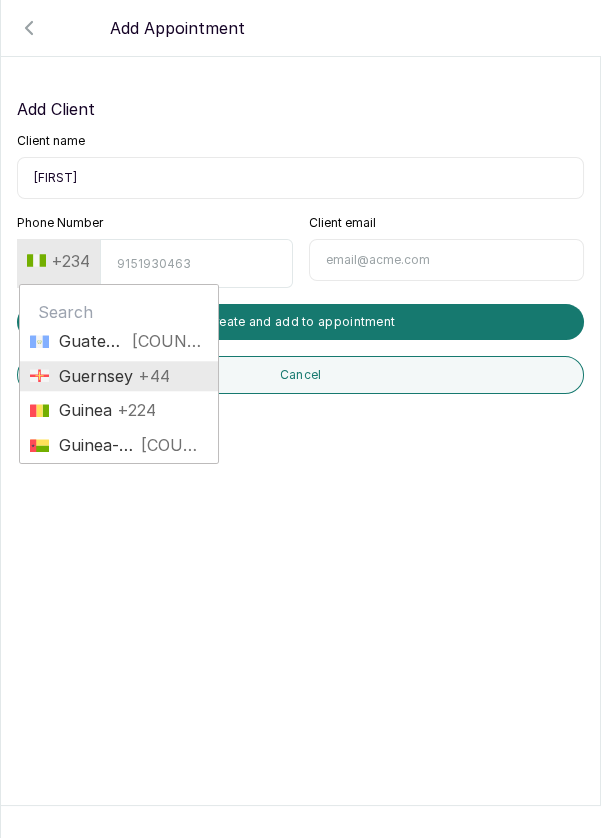 click on "[COUNTRY] +[COUNTRY]" at bounding box center (119, 376) 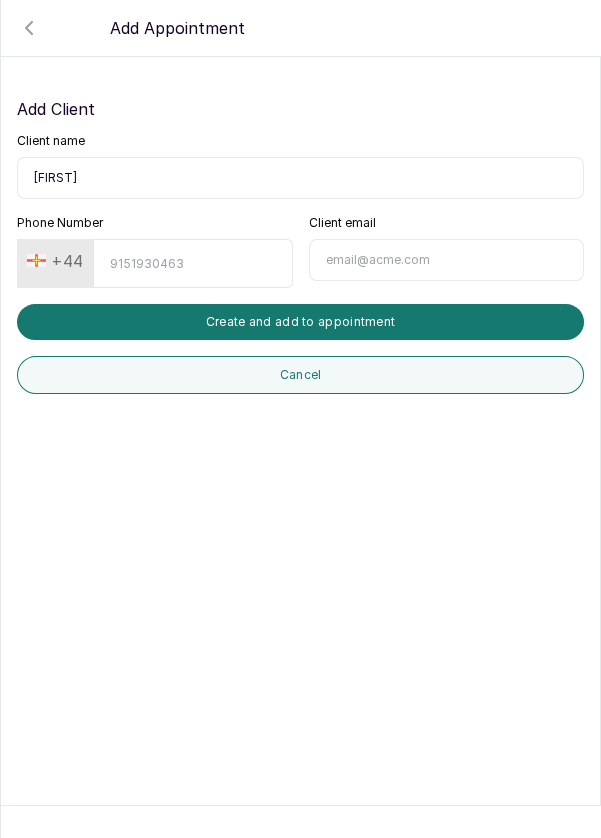 click on "Phone Number" at bounding box center [192, 263] 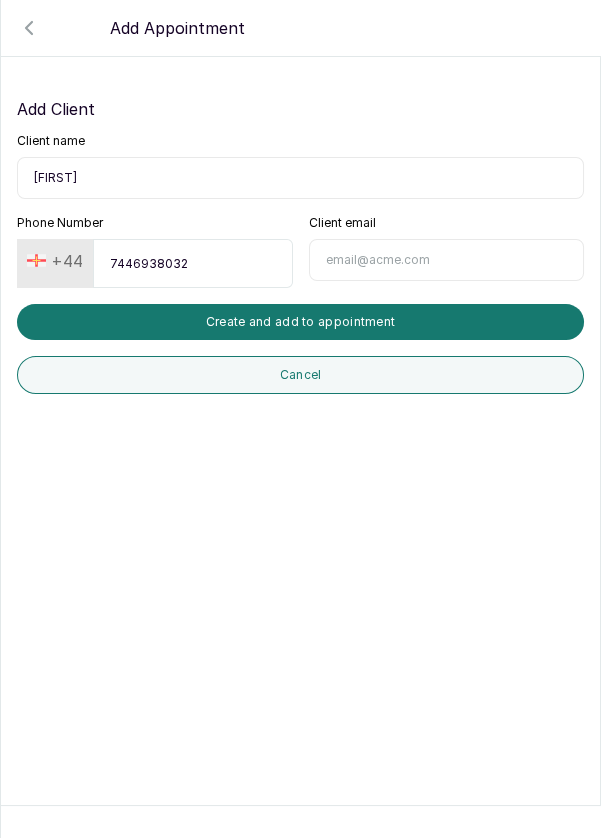 type on "7446938032" 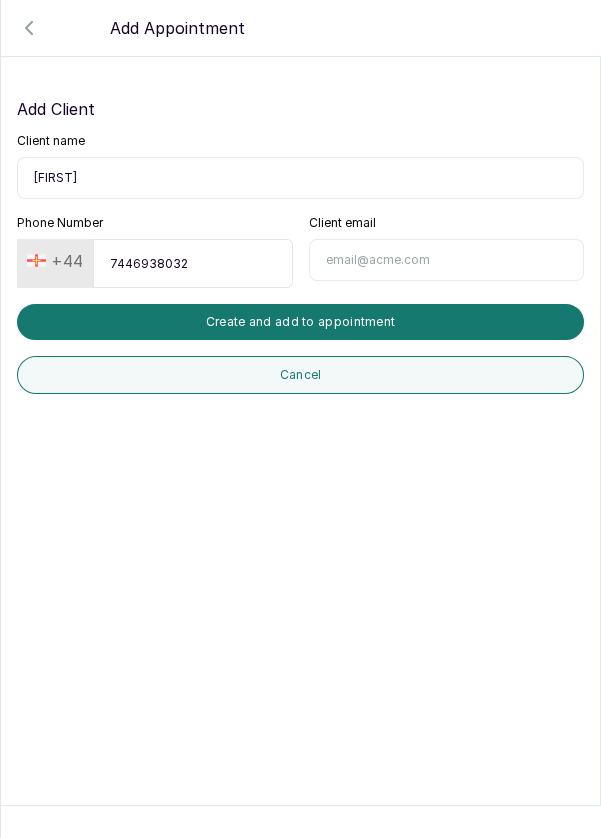 click on "Create and add to appointment" at bounding box center (300, 322) 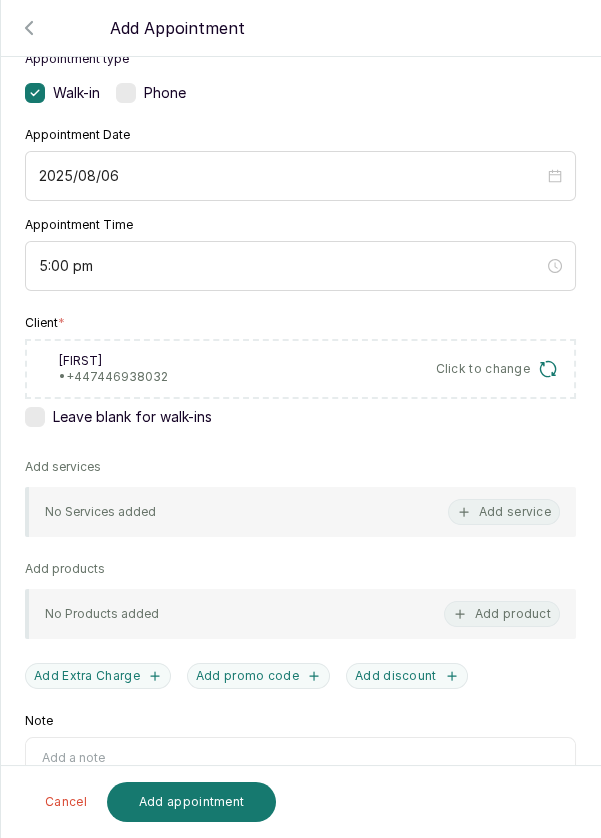 scroll, scrollTop: 138, scrollLeft: 0, axis: vertical 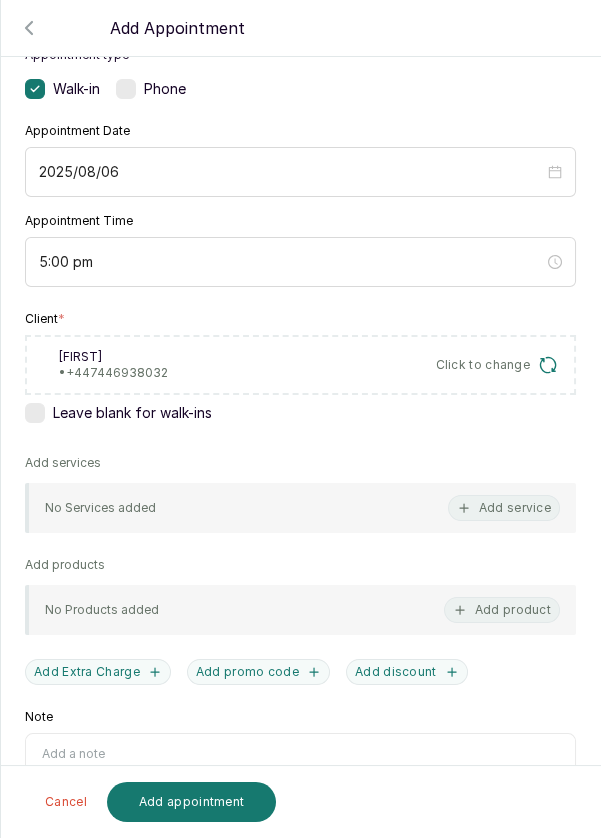 click on "Add service" at bounding box center (504, 508) 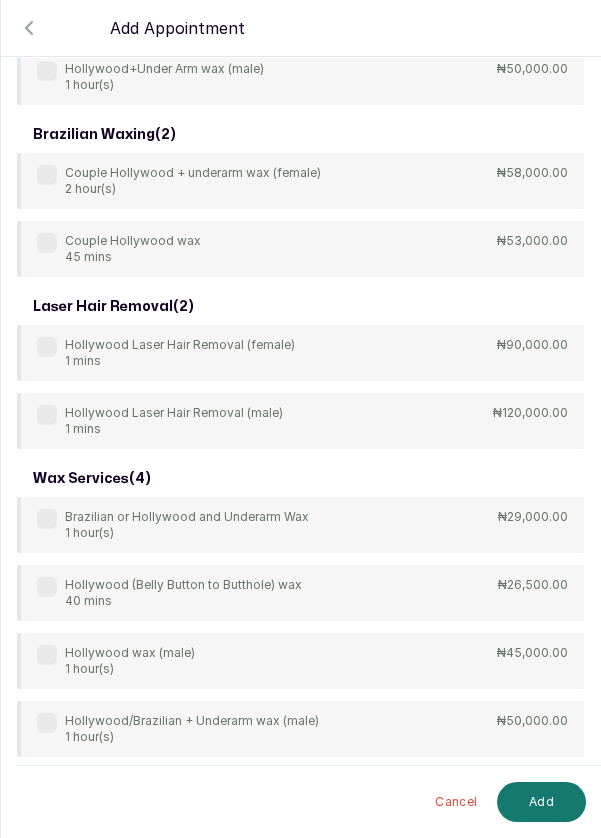 scroll, scrollTop: 56, scrollLeft: 0, axis: vertical 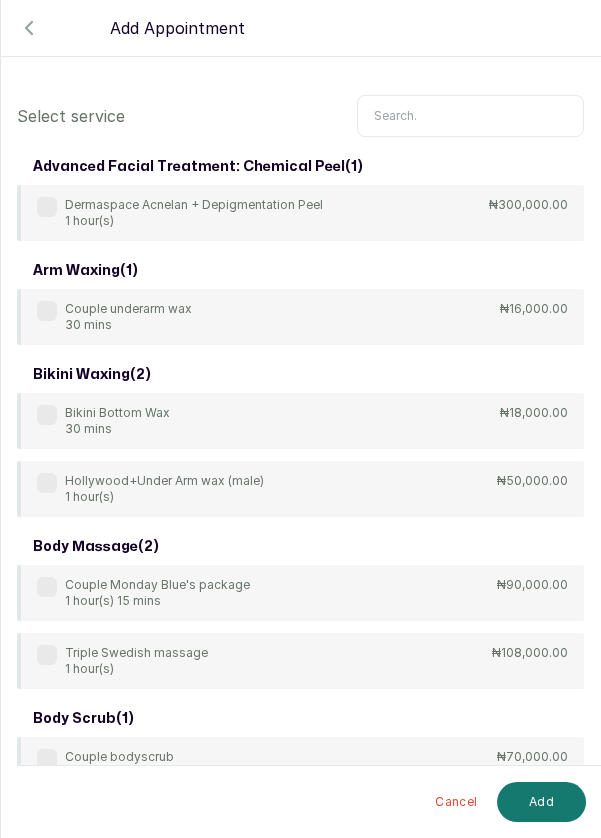 click at bounding box center (470, 116) 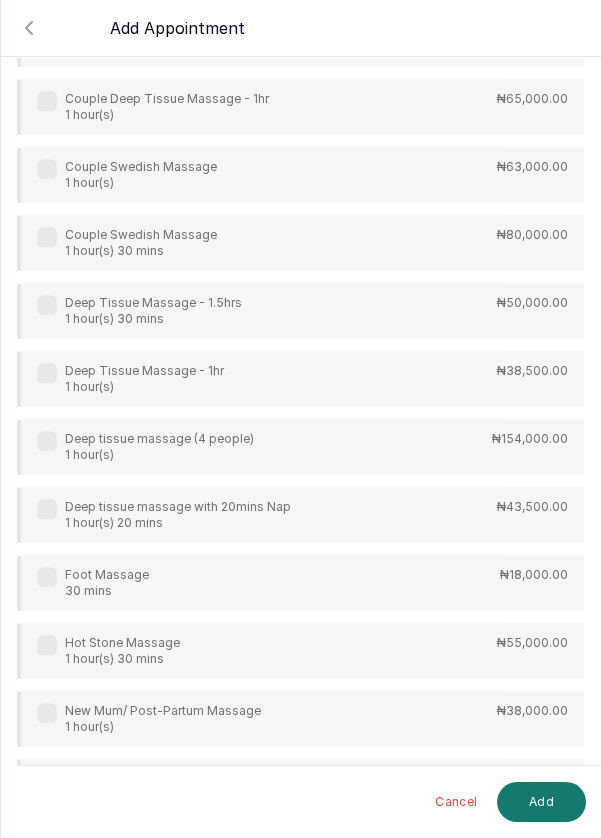 scroll, scrollTop: 1686, scrollLeft: 0, axis: vertical 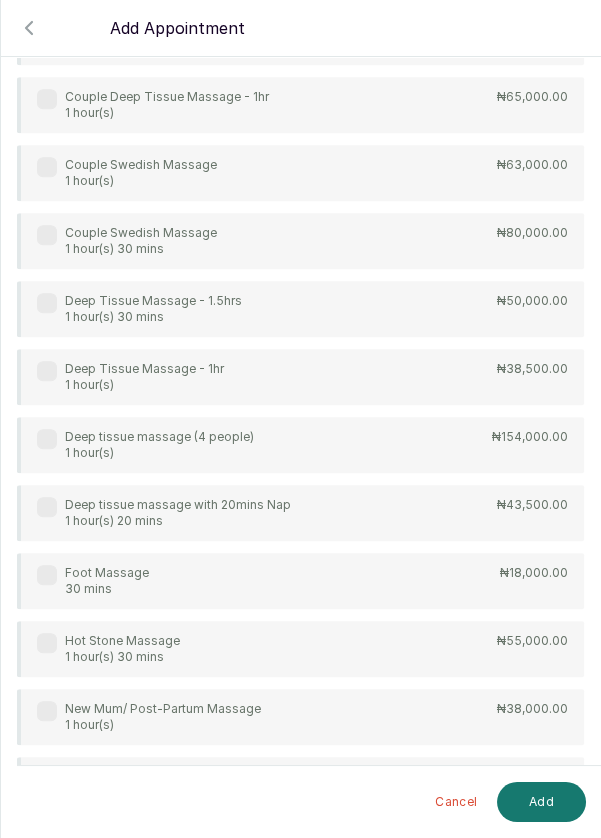 click at bounding box center [47, 371] 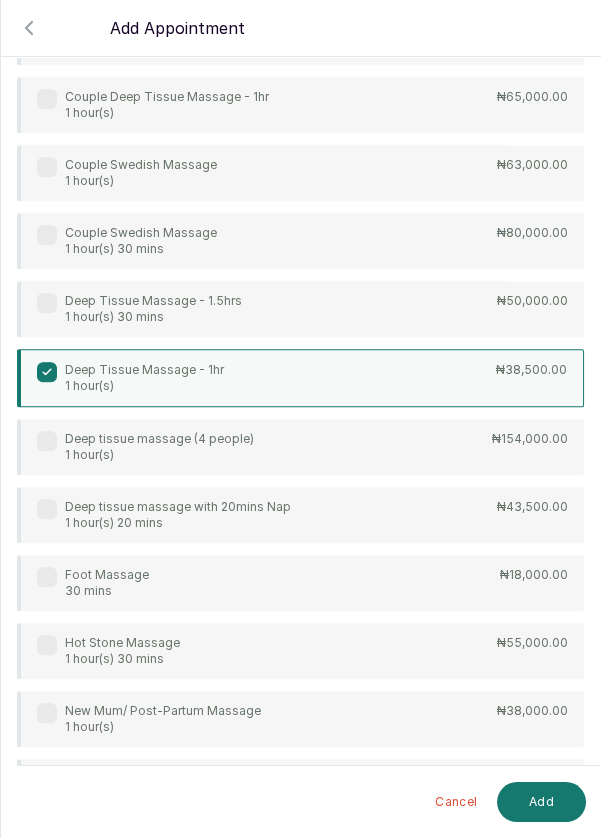 click on "Add" at bounding box center (541, 802) 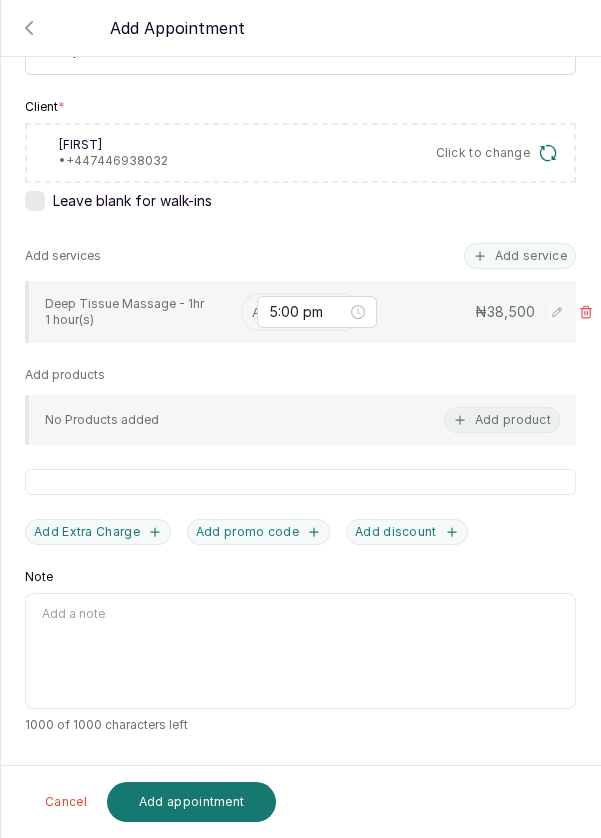 scroll, scrollTop: 248, scrollLeft: 0, axis: vertical 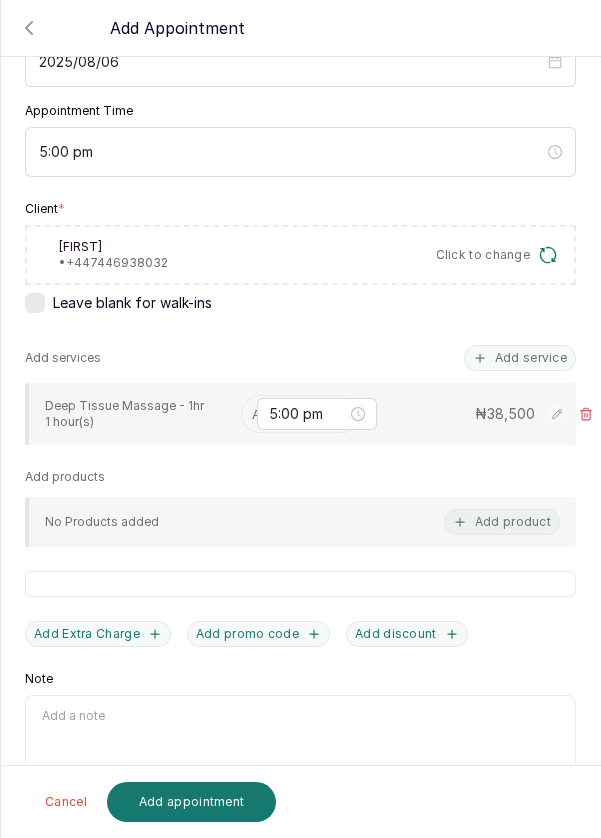 click at bounding box center [254, 414] 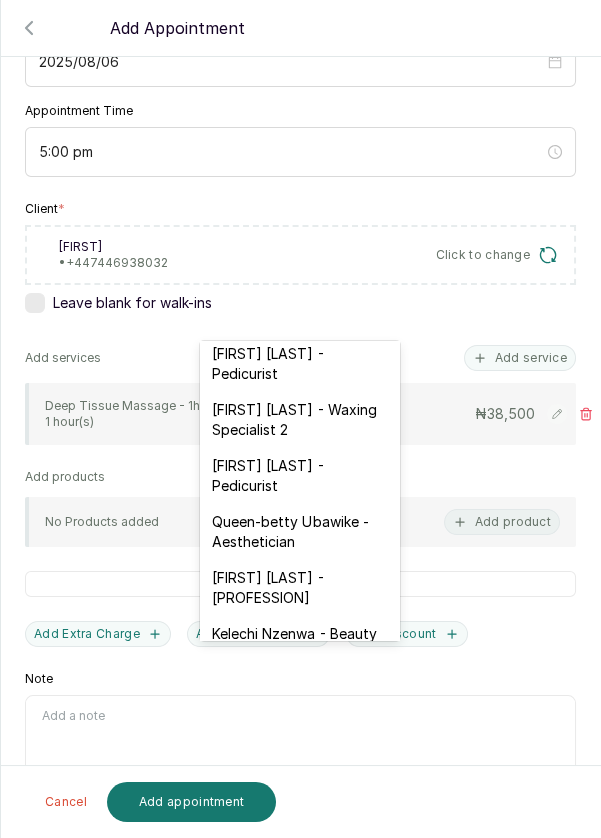 scroll, scrollTop: 303, scrollLeft: 0, axis: vertical 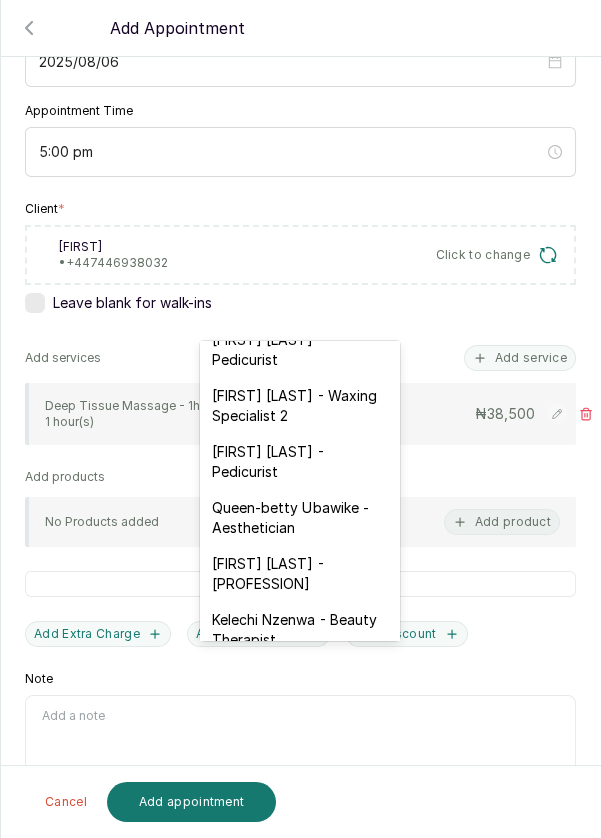 click on "[FIRST] [LAST] - Waxing Specialist 2" at bounding box center (300, 406) 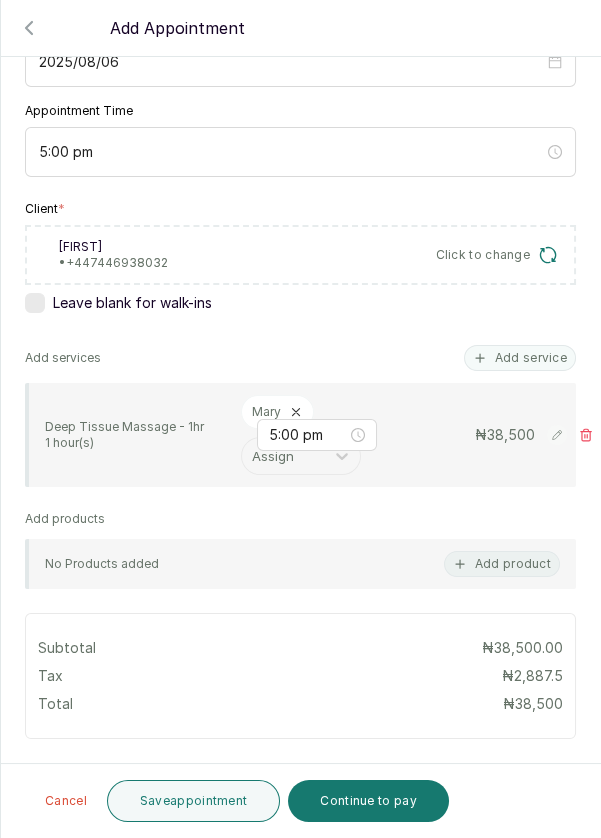 click on "Add service" at bounding box center (520, 358) 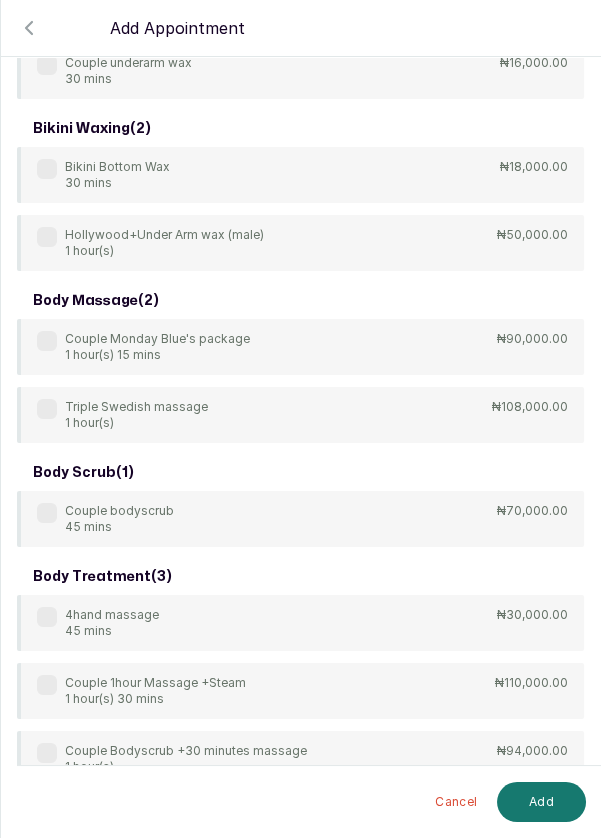 scroll, scrollTop: 0, scrollLeft: 0, axis: both 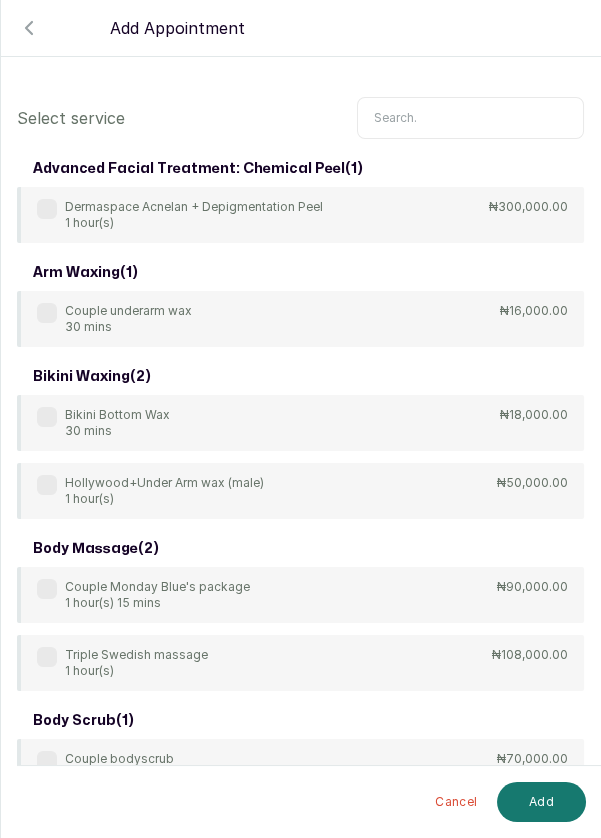 click at bounding box center (470, 118) 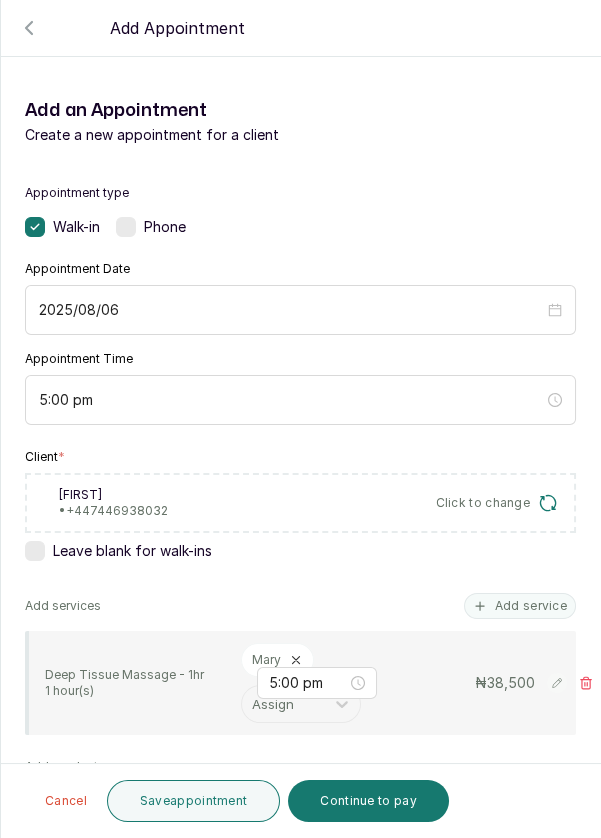 click at bounding box center [300, 82] 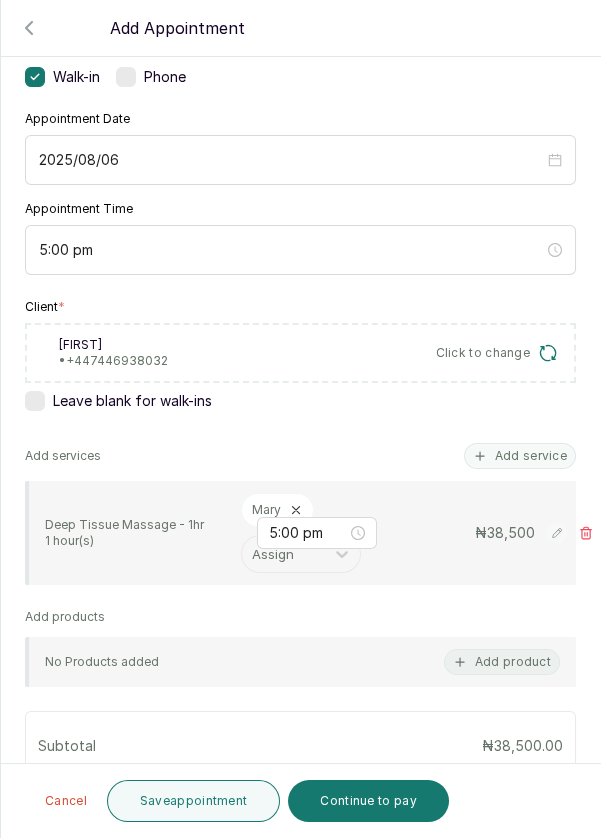 scroll, scrollTop: 157, scrollLeft: 0, axis: vertical 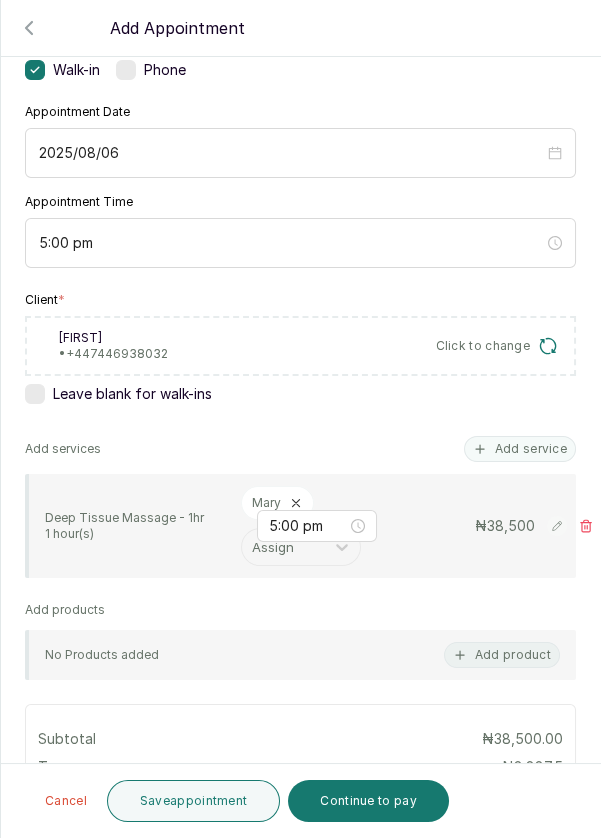 click 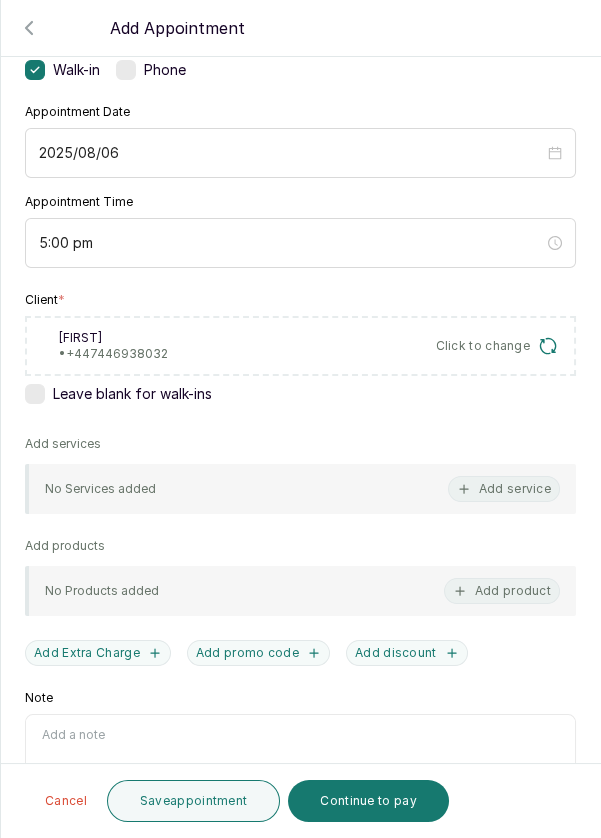 click on "Add service" at bounding box center (504, 489) 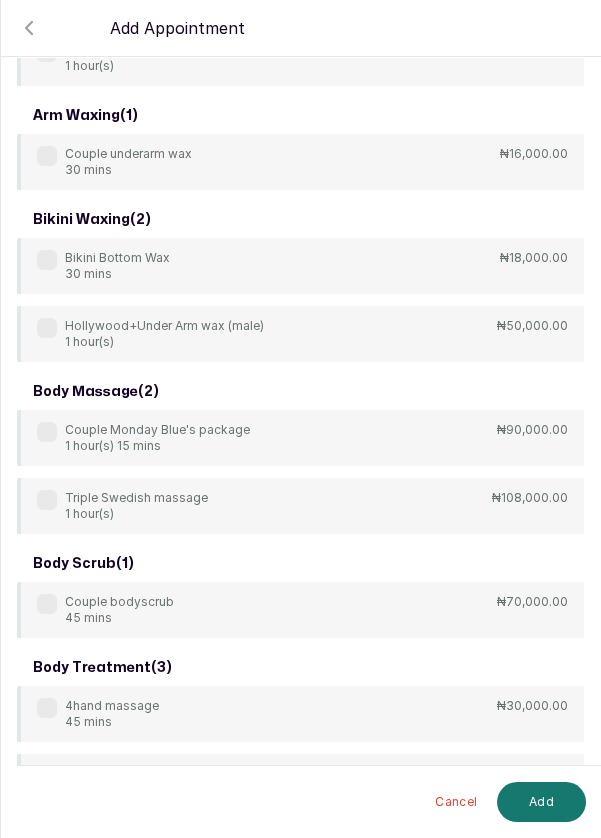 scroll, scrollTop: 80, scrollLeft: 0, axis: vertical 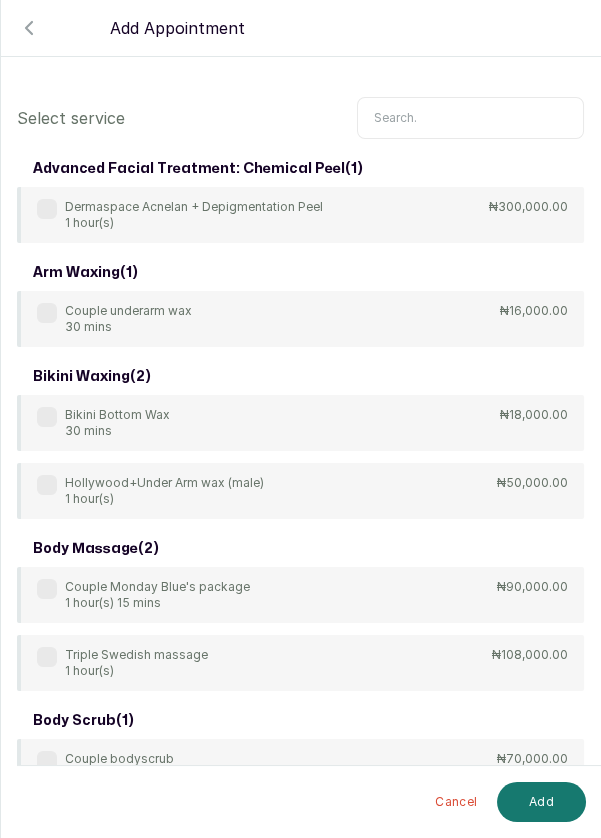 click at bounding box center [470, 118] 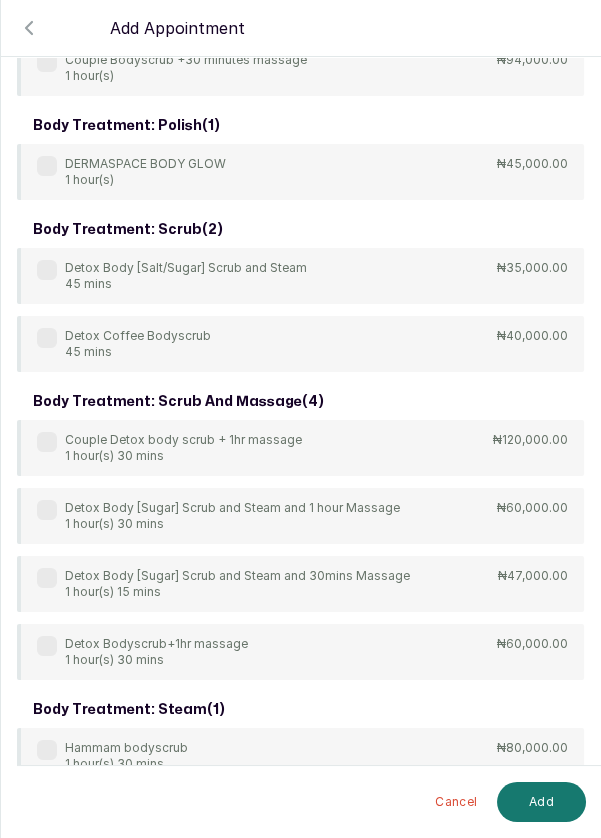 scroll, scrollTop: 247, scrollLeft: 0, axis: vertical 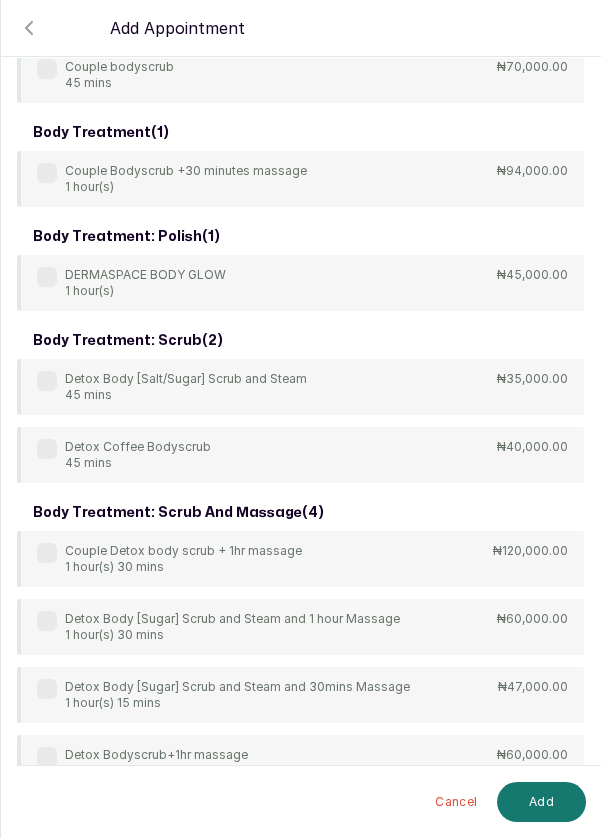type on "Body" 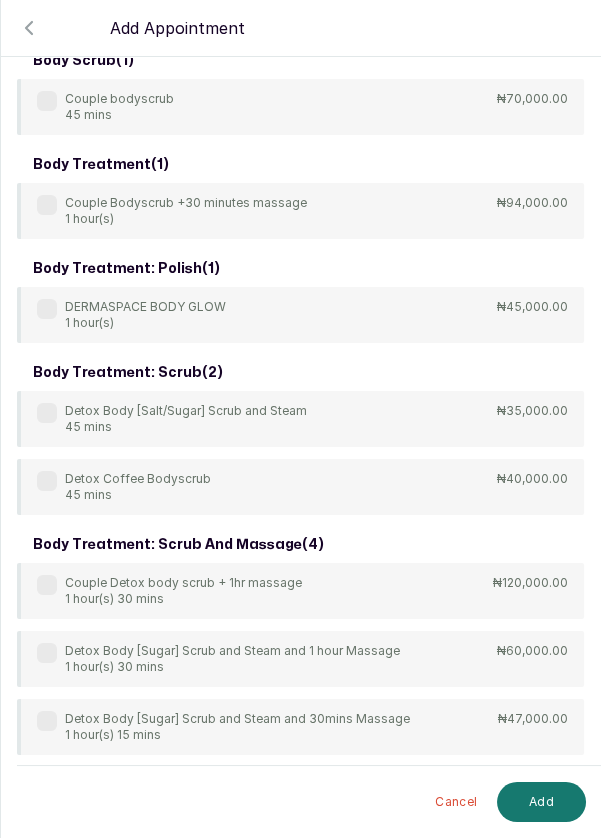 click on "Detox Body [Salt/Sugar] Scrub and Steam  45 mins" at bounding box center (172, 419) 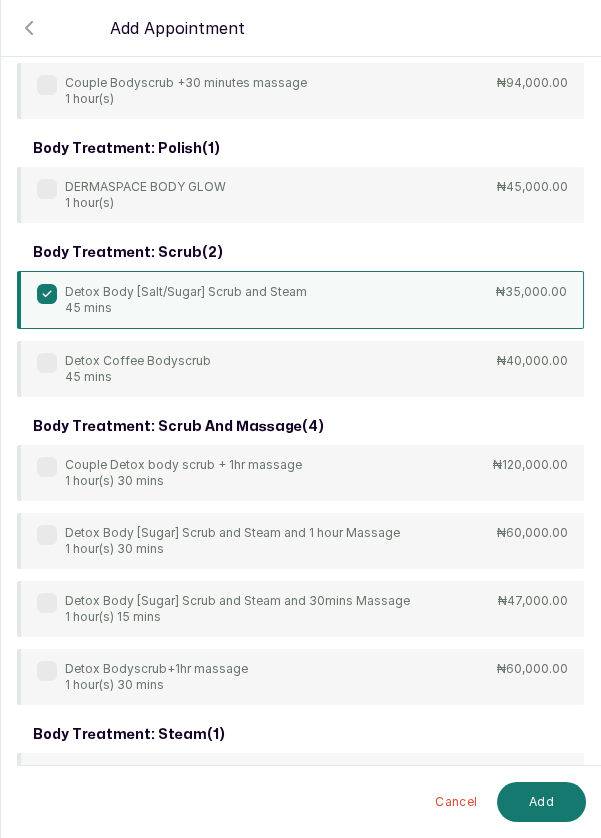 scroll, scrollTop: 328, scrollLeft: 0, axis: vertical 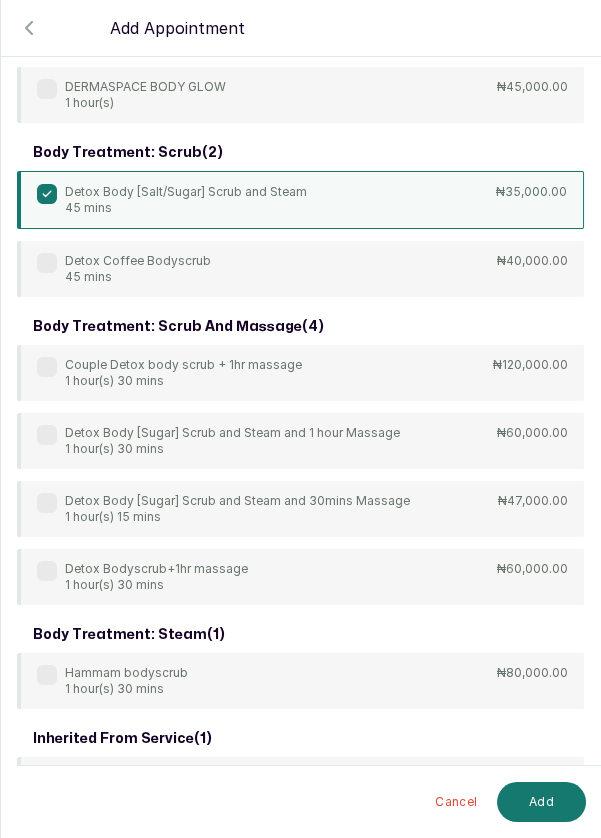 click on "Add" at bounding box center (541, 802) 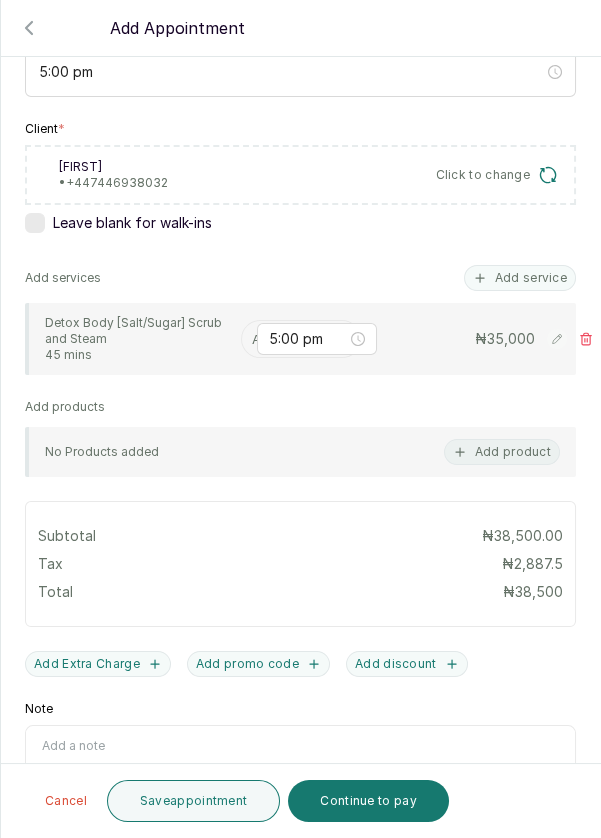 click at bounding box center [254, 339] 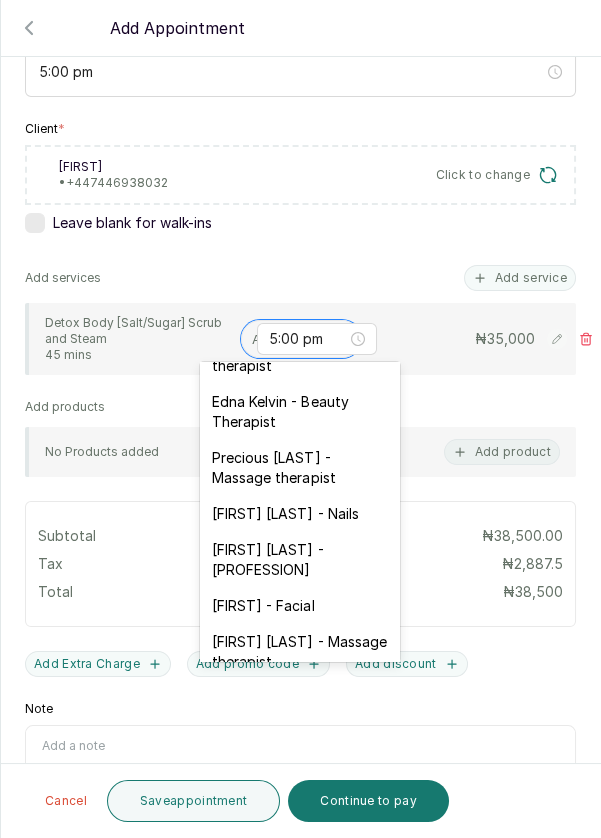 scroll, scrollTop: 787, scrollLeft: 0, axis: vertical 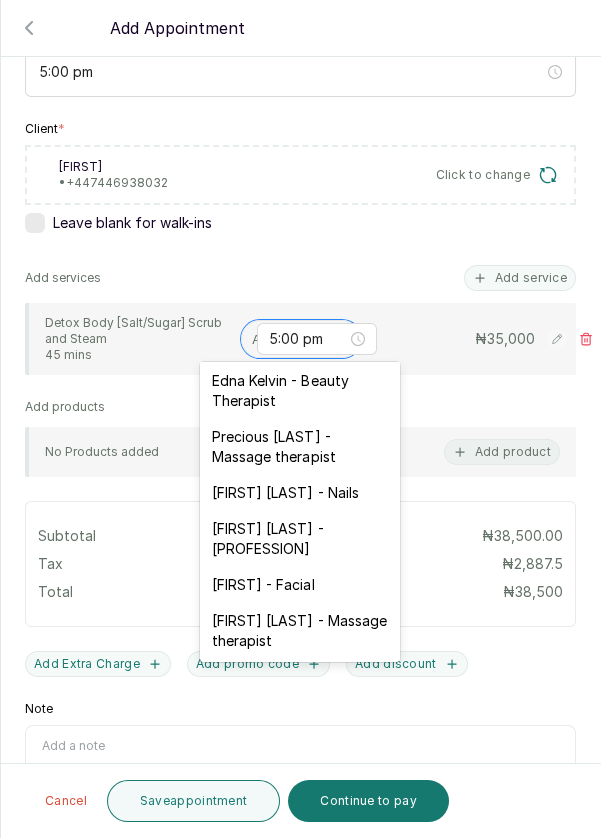 click on "[FIRST] [LAST] - Nails" at bounding box center (300, 493) 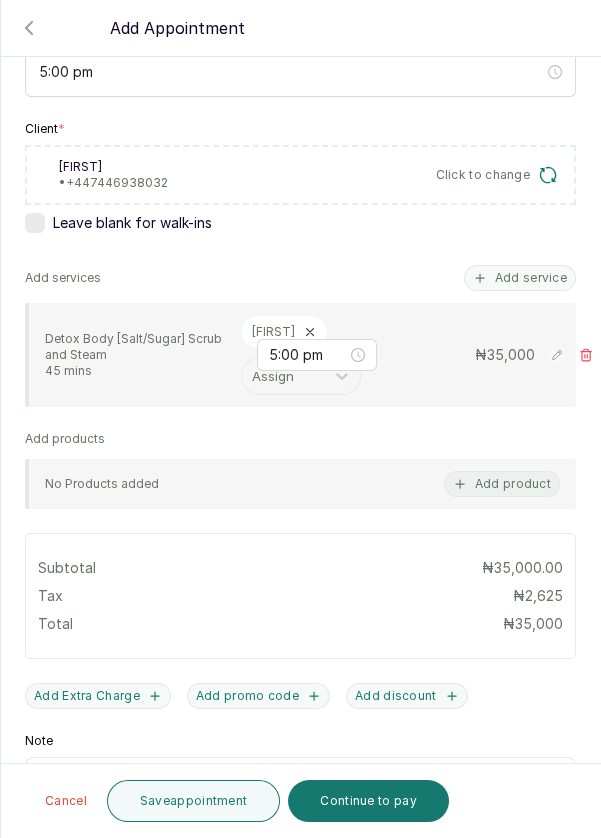 click on "Add service" at bounding box center (520, 278) 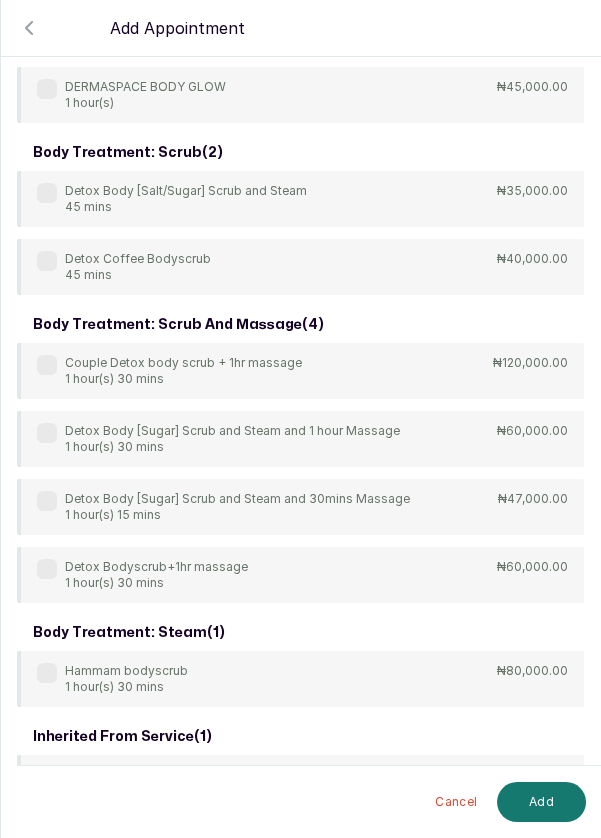 scroll, scrollTop: 194, scrollLeft: 0, axis: vertical 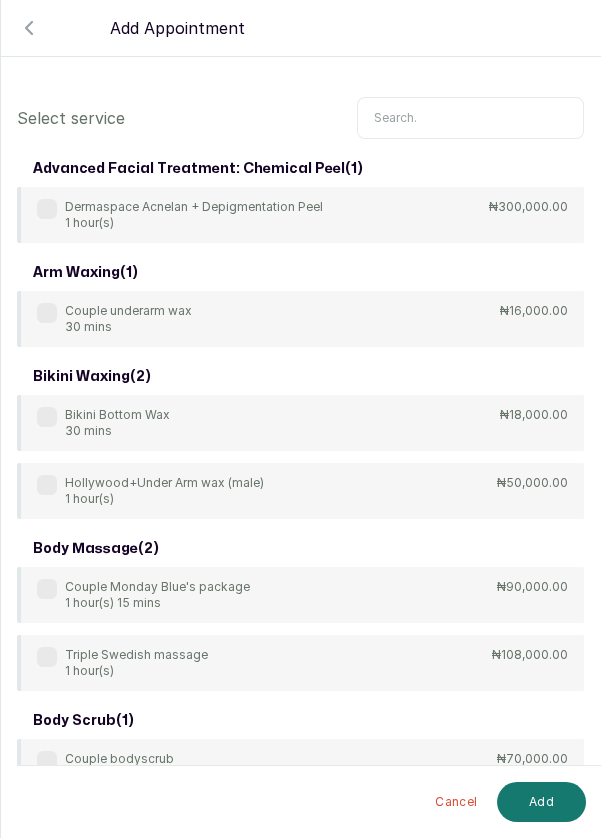 click at bounding box center (470, 118) 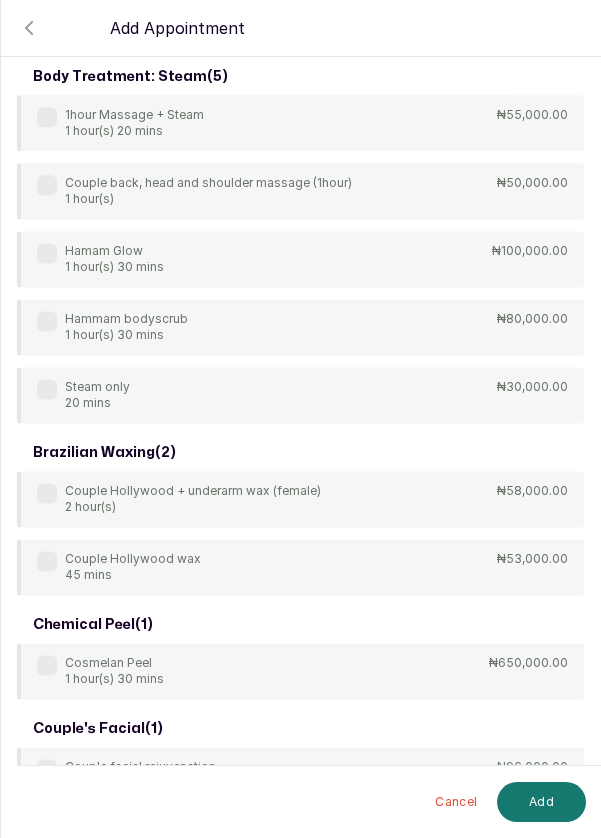 scroll, scrollTop: 3592, scrollLeft: 0, axis: vertical 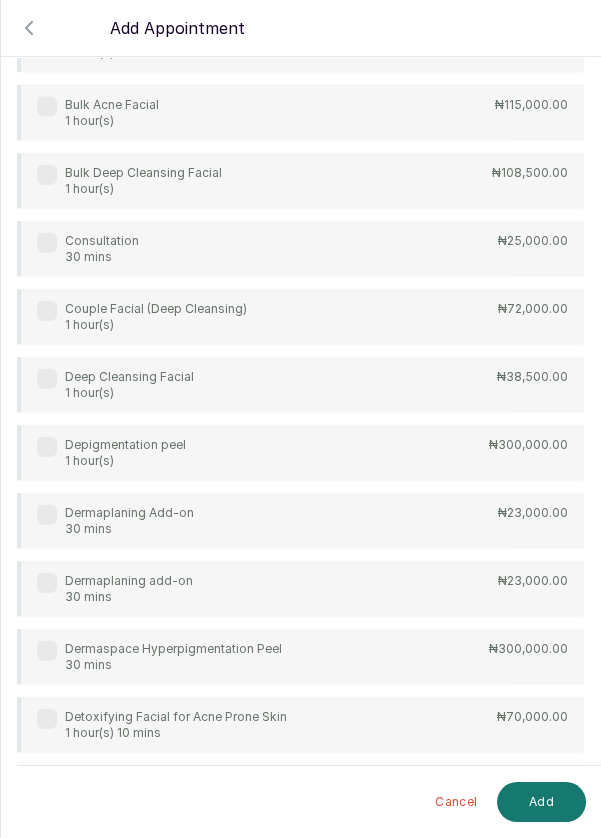 click at bounding box center (47, 379) 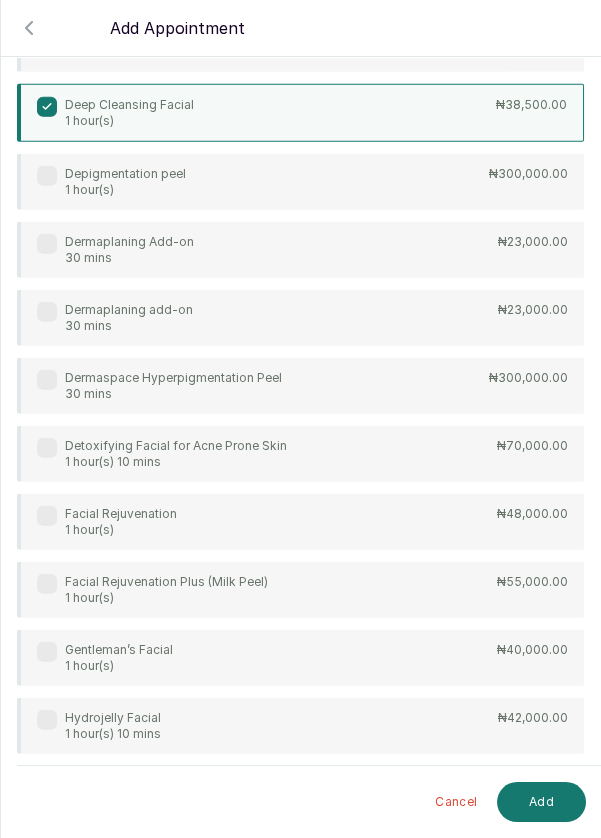 scroll, scrollTop: 6289, scrollLeft: 0, axis: vertical 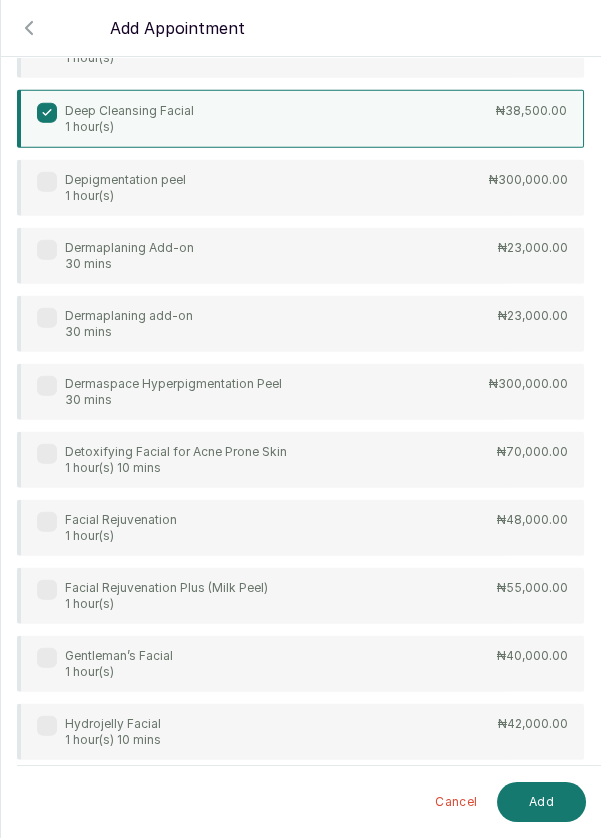 click on "Add" at bounding box center [541, 802] 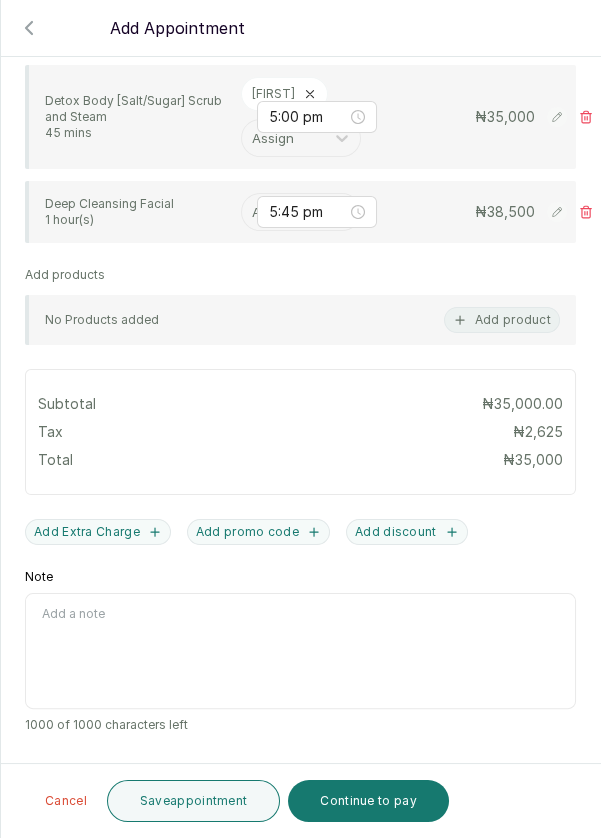 scroll, scrollTop: 464, scrollLeft: 0, axis: vertical 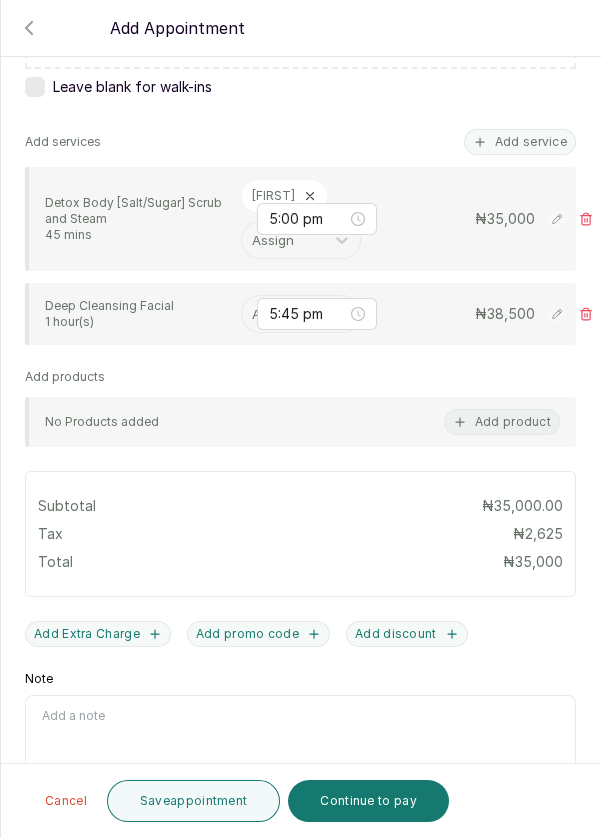 click at bounding box center [254, 314] 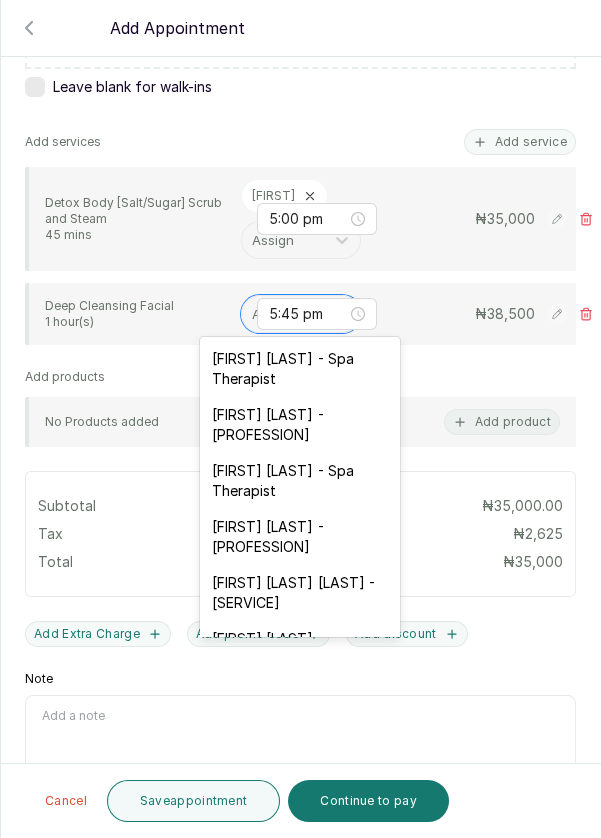 click on "[FIRST] [LAST] - [PROFESSION]" at bounding box center [300, 425] 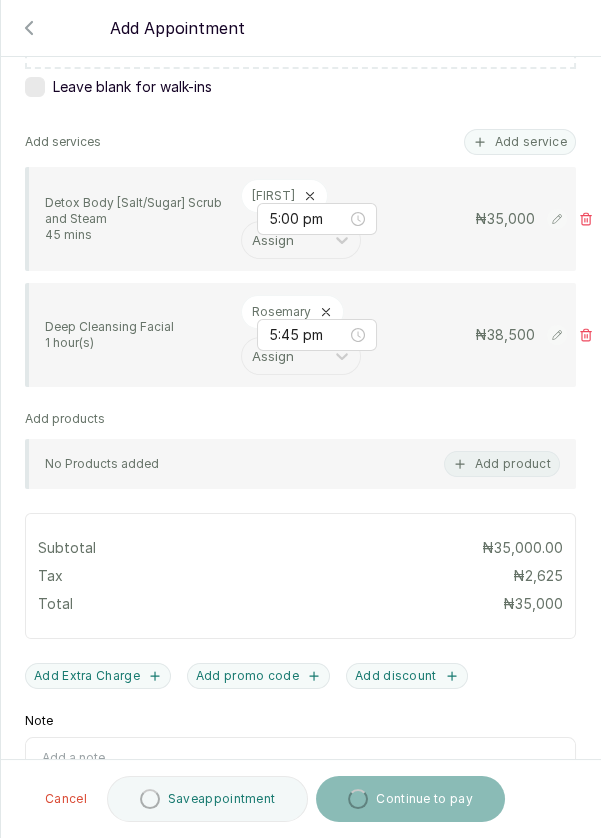 click on "Add service" at bounding box center [520, 142] 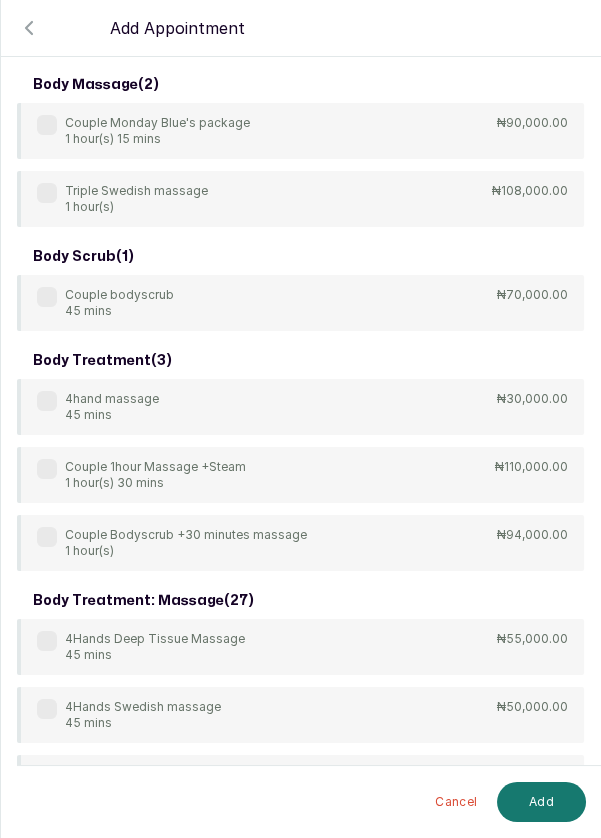 scroll, scrollTop: 80, scrollLeft: 0, axis: vertical 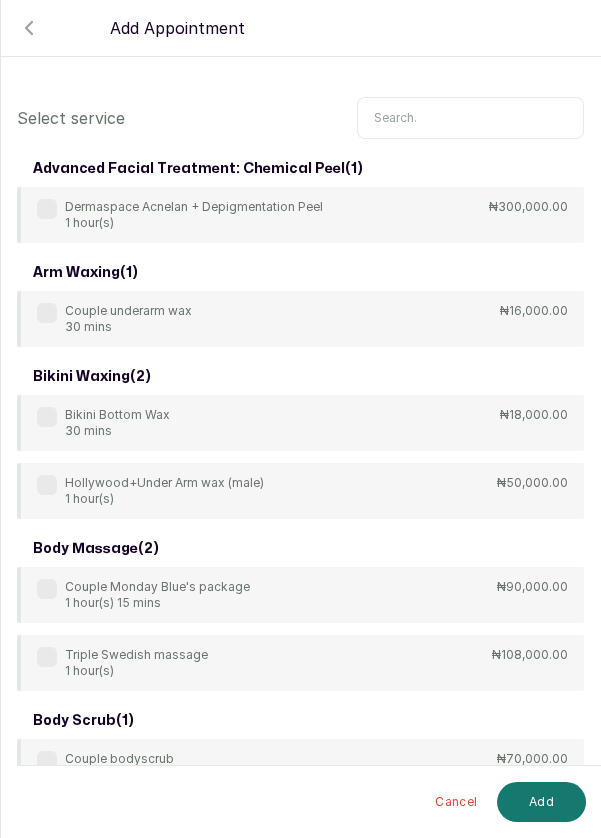 click at bounding box center [470, 118] 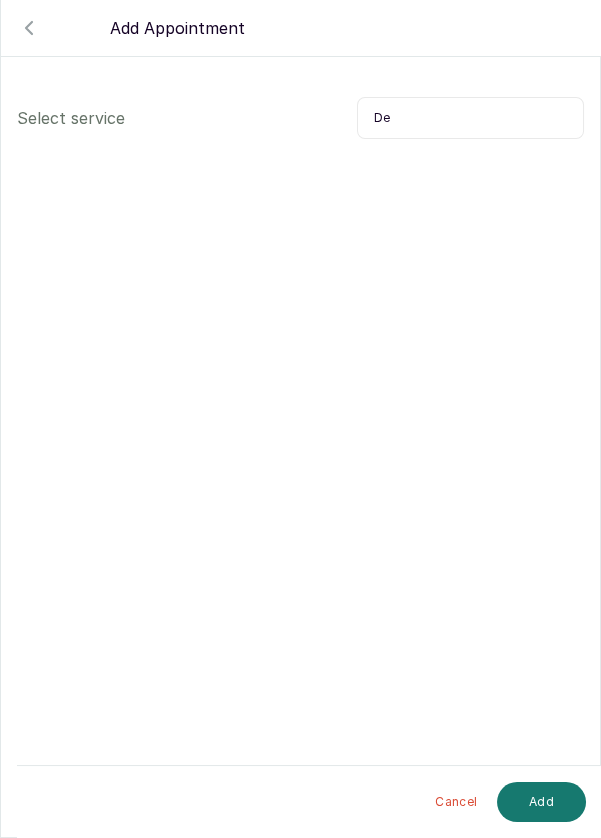 type on "D" 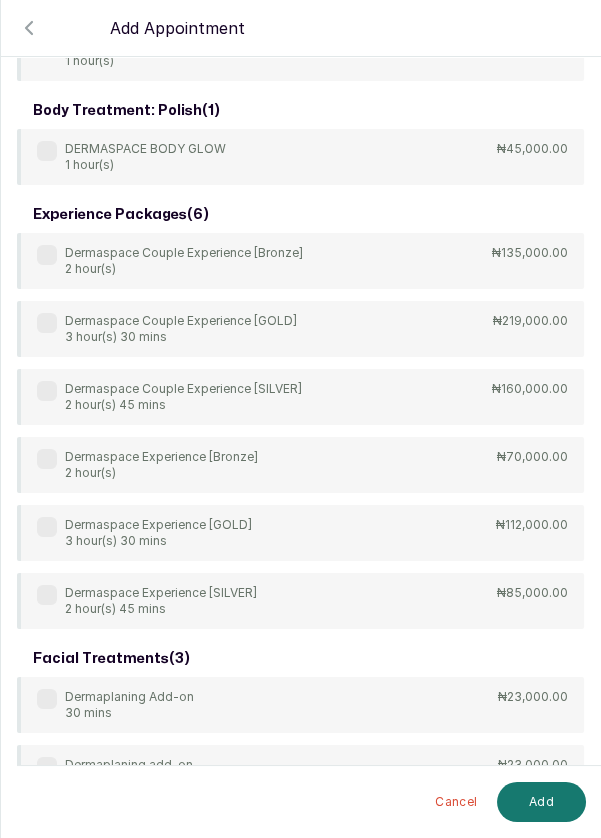 scroll, scrollTop: 193, scrollLeft: 0, axis: vertical 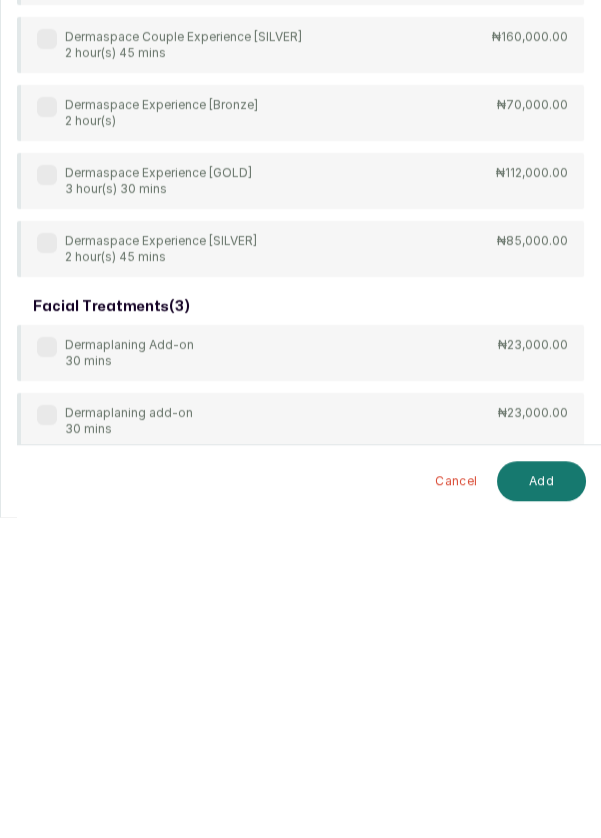 type on "Derma" 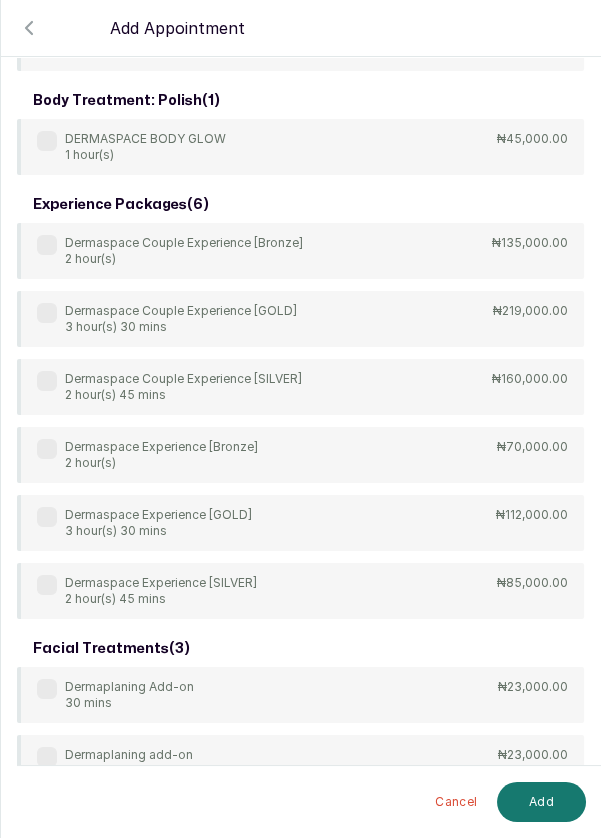 scroll, scrollTop: 193, scrollLeft: 0, axis: vertical 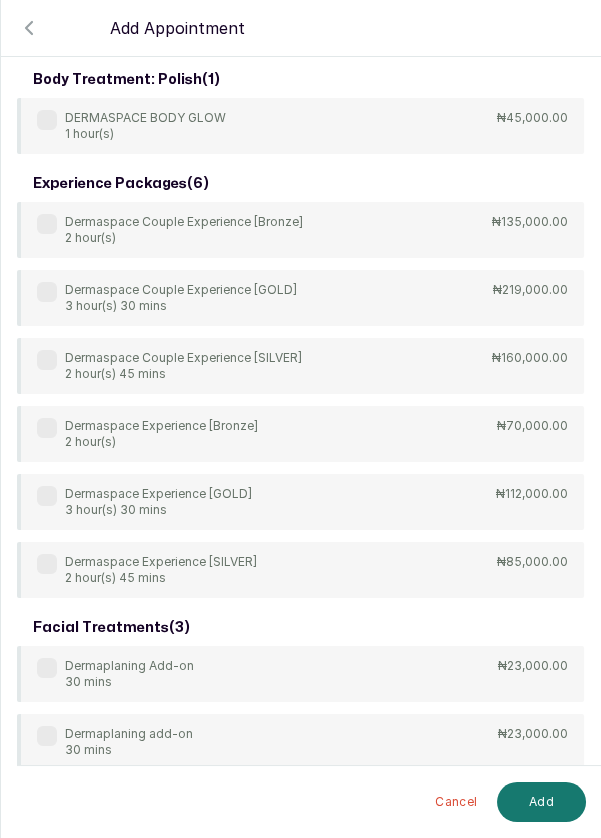 click on "Dermaplaning Add-on 30 mins" at bounding box center (115, 674) 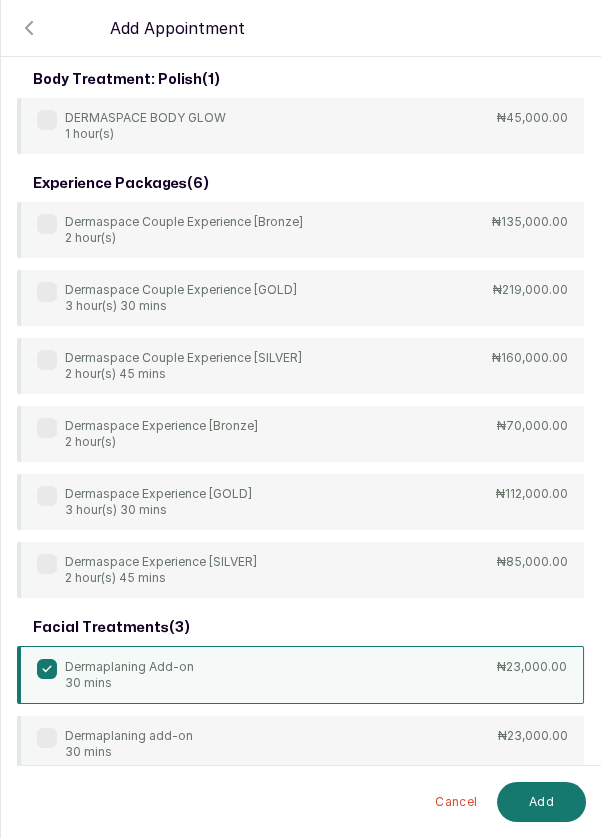 click on "Add" at bounding box center (541, 802) 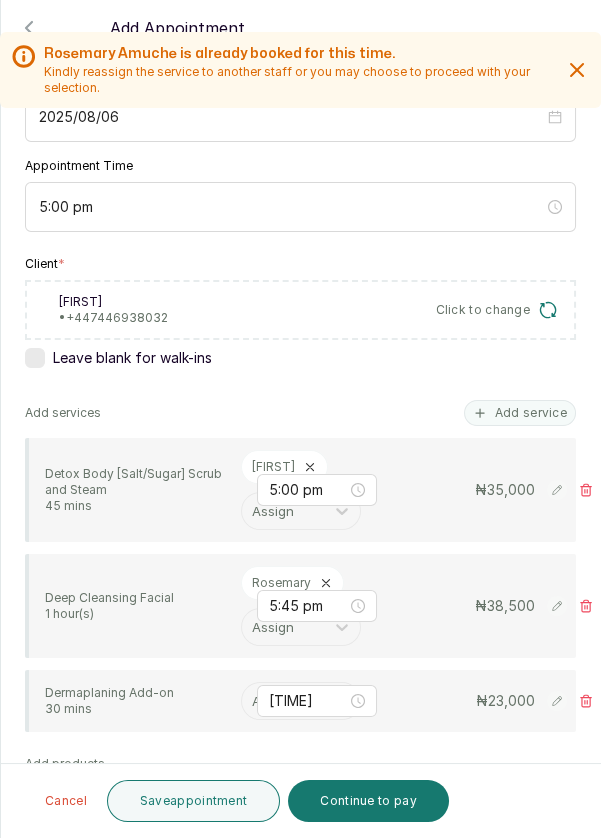click at bounding box center (254, 701) 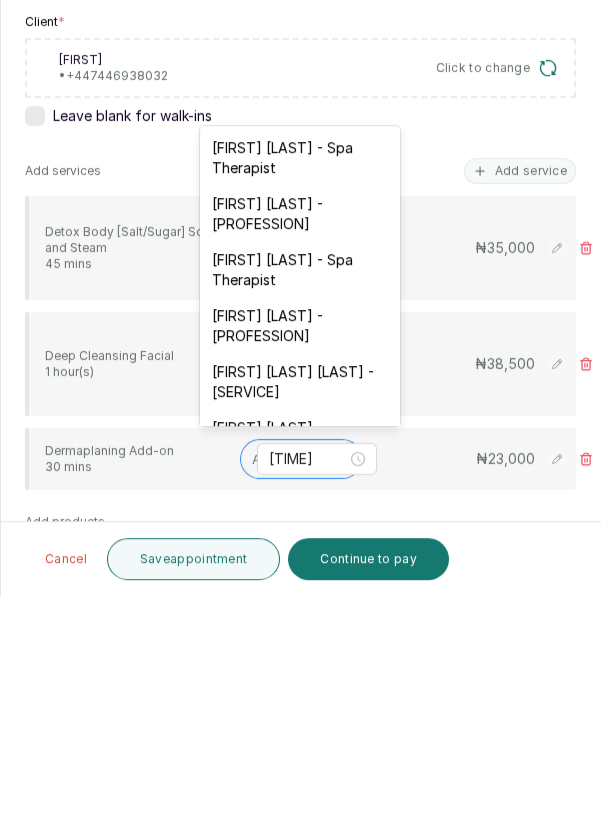 scroll, scrollTop: 96, scrollLeft: 0, axis: vertical 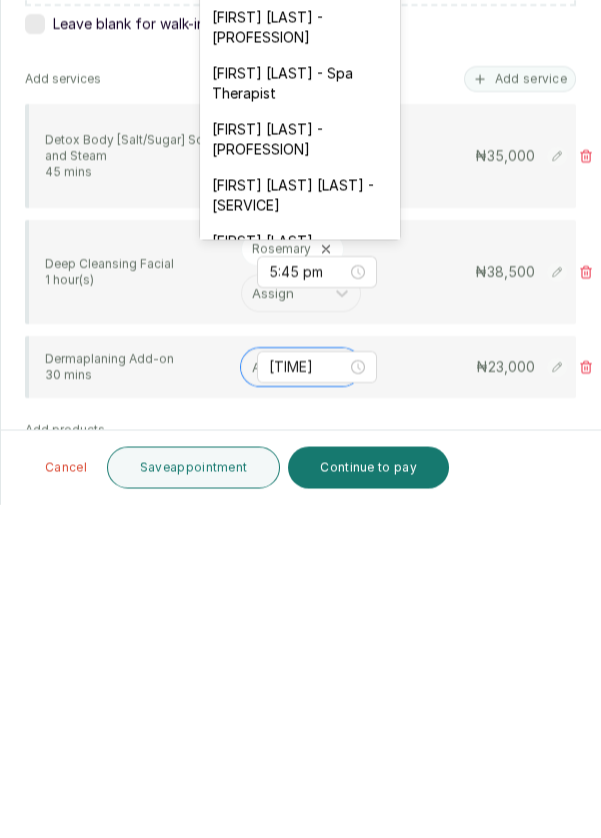 click on "[FIRST] [LAST] - [PROFESSION]" at bounding box center [300, 361] 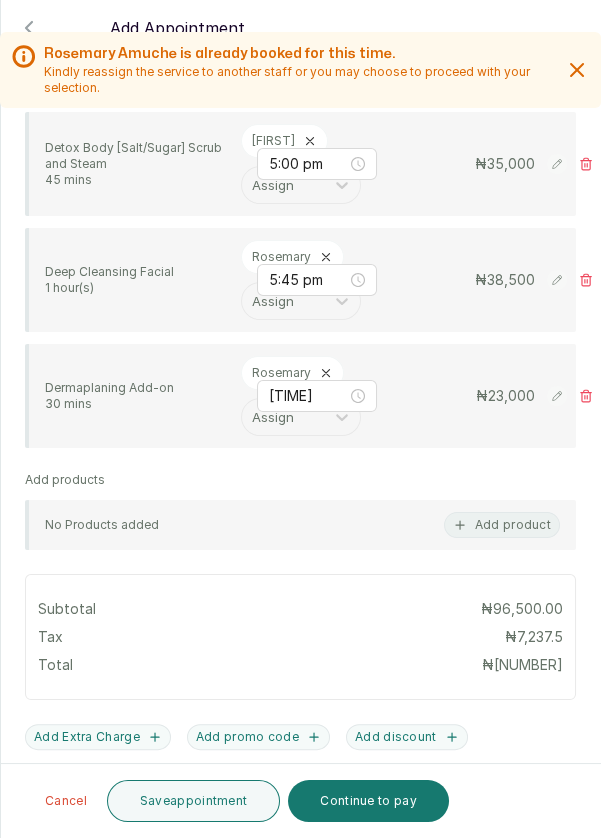 scroll, scrollTop: 621, scrollLeft: 0, axis: vertical 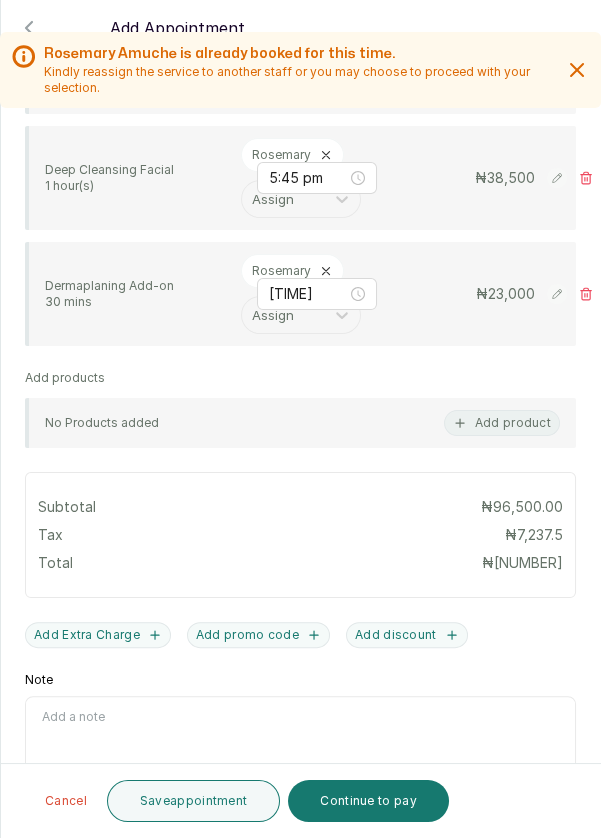 click on "Save  appointment" at bounding box center (194, 801) 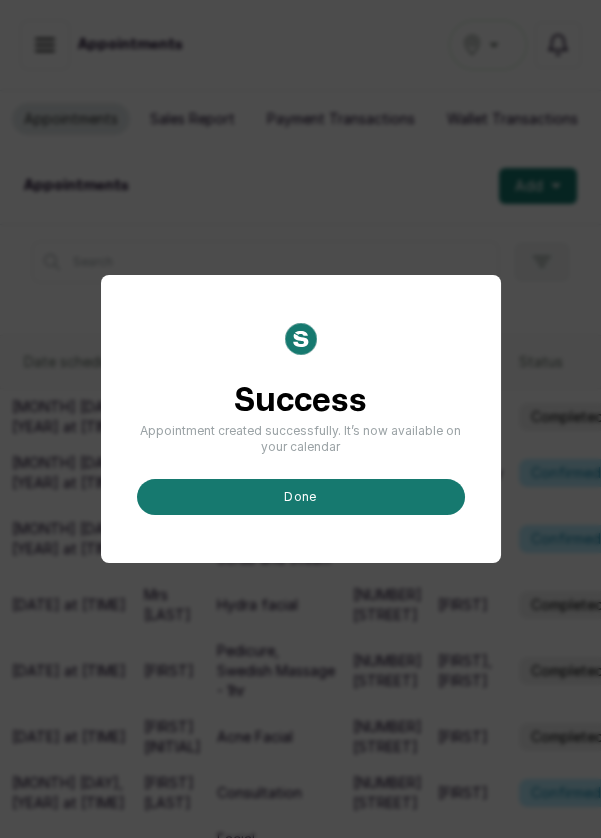 click on "done" at bounding box center (301, 497) 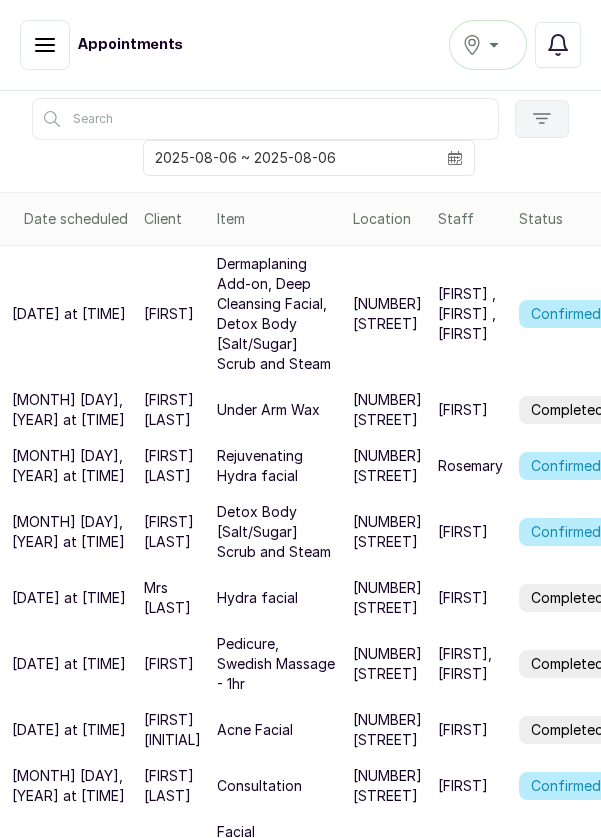 scroll, scrollTop: 213, scrollLeft: 0, axis: vertical 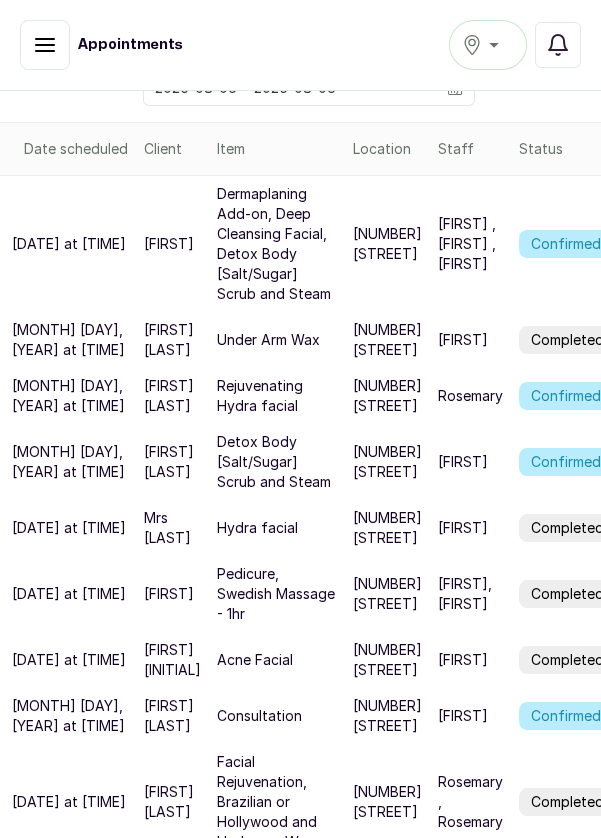 click on "Confirmed" at bounding box center [566, 396] 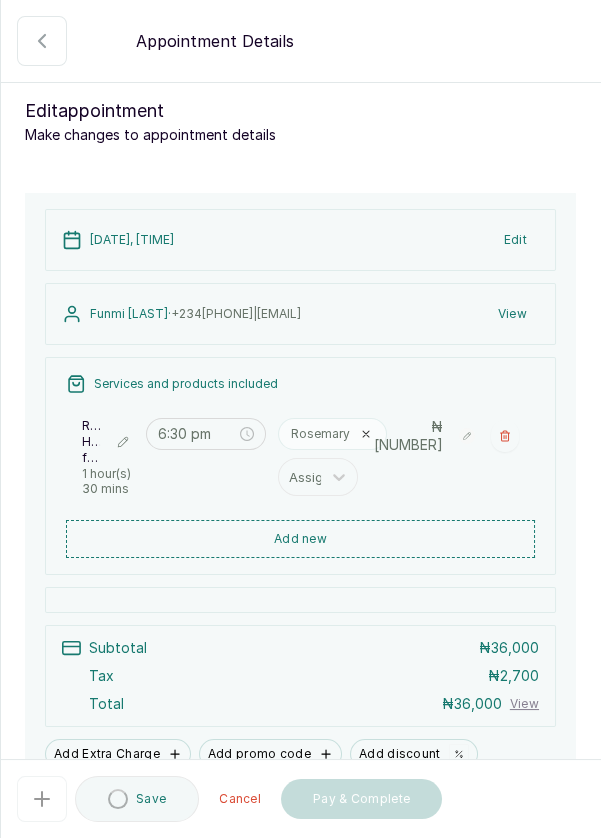 type on "6:30 pm" 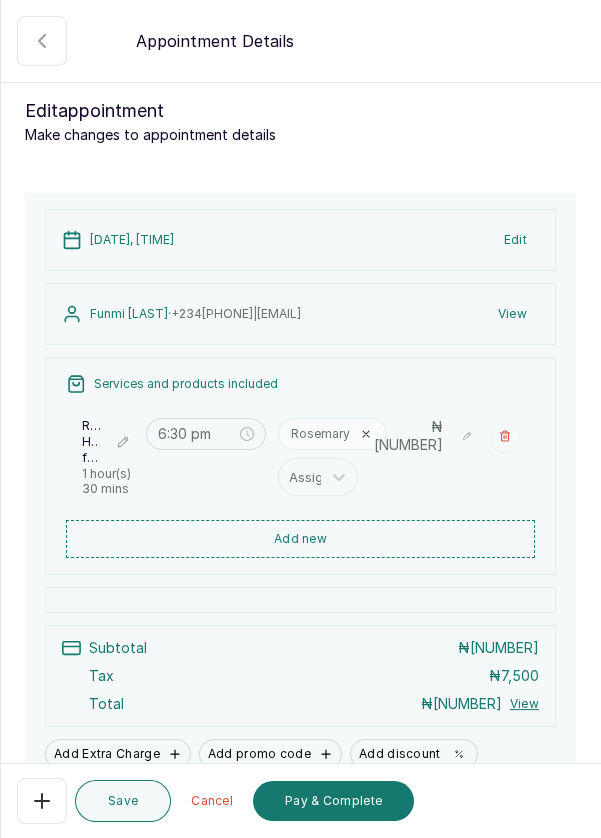 click on "Add new" at bounding box center (300, 539) 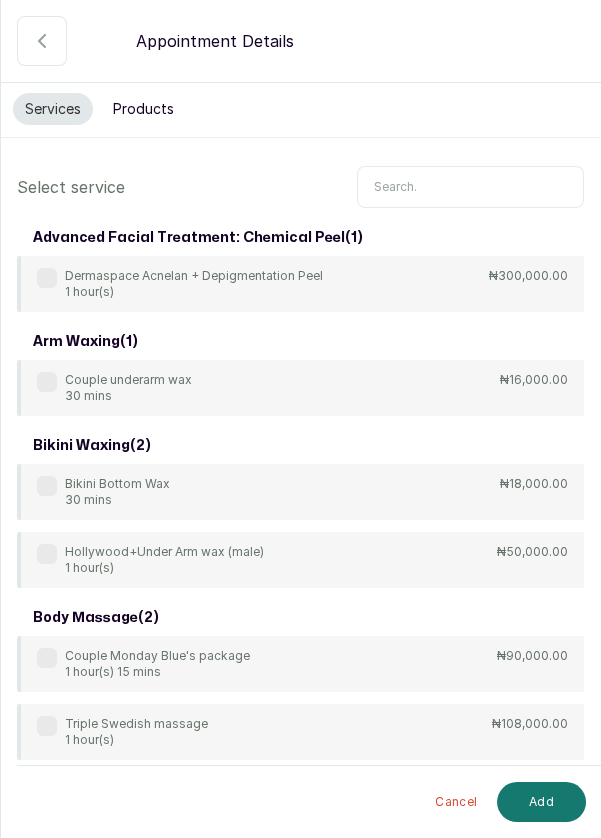 scroll, scrollTop: 0, scrollLeft: 0, axis: both 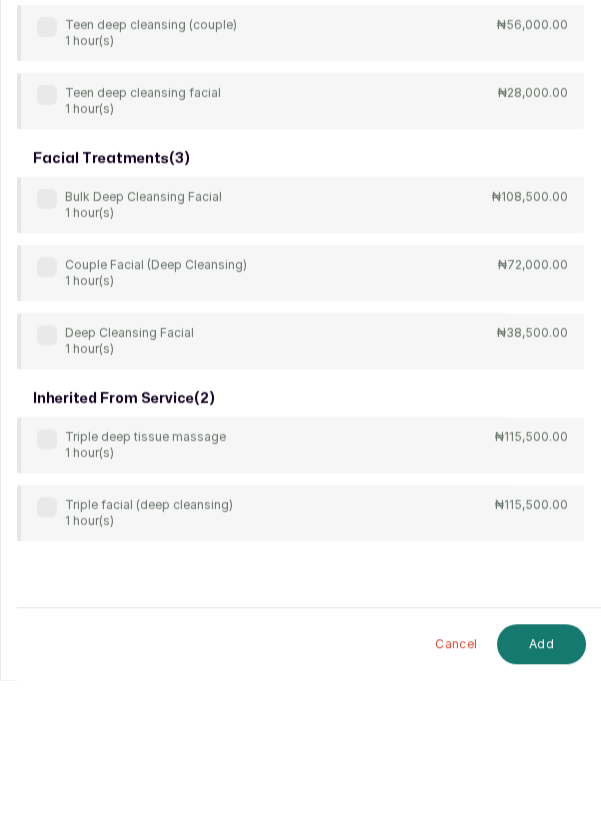 type on "Deep" 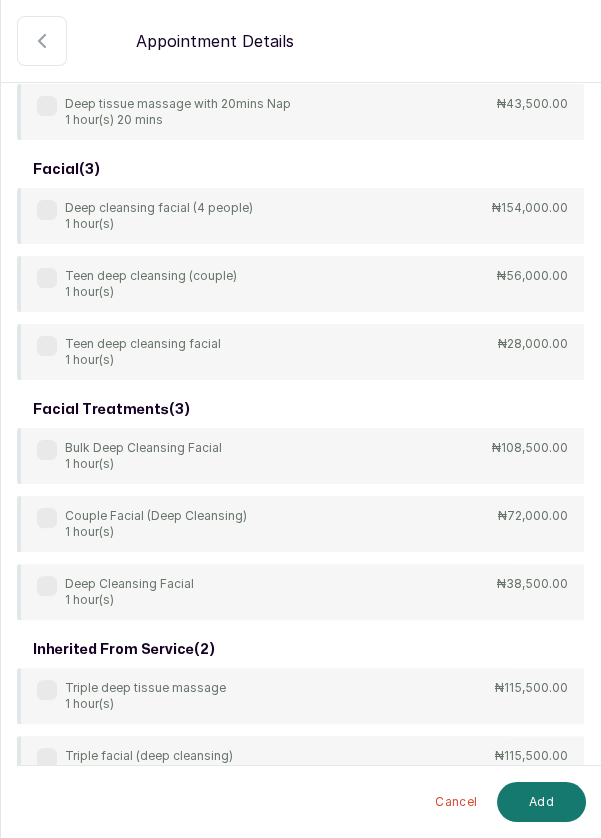 scroll, scrollTop: 739, scrollLeft: 0, axis: vertical 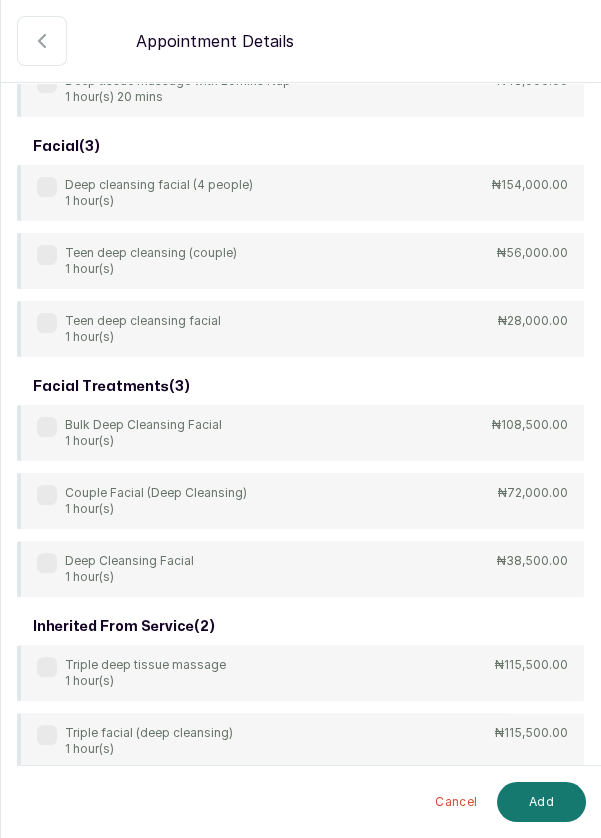 click at bounding box center [47, 563] 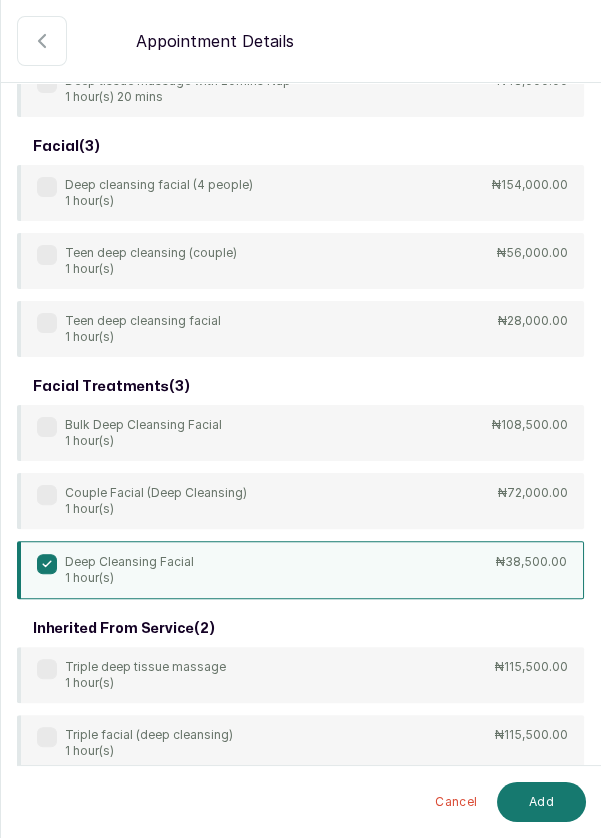 click on "Add" at bounding box center (541, 802) 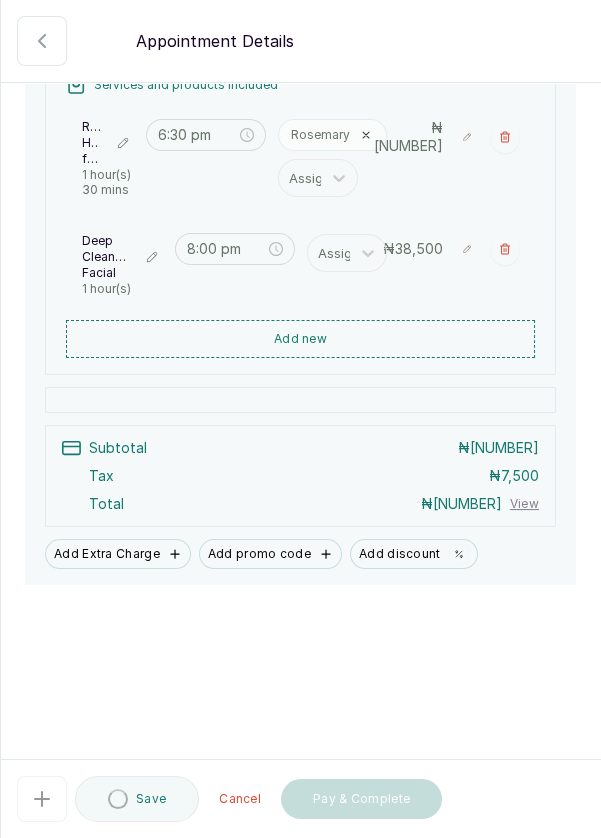 type on "8:00 pm" 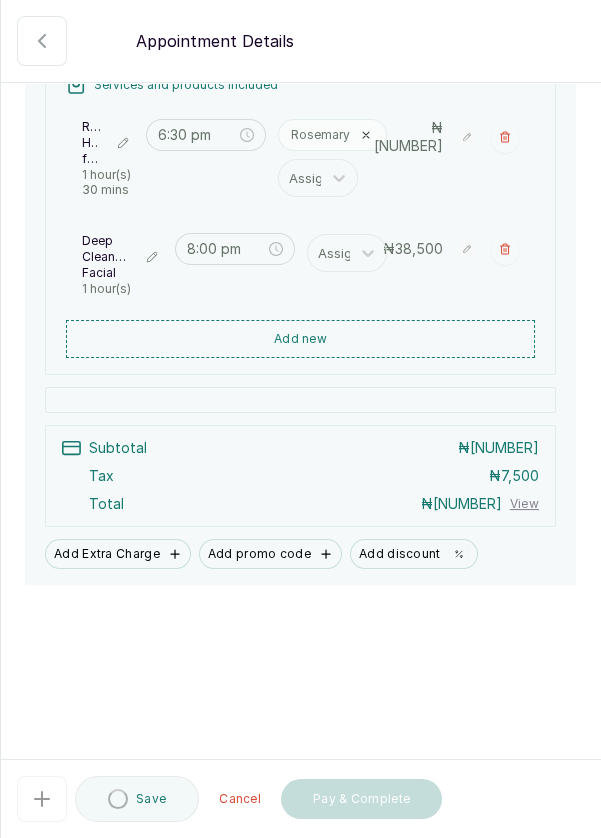 scroll, scrollTop: 198, scrollLeft: 0, axis: vertical 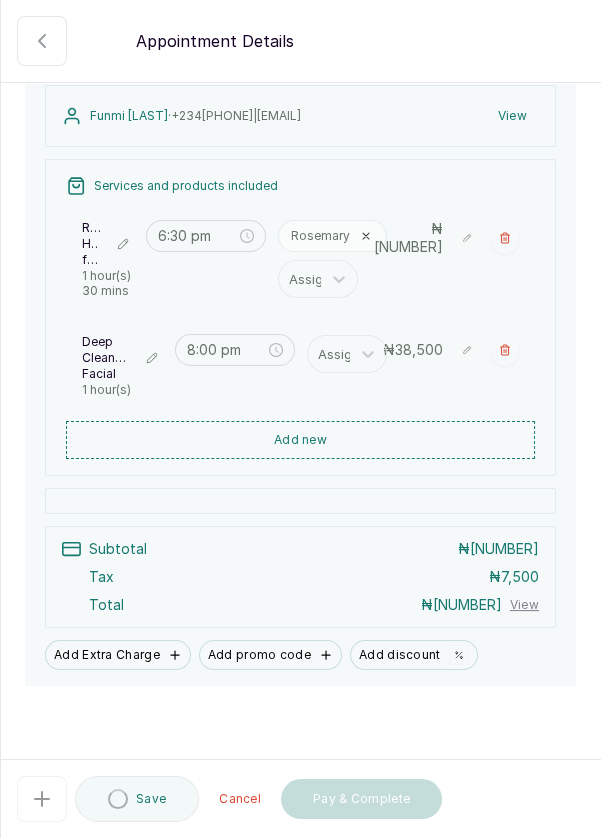 click 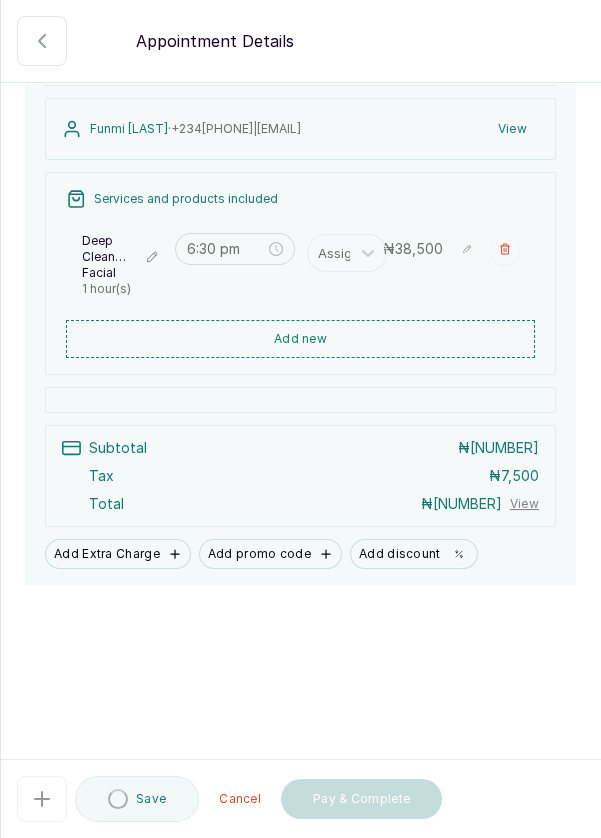 type on "8:00 pm" 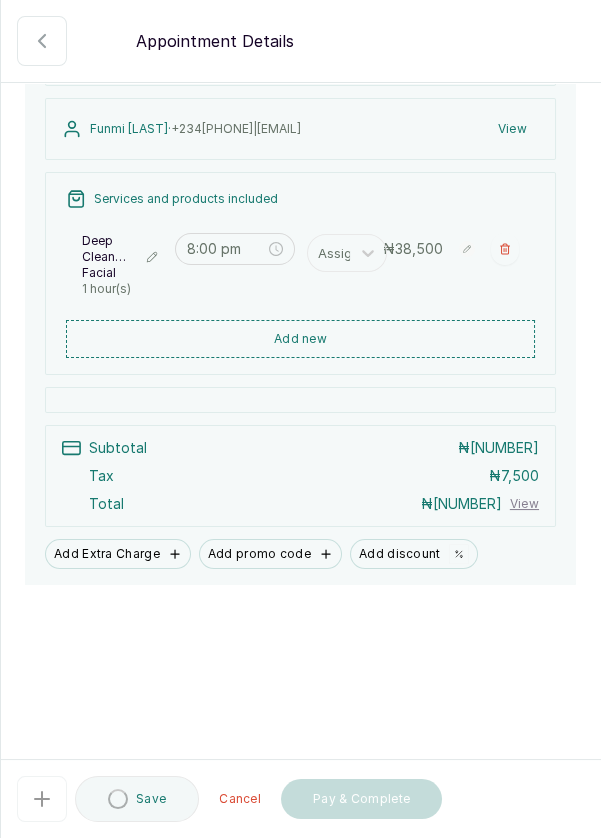 scroll, scrollTop: 84, scrollLeft: 0, axis: vertical 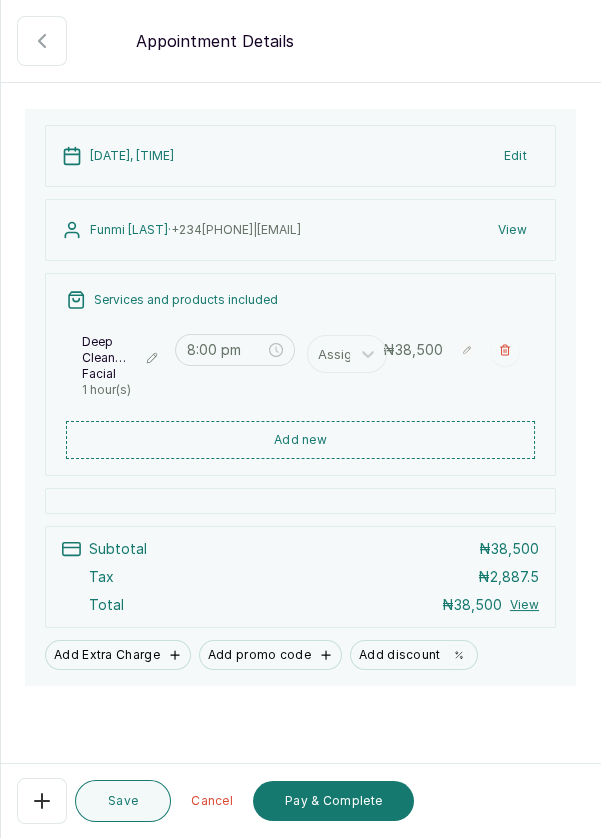 click at bounding box center (300, 211) 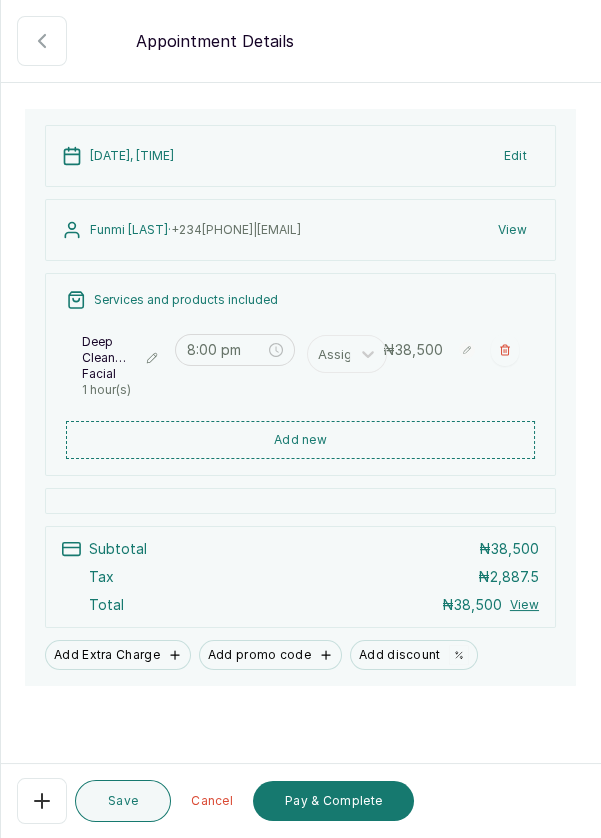 click at bounding box center (300, 211) 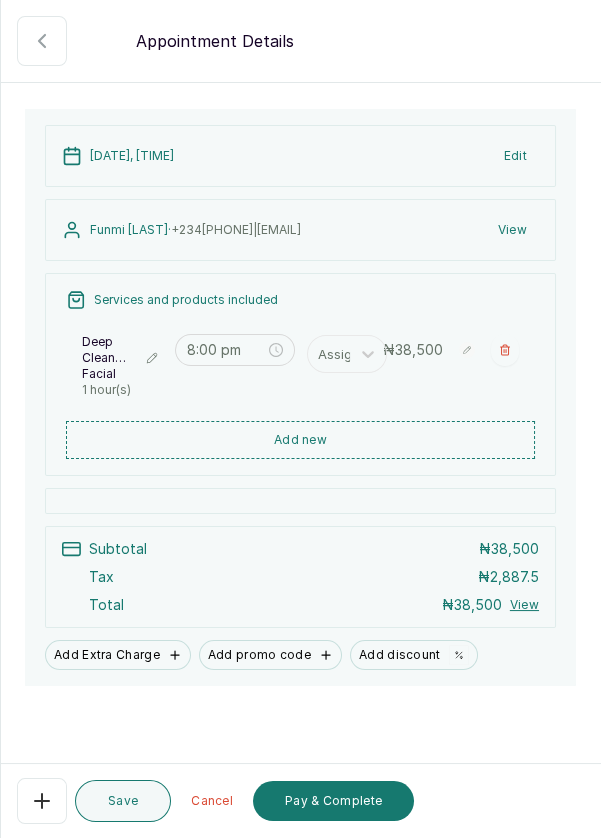 click on "Add new" at bounding box center [300, 440] 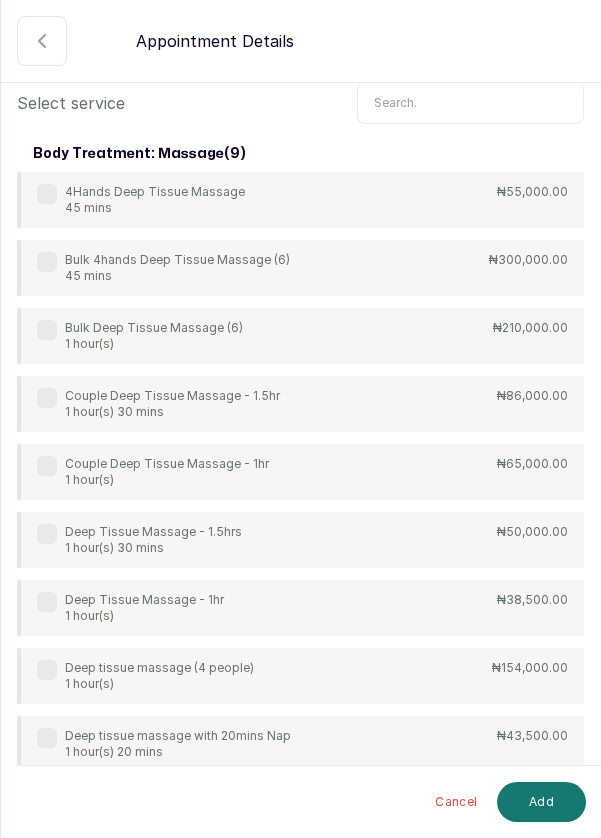 scroll, scrollTop: 148, scrollLeft: 0, axis: vertical 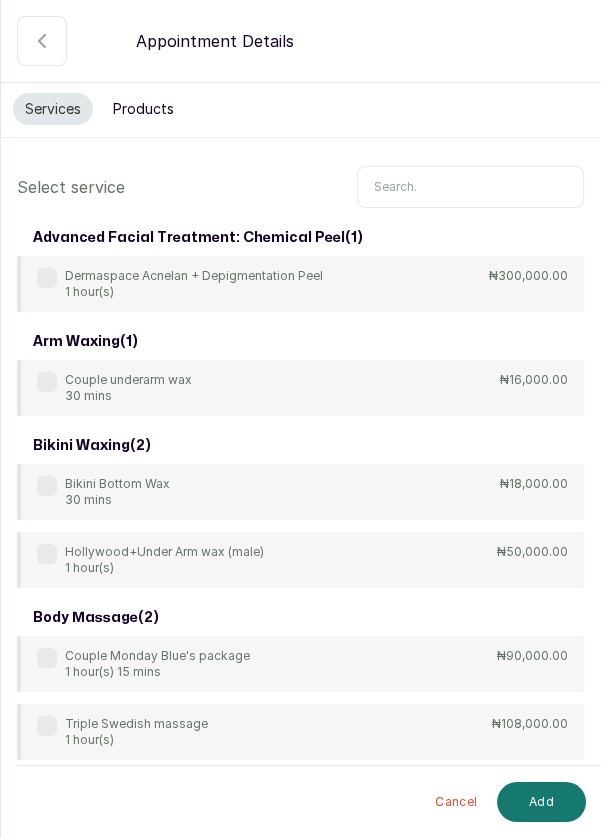 click at bounding box center [470, 187] 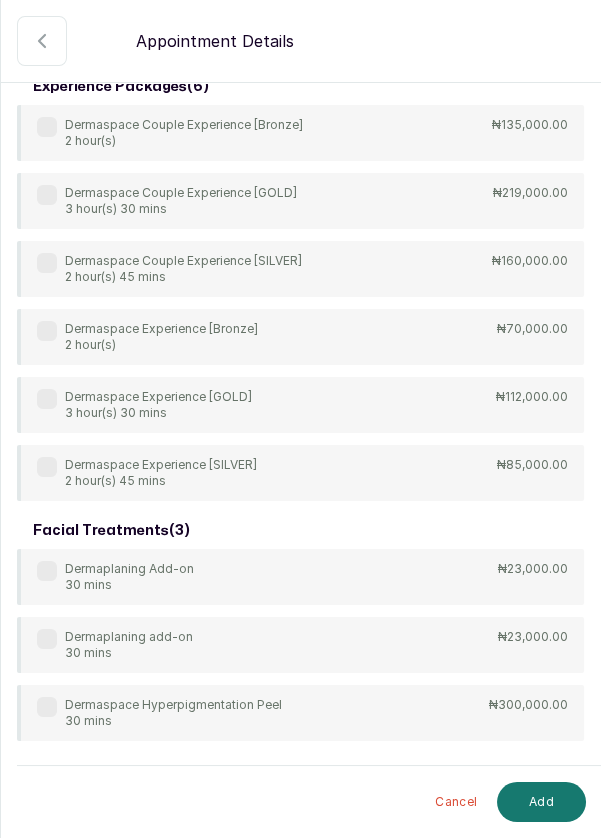 scroll, scrollTop: 401, scrollLeft: 0, axis: vertical 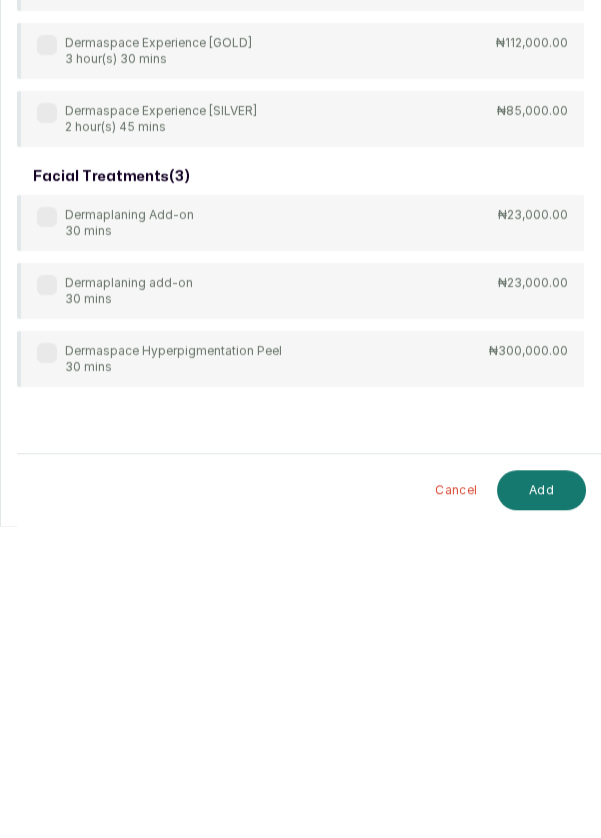 type on "Derma" 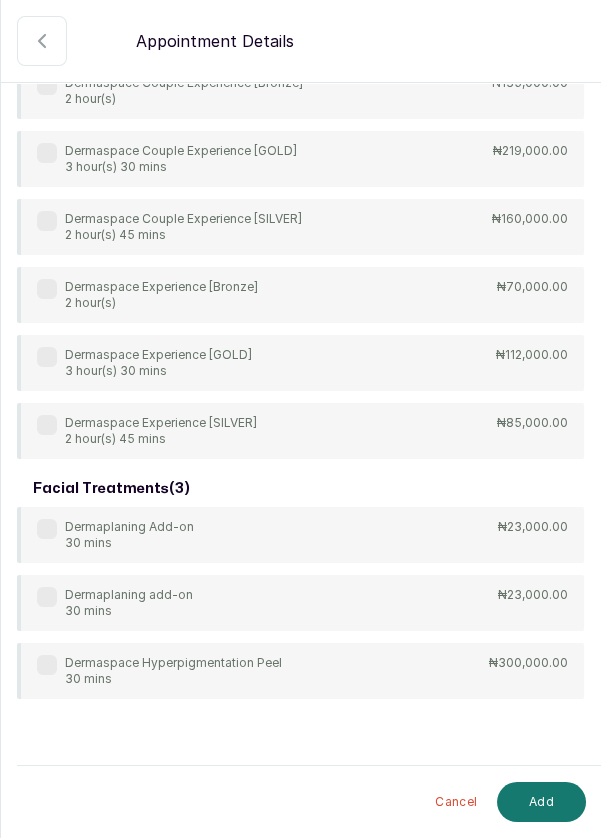 scroll, scrollTop: 178, scrollLeft: 0, axis: vertical 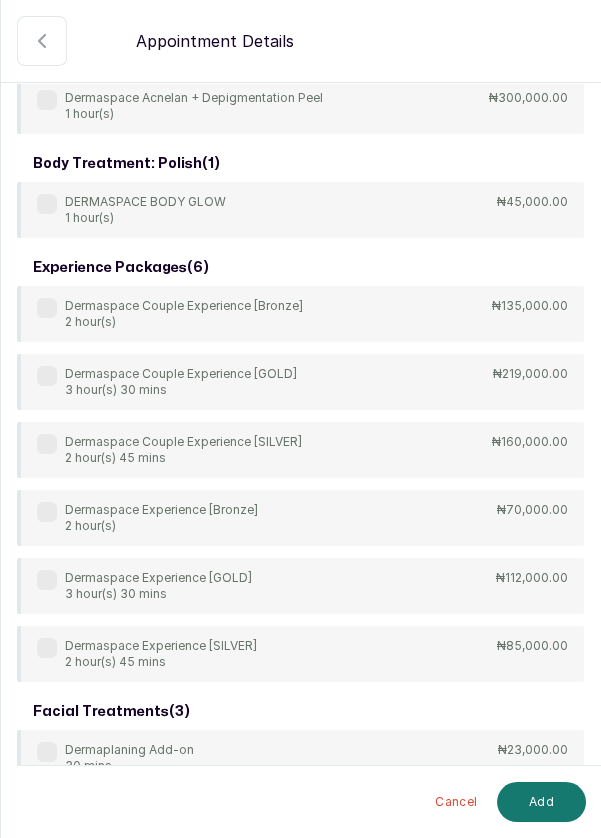 click on "Dermaplaning Add-on 30 mins ₦23,000.00" at bounding box center [300, 758] 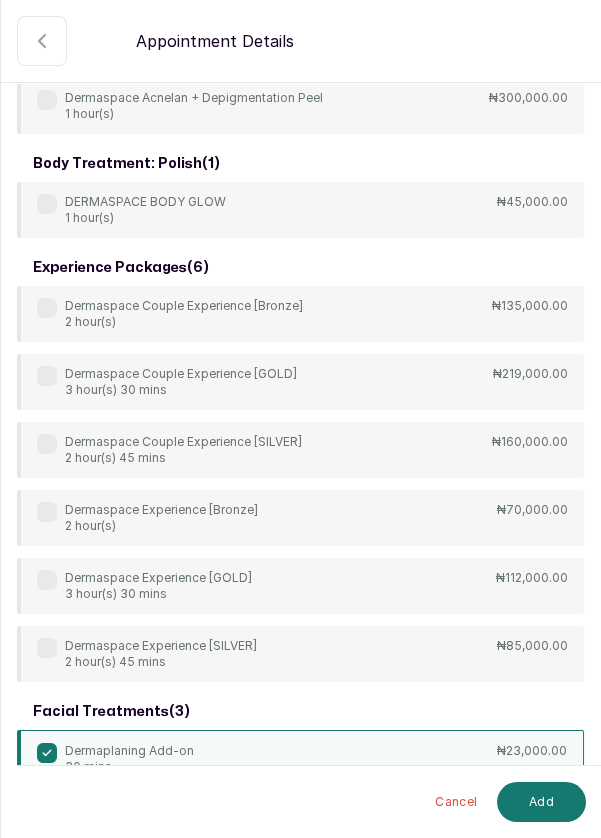 click on "Add" at bounding box center [541, 802] 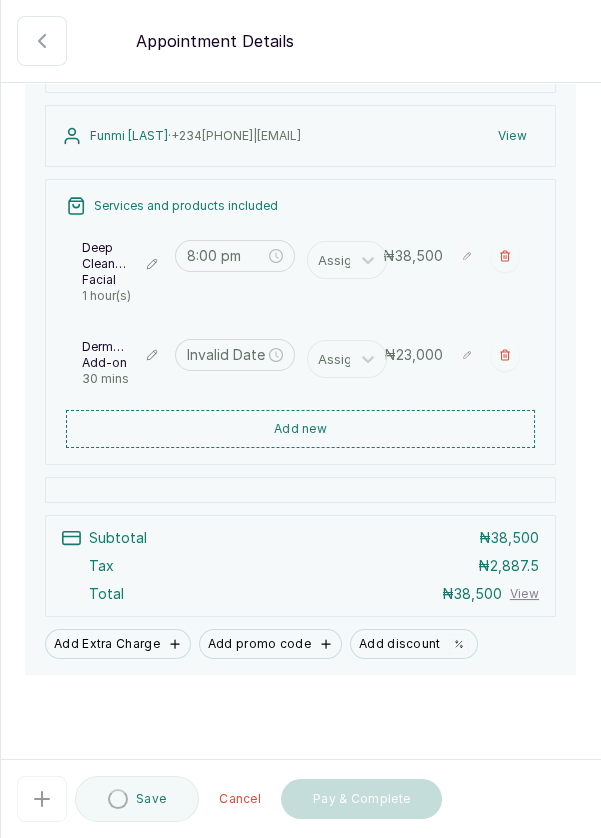 scroll, scrollTop: 167, scrollLeft: 0, axis: vertical 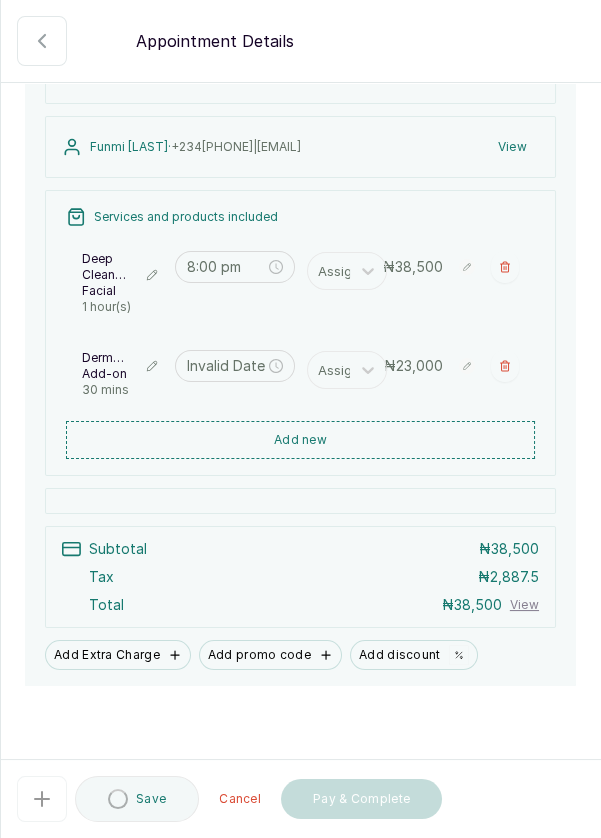 type on "9:00 pm" 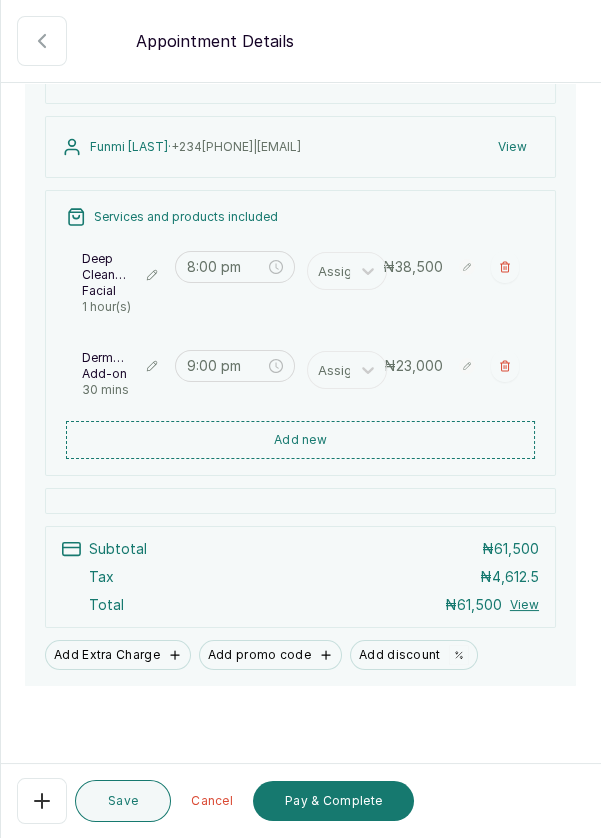 click at bounding box center [300, 211] 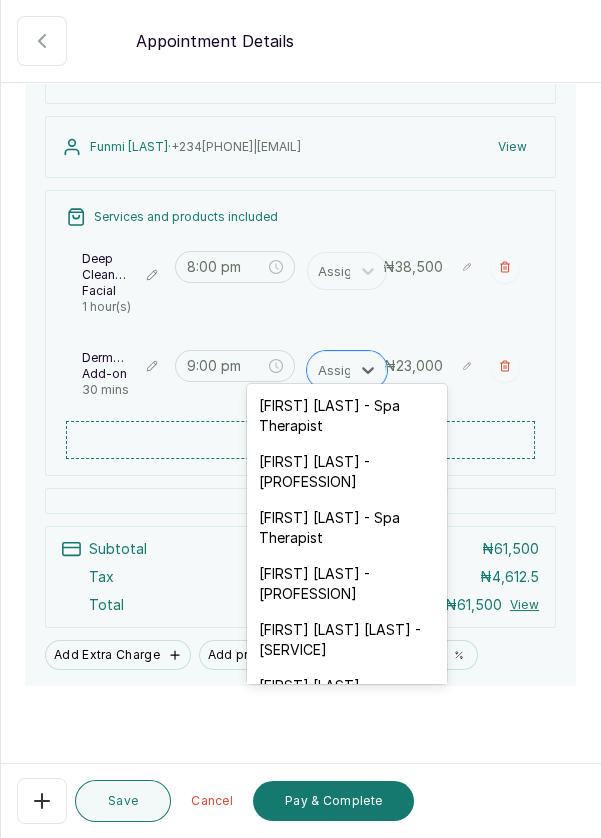 click at bounding box center (300, 211) 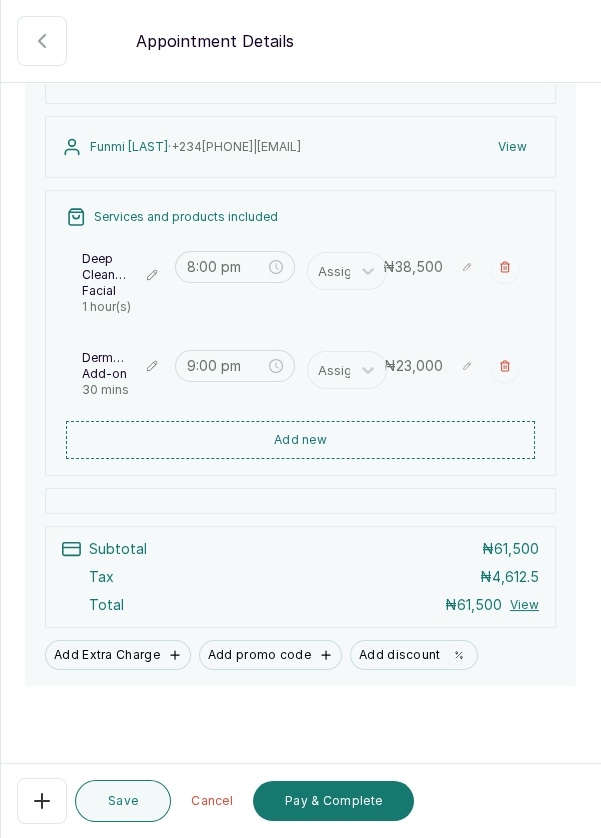 click at bounding box center [300, 211] 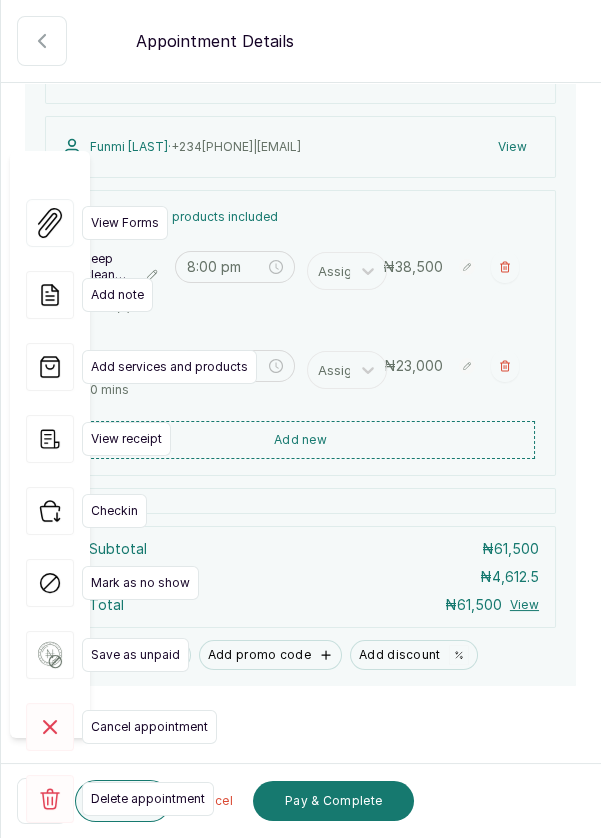 click on "Delete appointment" at bounding box center [148, 799] 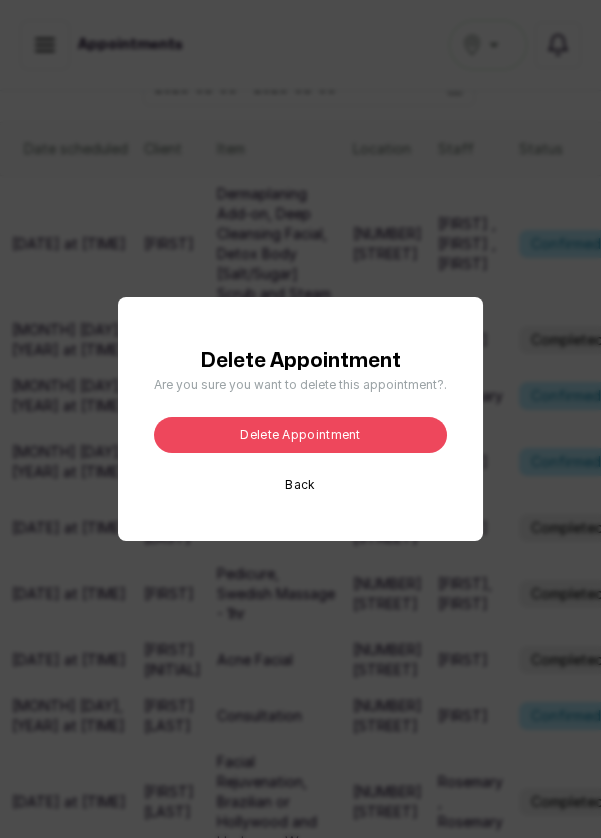 click on "Delete appointment" at bounding box center [300, 435] 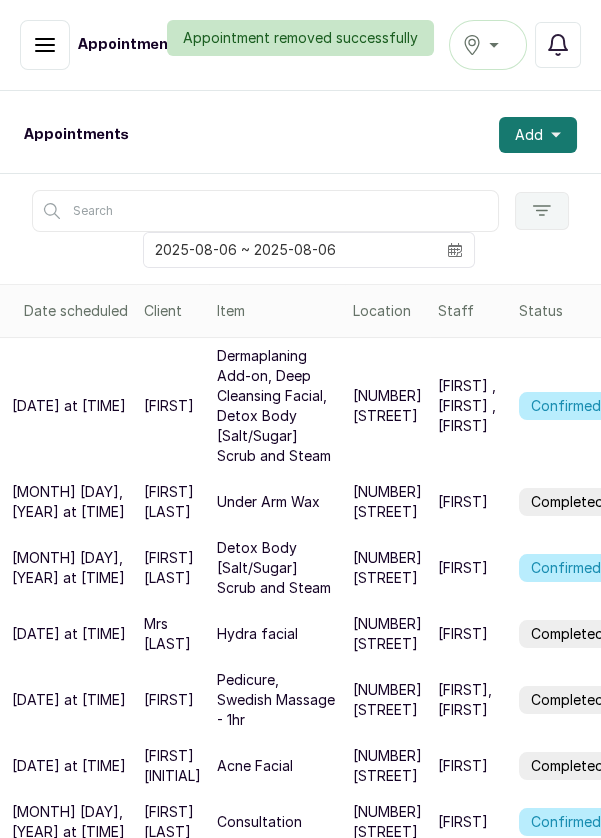 scroll, scrollTop: 0, scrollLeft: 0, axis: both 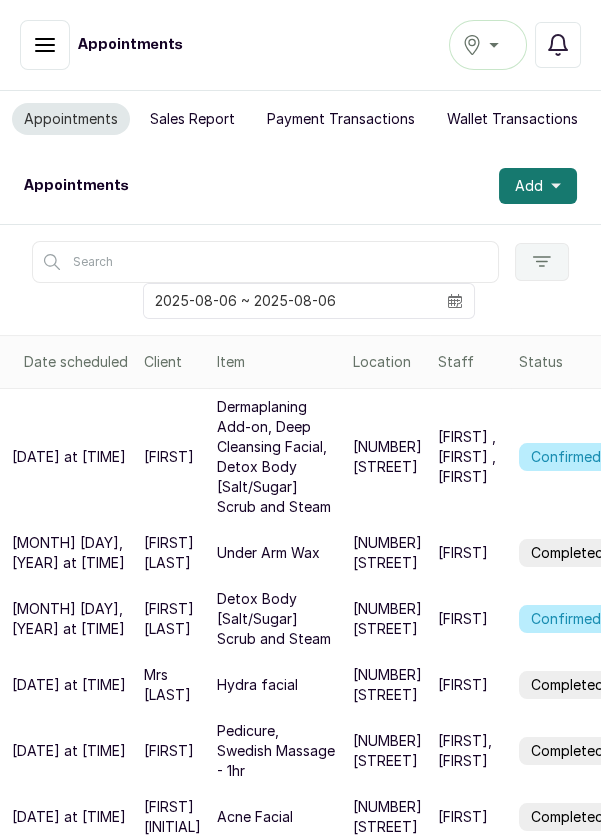click 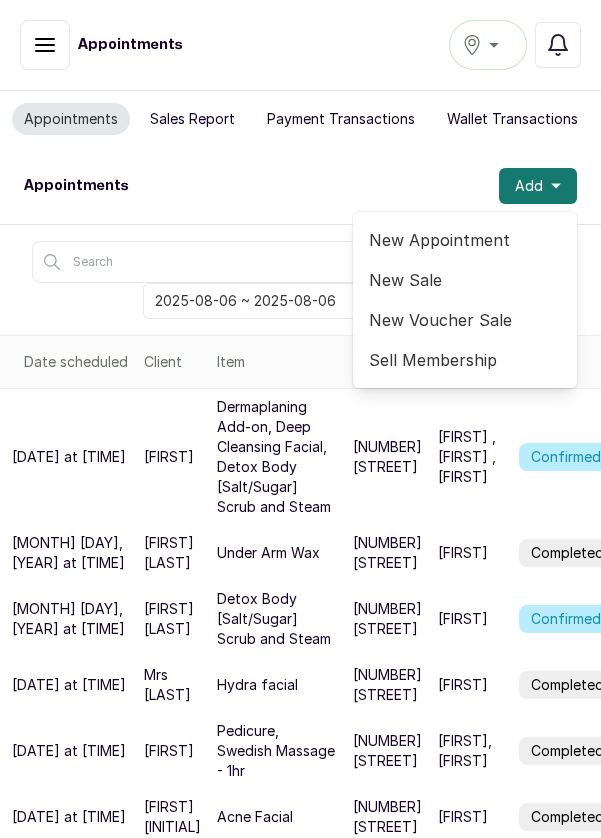 click on "New Appointment" at bounding box center [465, 240] 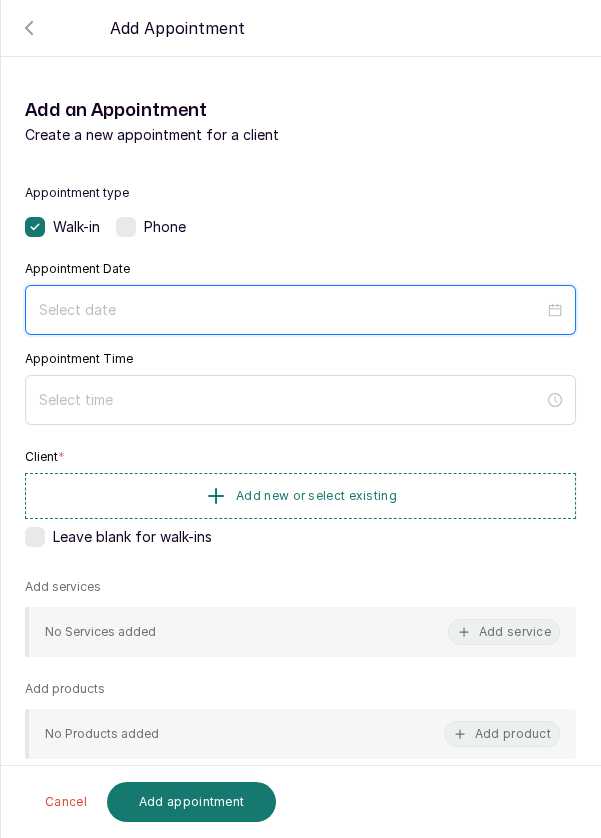 click at bounding box center [291, 310] 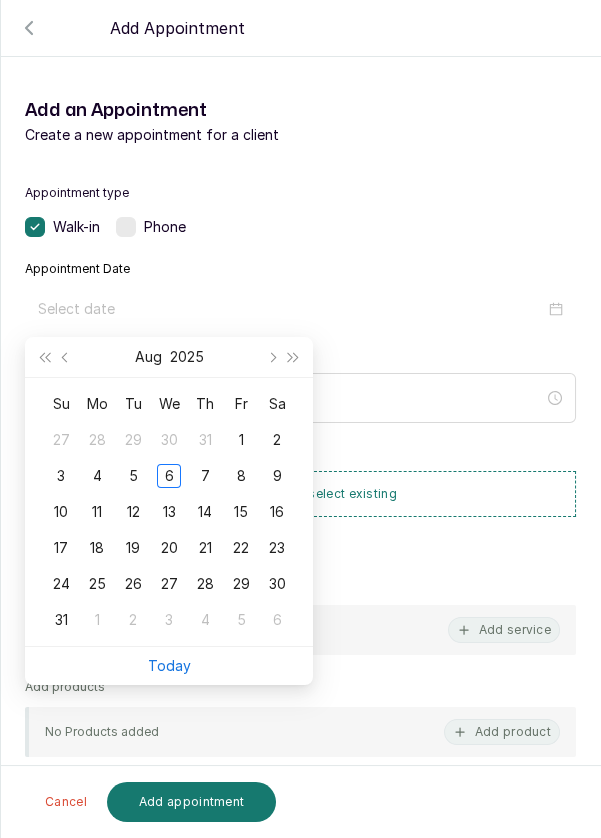 click on "6" at bounding box center [169, 476] 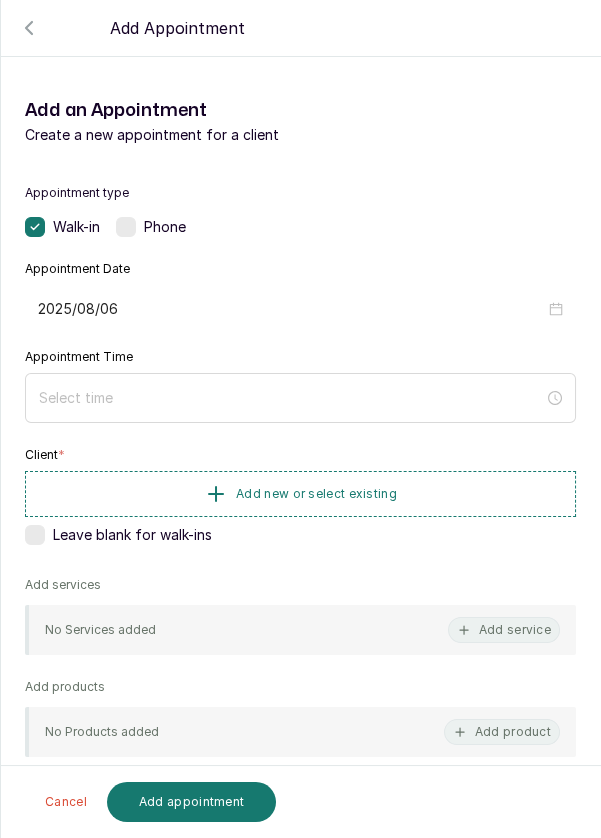 type on "2025/08/06" 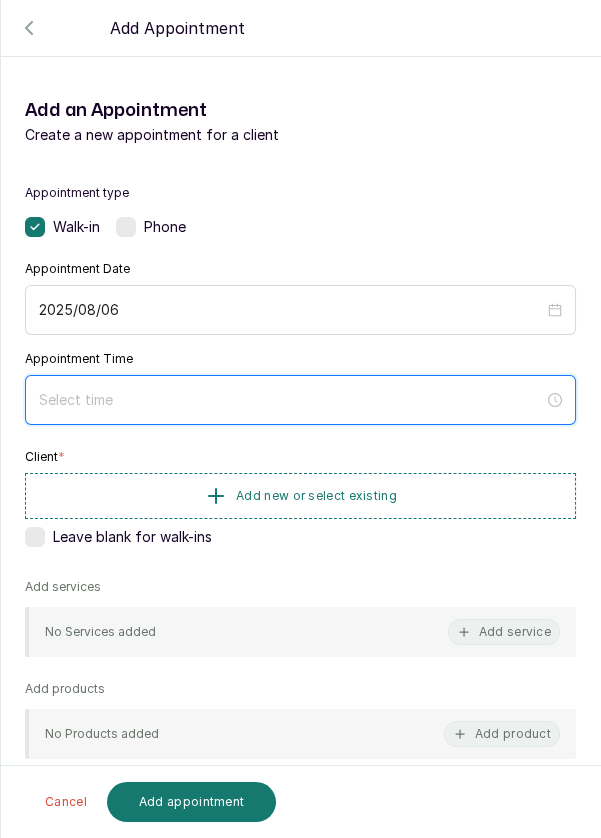 click at bounding box center (291, 400) 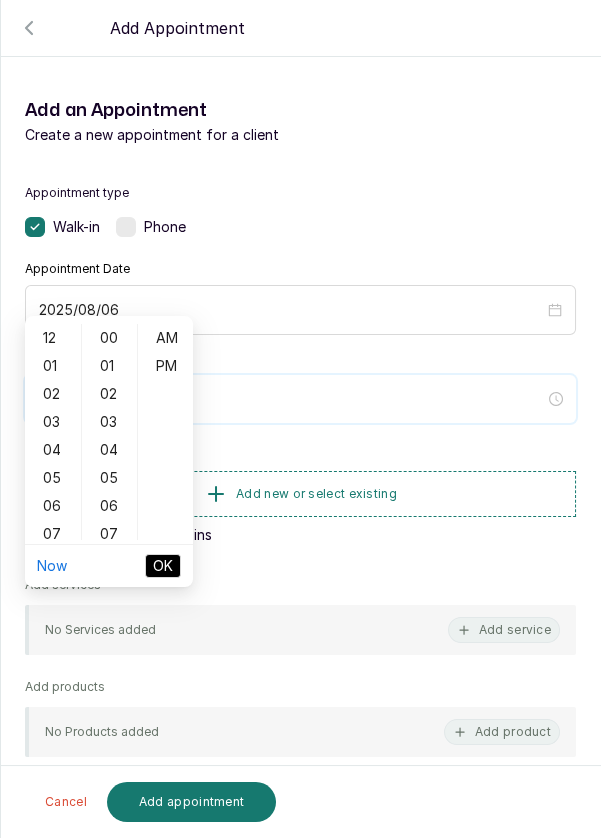 scroll, scrollTop: 162, scrollLeft: 0, axis: vertical 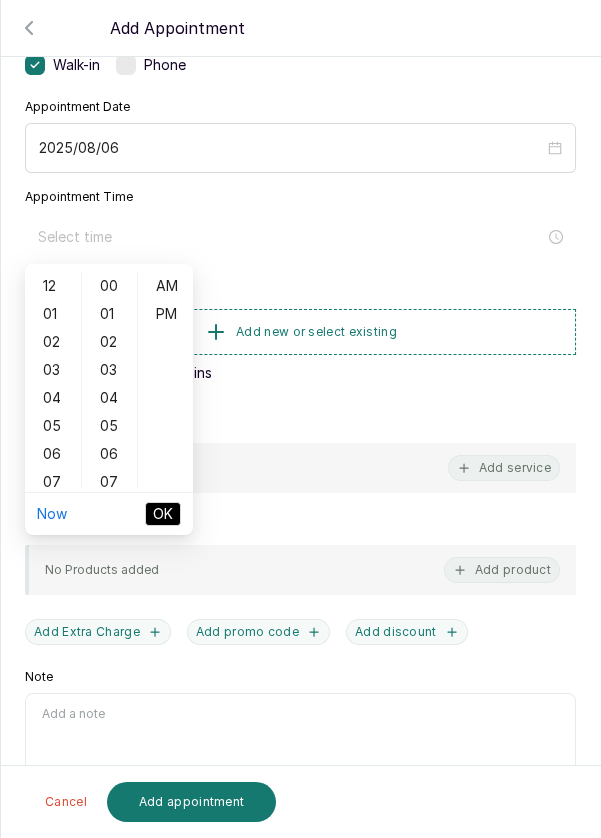 click on "06" at bounding box center (53, 454) 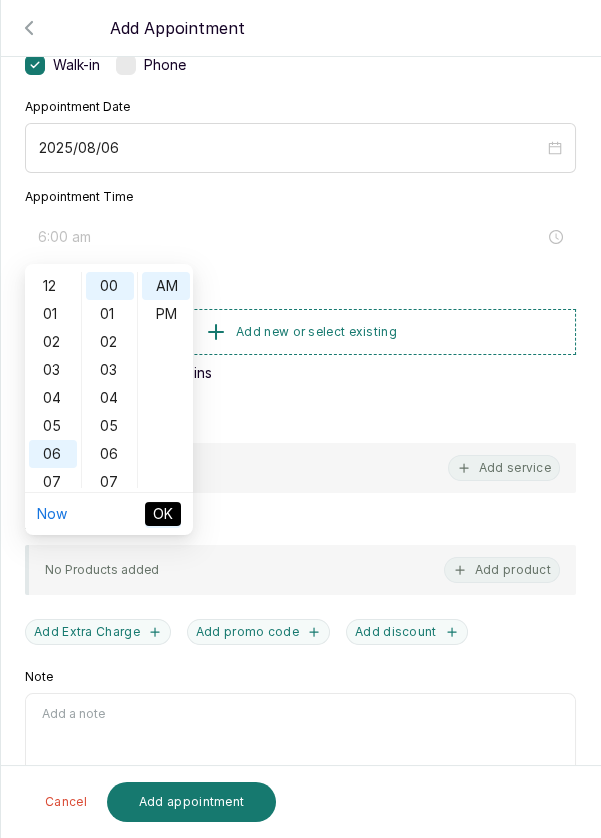 scroll, scrollTop: 119, scrollLeft: 0, axis: vertical 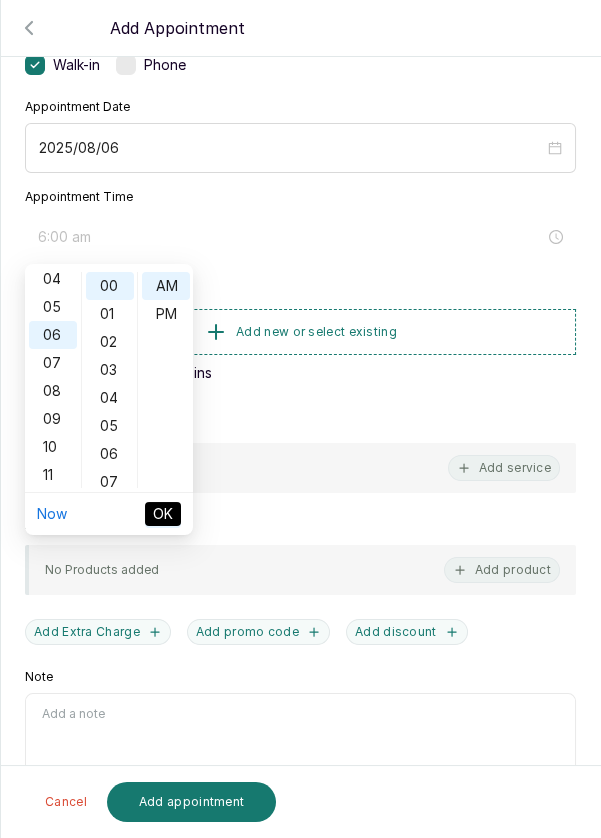 click on "04" at bounding box center [110, 398] 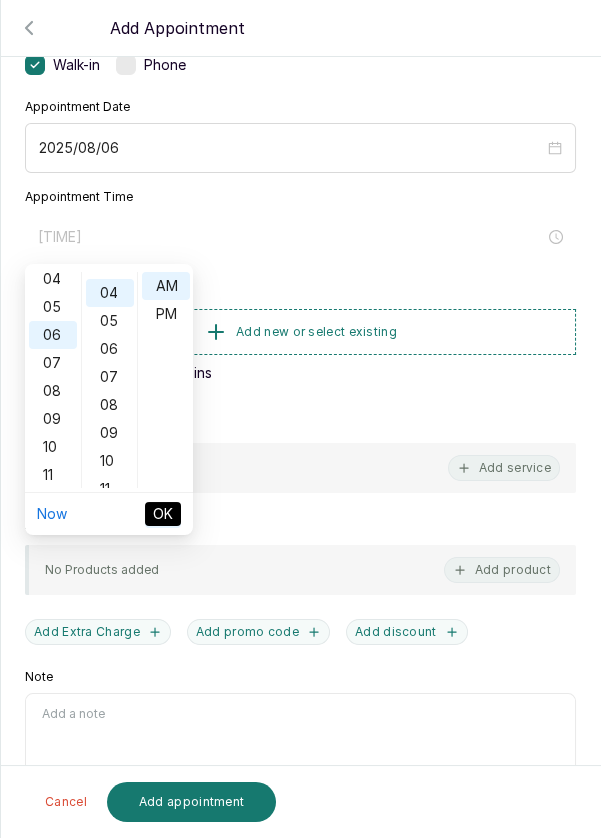 click on "08" at bounding box center (110, 405) 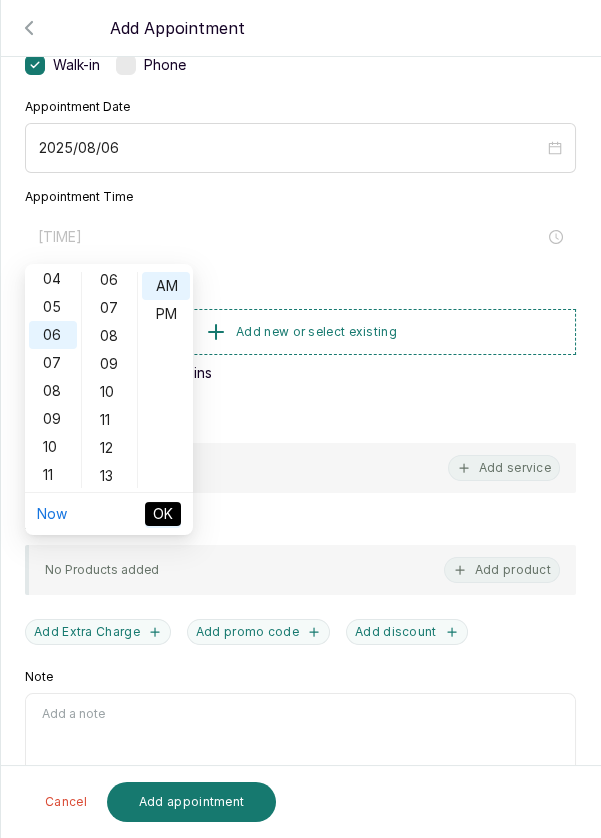 click on "Appointment type Walk-in Phone Appointment Date 2025/08/06 Appointment Time 6:04 am Client * Add new or select existing Leave blank for walk-ins  Add services  Add service  Add products   No Products added Add product Add Extra Charge Add promo code Add discount Note 1000 of 1000 characters left" at bounding box center (300, 428) 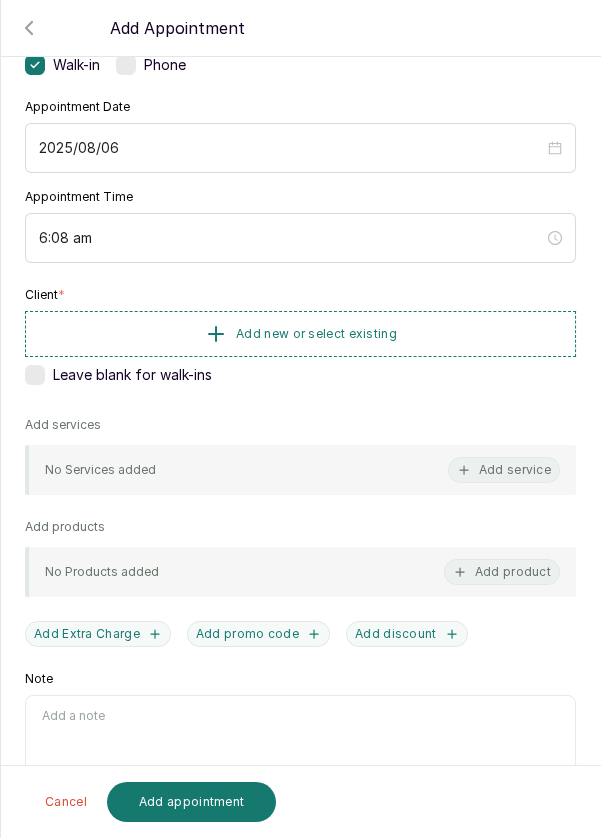 scroll, scrollTop: 223, scrollLeft: 0, axis: vertical 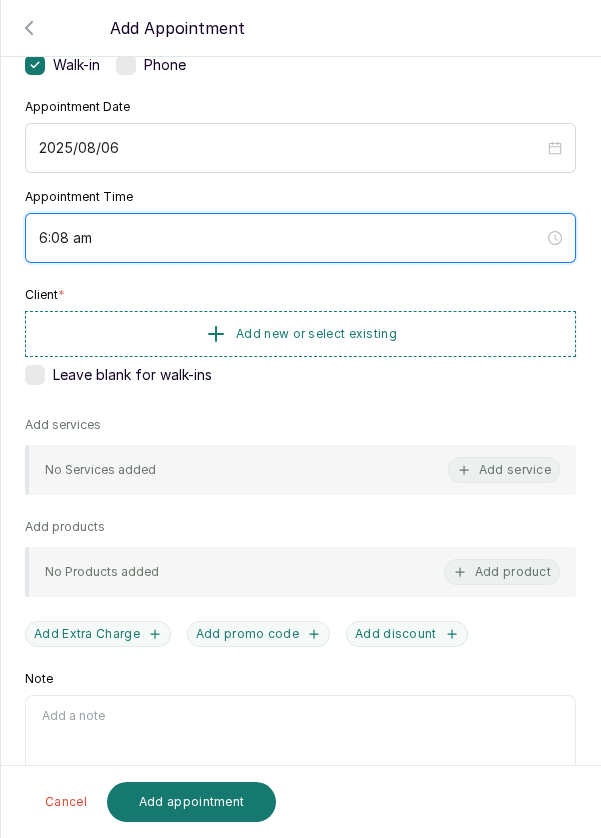 click on "6:08 am" at bounding box center [291, 238] 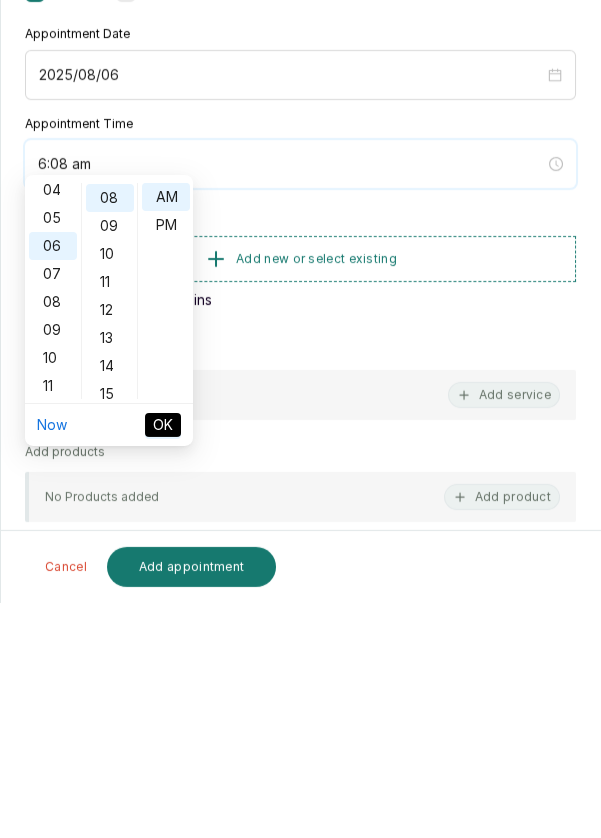 scroll, scrollTop: 18, scrollLeft: 0, axis: vertical 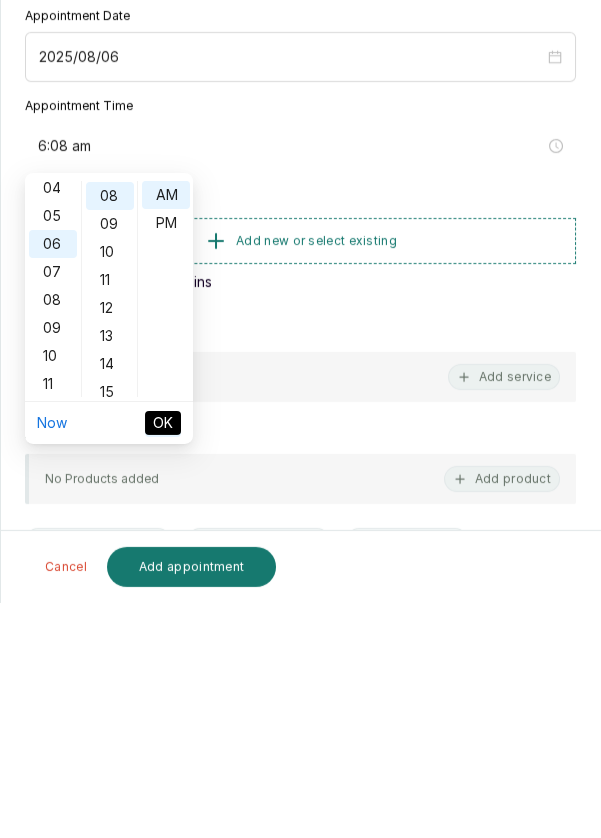 click on "12" at bounding box center (110, 543) 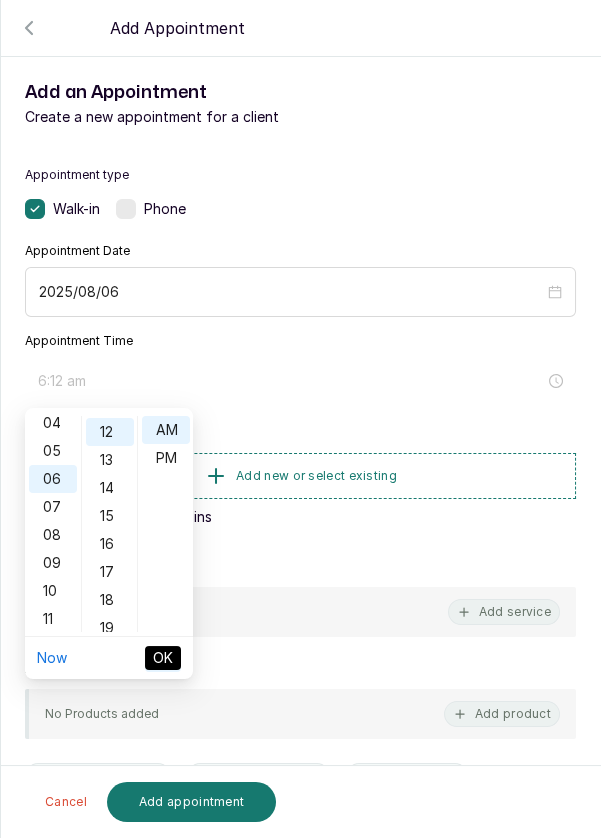 scroll, scrollTop: 335, scrollLeft: 0, axis: vertical 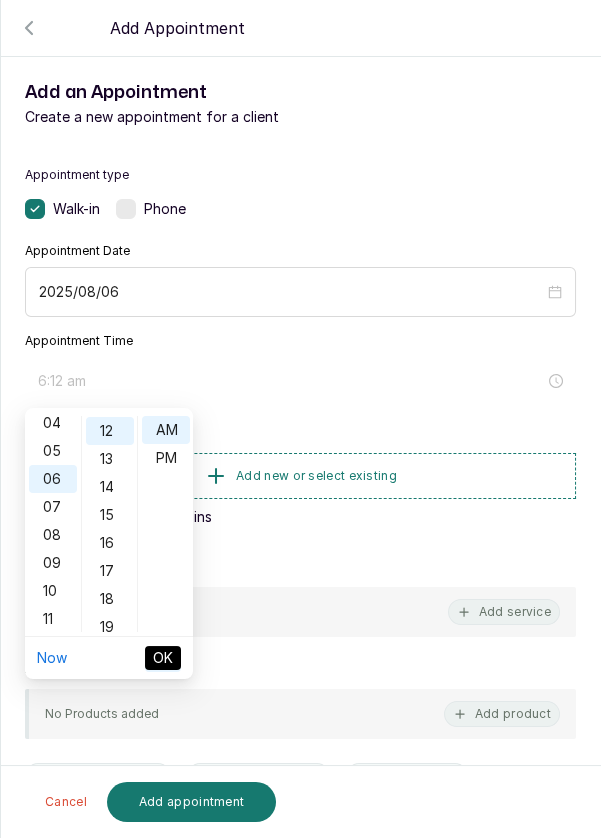 click on "17" at bounding box center (110, 571) 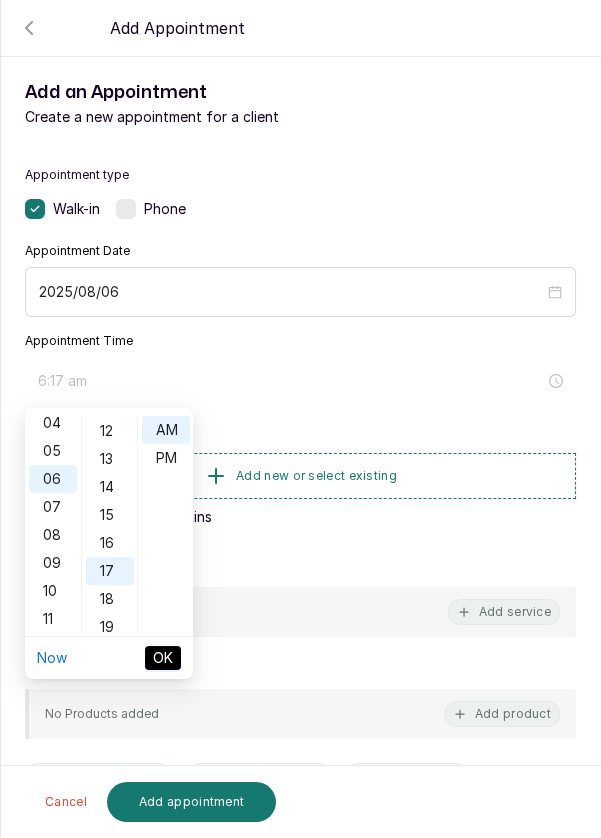 scroll, scrollTop: 476, scrollLeft: 0, axis: vertical 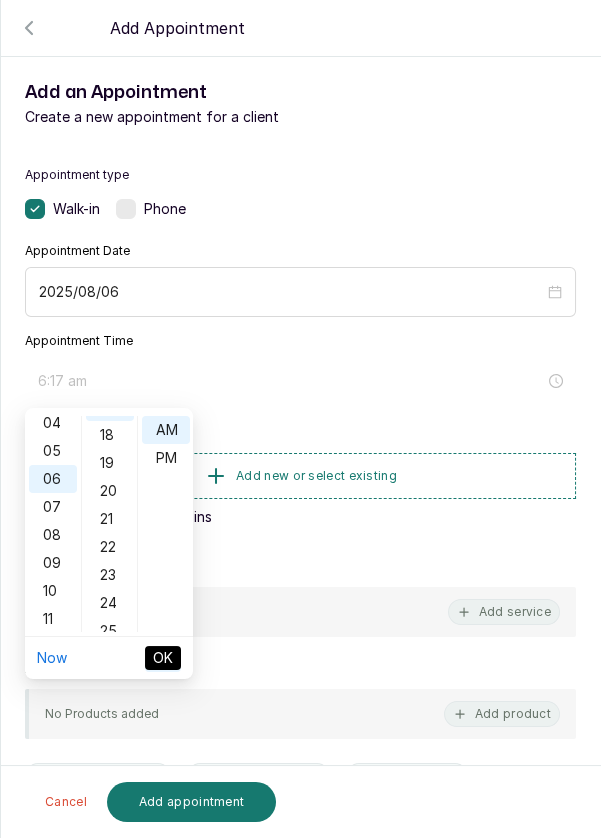 click on "24" at bounding box center (110, 603) 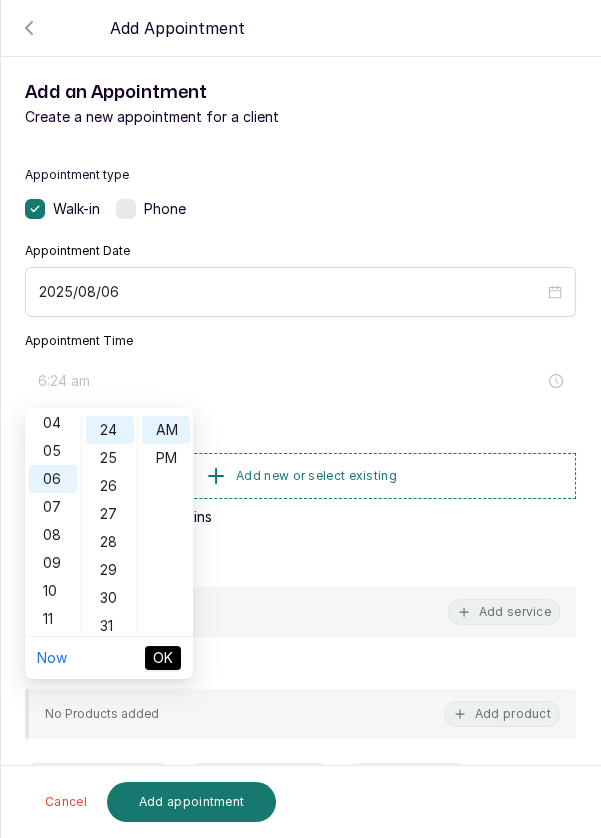 click on "30" at bounding box center [110, 598] 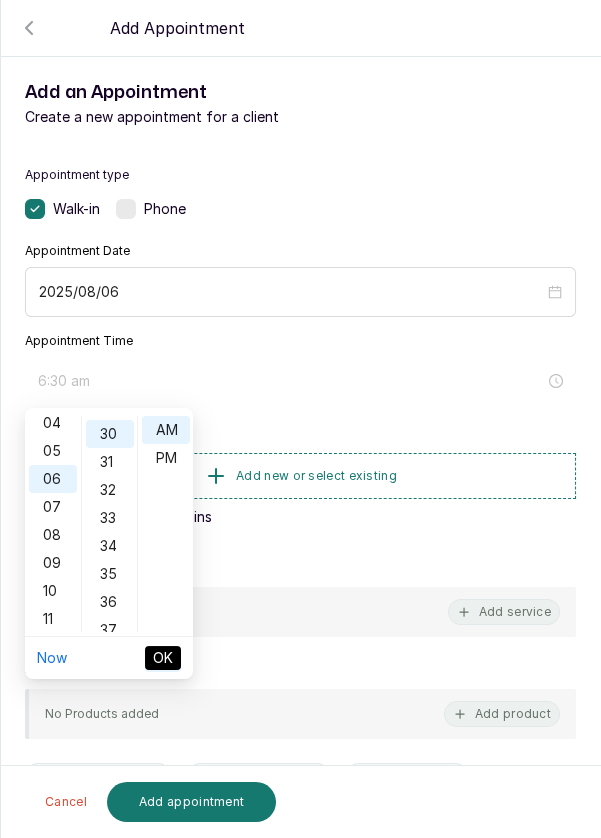 scroll, scrollTop: 839, scrollLeft: 0, axis: vertical 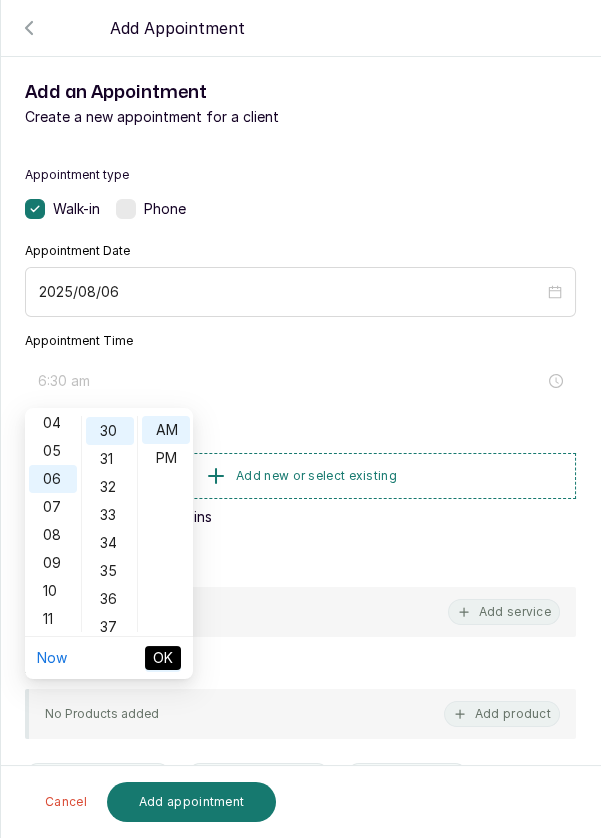 click on "PM" at bounding box center (166, 458) 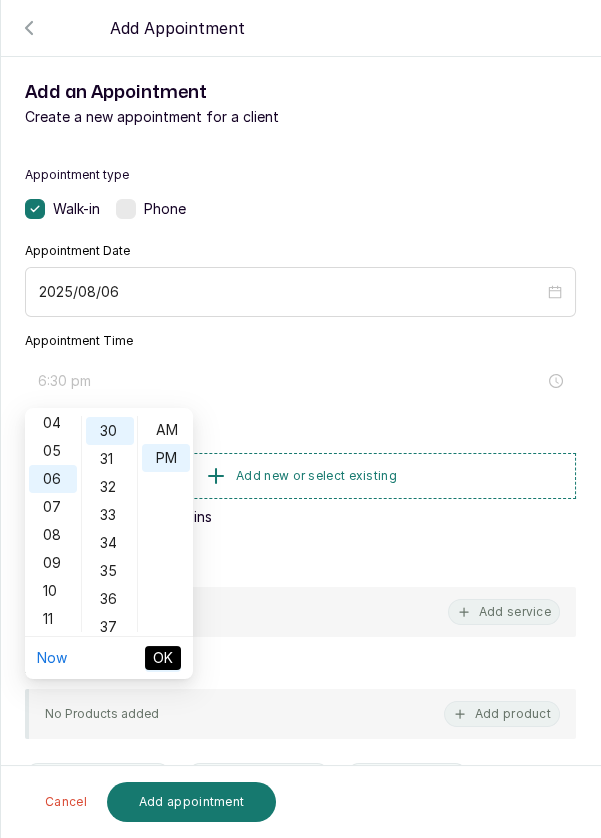click on "OK" at bounding box center (163, 658) 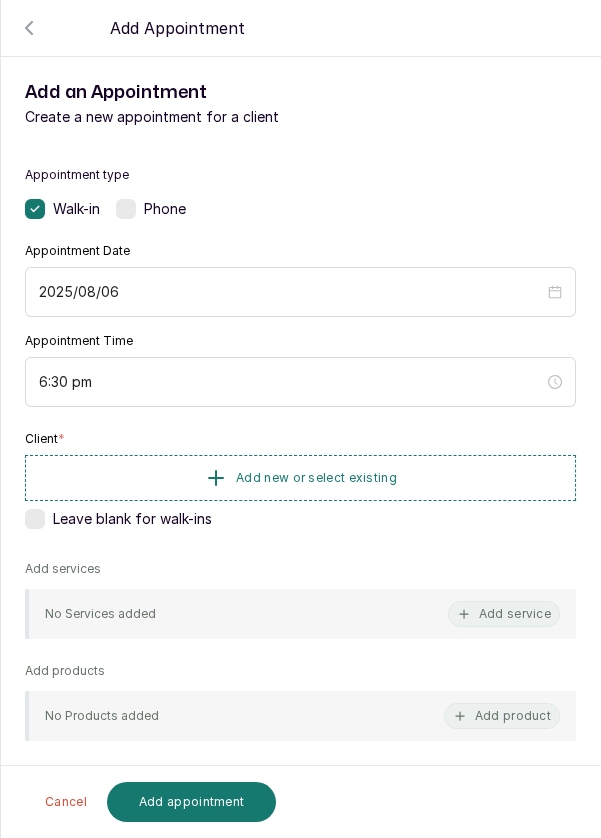 click on "Add new or select existing" at bounding box center (300, 478) 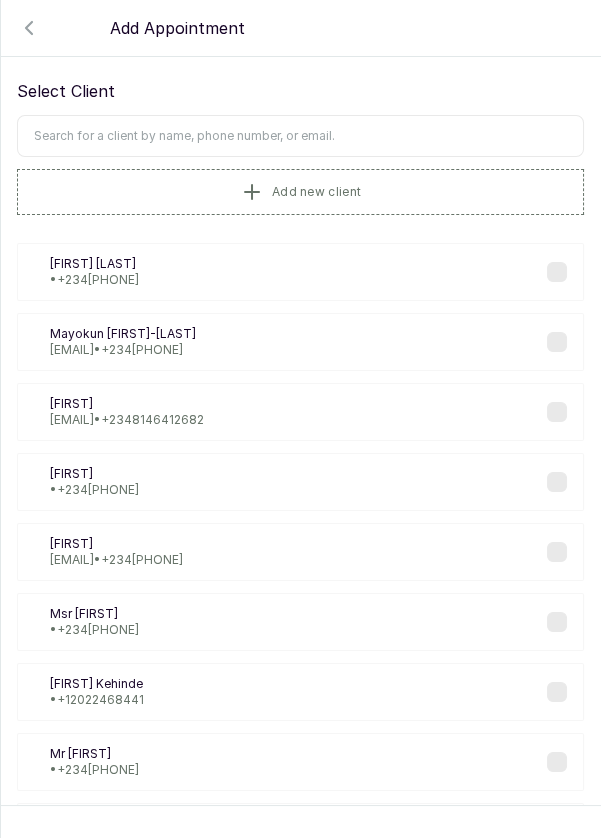 scroll, scrollTop: 0, scrollLeft: 0, axis: both 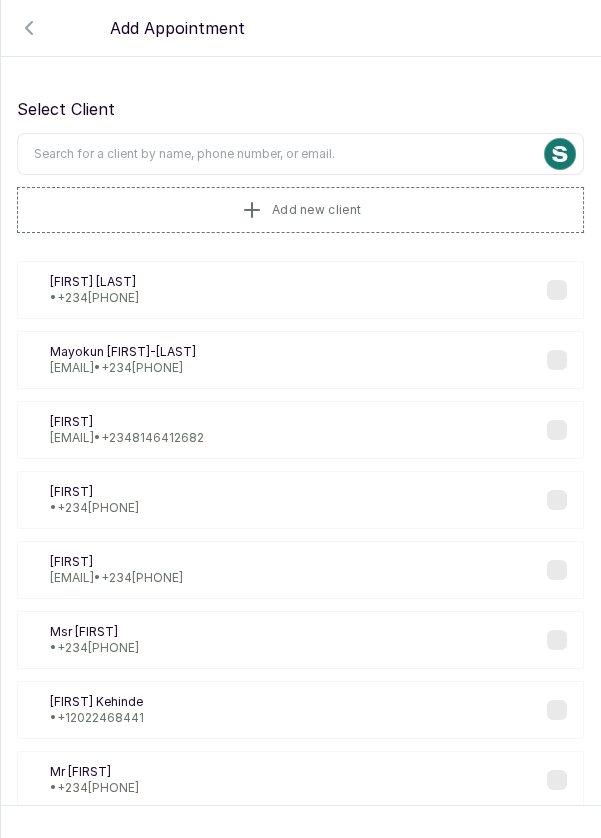 click at bounding box center (300, 154) 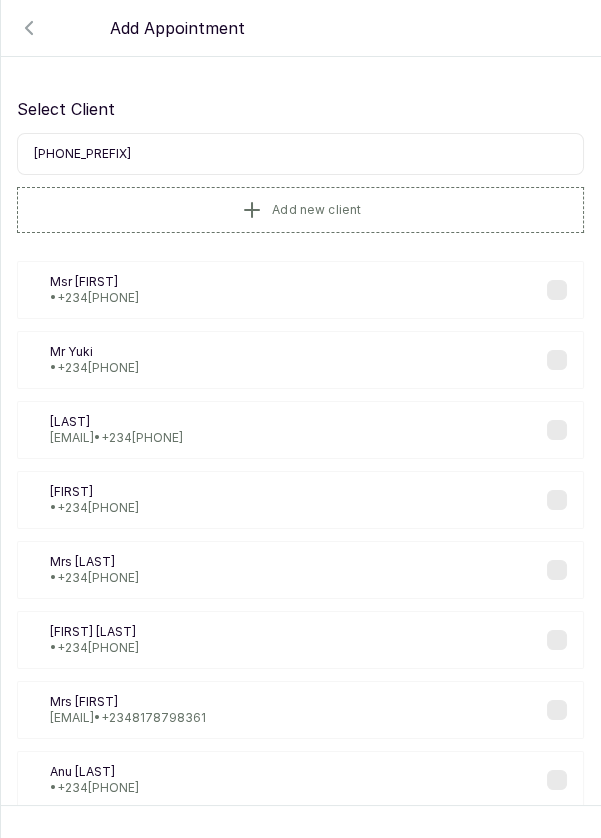 type on "[PHONE_FRAGMENT]" 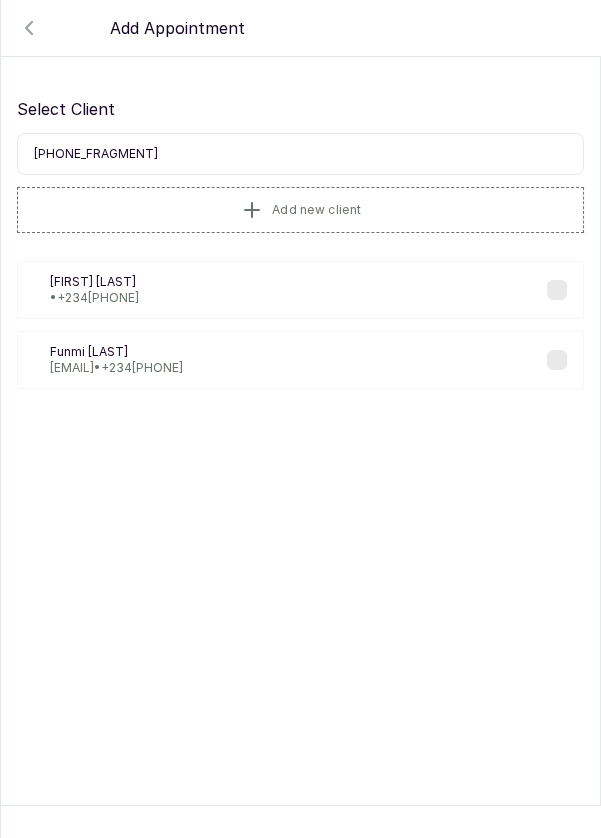 click on "[EMAIL] • [PHONE]" at bounding box center (116, 368) 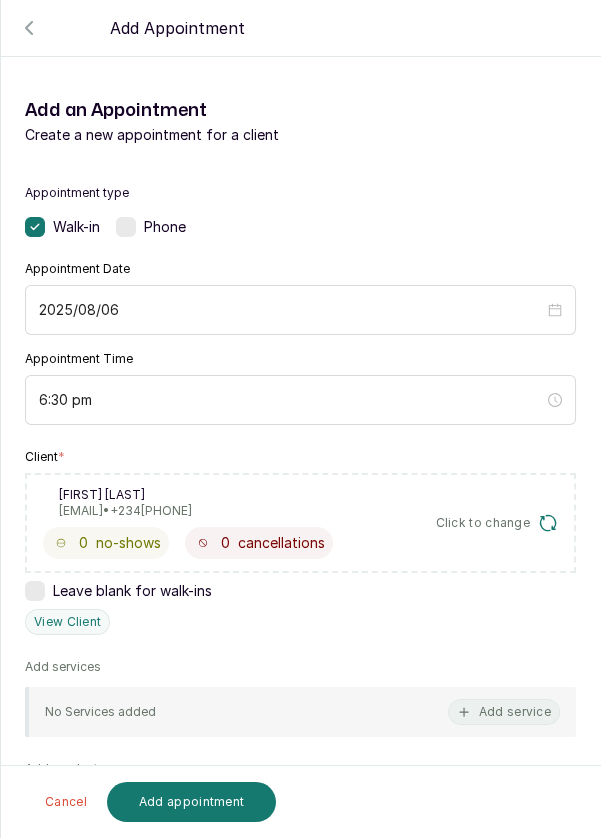 scroll, scrollTop: 201, scrollLeft: 0, axis: vertical 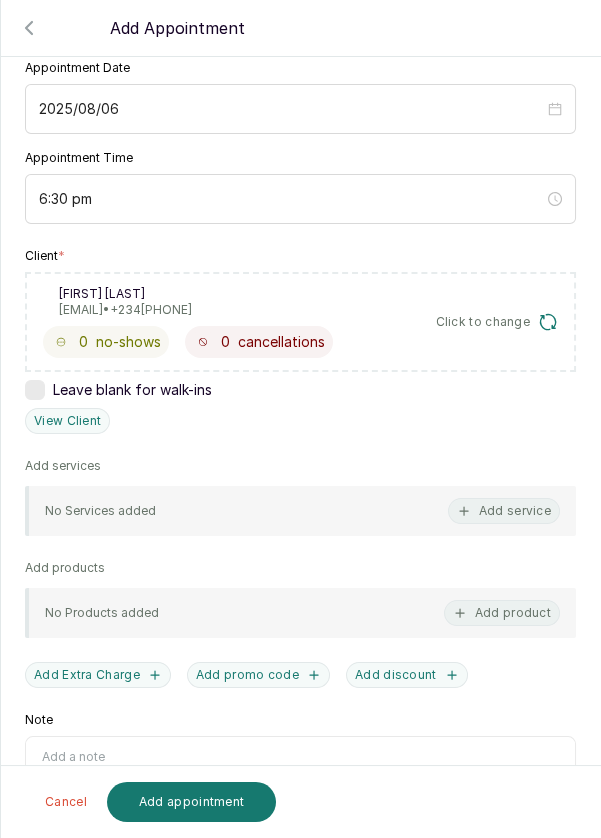 click on "Add service" at bounding box center [504, 511] 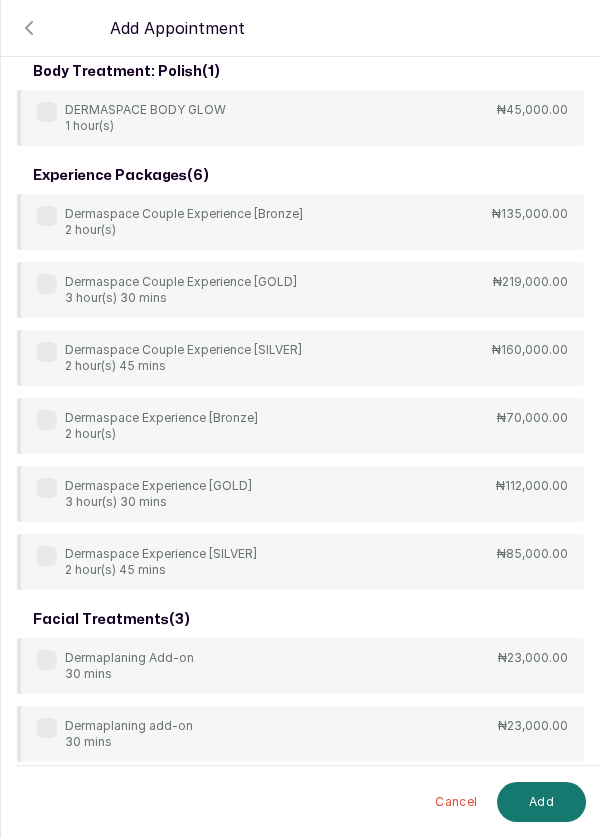 scroll, scrollTop: 89, scrollLeft: 0, axis: vertical 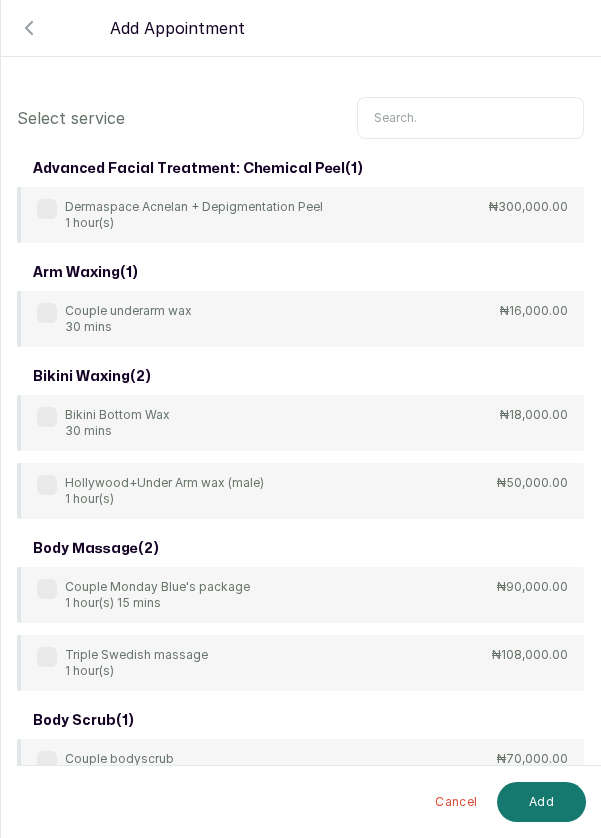click at bounding box center (470, 118) 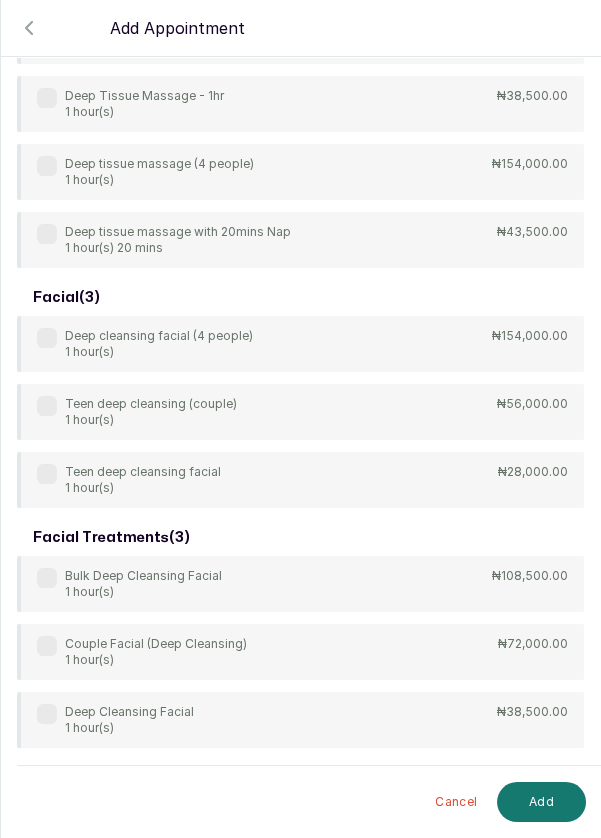scroll, scrollTop: 600, scrollLeft: 0, axis: vertical 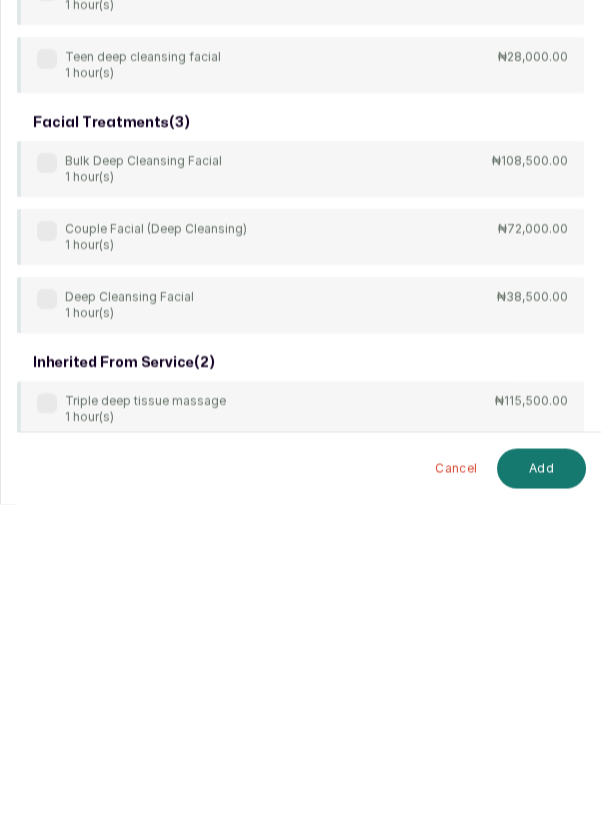 type on "Deep" 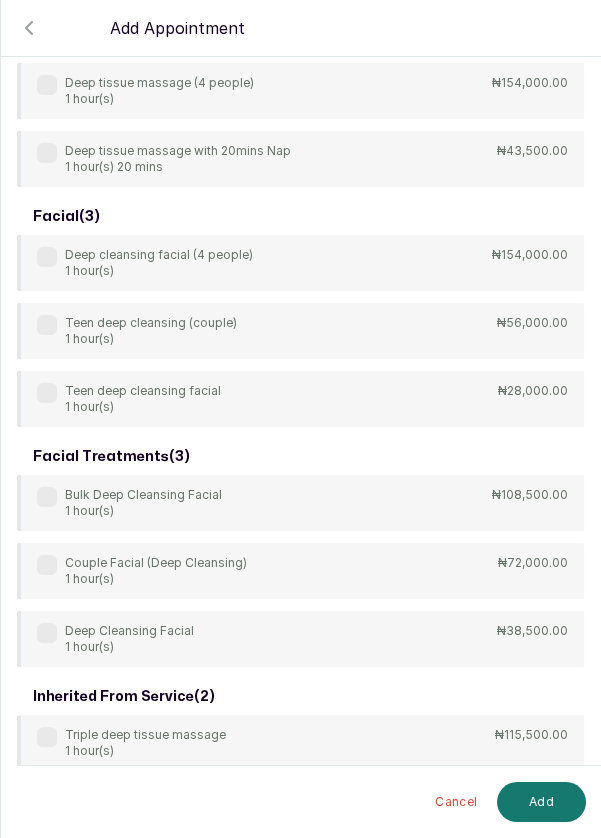 scroll, scrollTop: 108, scrollLeft: 0, axis: vertical 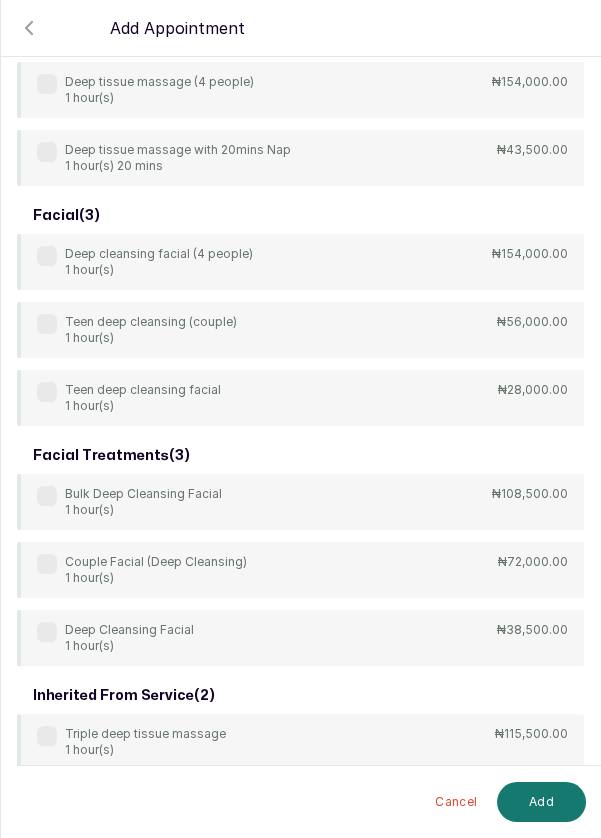 click at bounding box center (47, 632) 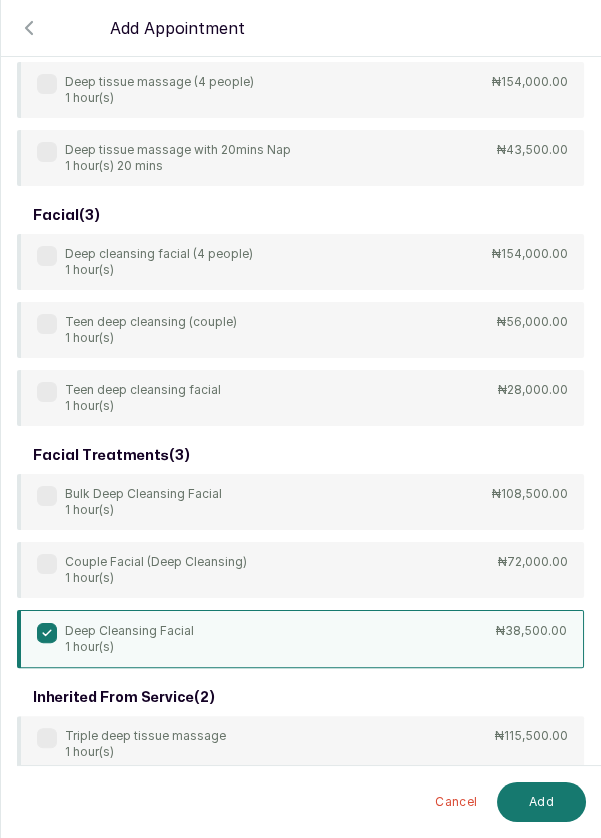 click on "Add" at bounding box center (541, 802) 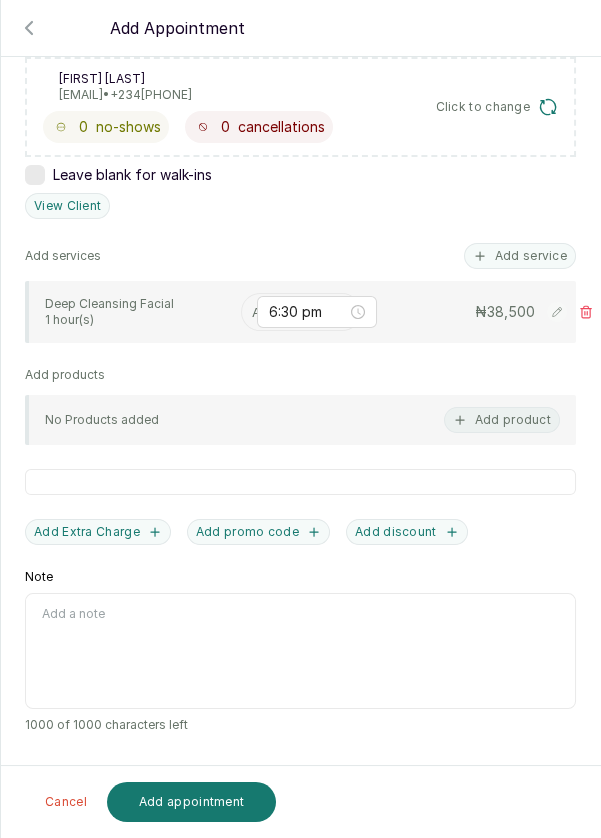 scroll, scrollTop: 313, scrollLeft: 0, axis: vertical 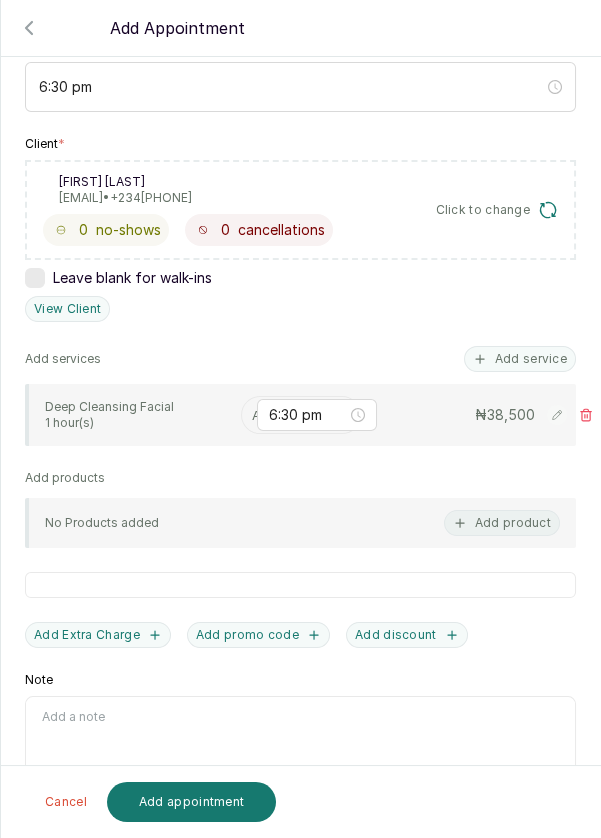 click 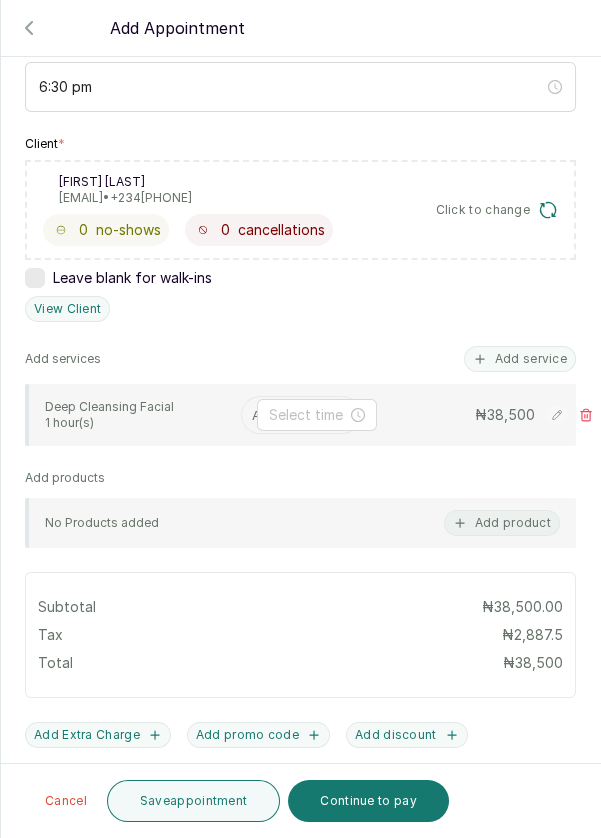 scroll, scrollTop: 413, scrollLeft: 0, axis: vertical 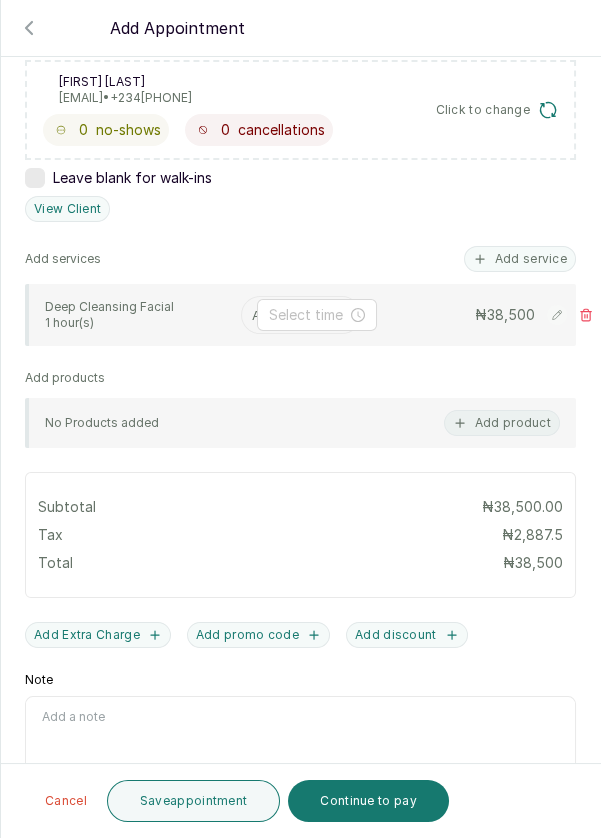 click on "No Products added Add product" at bounding box center [300, 423] 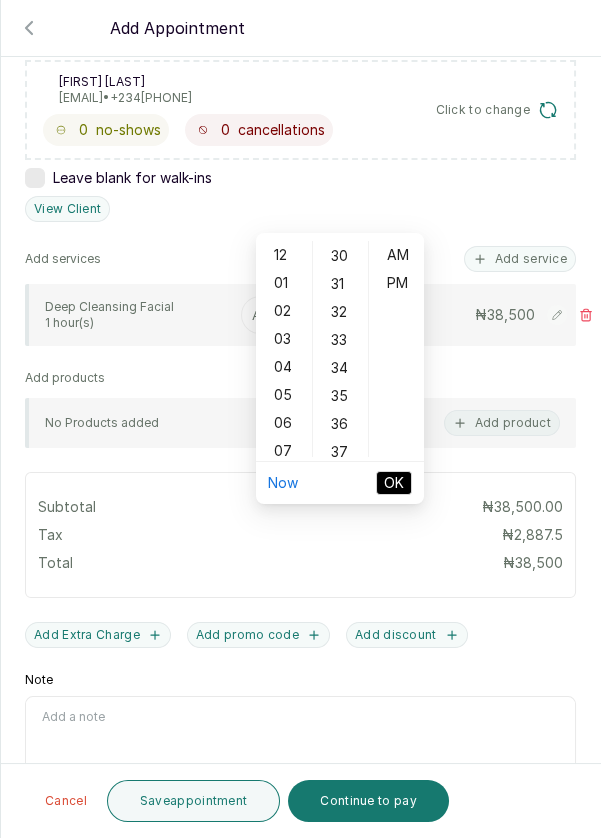 click at bounding box center (254, 315) 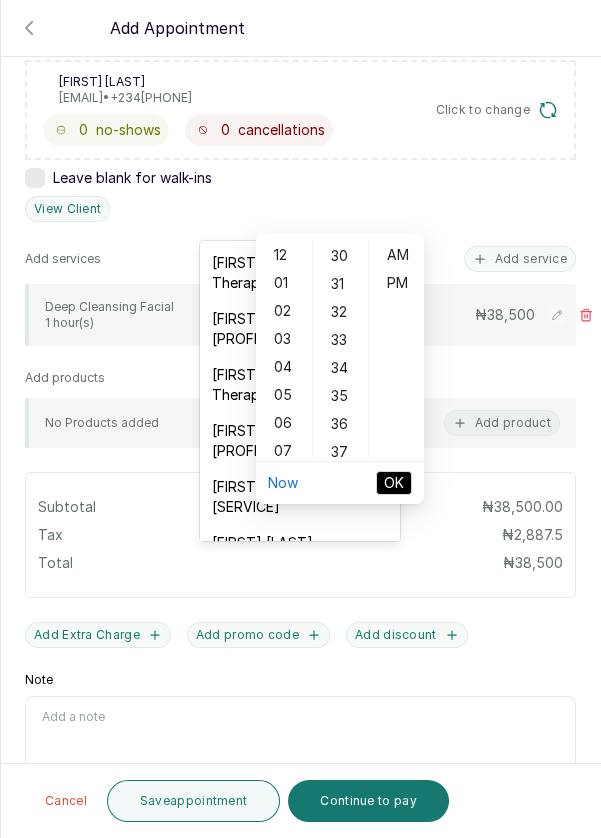 scroll, scrollTop: 839, scrollLeft: 0, axis: vertical 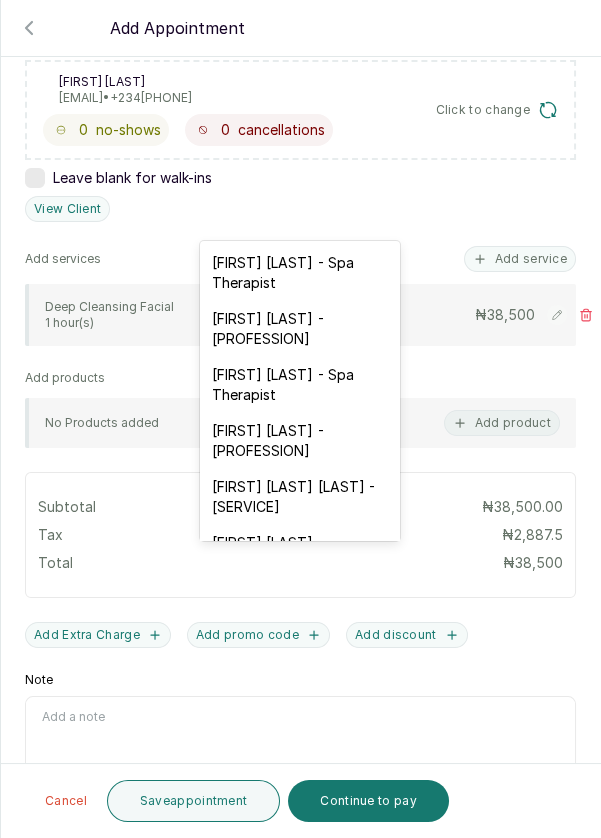 click at bounding box center (317, 315) 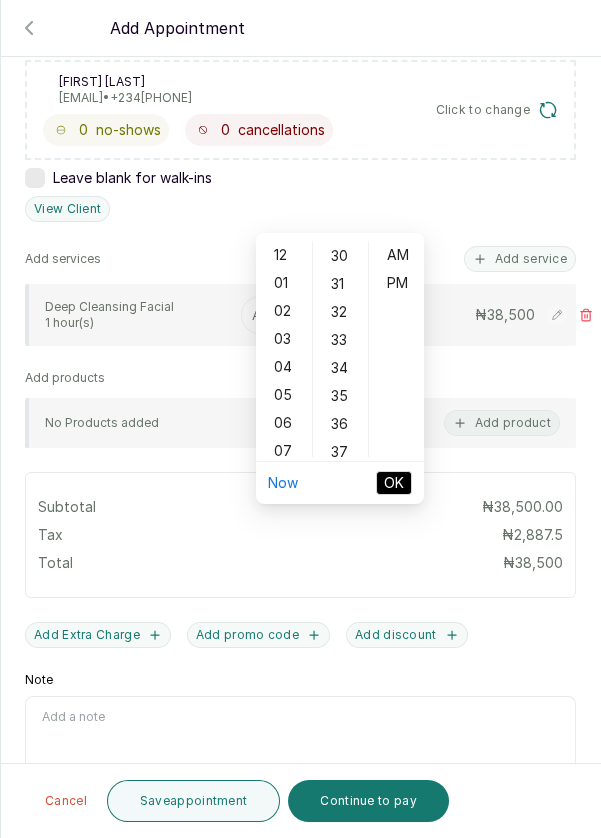 click on "06" at bounding box center [284, 423] 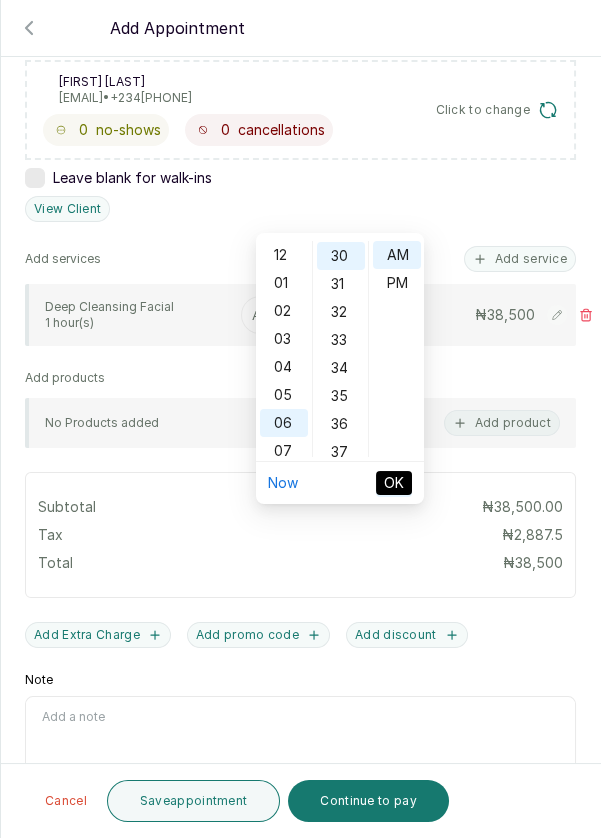 scroll, scrollTop: 119, scrollLeft: 0, axis: vertical 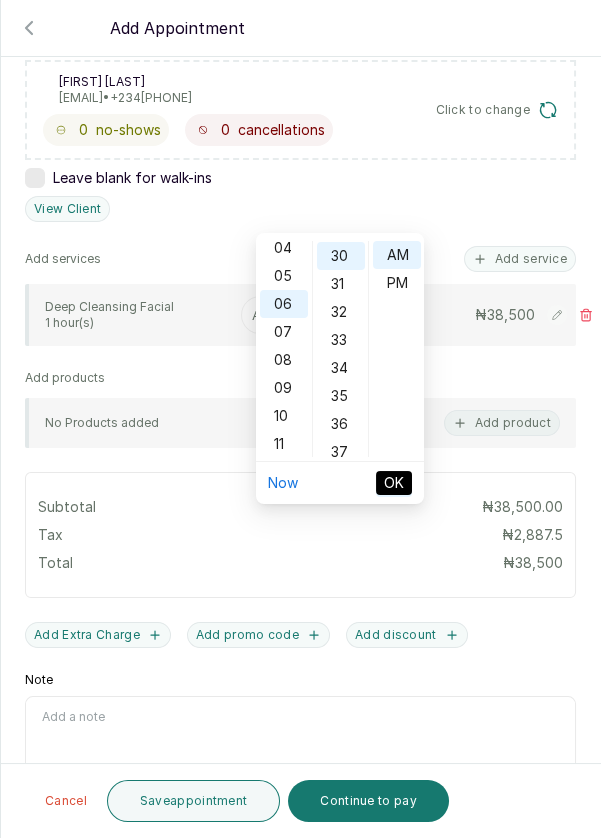 click on "PM" at bounding box center (397, 283) 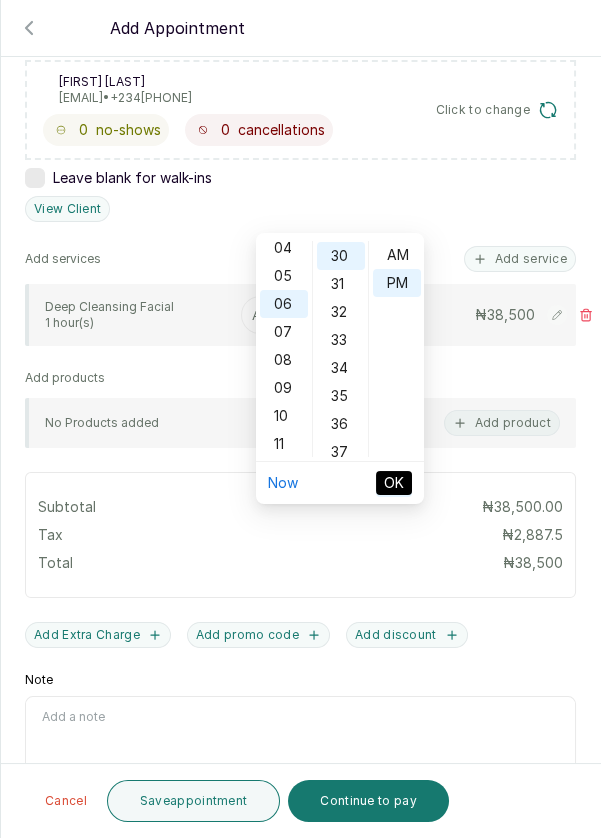 type on "6:30 pm" 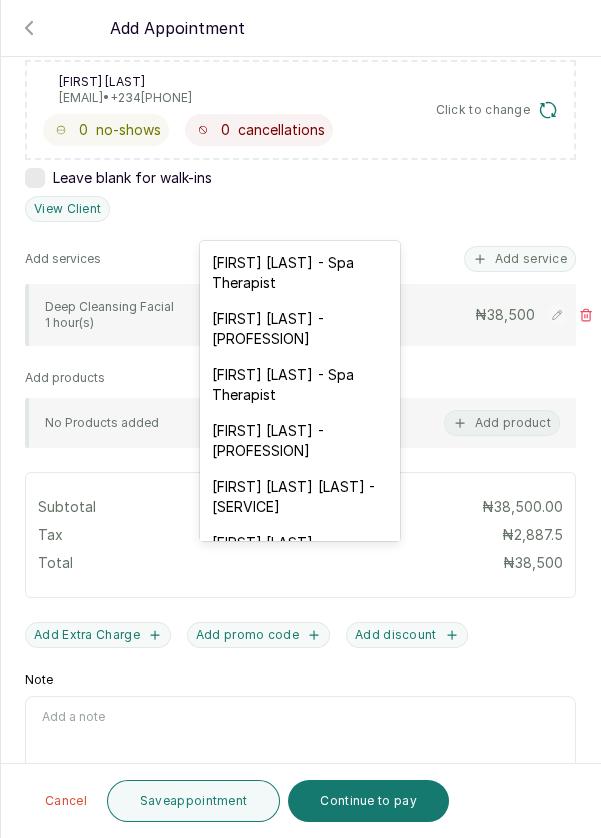 click on "[FIRST] [LAST] - [PROFESSION]" at bounding box center (300, 329) 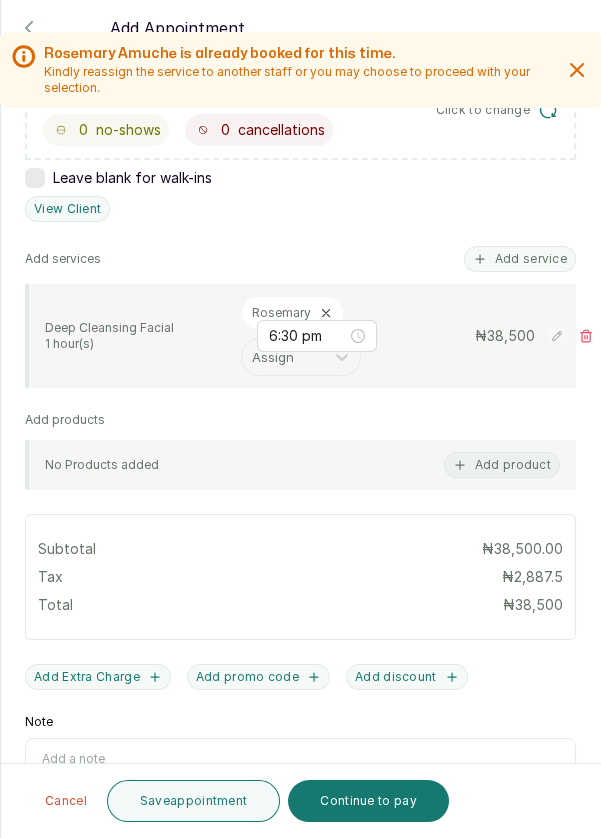 click on "Add service" at bounding box center [520, 259] 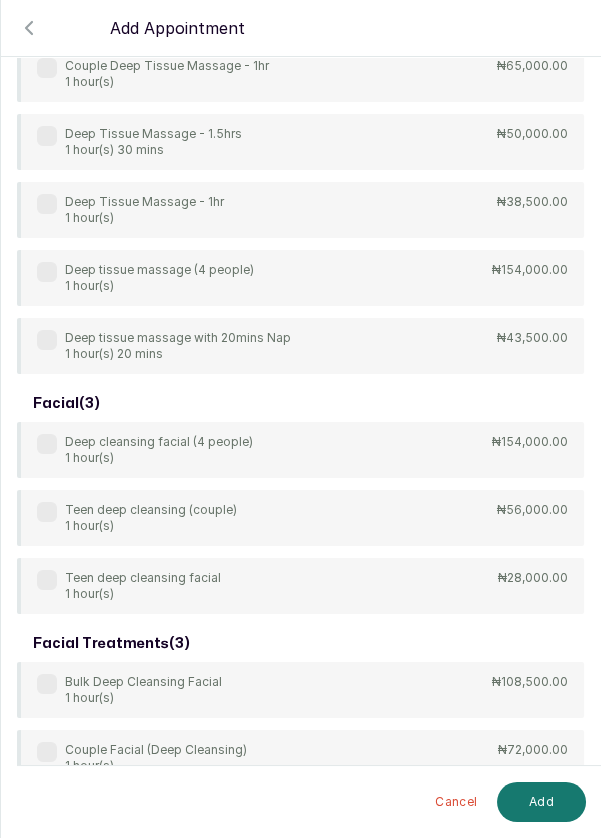 scroll, scrollTop: 114, scrollLeft: 0, axis: vertical 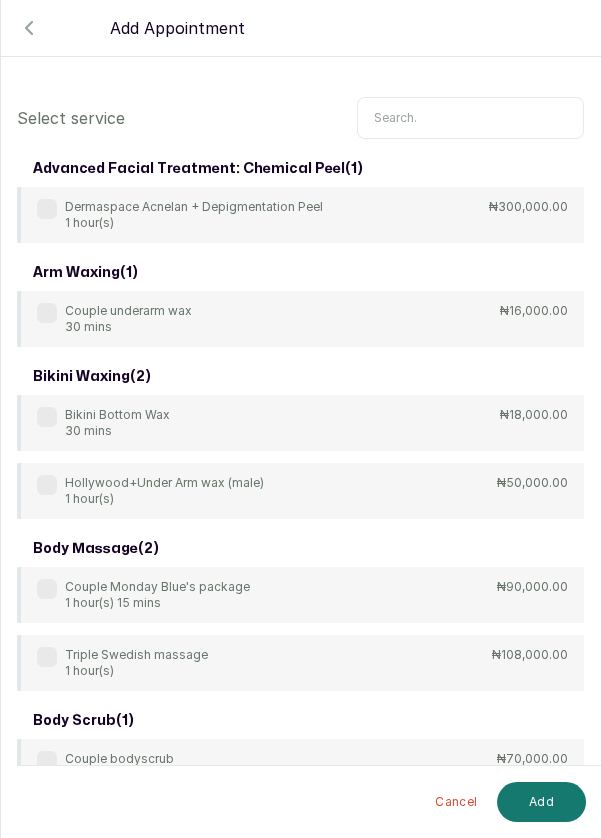 click at bounding box center [470, 118] 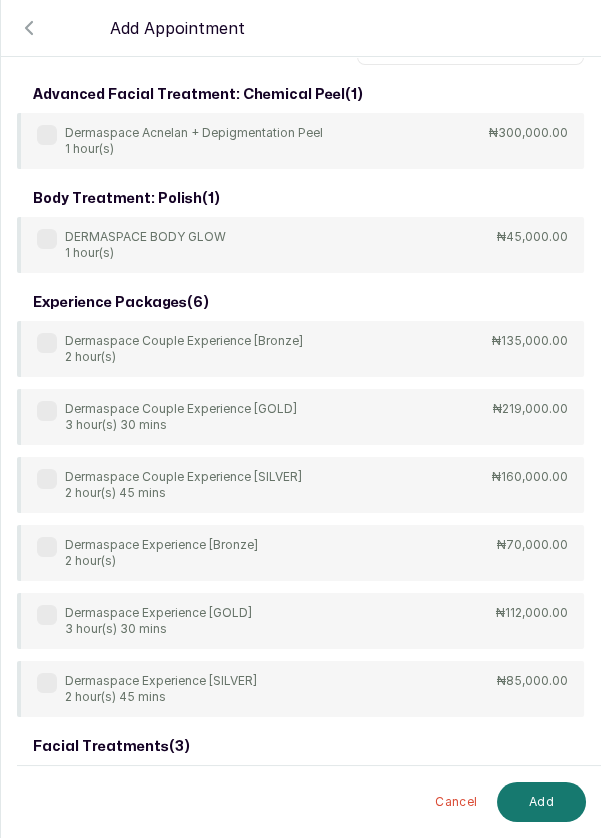 scroll, scrollTop: 192, scrollLeft: 0, axis: vertical 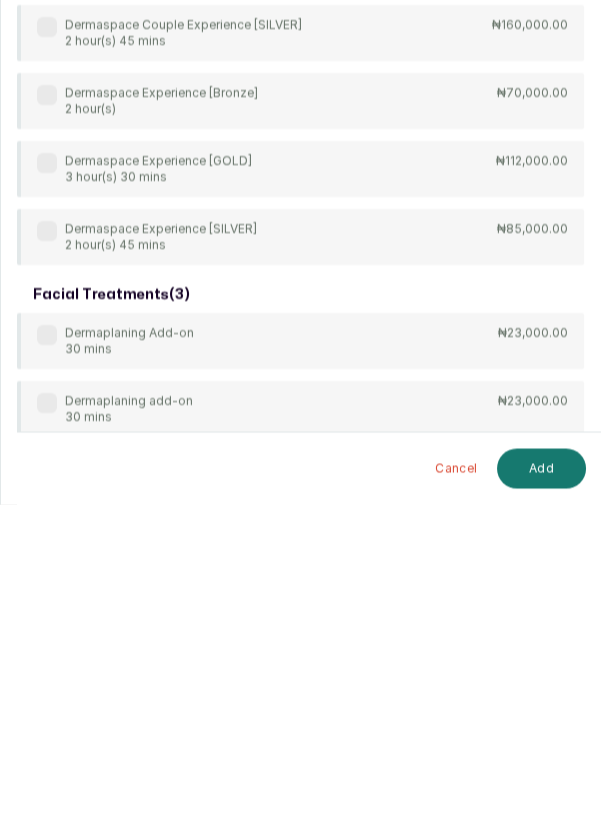 type on "Derma" 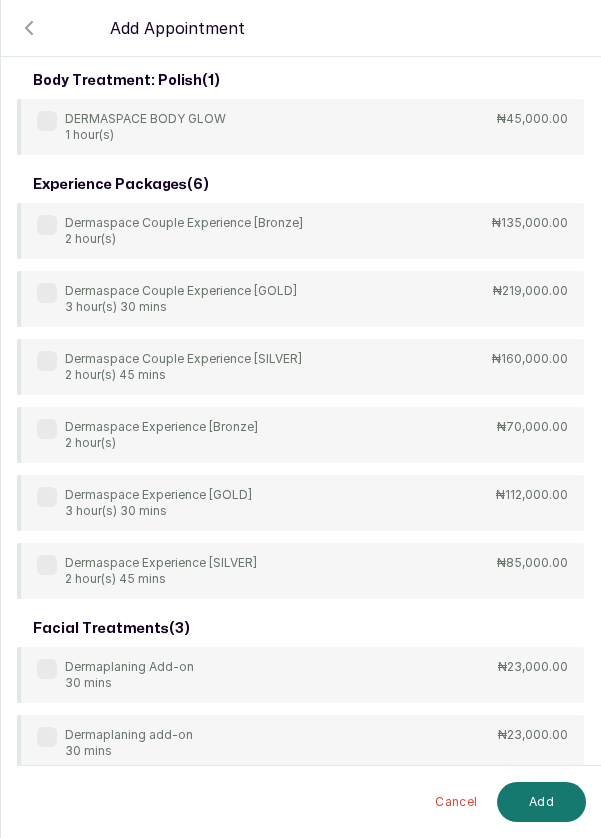 scroll, scrollTop: 108, scrollLeft: 0, axis: vertical 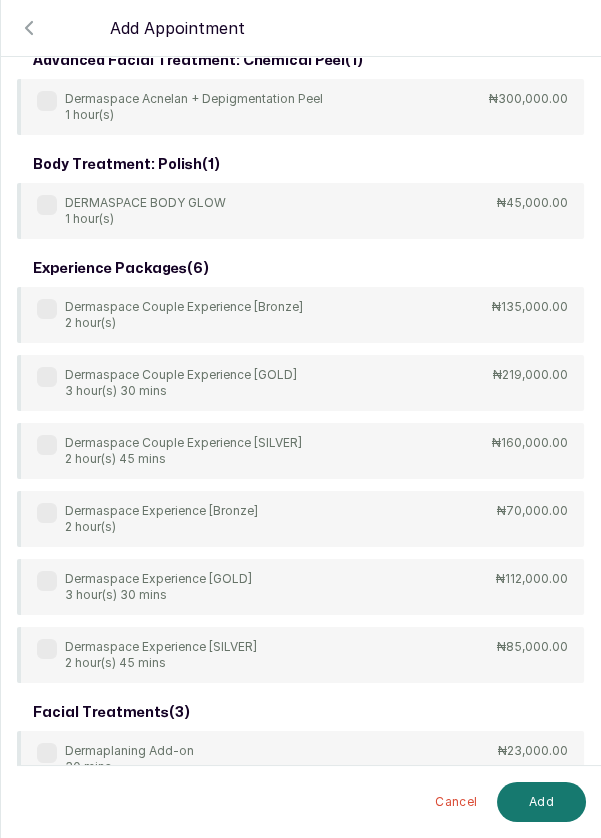 click at bounding box center [47, 753] 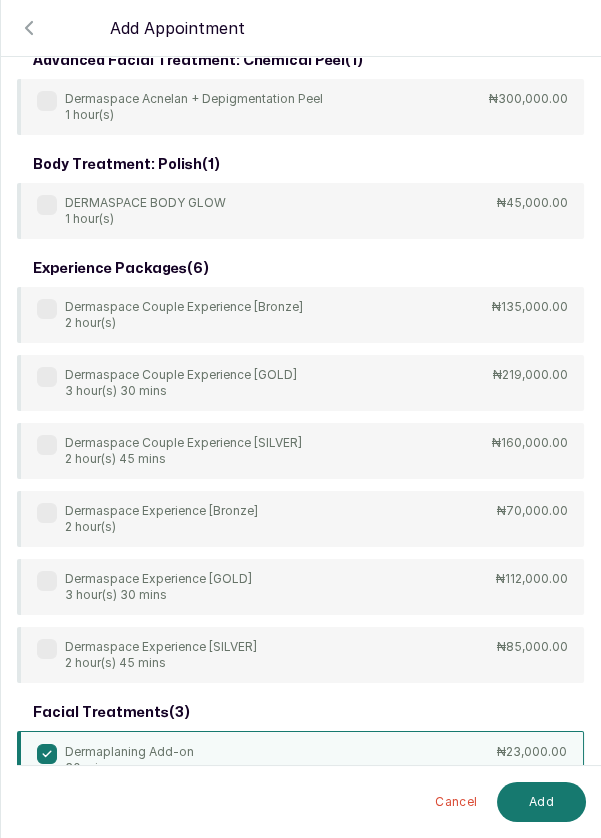 click on "Add" at bounding box center [541, 802] 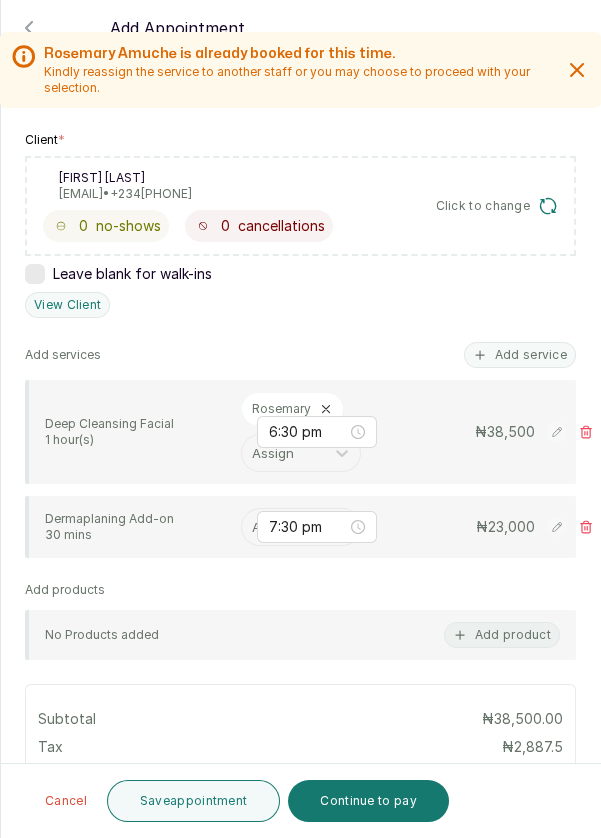 scroll, scrollTop: 320, scrollLeft: 0, axis: vertical 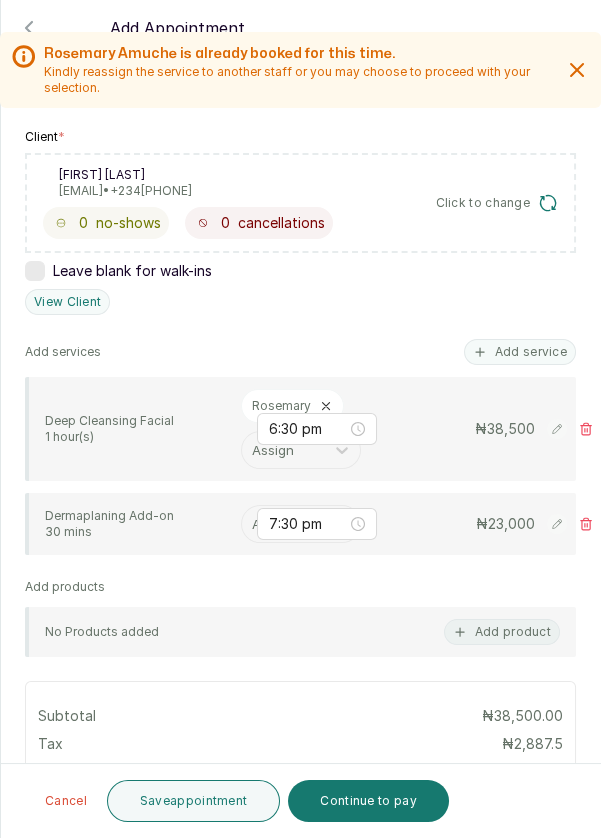 click at bounding box center [254, 524] 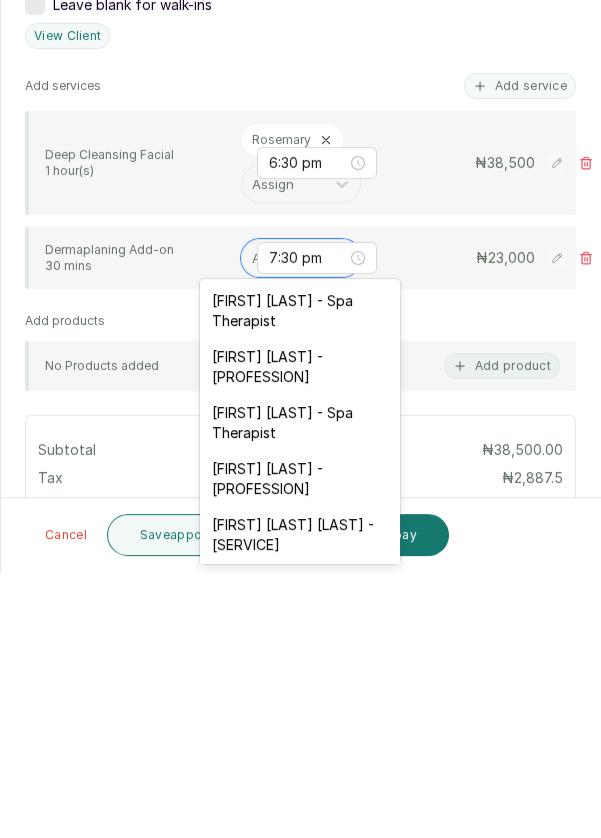click on "[FIRST] [LAST] - [PROFESSION]" at bounding box center (300, 633) 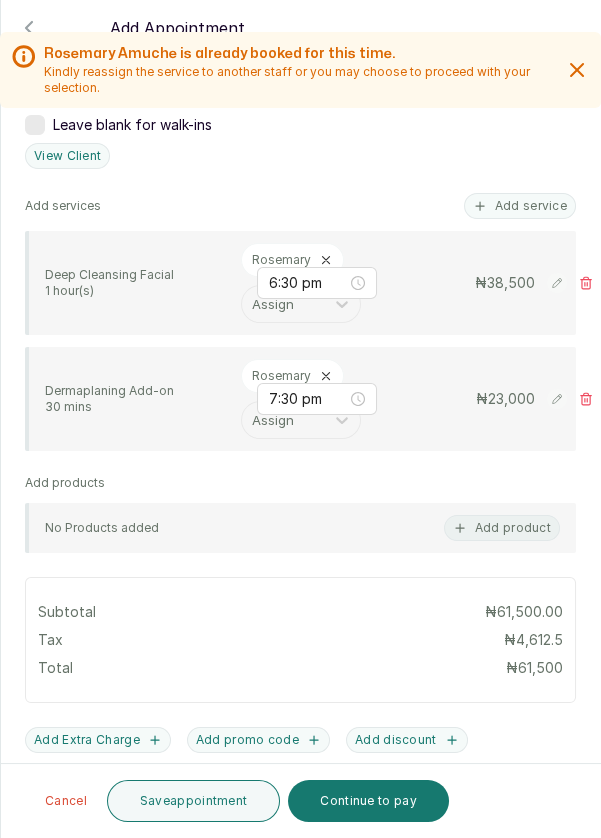 scroll, scrollTop: 467, scrollLeft: 0, axis: vertical 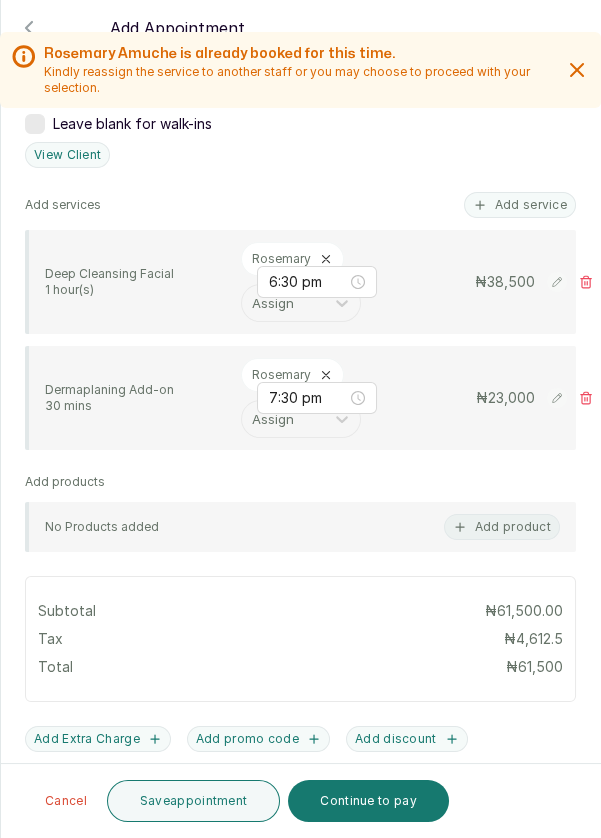 click on "Save  appointment" at bounding box center [194, 801] 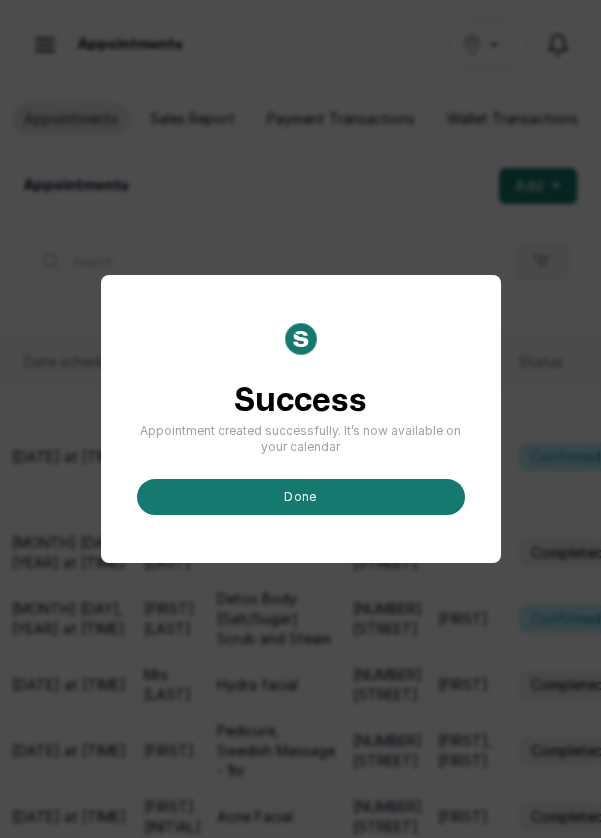 click on "done" at bounding box center [301, 497] 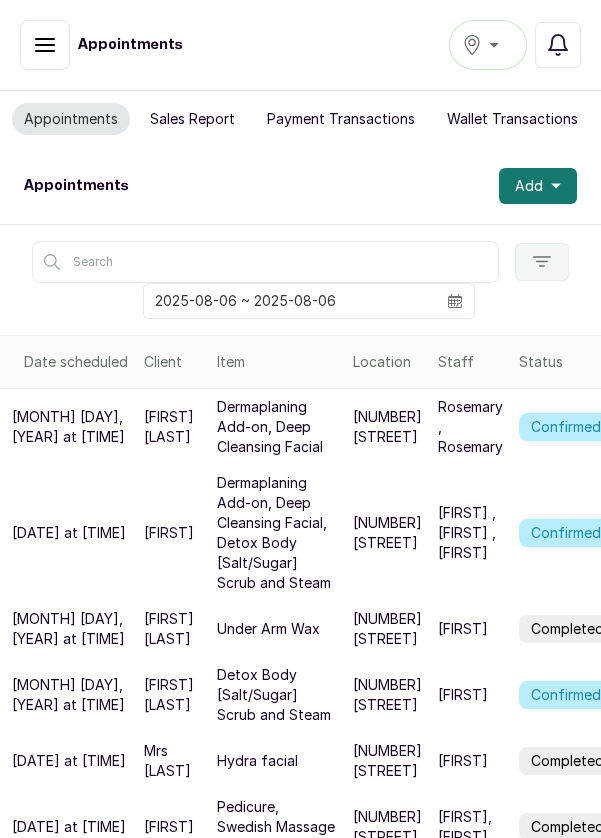 click on "Confirmed" at bounding box center (566, 427) 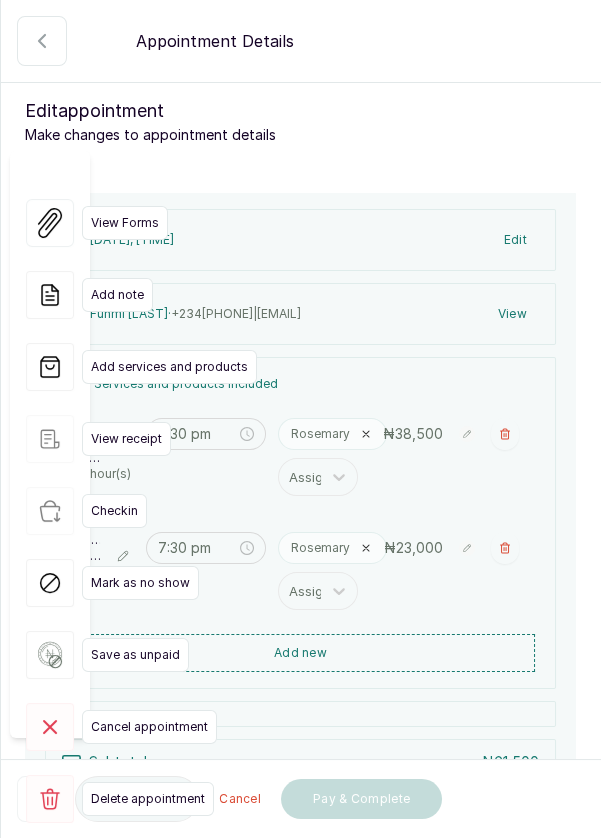 type on "6:30 pm" 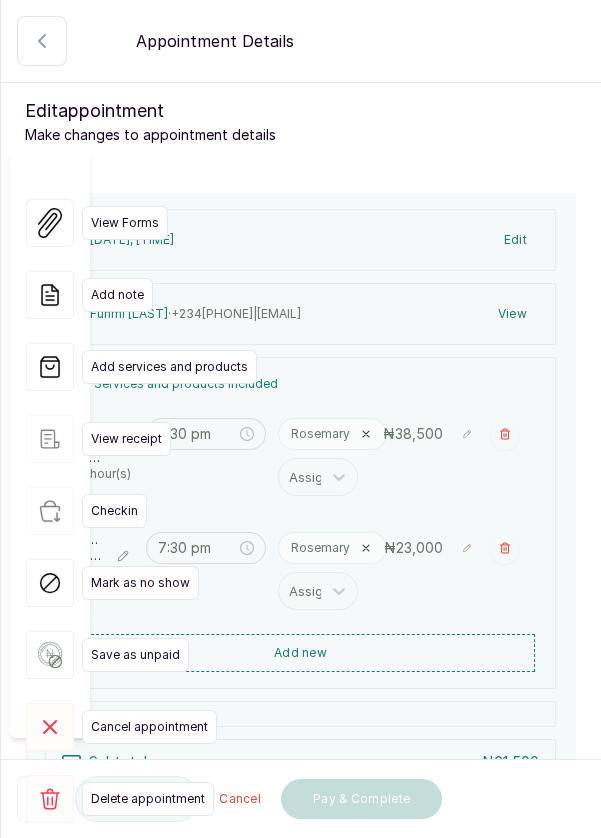 type on "7:30 pm" 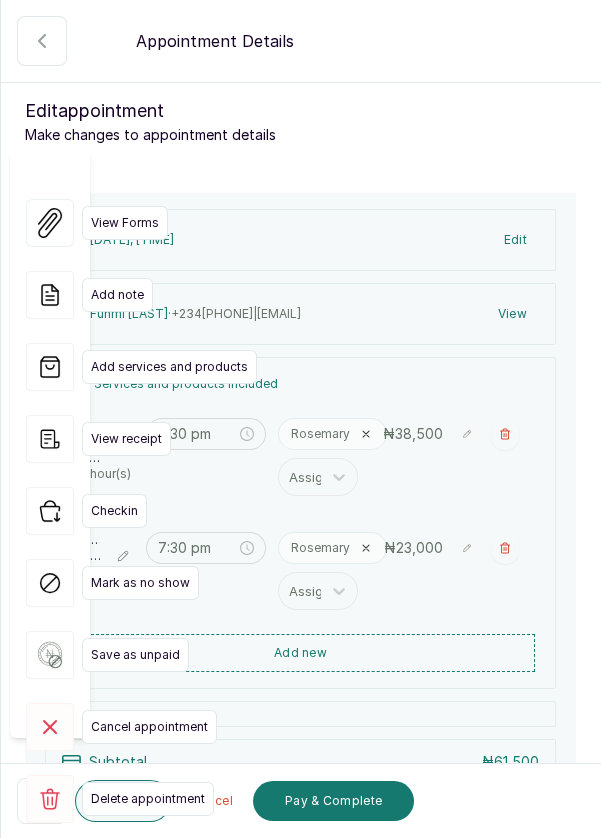 click 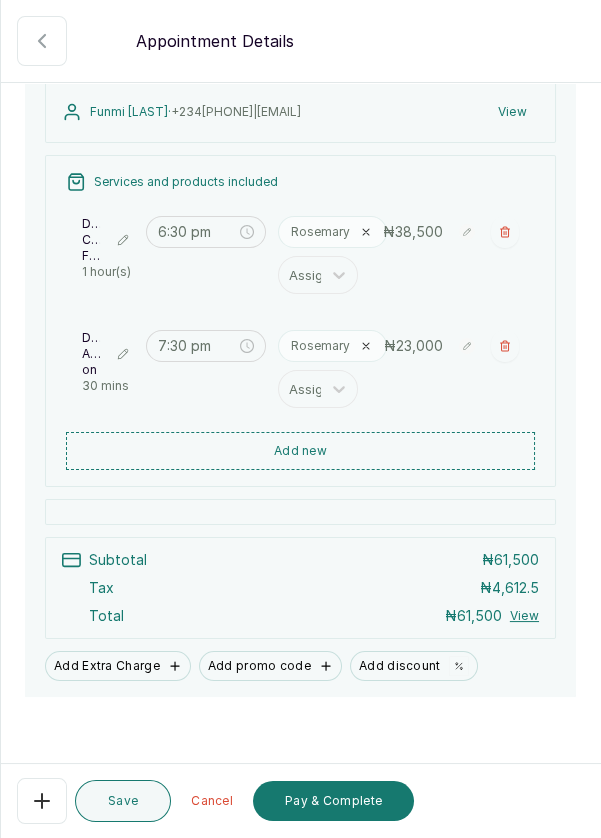 scroll, scrollTop: 213, scrollLeft: 0, axis: vertical 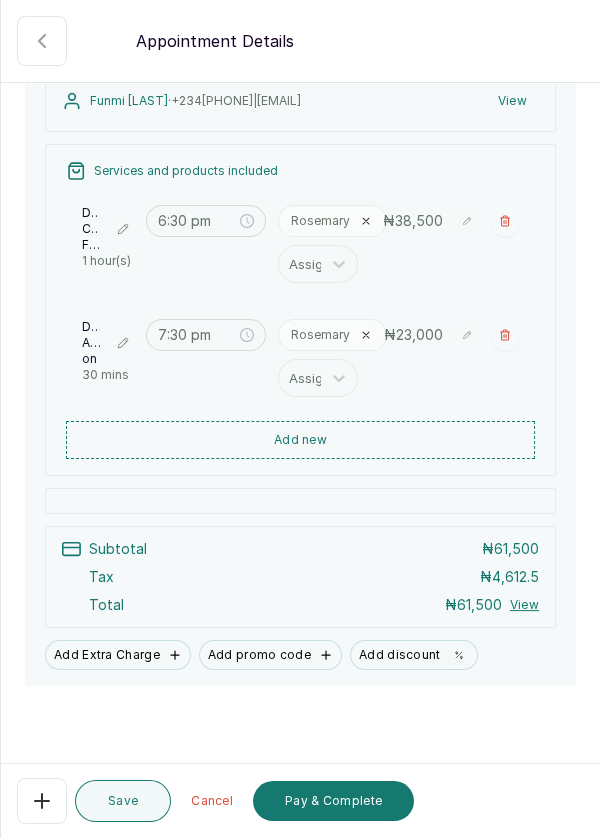 click on "Pay & Complete" at bounding box center [333, 801] 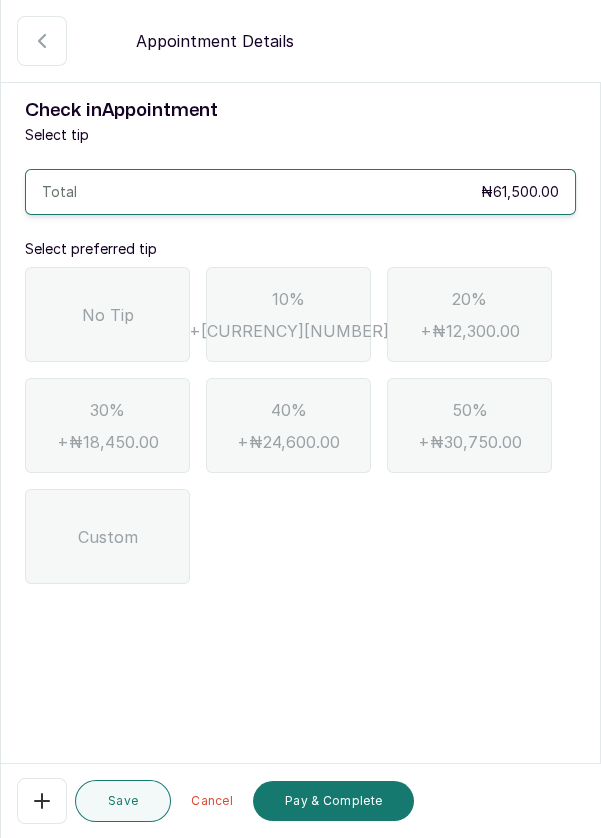 scroll, scrollTop: 0, scrollLeft: 0, axis: both 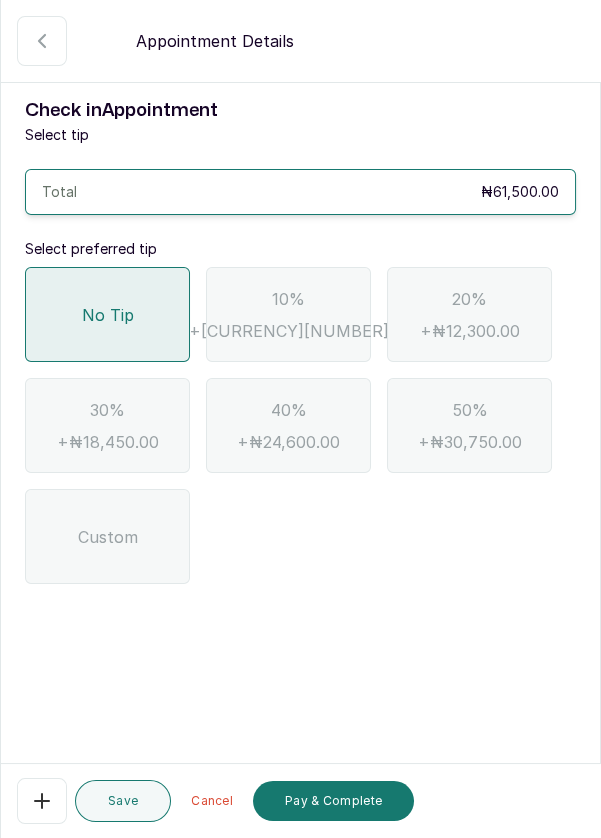 click on "Pay & Complete" at bounding box center [333, 801] 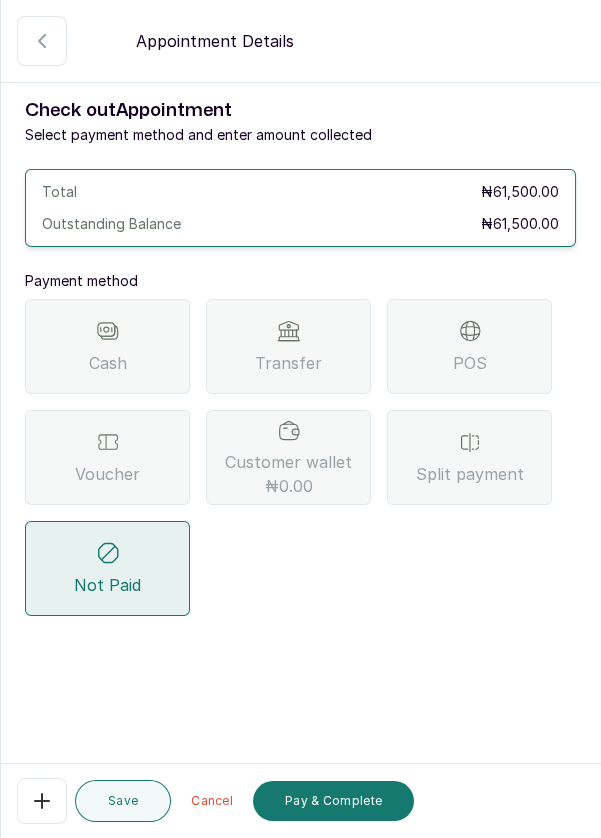 click on "Transfer" at bounding box center (288, 346) 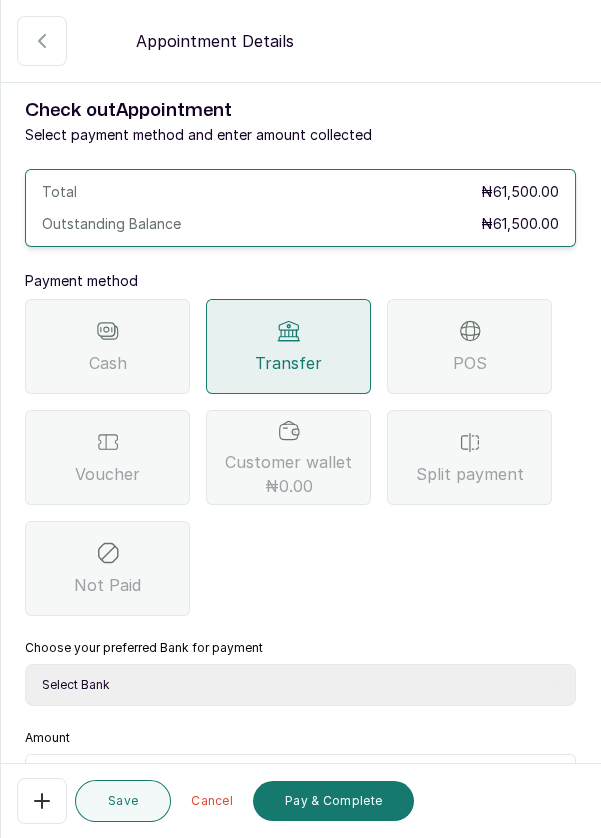 click on "Select Bank DERMASPACE ESTHETIC & WELLNESS CENT Sterling Bank DERMASPACEEST/DERMASPACE VICTORIA ISLAND 01 Paystack-Titan Dermaspace Esthetic @doroki Paga DERMASPACE ESTHETIC AND WELLNESS CENTRE Access Bank" at bounding box center [300, 685] 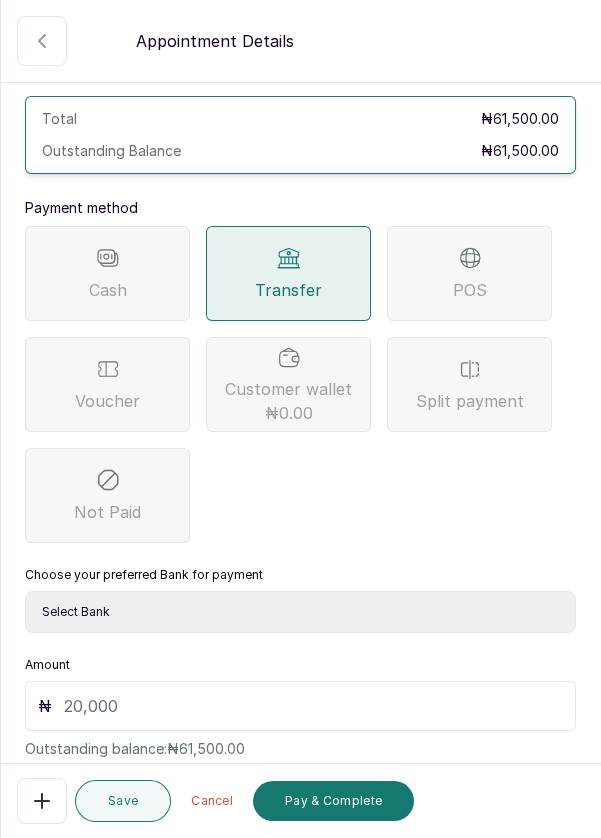 scroll, scrollTop: 132, scrollLeft: 0, axis: vertical 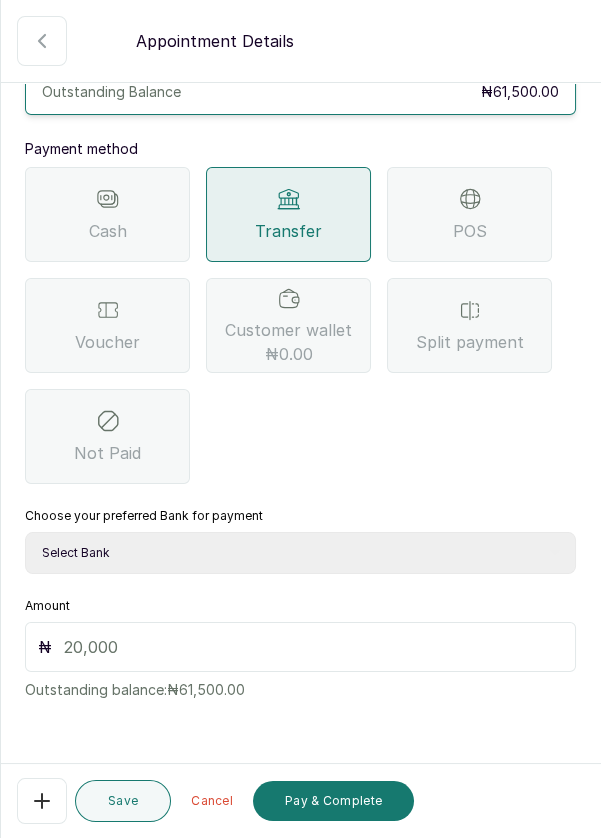 click at bounding box center (313, 647) 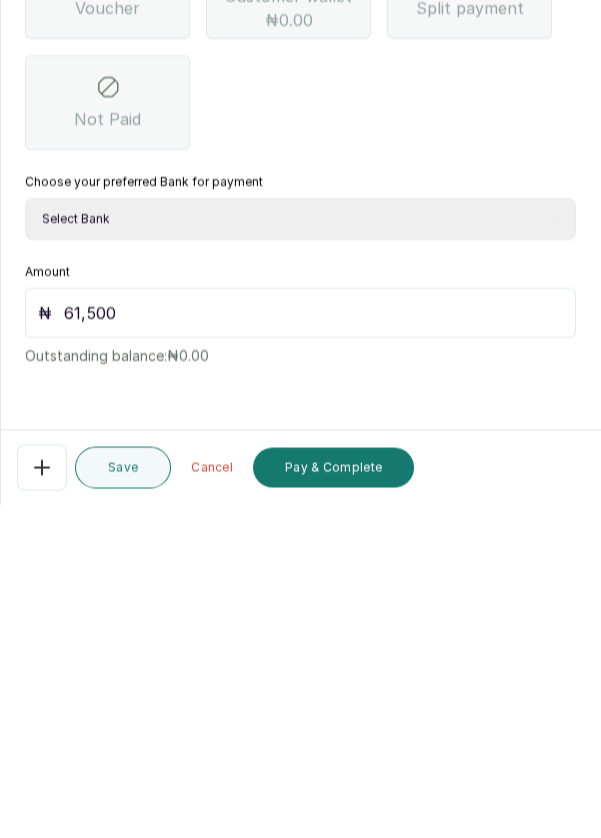 scroll, scrollTop: 96, scrollLeft: 0, axis: vertical 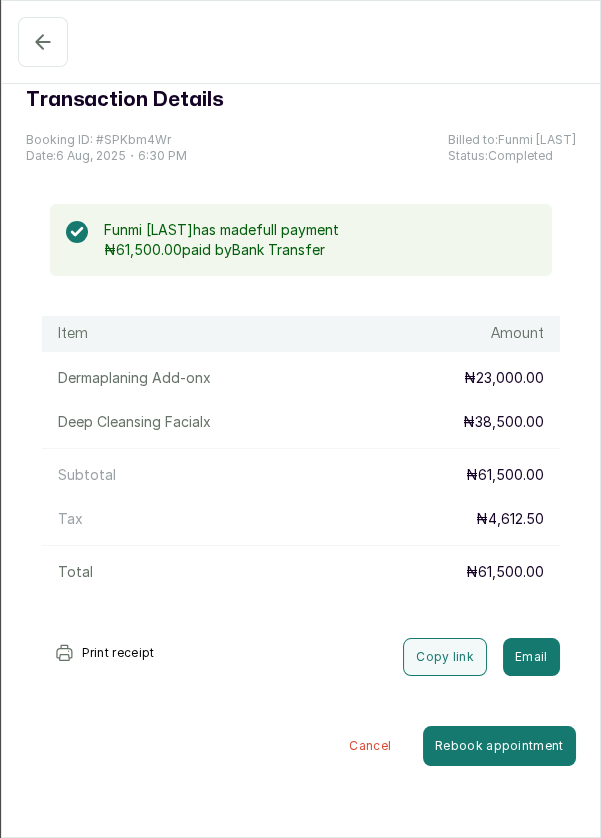 click 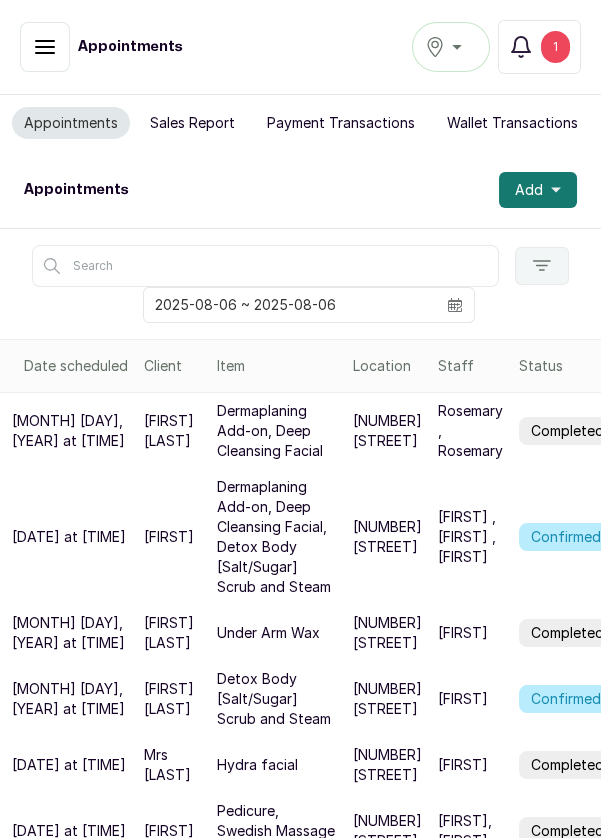 click on "[NUMBER] [STREET]" at bounding box center [387, 537] 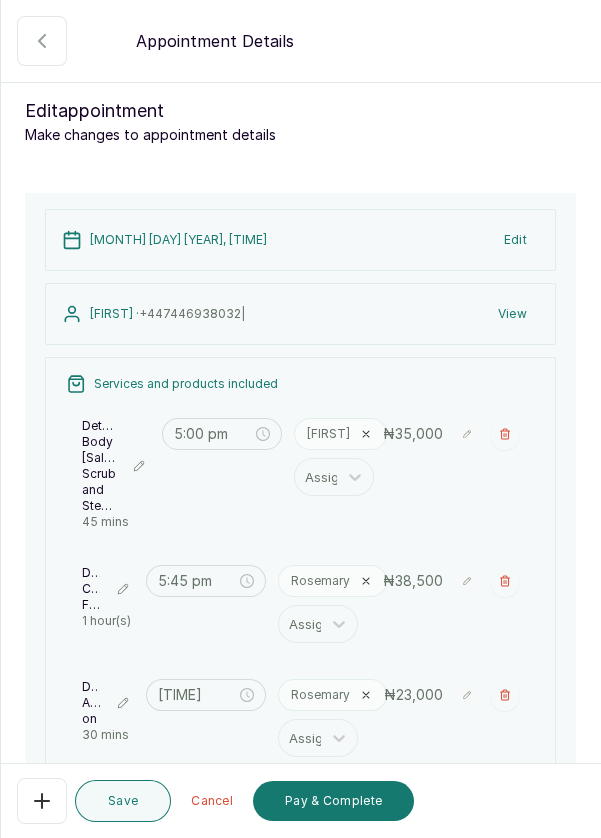 click at bounding box center (505, 695) 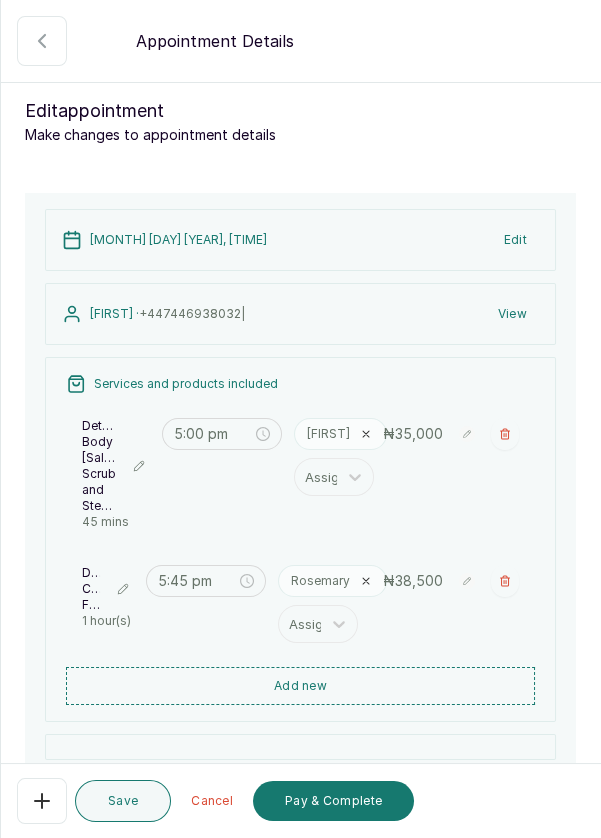click on "Save" at bounding box center (123, 801) 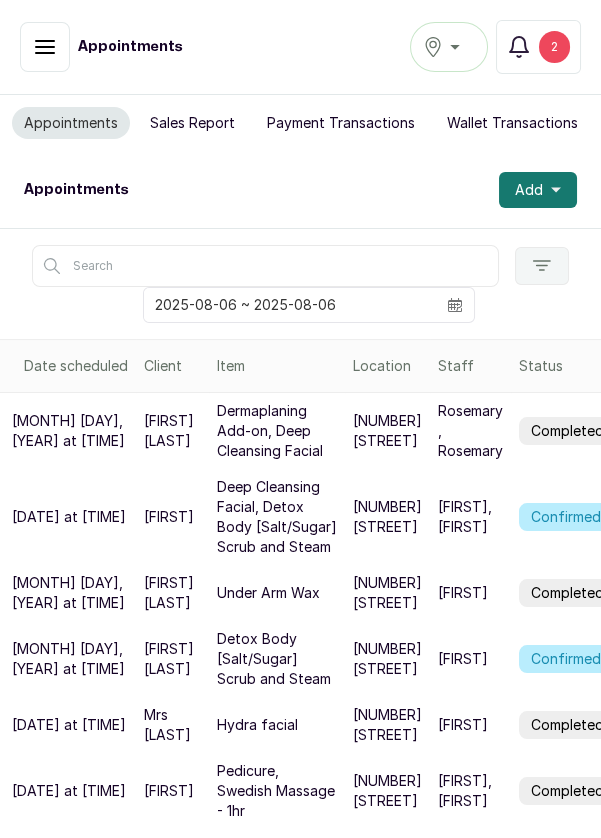 click on "[NUMBER] [STREET]" at bounding box center [387, 517] 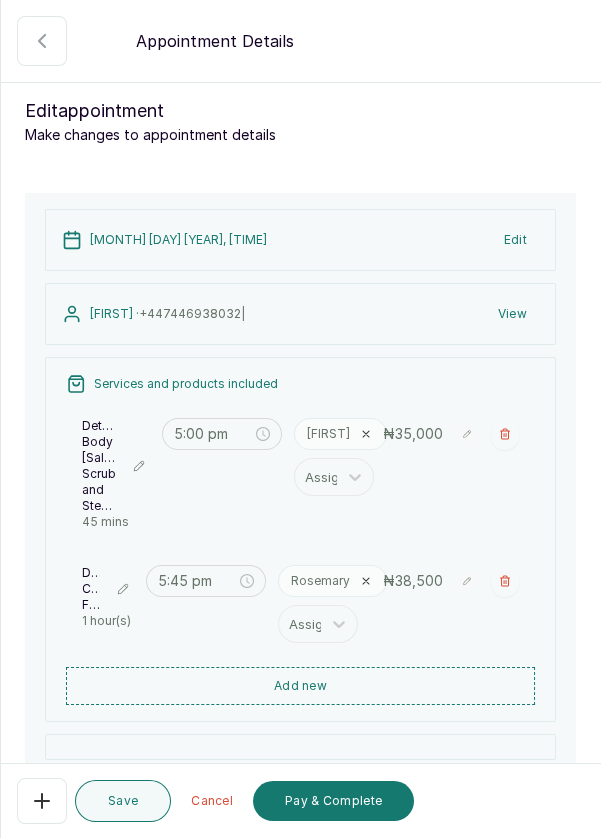 click 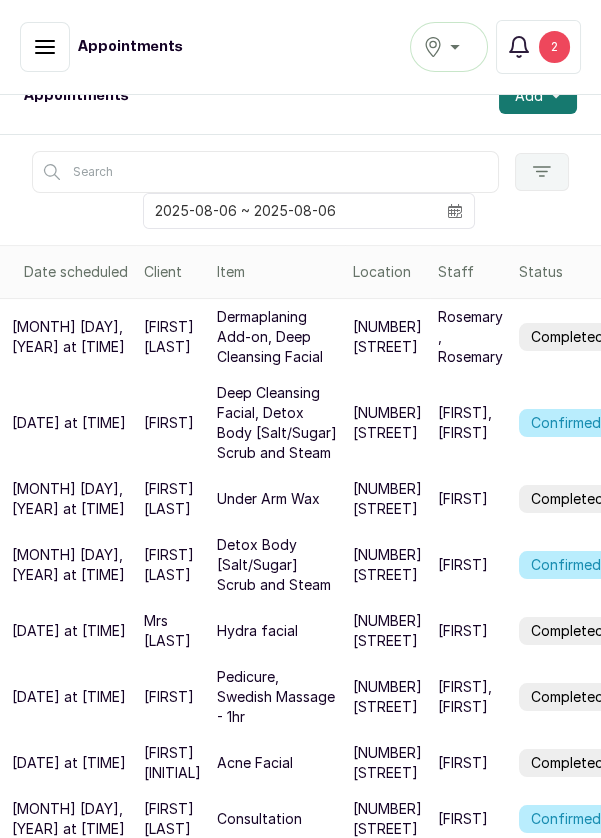 scroll, scrollTop: 96, scrollLeft: 0, axis: vertical 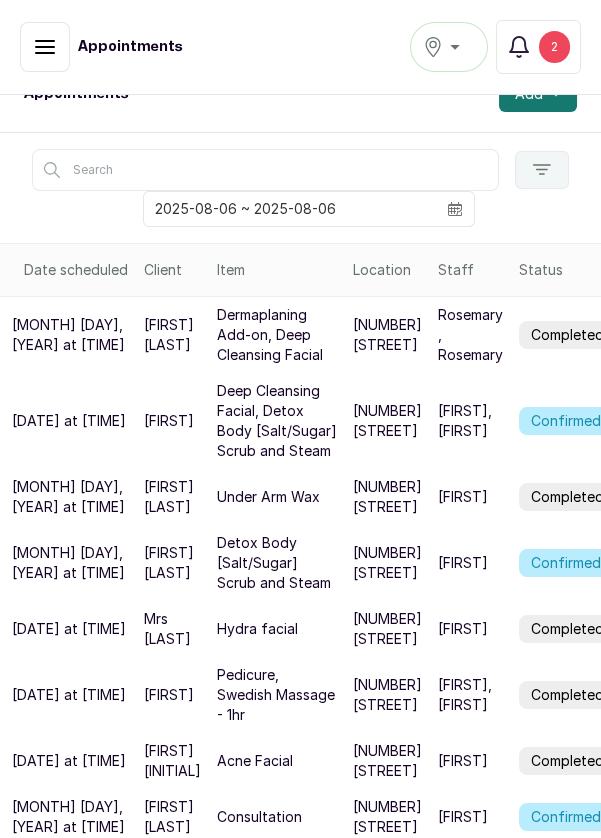 click on "[FIRST]" at bounding box center (463, 563) 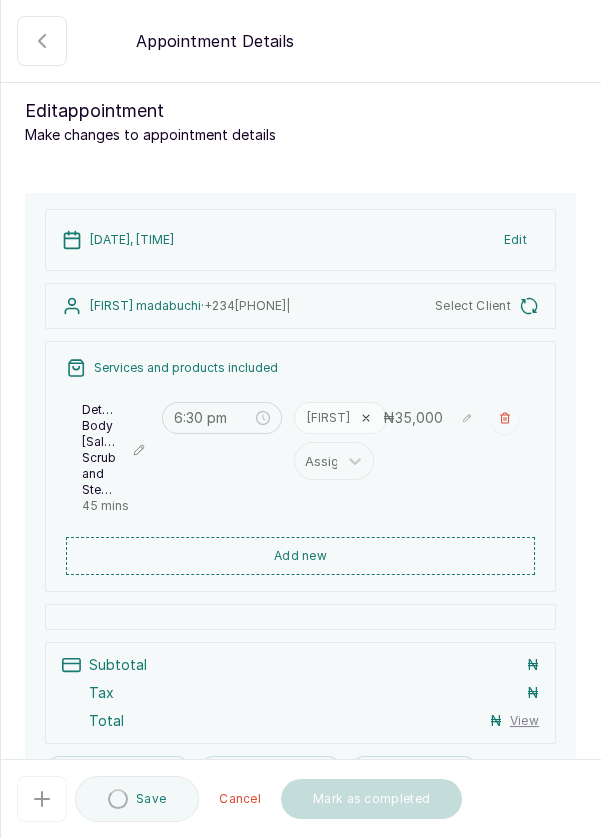 type on "6:30 pm" 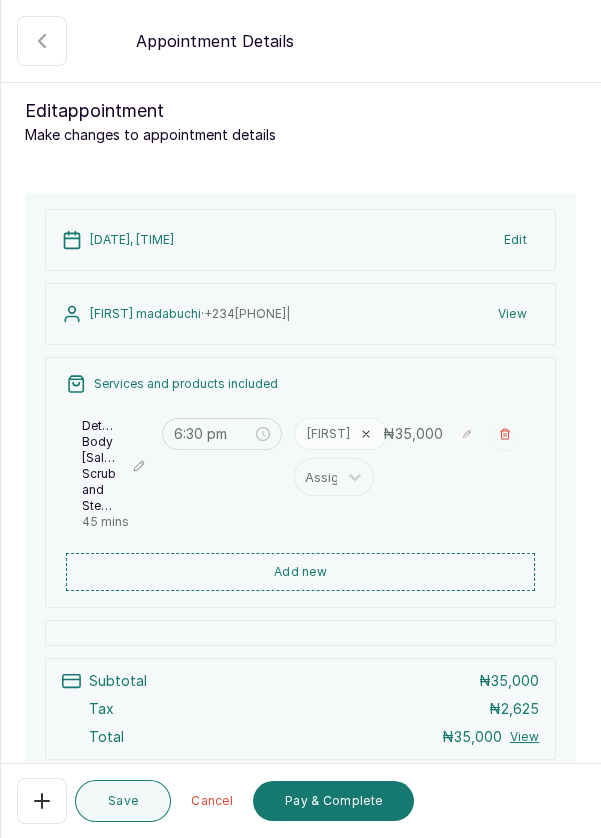 click 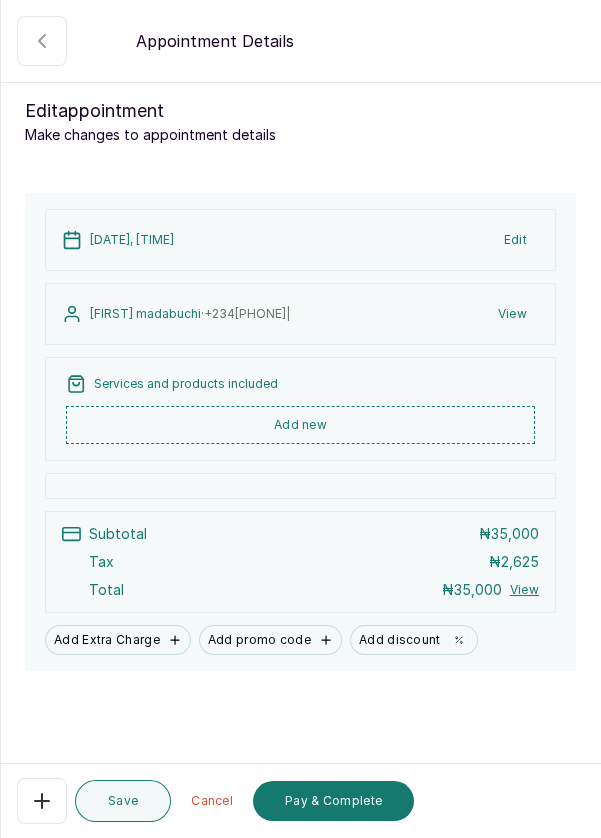 click on "Add new" at bounding box center [300, 425] 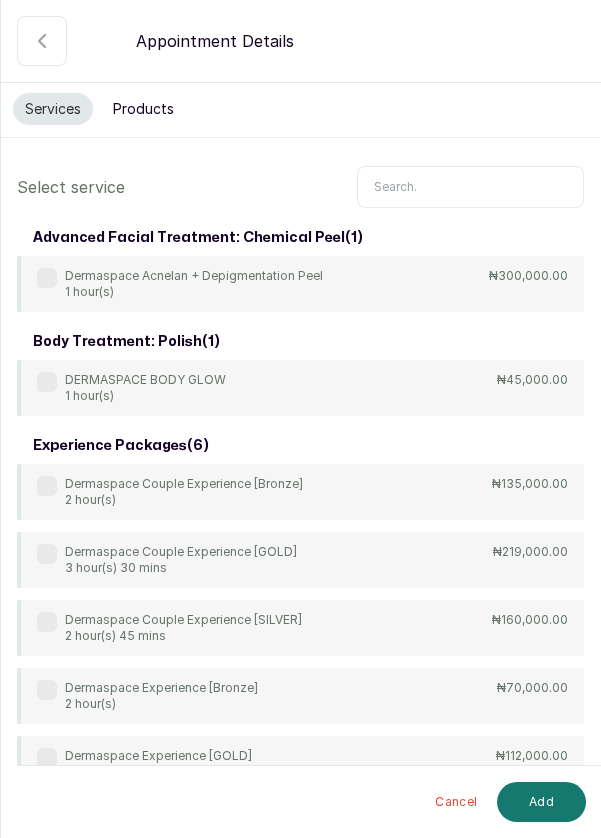 scroll, scrollTop: 0, scrollLeft: 0, axis: both 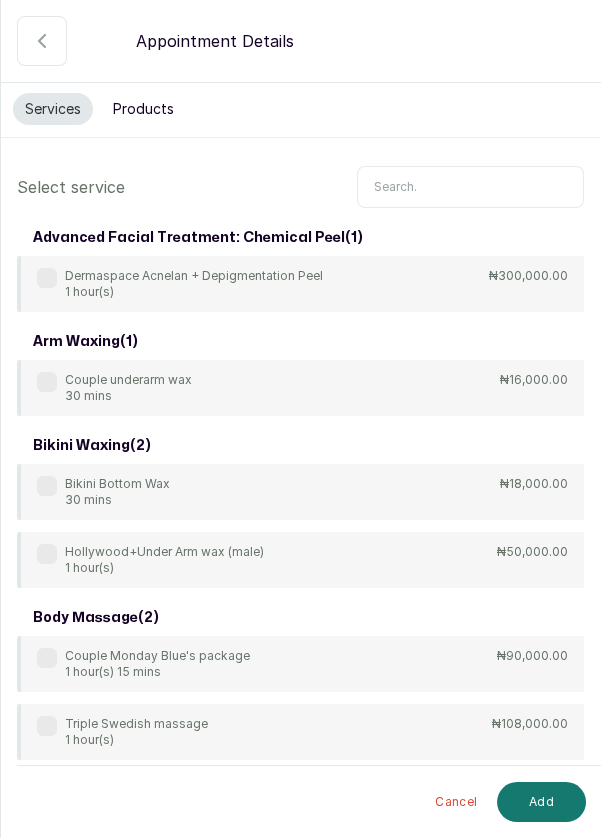 click at bounding box center [470, 187] 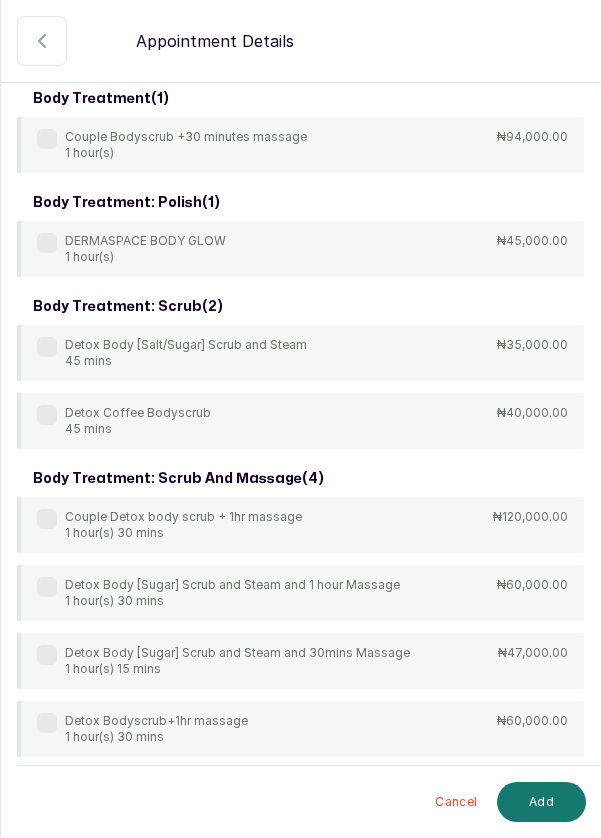 scroll, scrollTop: 237, scrollLeft: 0, axis: vertical 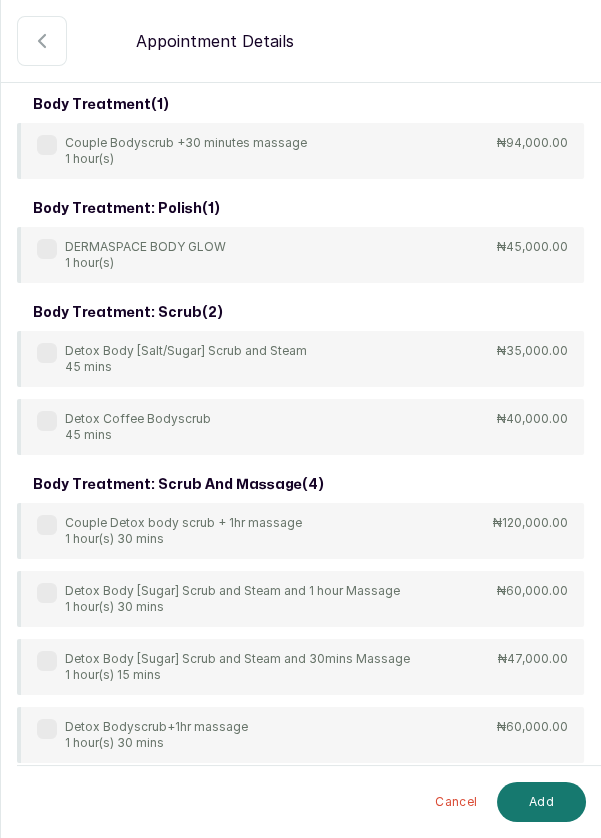 type on "Body" 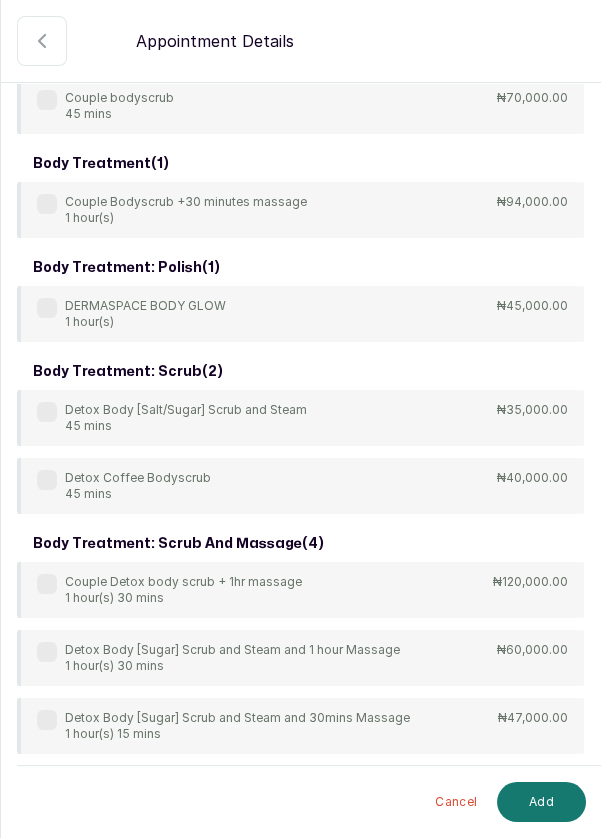 click at bounding box center (47, 308) 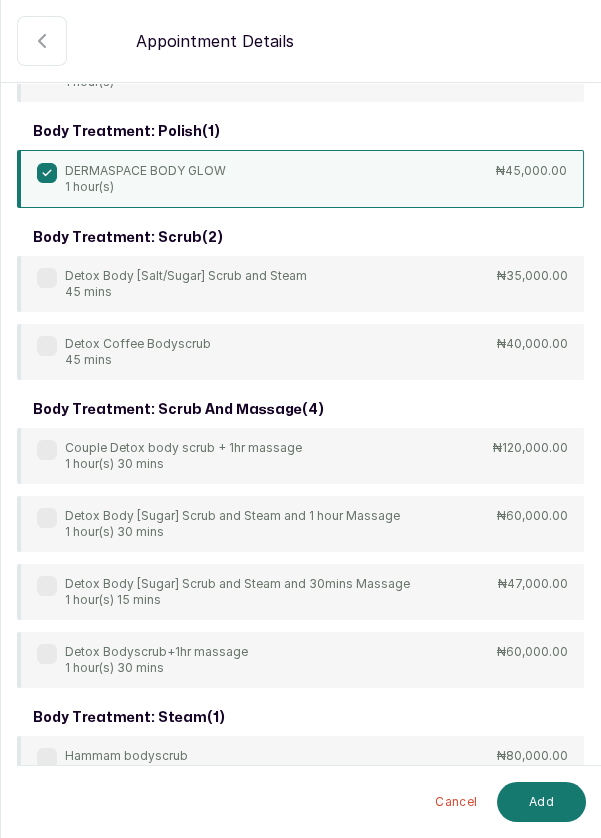 scroll, scrollTop: 318, scrollLeft: 0, axis: vertical 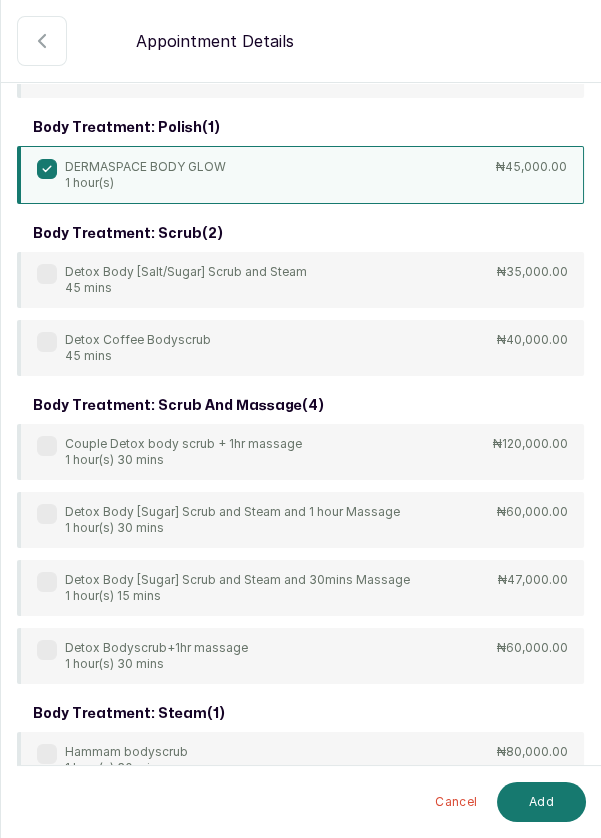 click on "Add" at bounding box center (541, 802) 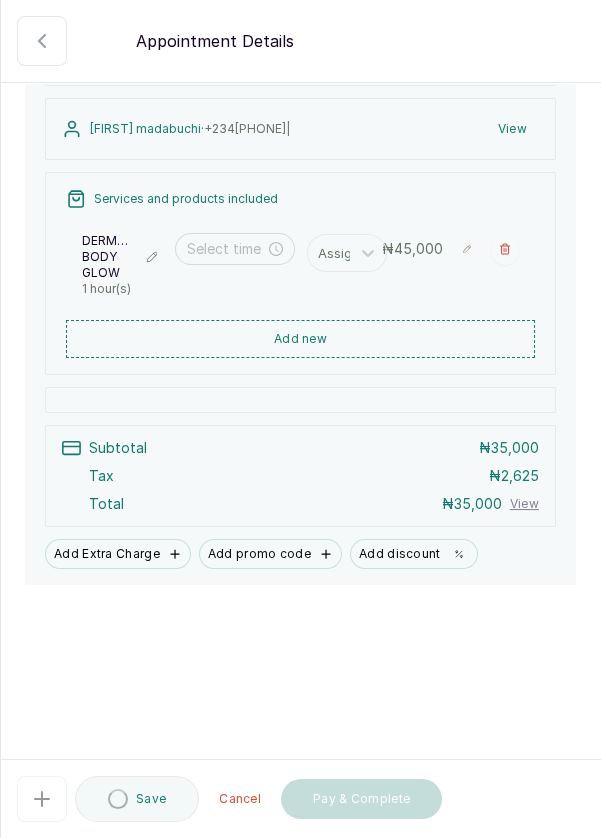 scroll, scrollTop: 84, scrollLeft: 0, axis: vertical 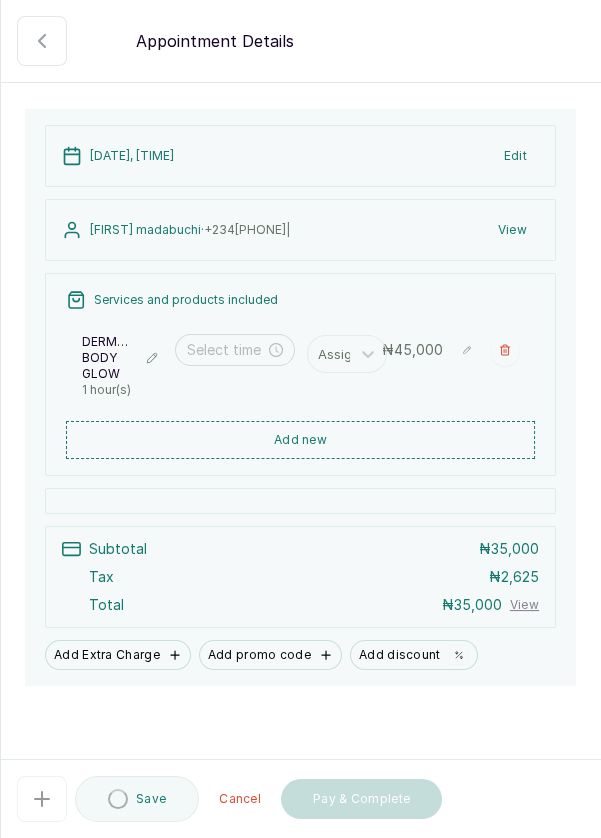 type on "6:30 pm" 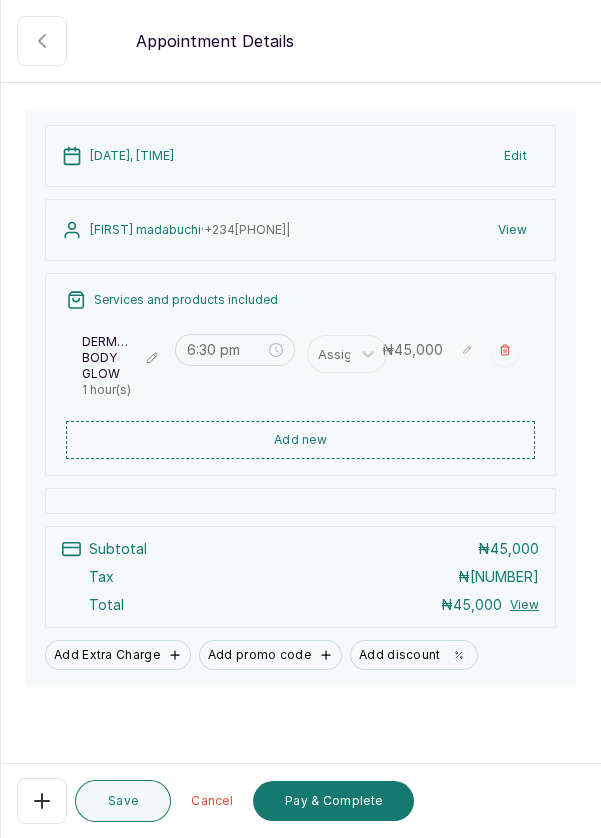 click on "Save" at bounding box center (123, 801) 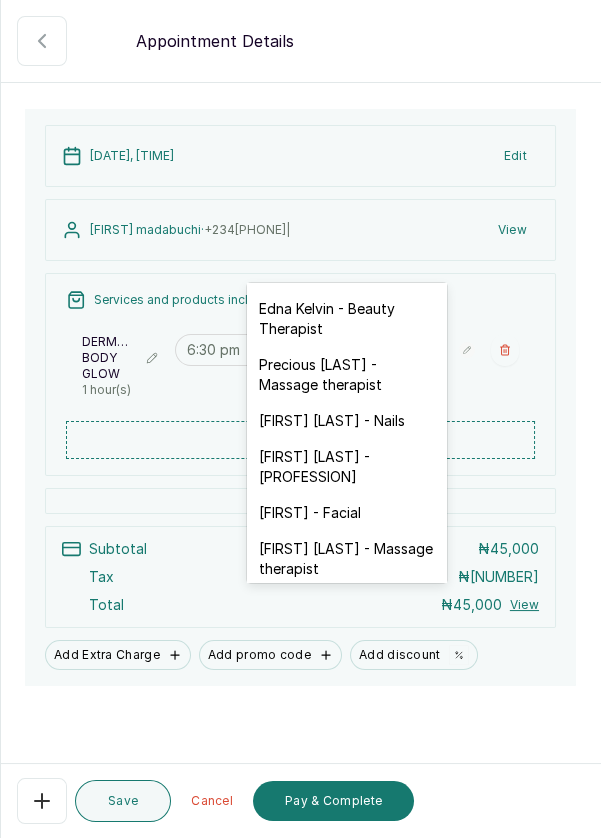 scroll, scrollTop: 787, scrollLeft: 0, axis: vertical 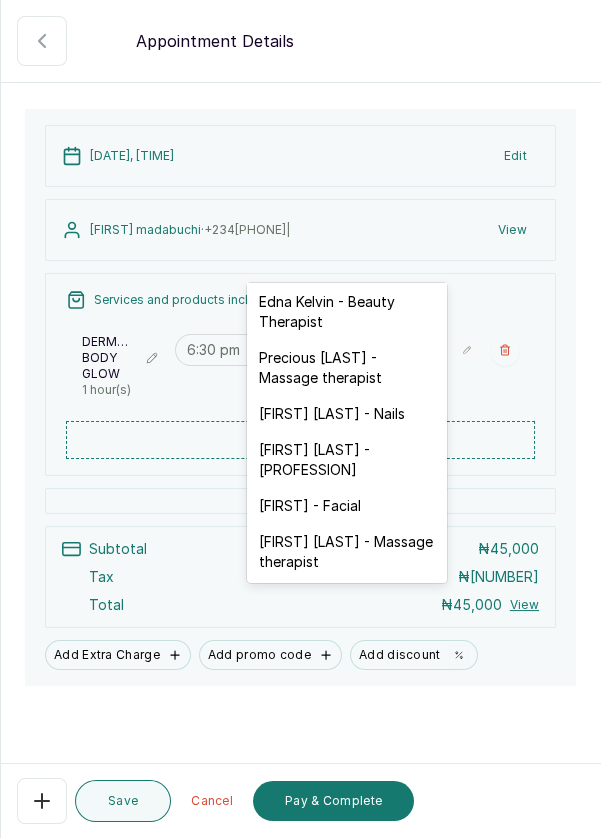 click on "[FIRST] [LAST] - Nails" at bounding box center [347, 414] 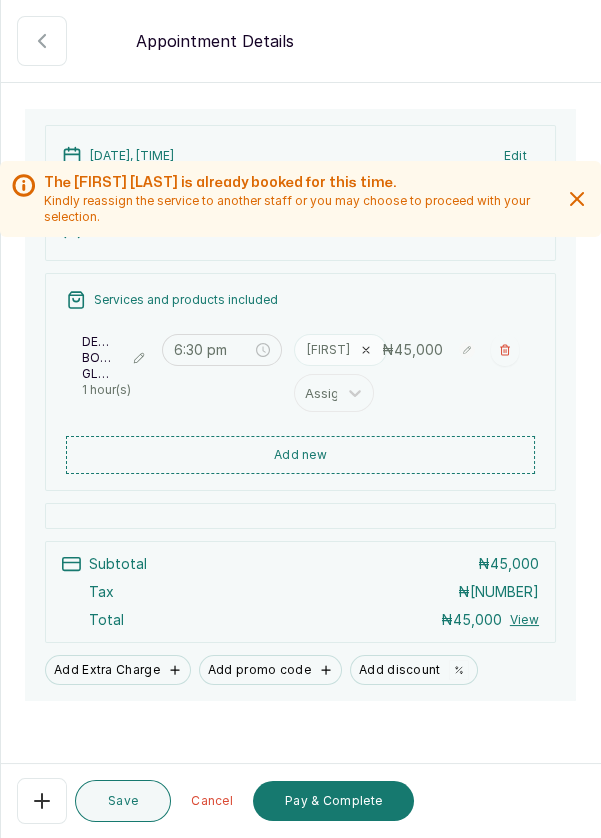 click on "Save" at bounding box center [123, 801] 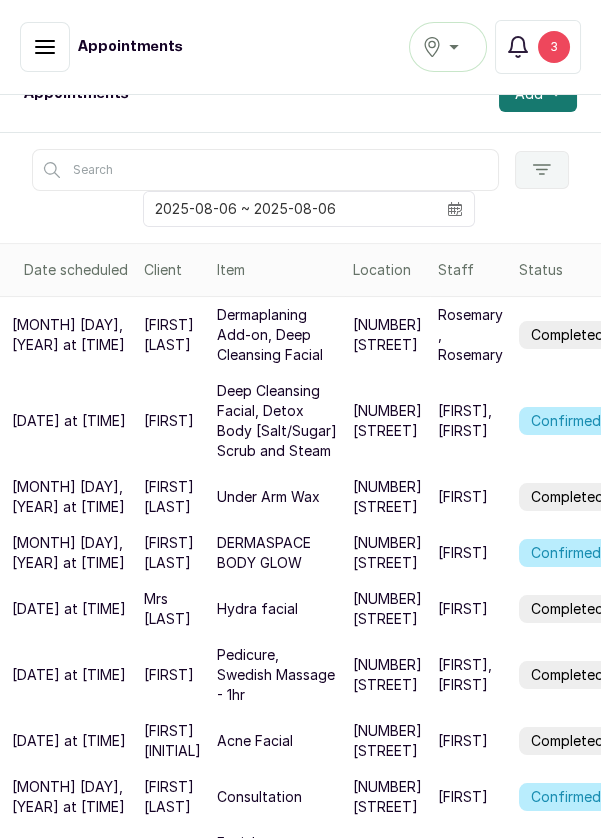 click on "Confirmed" at bounding box center [566, 553] 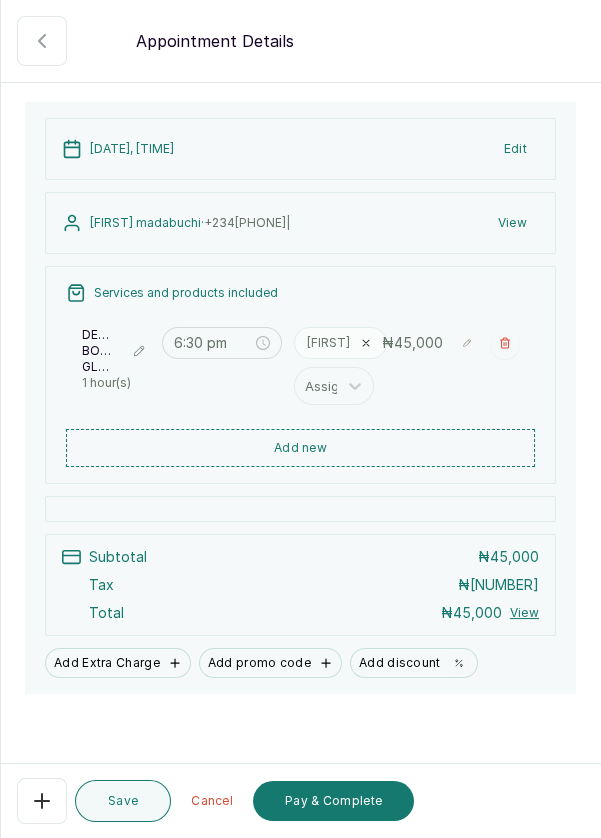 scroll, scrollTop: 99, scrollLeft: 0, axis: vertical 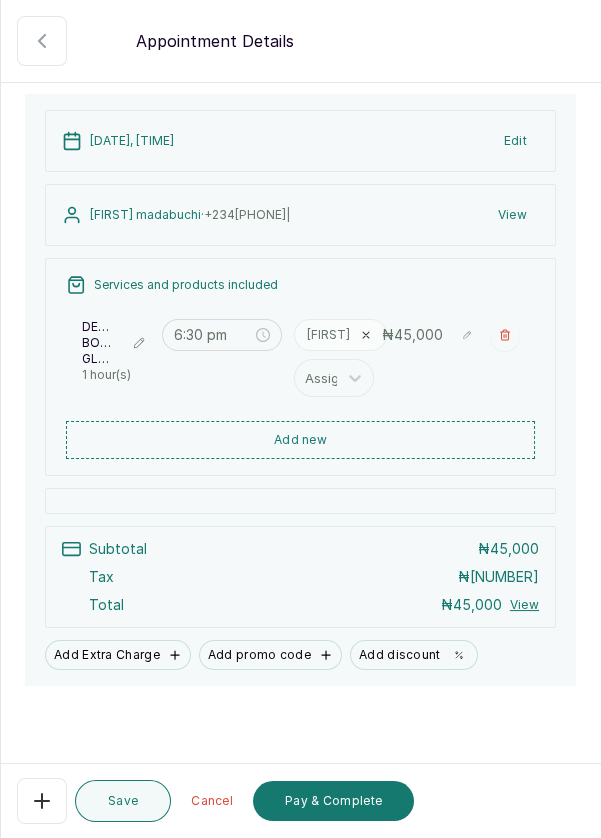 click on "Pay & Complete" at bounding box center [333, 801] 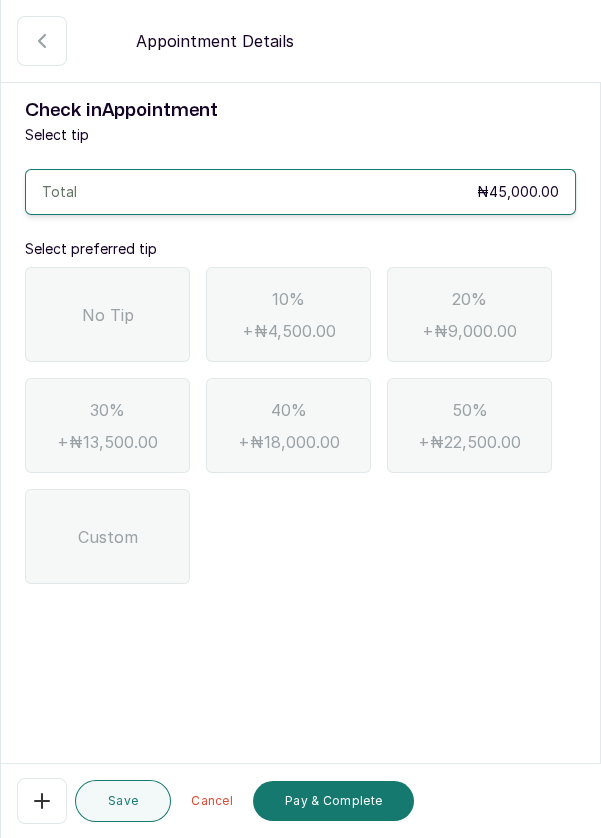 scroll, scrollTop: 0, scrollLeft: 0, axis: both 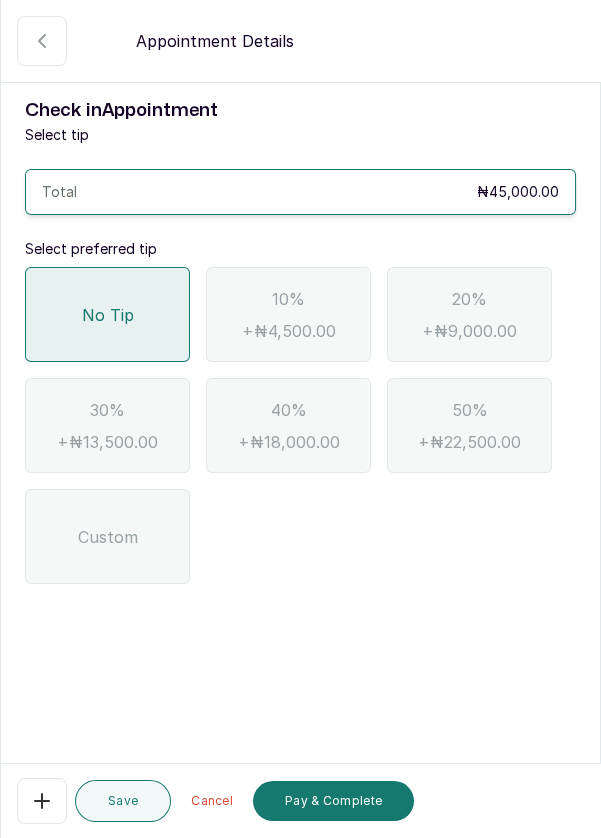click on "Pay & Complete" at bounding box center [333, 801] 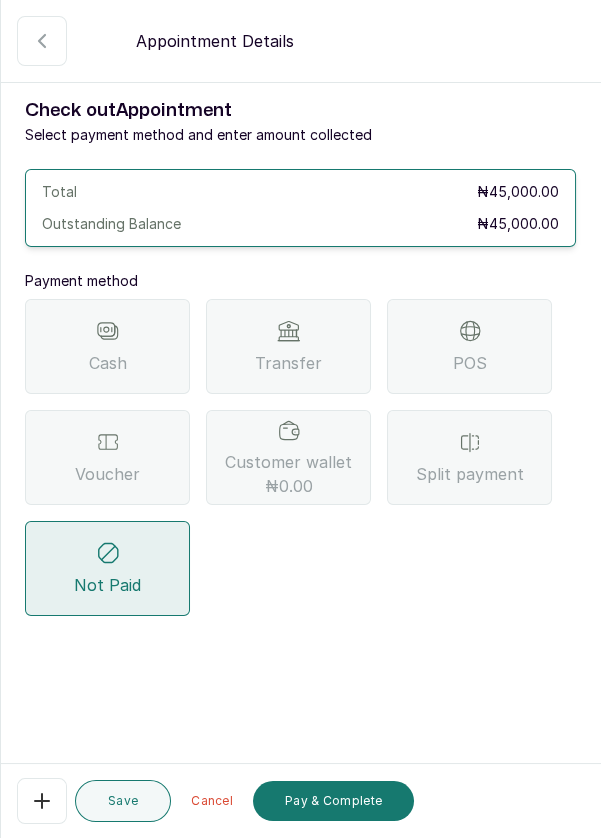 click on "Transfer" at bounding box center [288, 363] 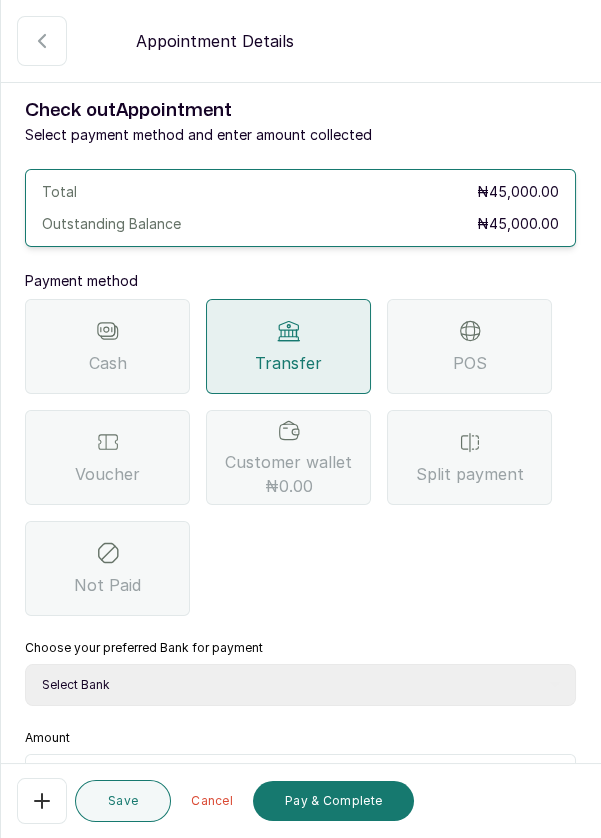 click on "Select Bank DERMASPACE ESTHETIC & WELLNESS CENT Sterling Bank DERMASPACEEST/DERMASPACE VICTORIA ISLAND 01 Paystack-Titan Dermaspace Esthetic @doroki Paga DERMASPACE ESTHETIC AND WELLNESS CENTRE Access Bank" at bounding box center (300, 685) 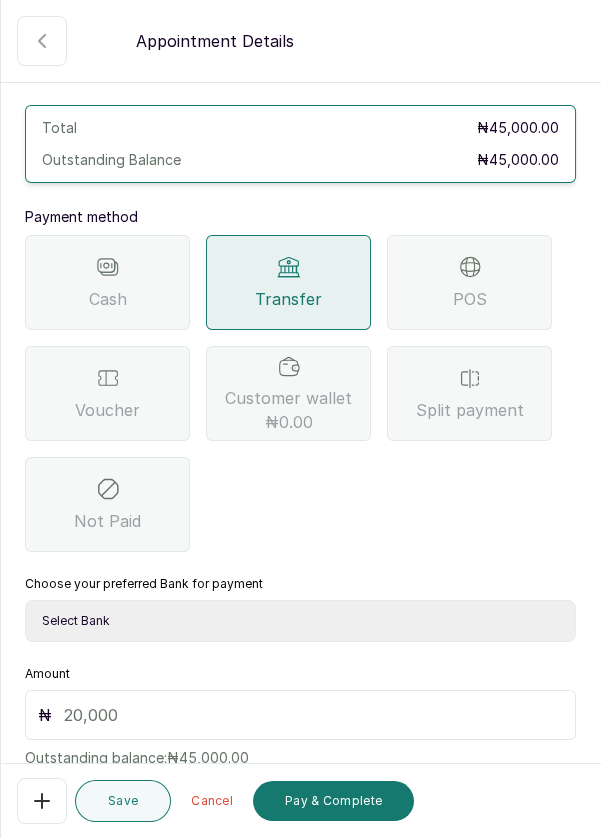 scroll, scrollTop: 132, scrollLeft: 0, axis: vertical 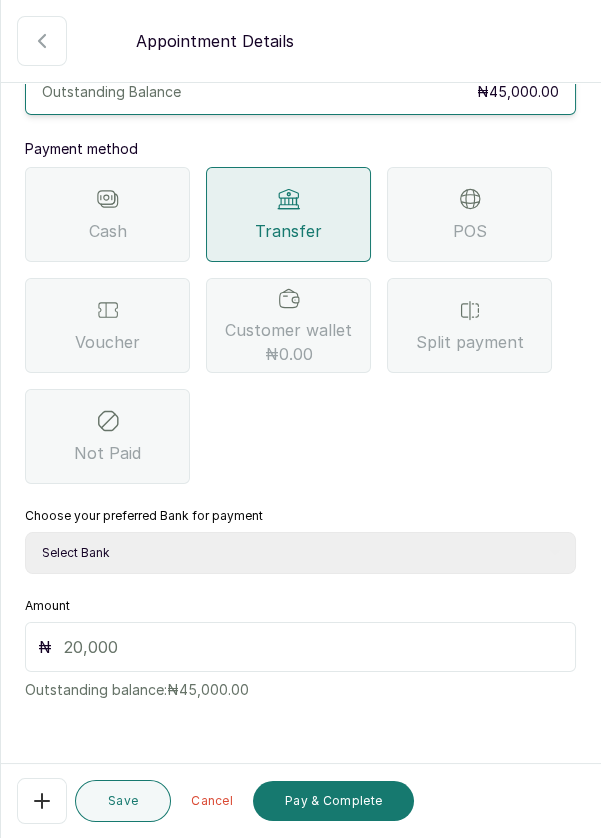 click at bounding box center (313, 647) 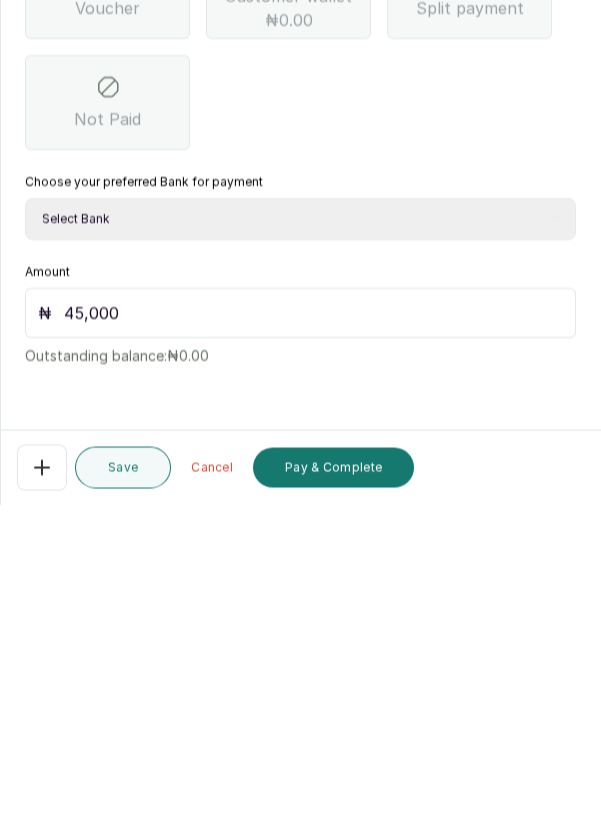 scroll, scrollTop: 96, scrollLeft: 0, axis: vertical 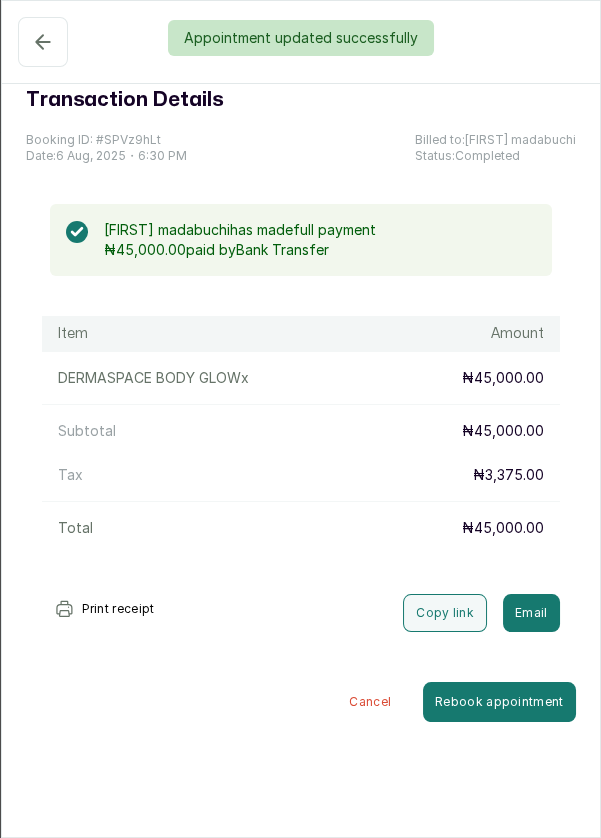 click on "Appointment updated successfully" at bounding box center (300, 38) 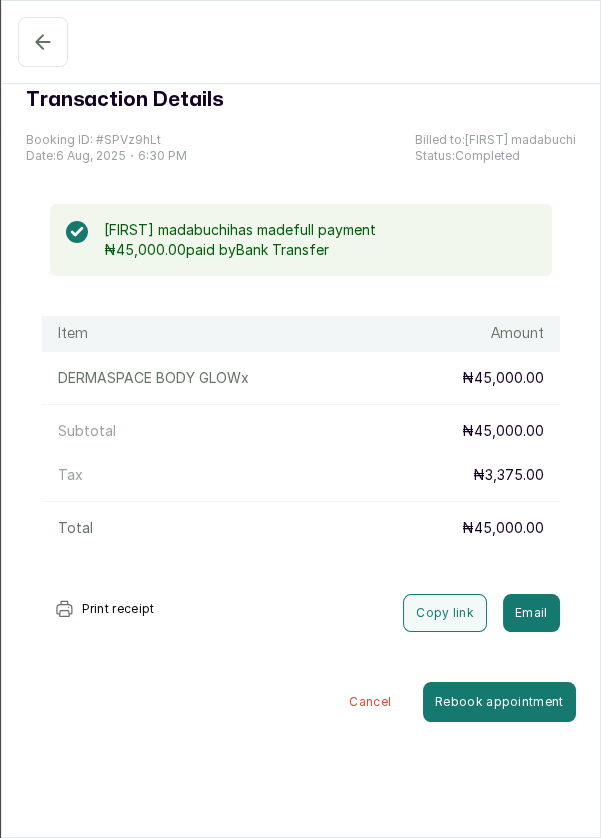click 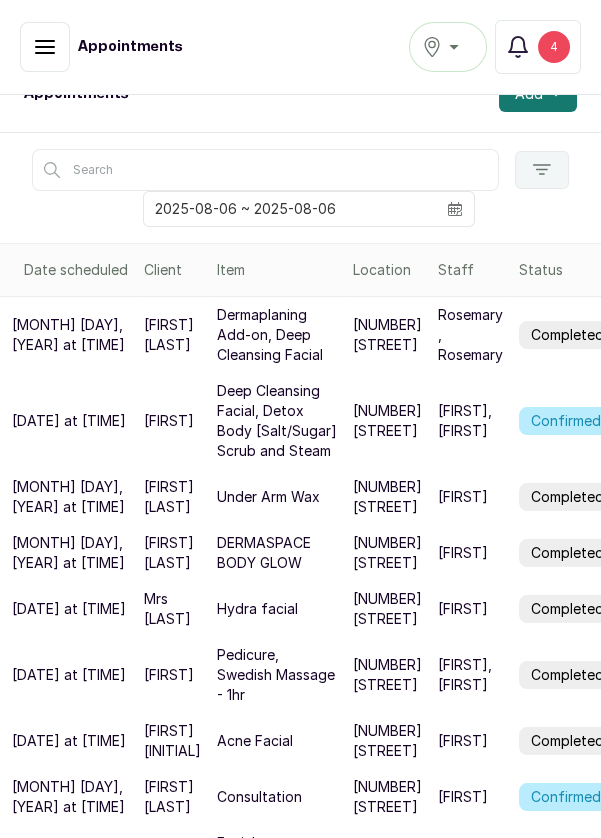 scroll, scrollTop: 0, scrollLeft: 0, axis: both 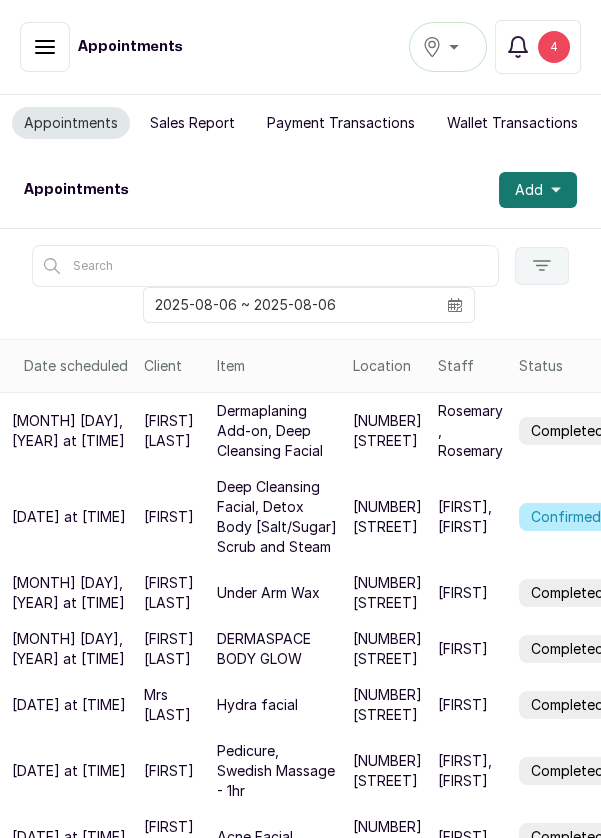 click on "4" at bounding box center [554, 47] 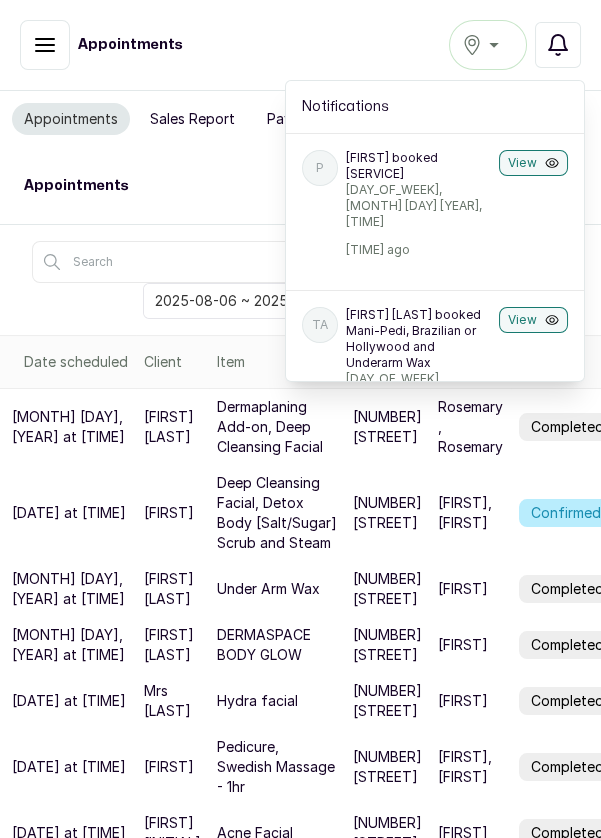 click on "View" at bounding box center (533, 163) 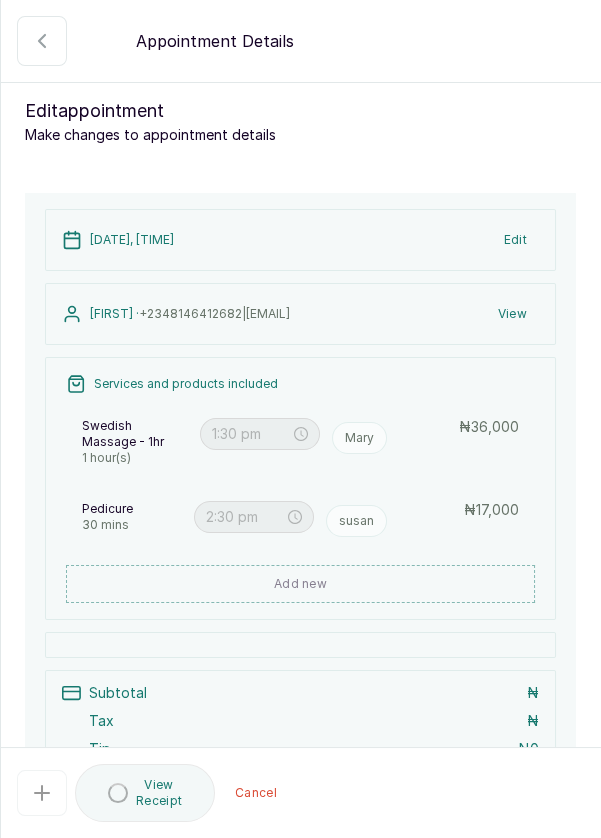 click 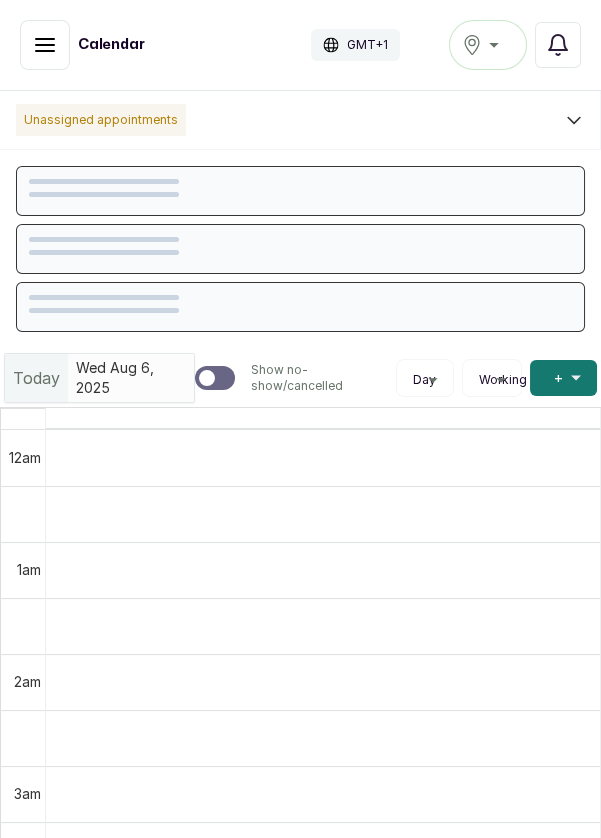 scroll, scrollTop: 255, scrollLeft: 0, axis: vertical 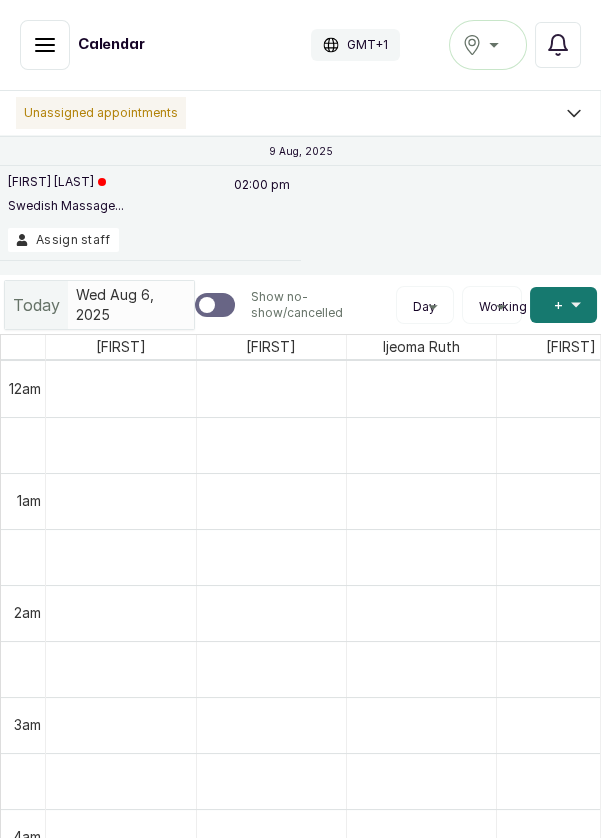 click 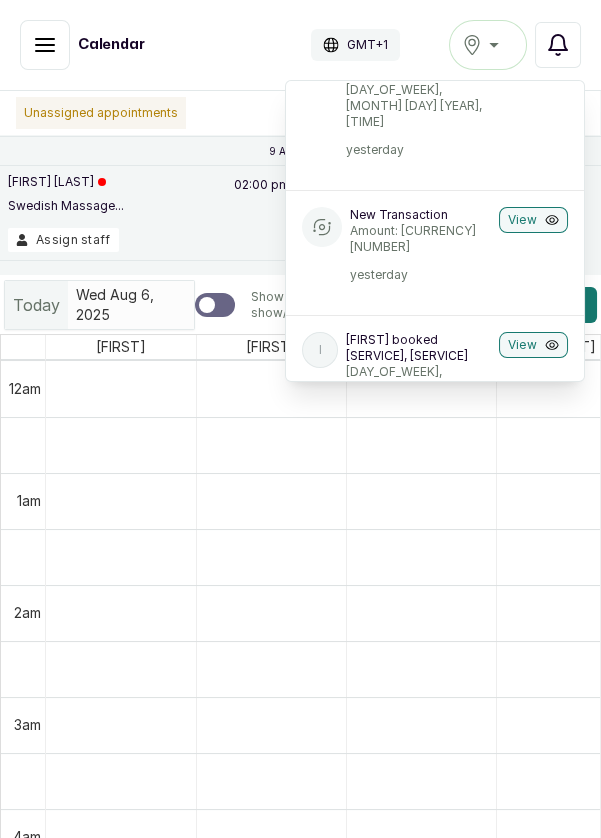 scroll, scrollTop: 292, scrollLeft: 0, axis: vertical 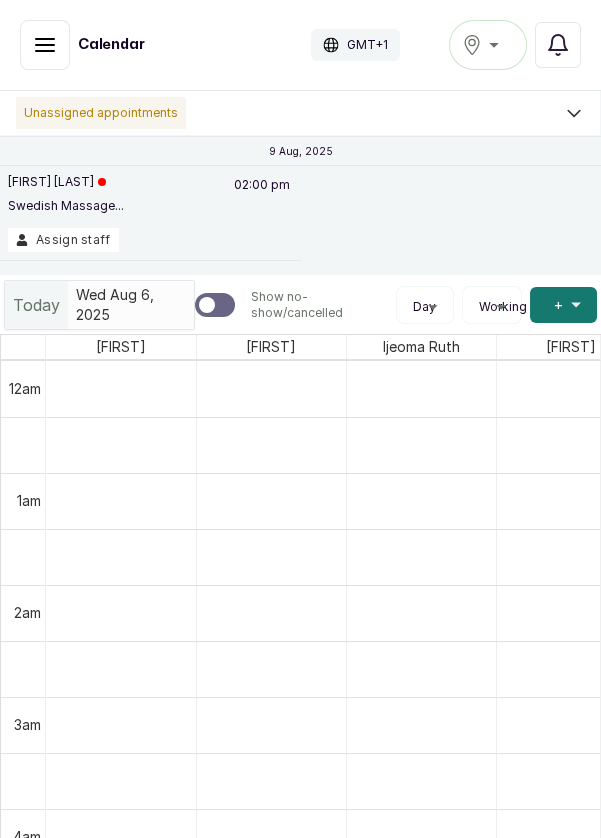 click 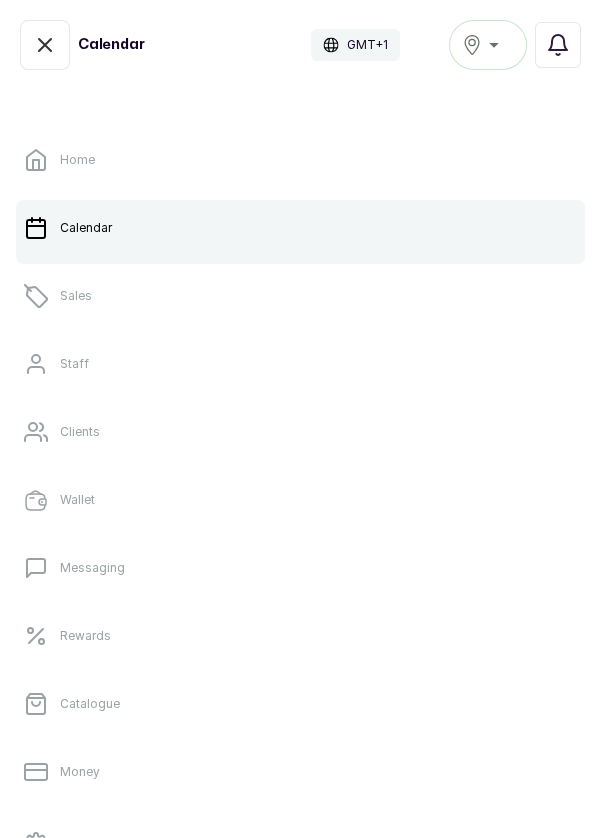 click on "Staff" at bounding box center (300, 364) 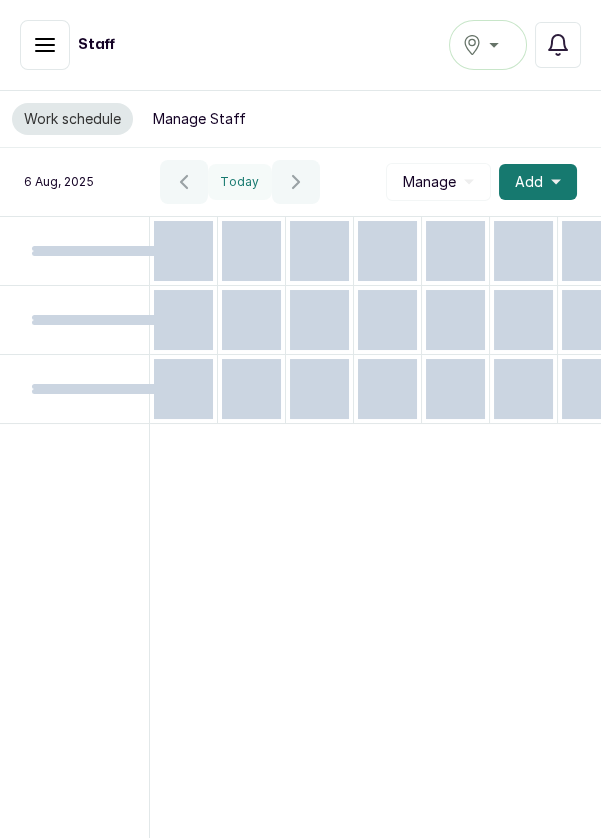 click at bounding box center (183, 320) 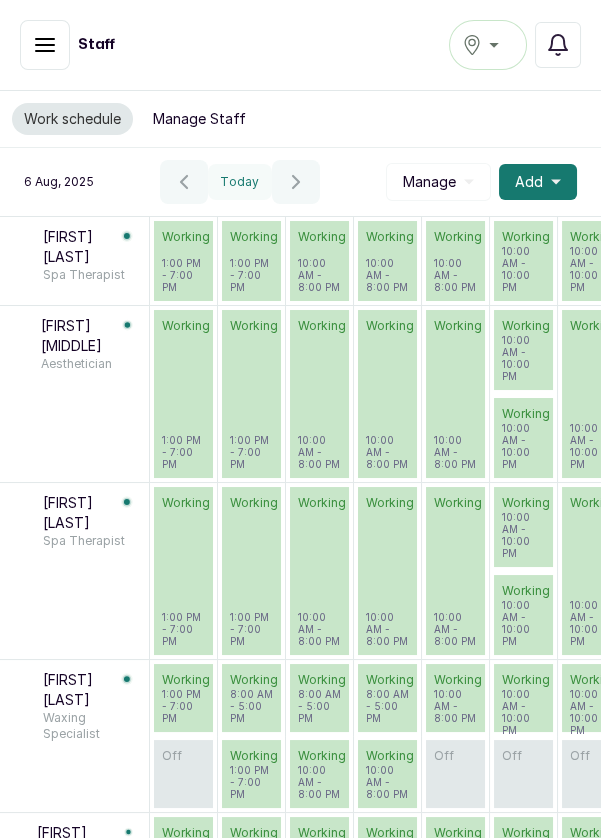 click 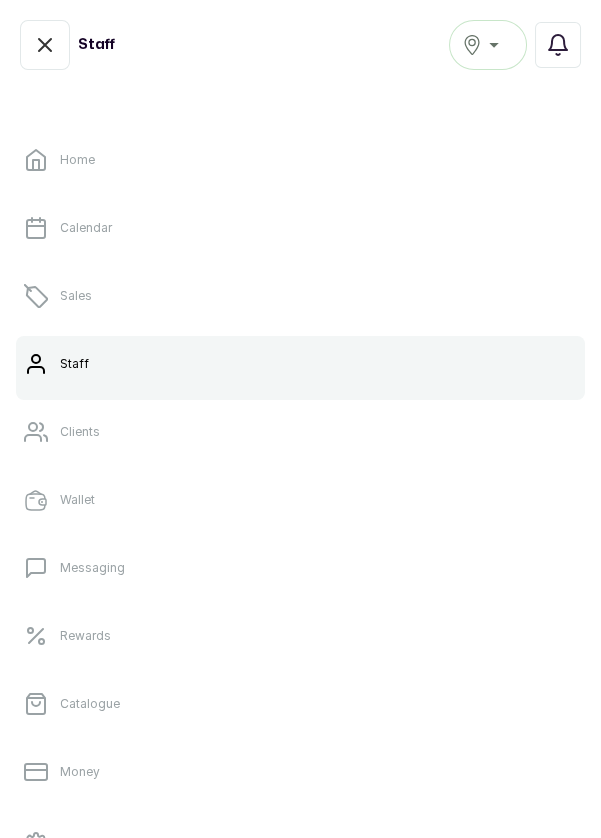 click on "Sales" at bounding box center [300, 296] 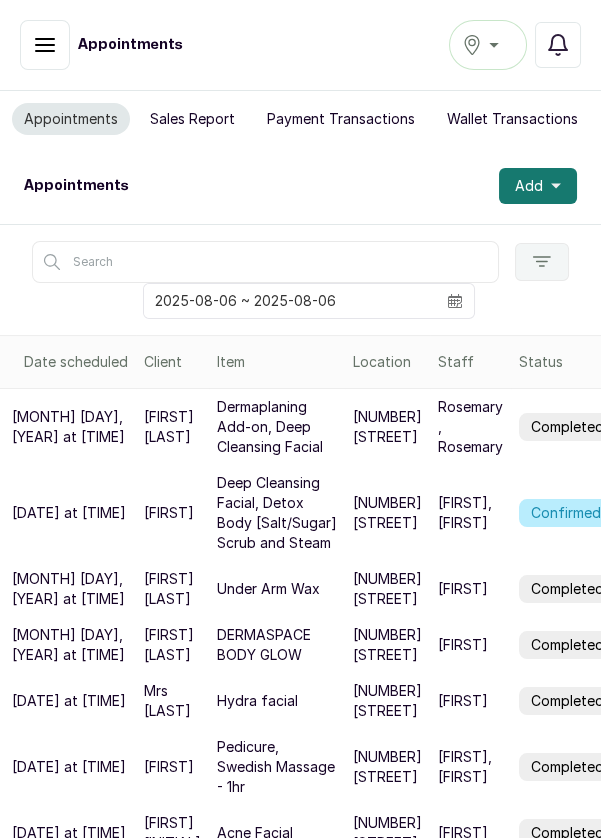 click on "Filter [DATE] ~ [DATE]" at bounding box center [300, 280] 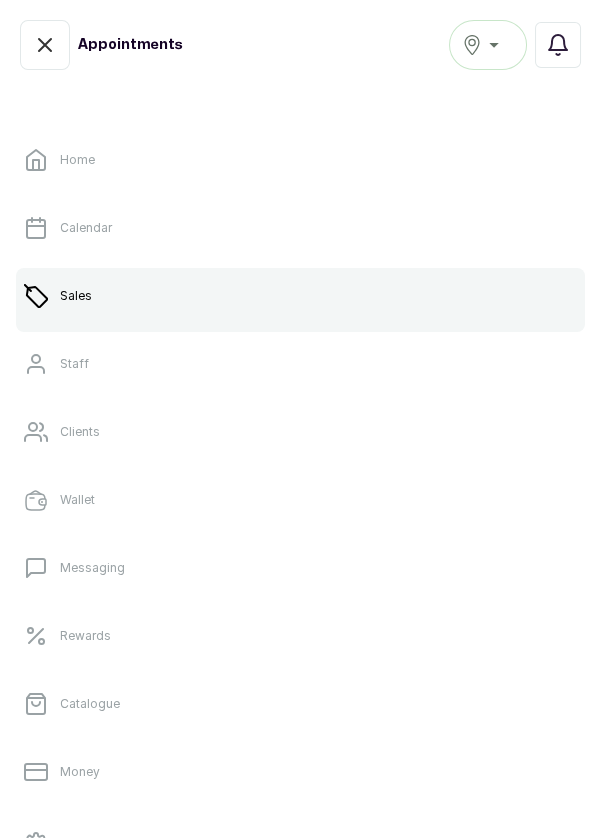 scroll, scrollTop: 0, scrollLeft: 0, axis: both 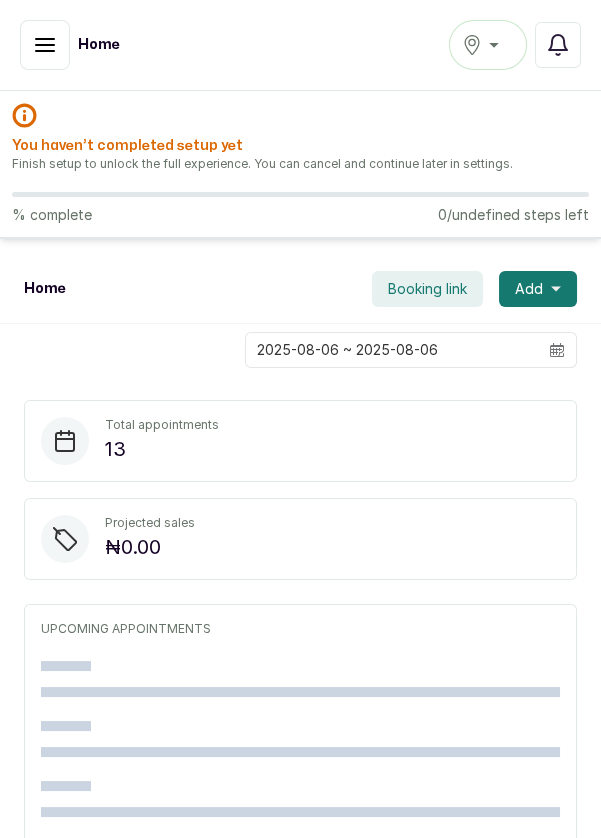 click at bounding box center (45, 45) 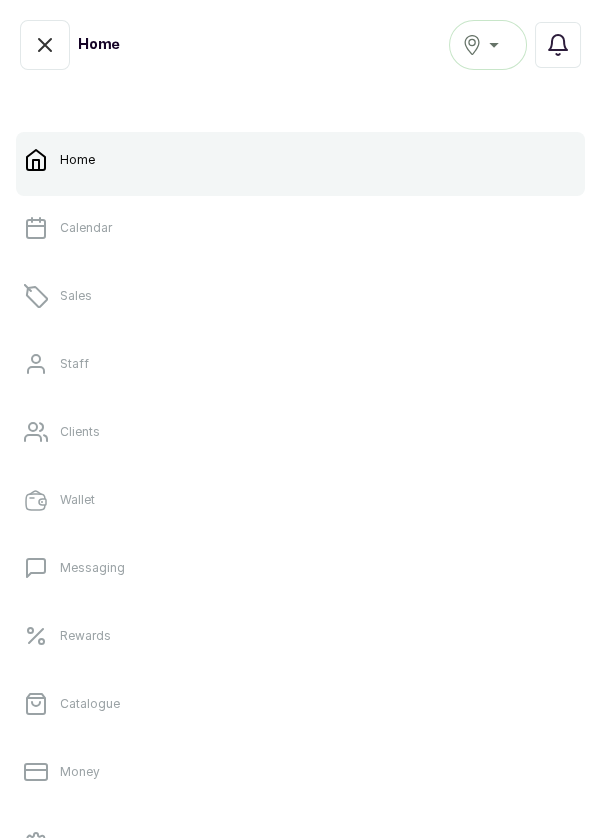 click on "Calendar" at bounding box center (300, 228) 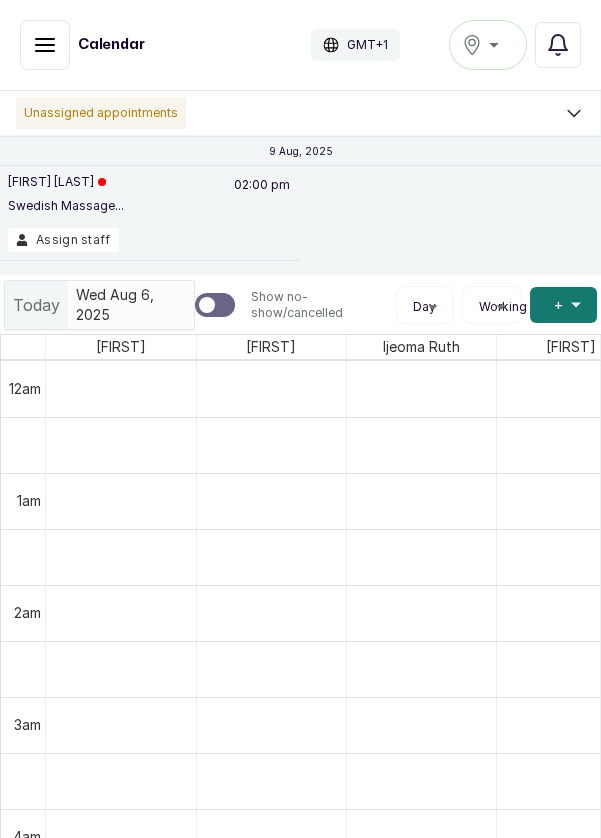 scroll, scrollTop: 673, scrollLeft: 0, axis: vertical 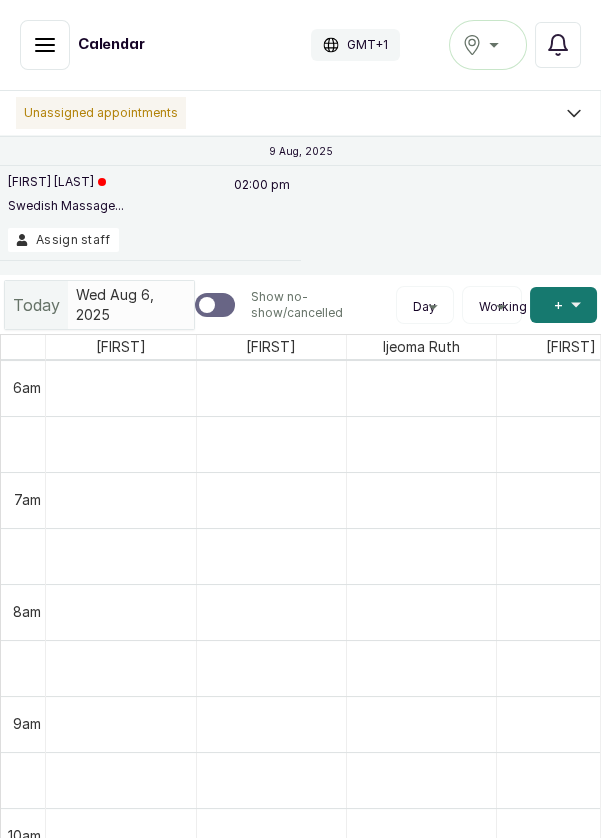 click on "Assign staff" at bounding box center [63, 240] 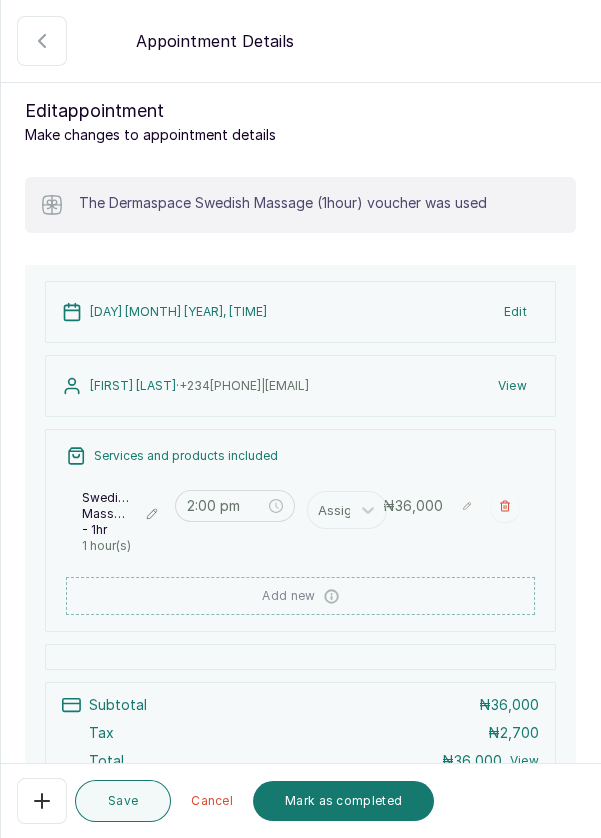 click on "Save Cancel Mark as completed" at bounding box center (301, 801) 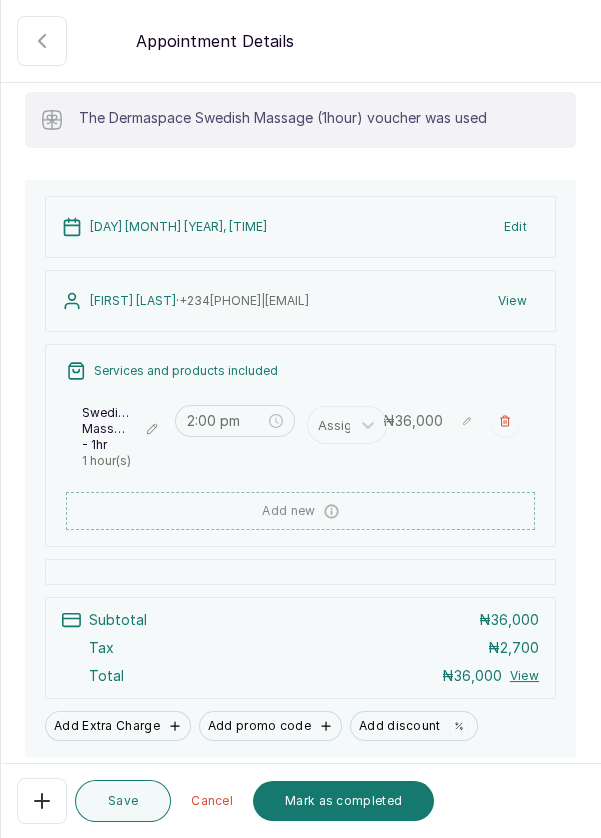 scroll, scrollTop: 0, scrollLeft: 0, axis: both 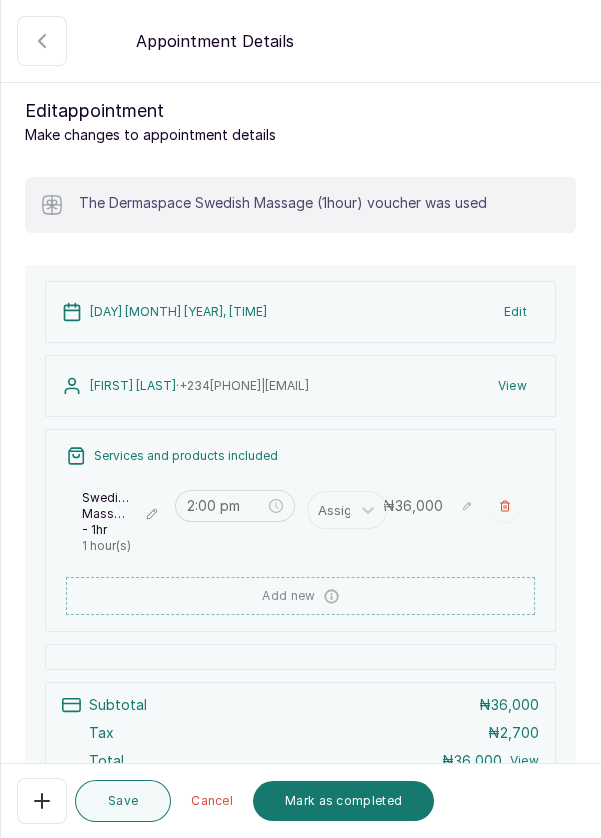 click on "Cancel" at bounding box center (212, 801) 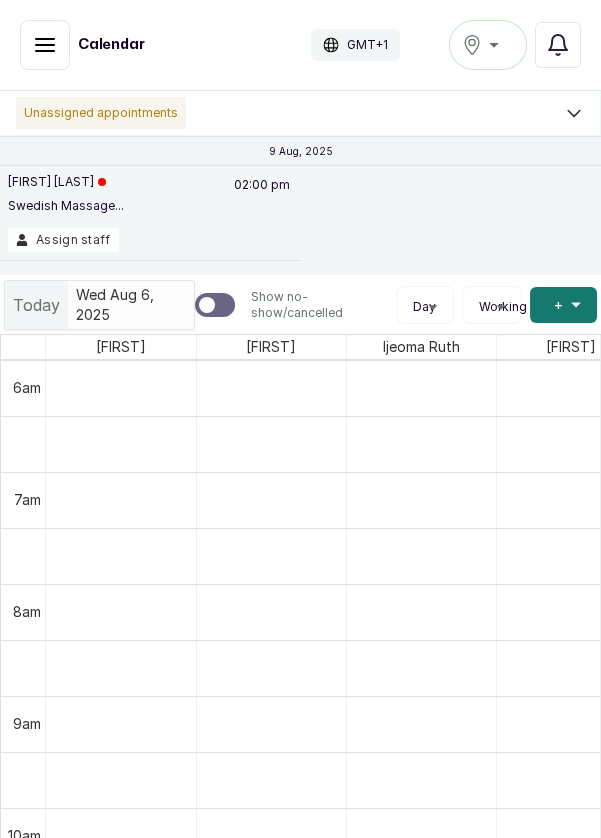 click 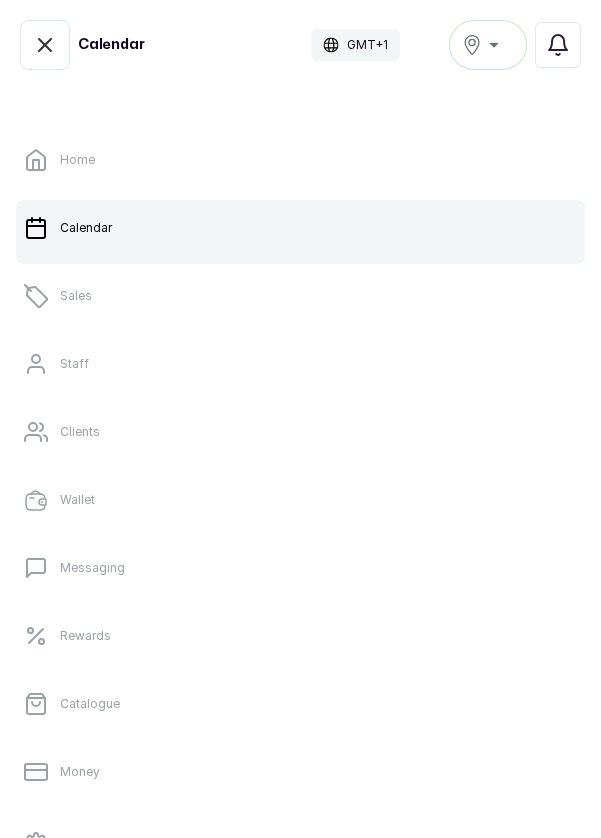 click on "Sales" at bounding box center [300, 296] 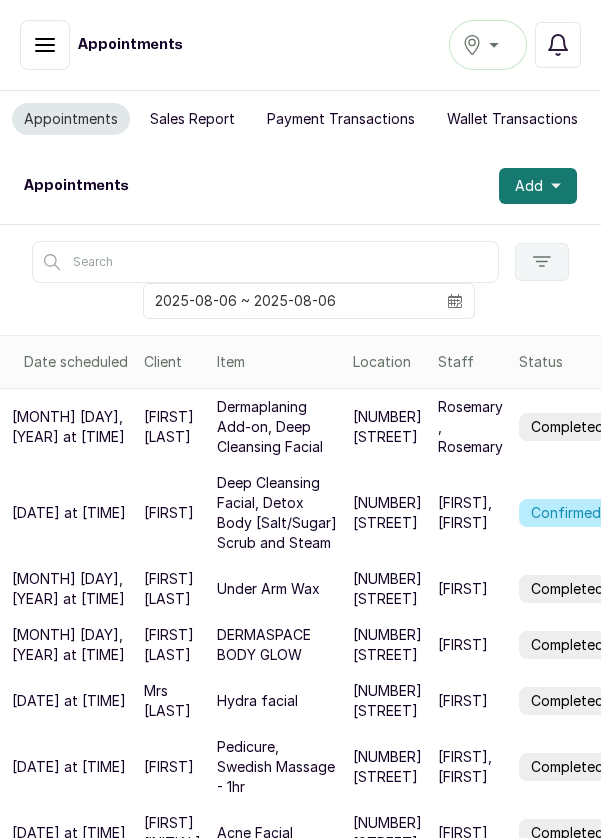 scroll, scrollTop: 508, scrollLeft: 0, axis: vertical 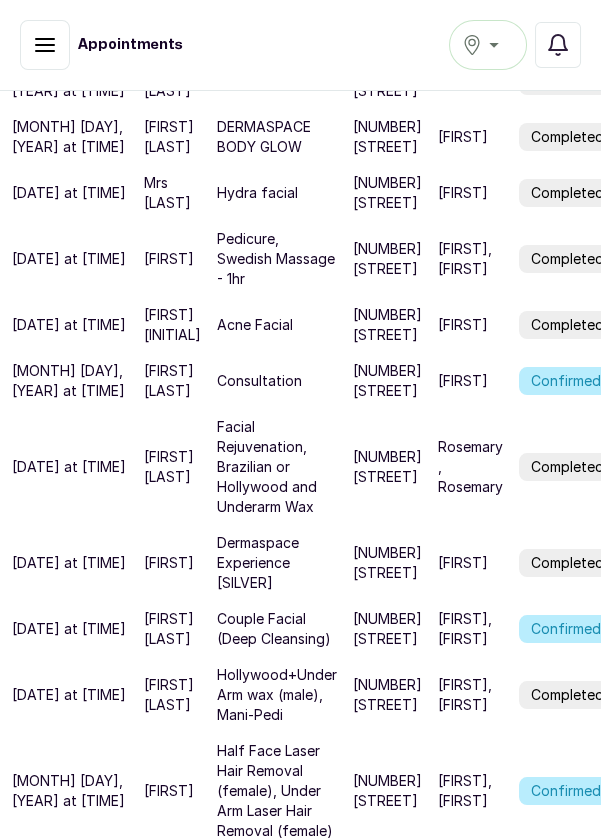 click on "Acne Facial" at bounding box center [277, 325] 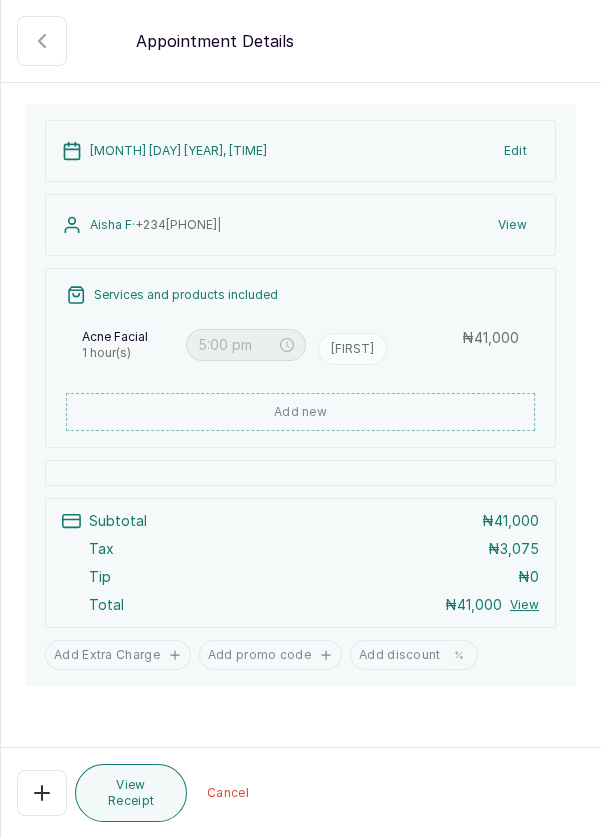 scroll, scrollTop: 0, scrollLeft: 0, axis: both 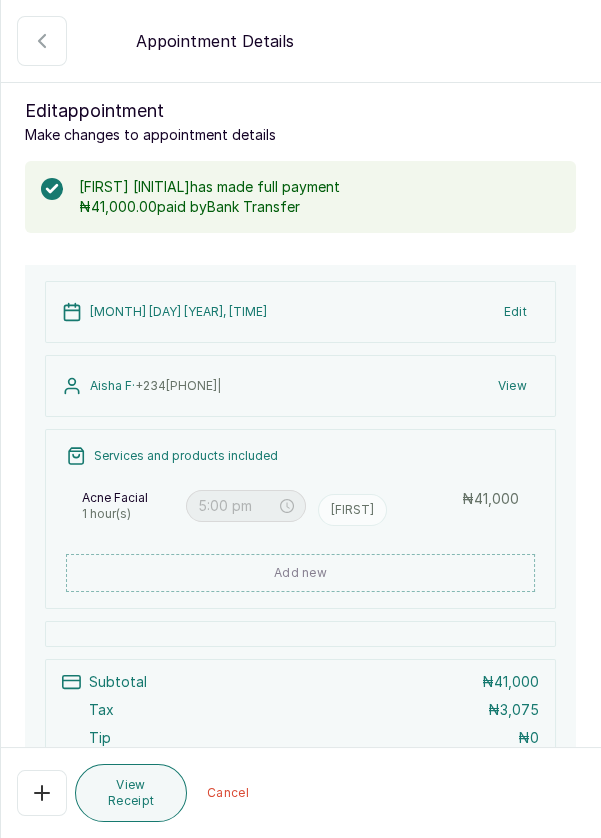 click on "Appointment Details" at bounding box center (301, 41) 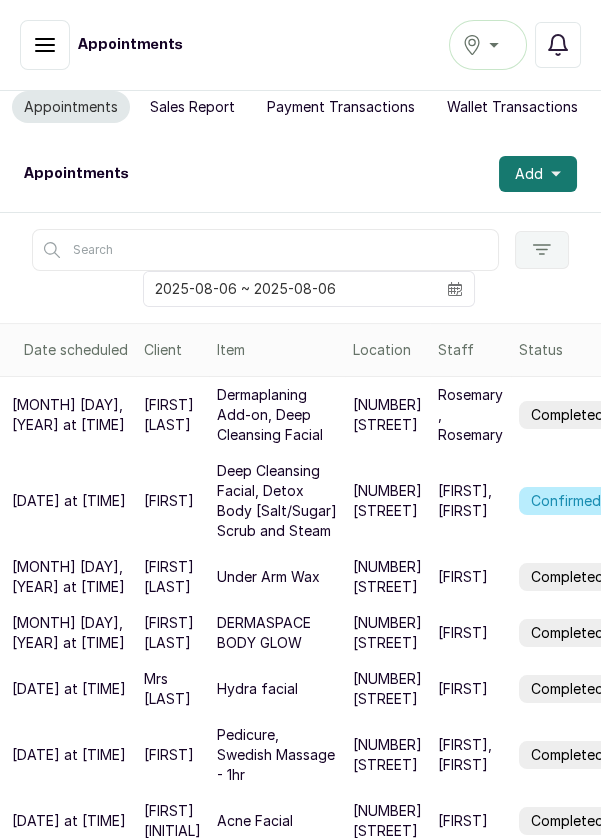scroll, scrollTop: 0, scrollLeft: 0, axis: both 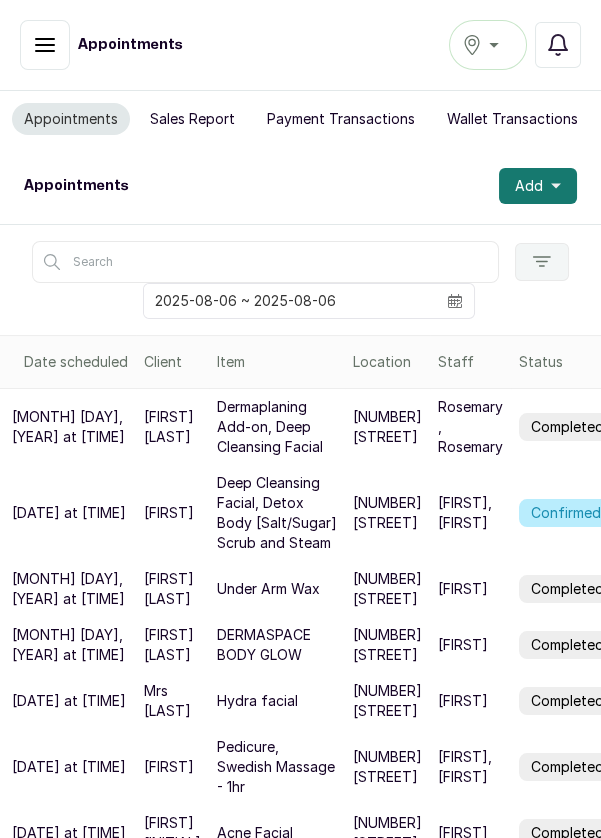 click on "Add" at bounding box center (529, 186) 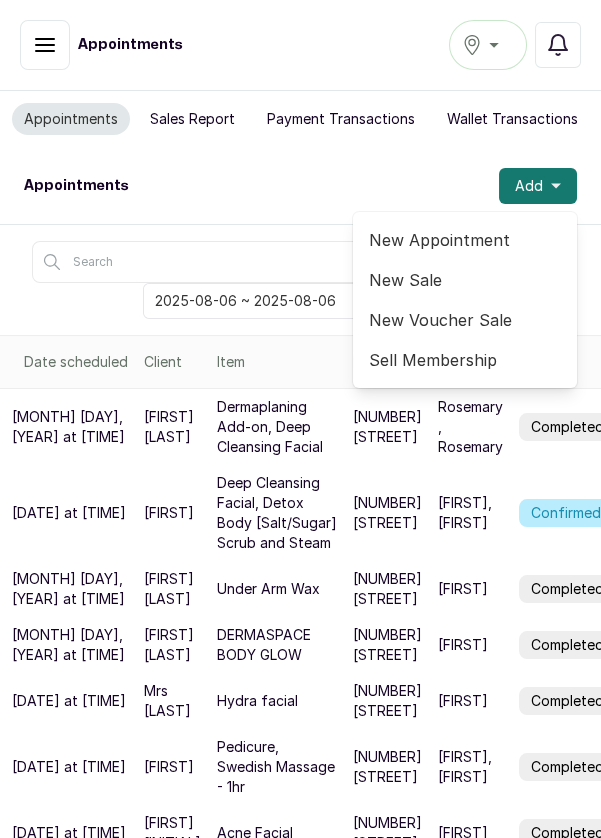 click on "New Sale" at bounding box center (465, 280) 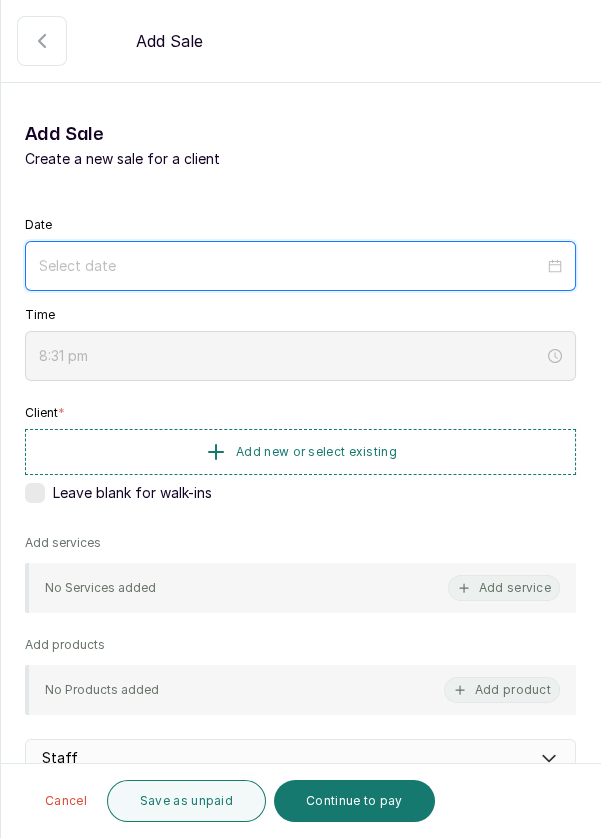 click at bounding box center [291, 266] 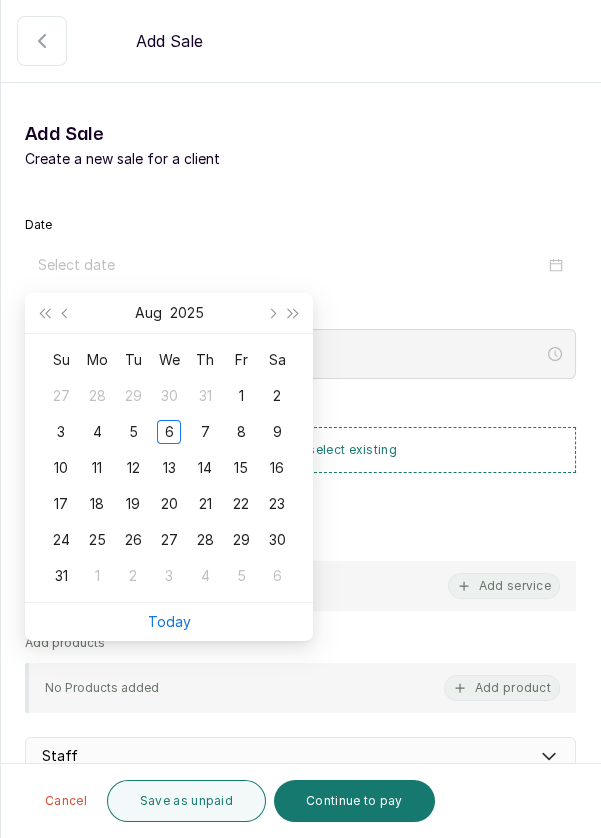 click on "6" at bounding box center [169, 432] 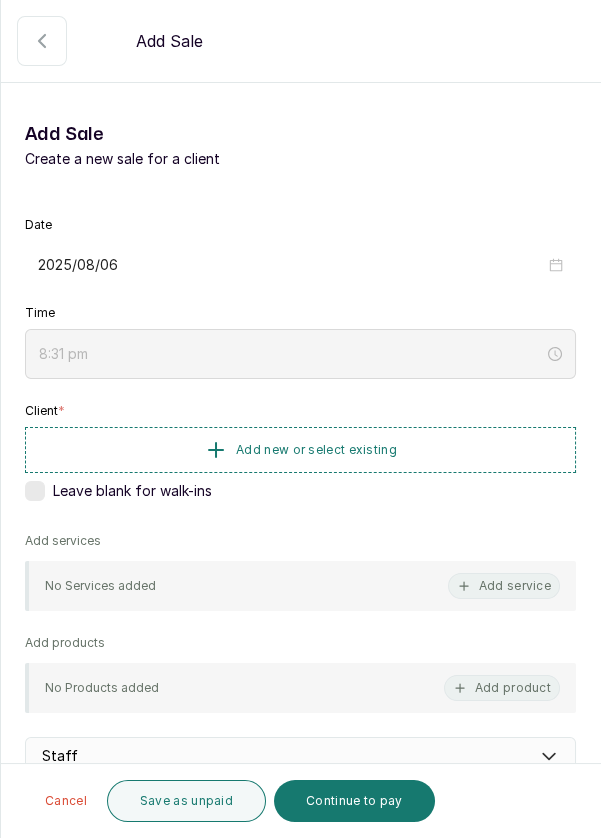 type on "2025/08/06" 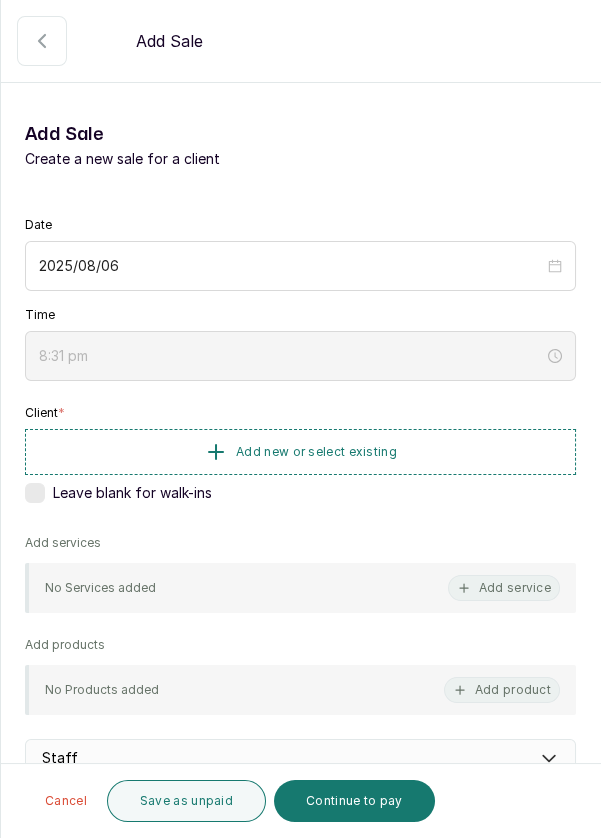 click on "Add new or select existing" at bounding box center [300, 452] 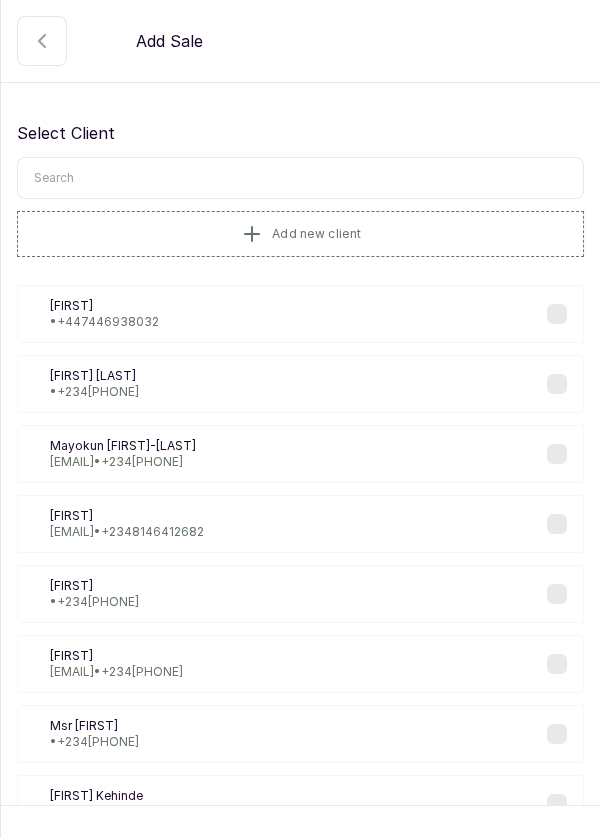 click at bounding box center (300, 178) 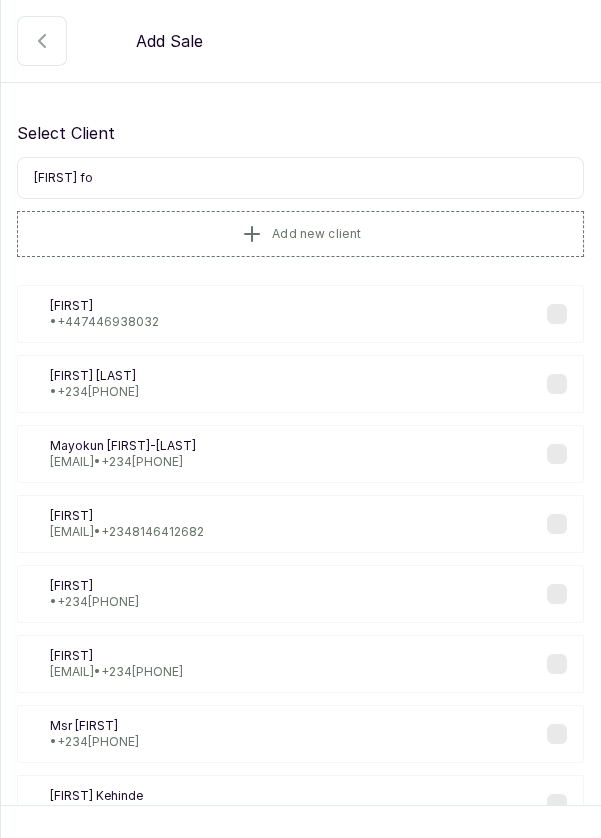 type on "[FIRST] [LAST]" 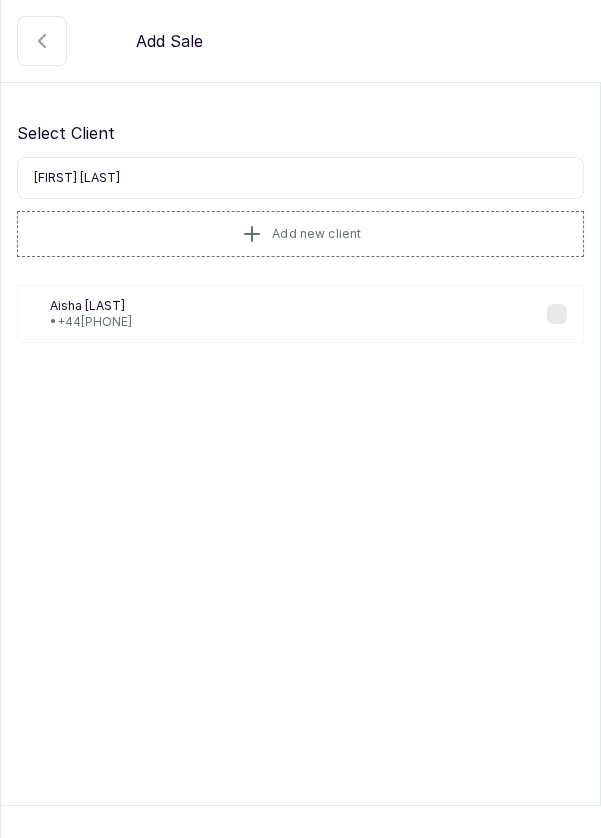 click on "AF [FIRST]   [LAST]  •  [PHONE]" at bounding box center (300, 314) 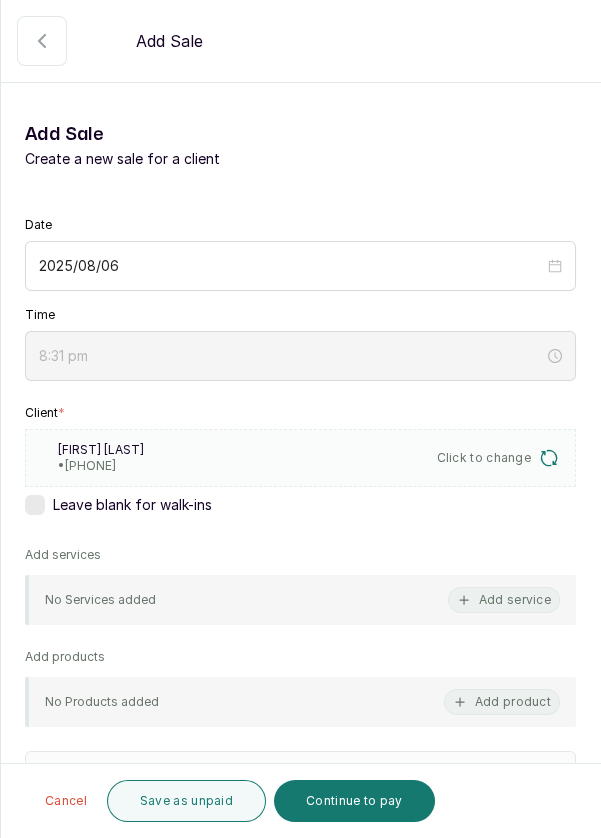 click on "Add service" at bounding box center [504, 600] 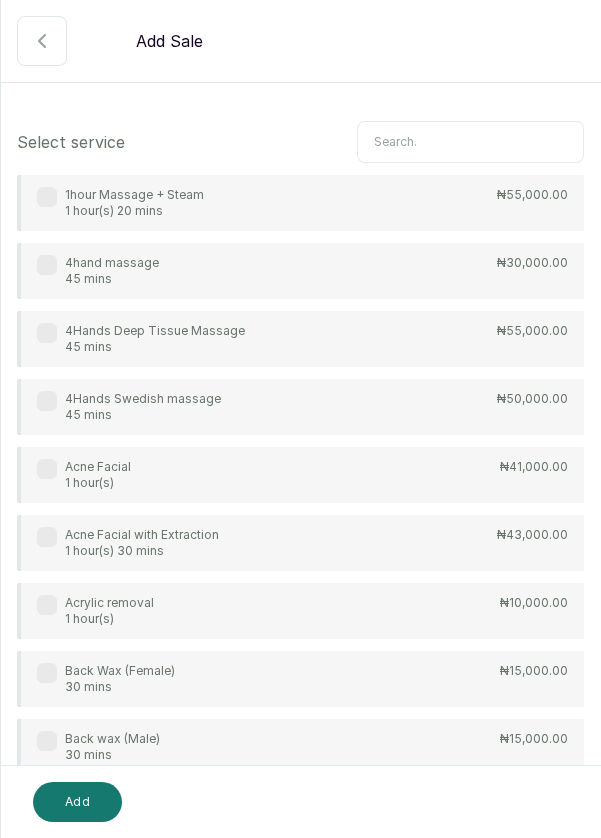 click at bounding box center [470, 142] 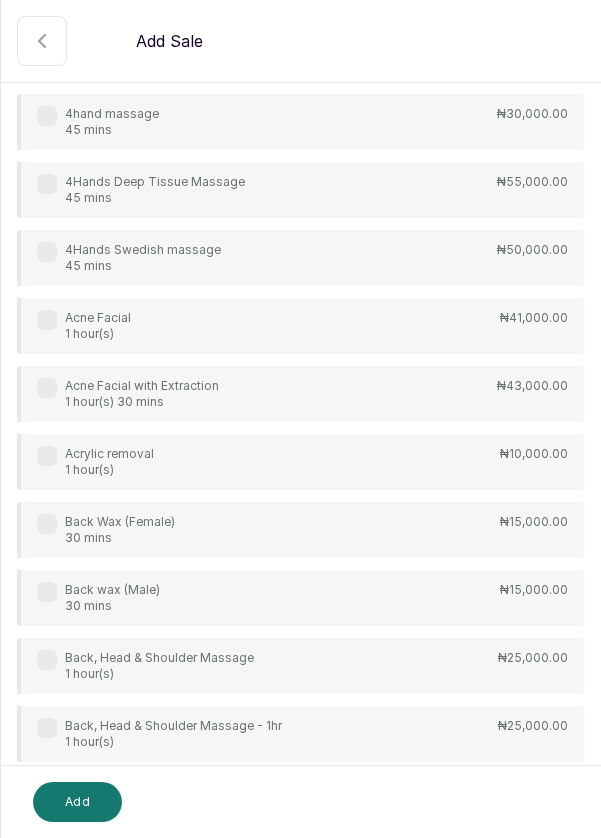 scroll, scrollTop: 0, scrollLeft: 0, axis: both 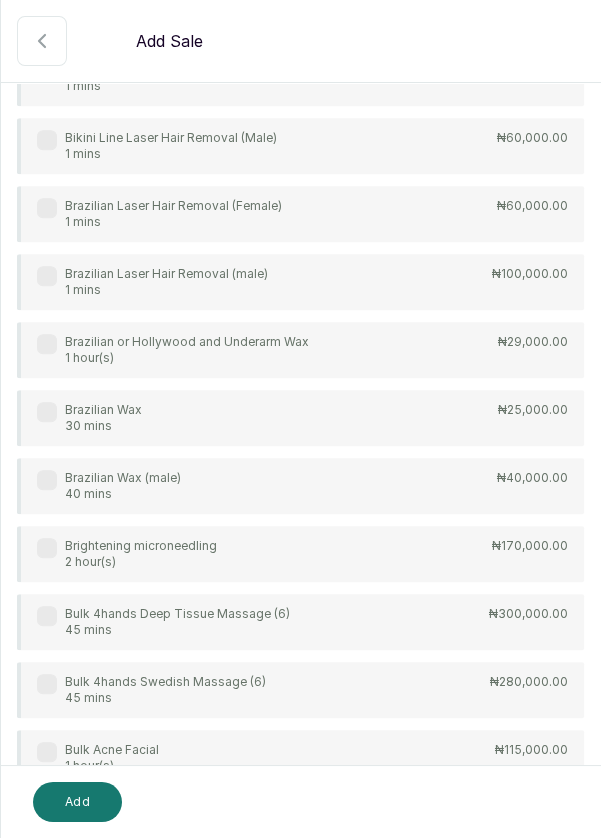 click 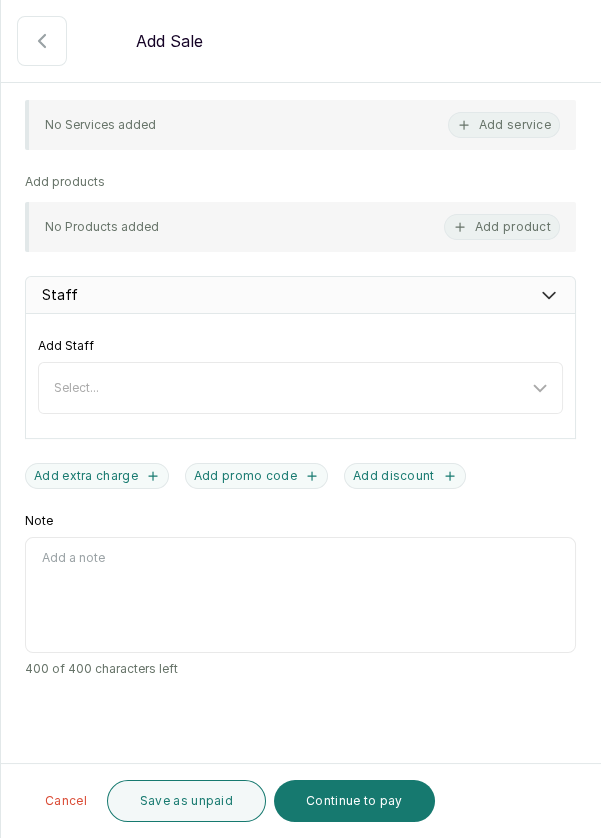 scroll, scrollTop: 373, scrollLeft: 0, axis: vertical 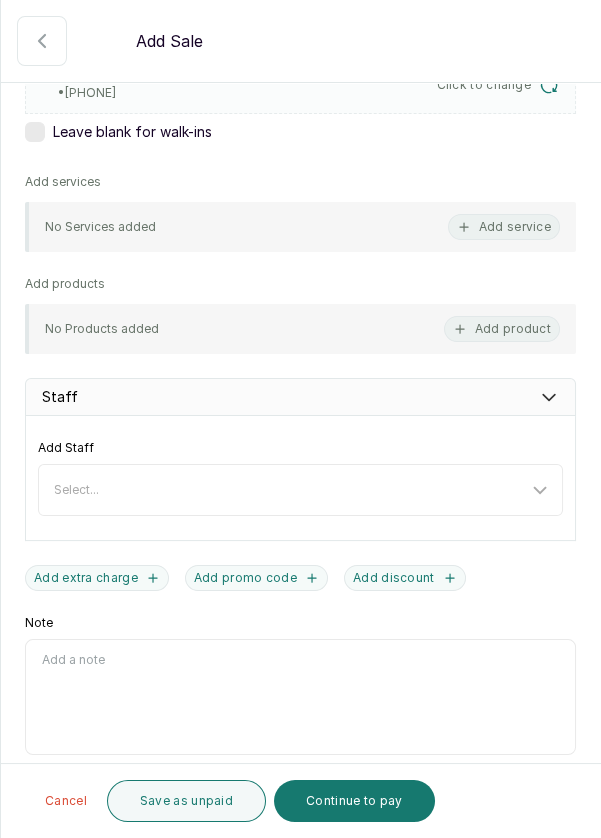 click on "Add product" at bounding box center (502, 329) 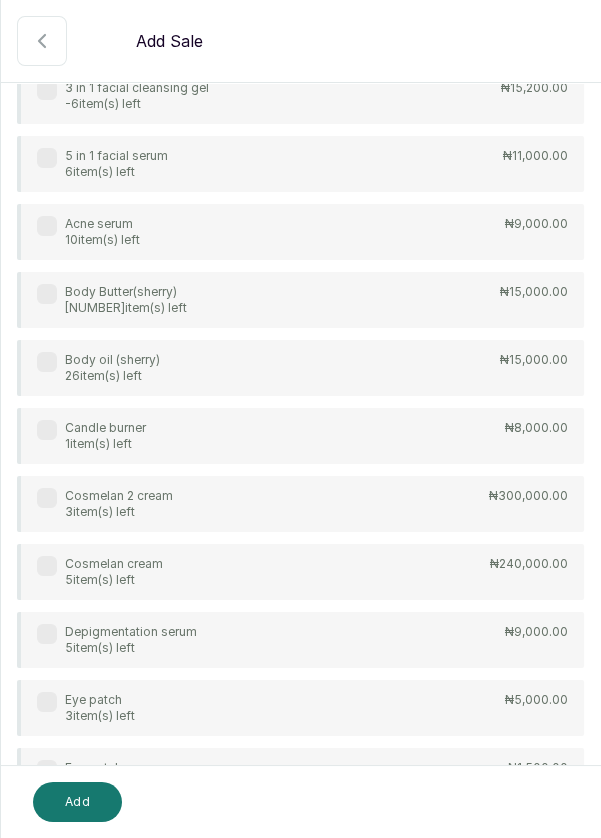 scroll, scrollTop: 0, scrollLeft: 0, axis: both 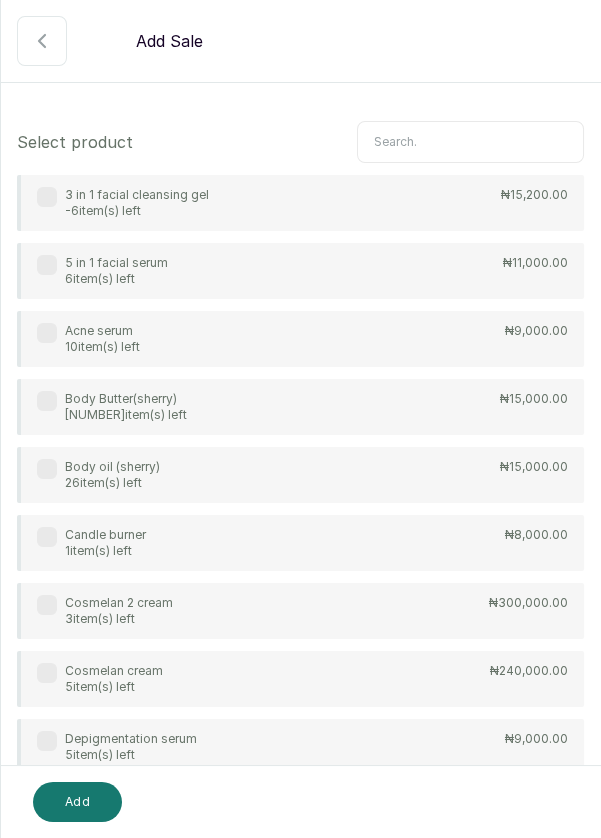 click at bounding box center (470, 142) 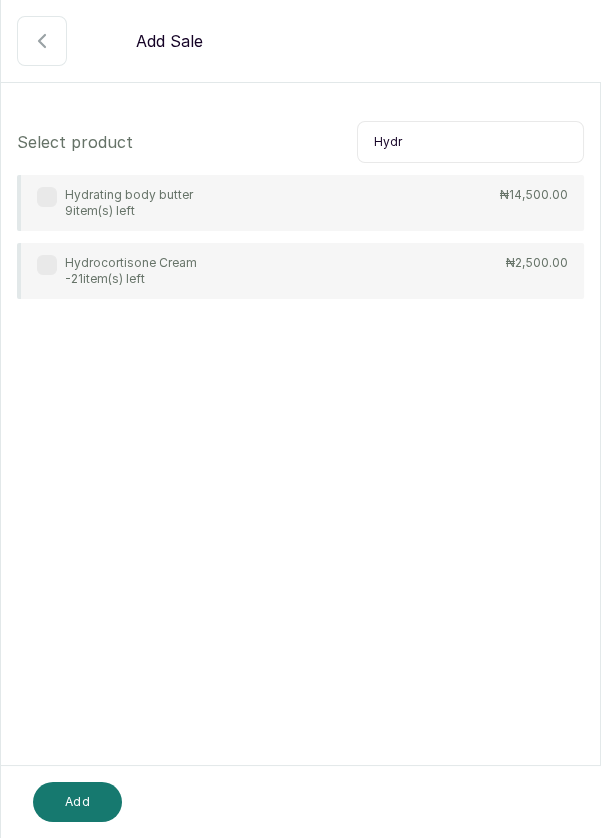 type on "Hydr" 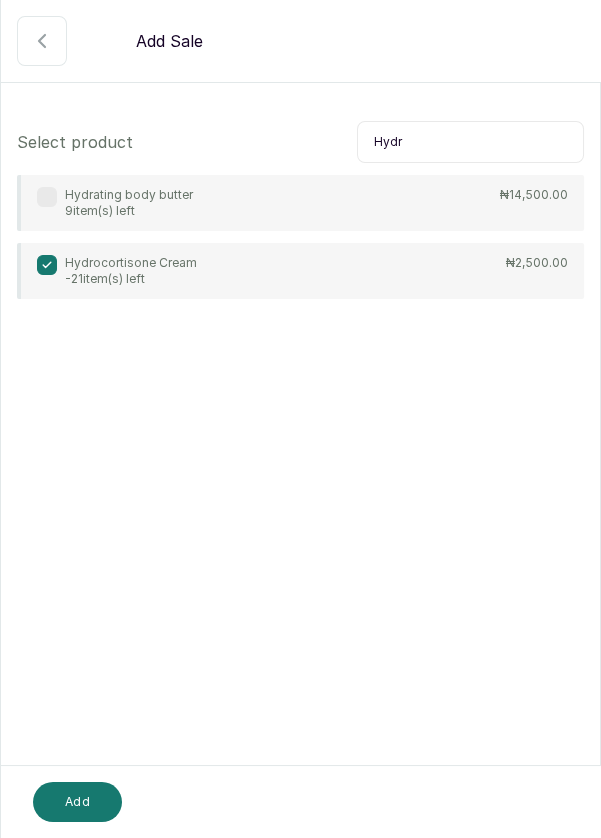 click on "Add" at bounding box center (77, 802) 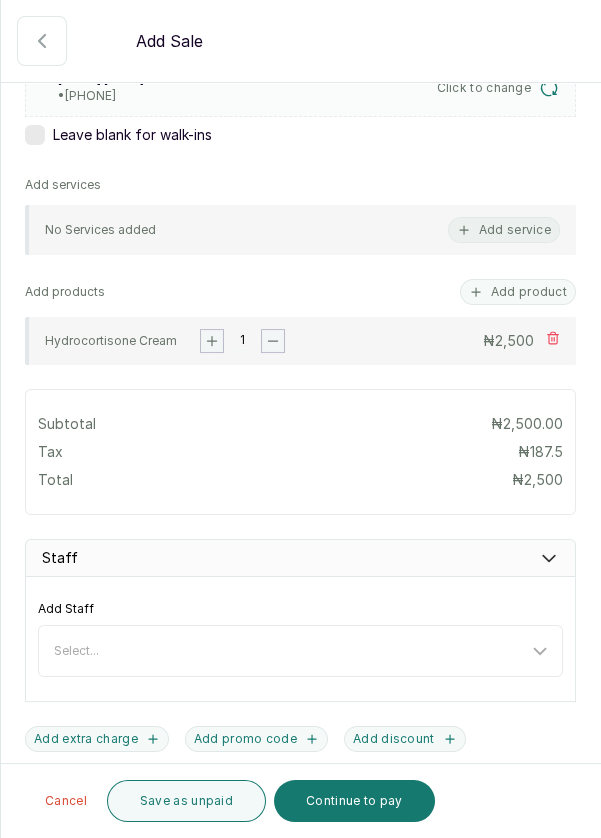 scroll, scrollTop: 530, scrollLeft: 0, axis: vertical 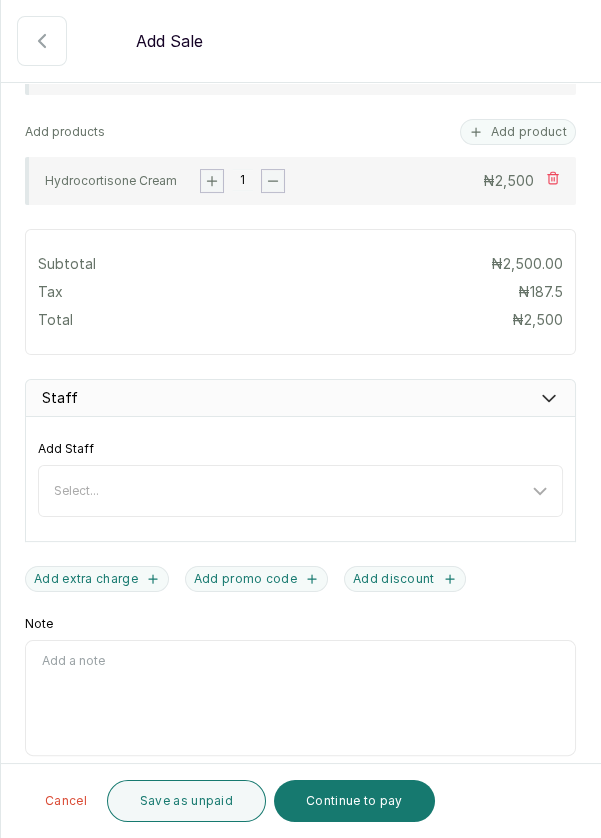 click on "Continue to pay" at bounding box center (354, 801) 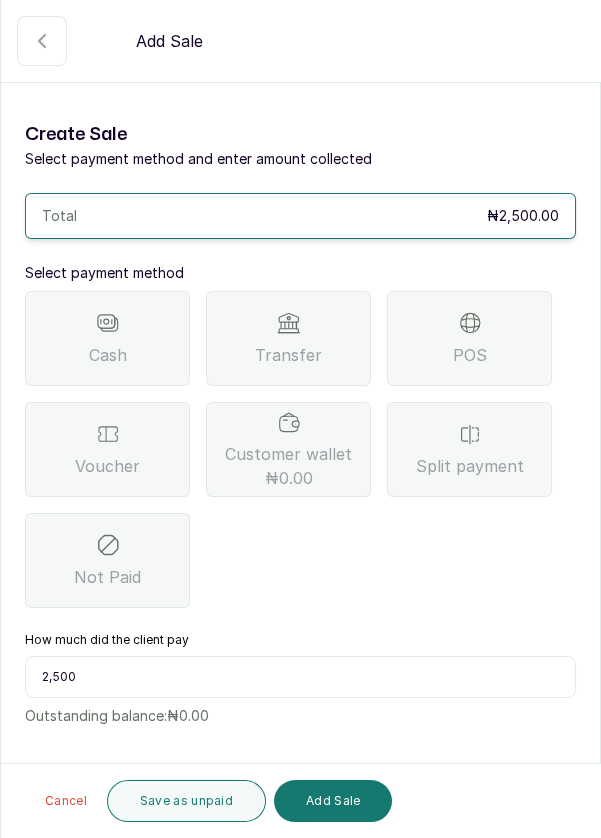 scroll, scrollTop: 0, scrollLeft: 0, axis: both 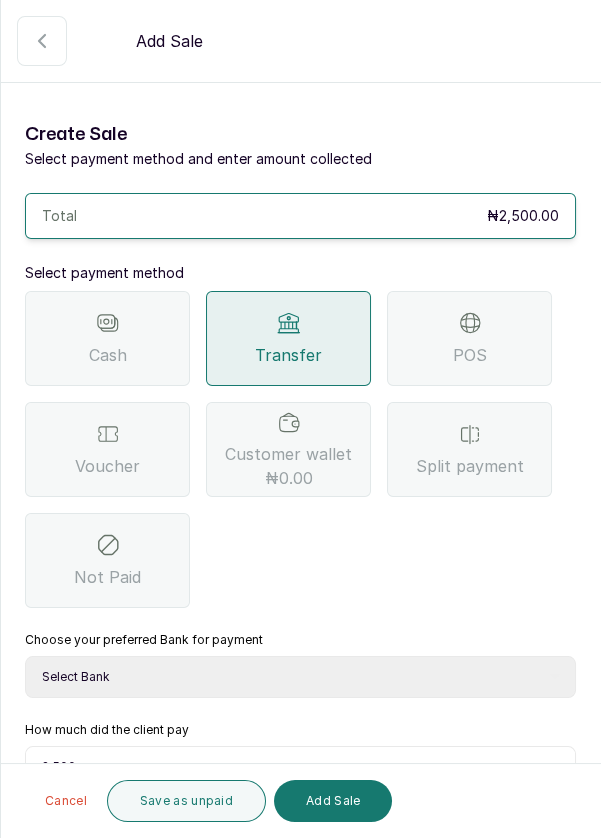 click on "Select Bank DERMASPACE ESTHETIC & WELLNESS CENT Sterling Bank DERMASPACEEST/DERMASPACE VICTORIA ISLAND 01 Paystack-Titan Dermaspace Esthetic @doroki Paga DERMASPACE ESTHETIC AND WELLNESS CENTRE Access Bank" at bounding box center [300, 677] 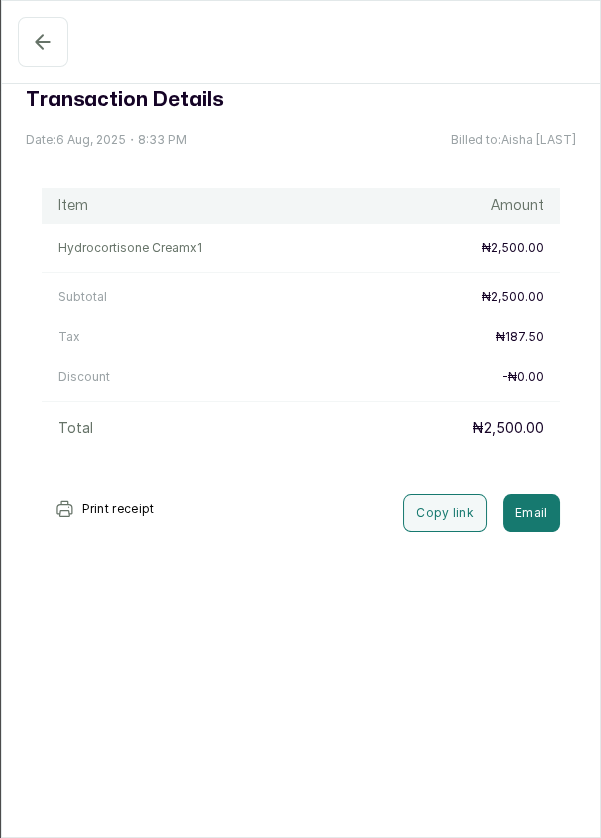 click 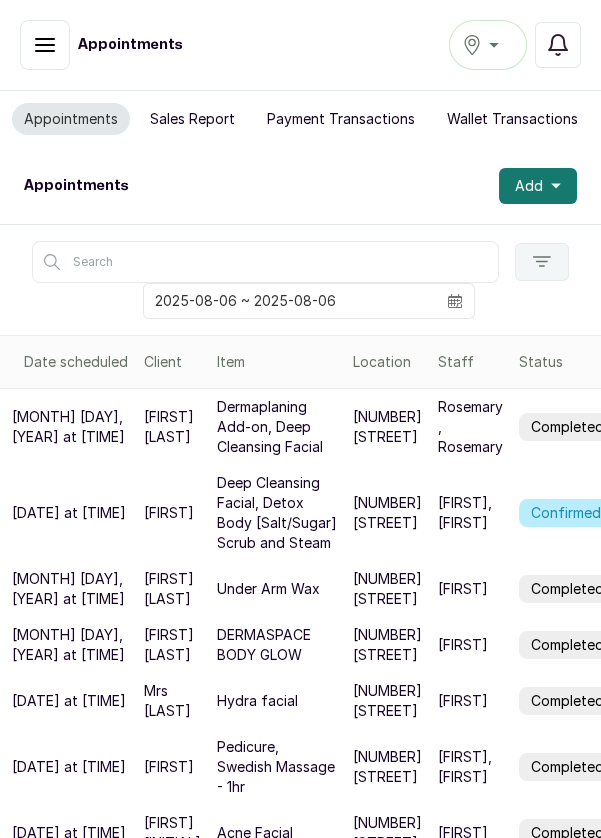 click on "Sales Report" at bounding box center [192, 119] 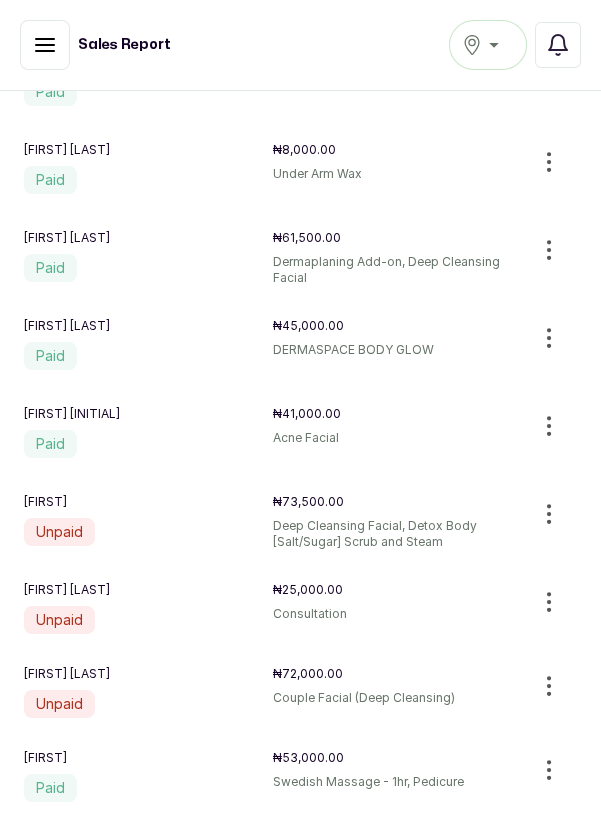 scroll, scrollTop: 0, scrollLeft: 0, axis: both 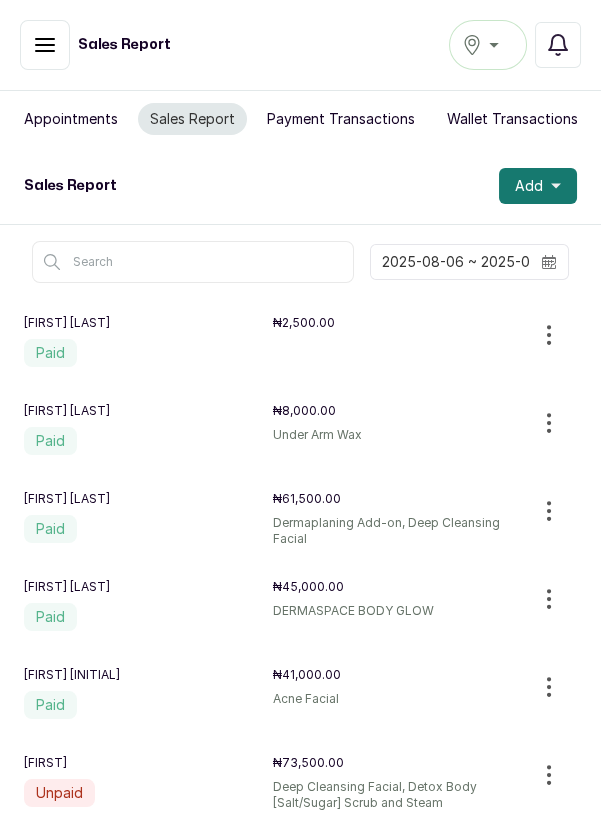 click on "Appointments" at bounding box center [71, 119] 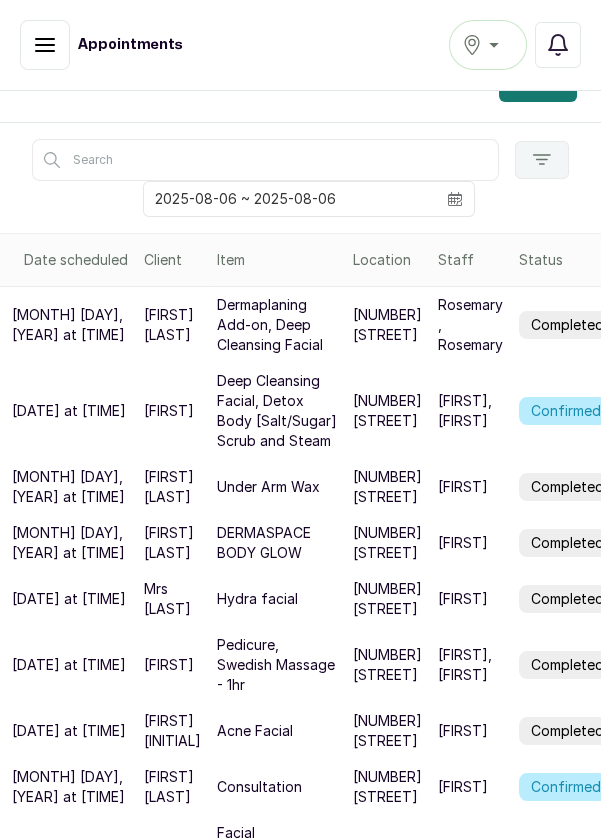 scroll, scrollTop: 316, scrollLeft: 0, axis: vertical 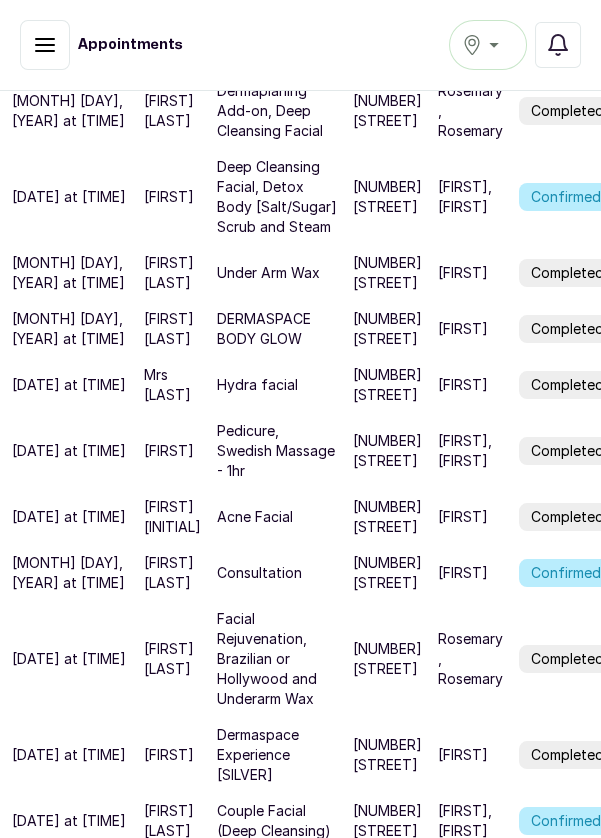 click on "Deep Cleansing Facial, Detox Body [Salt/Sugar] Scrub and Steam" at bounding box center (277, 197) 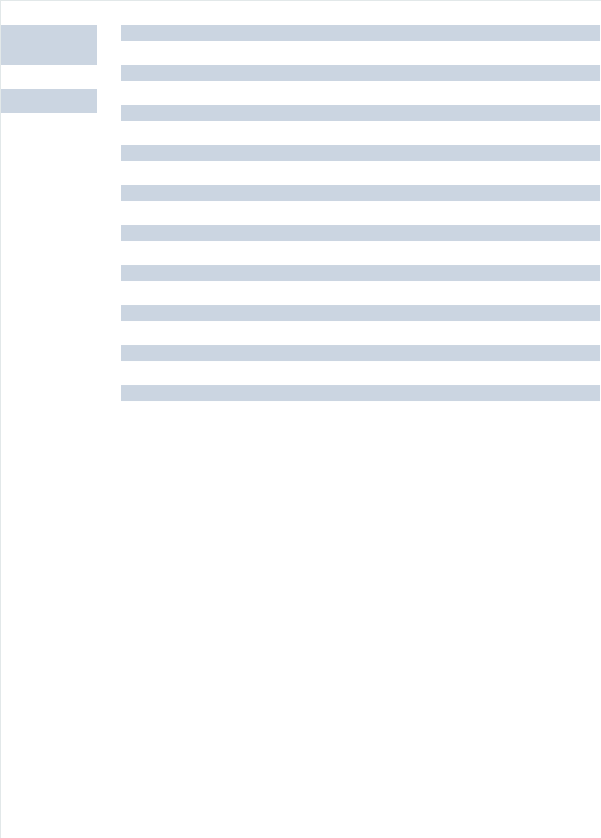 scroll, scrollTop: 359, scrollLeft: 0, axis: vertical 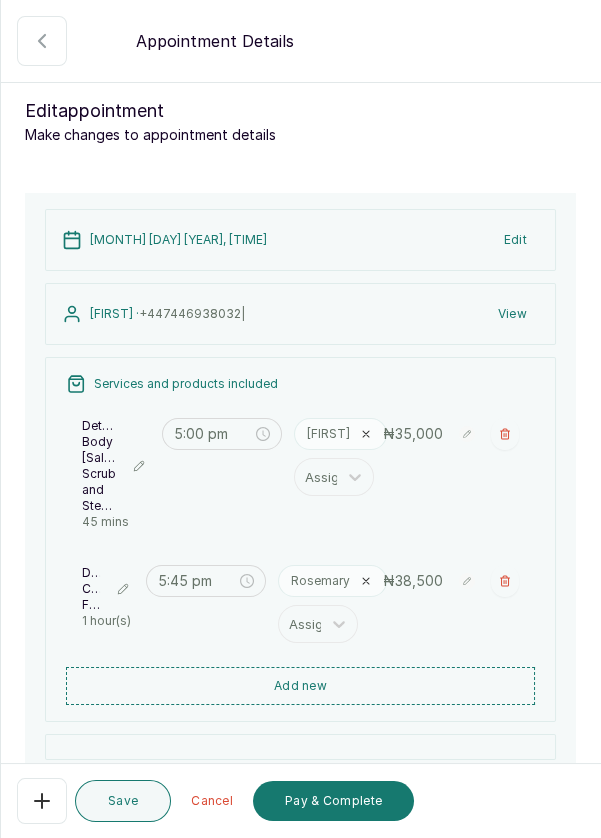 click on "Add new" at bounding box center [300, 686] 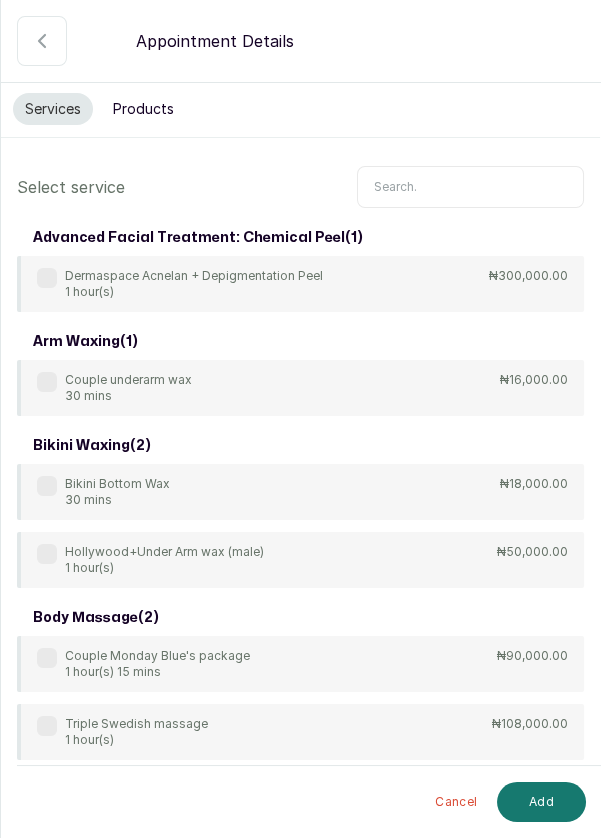 scroll, scrollTop: 0, scrollLeft: 0, axis: both 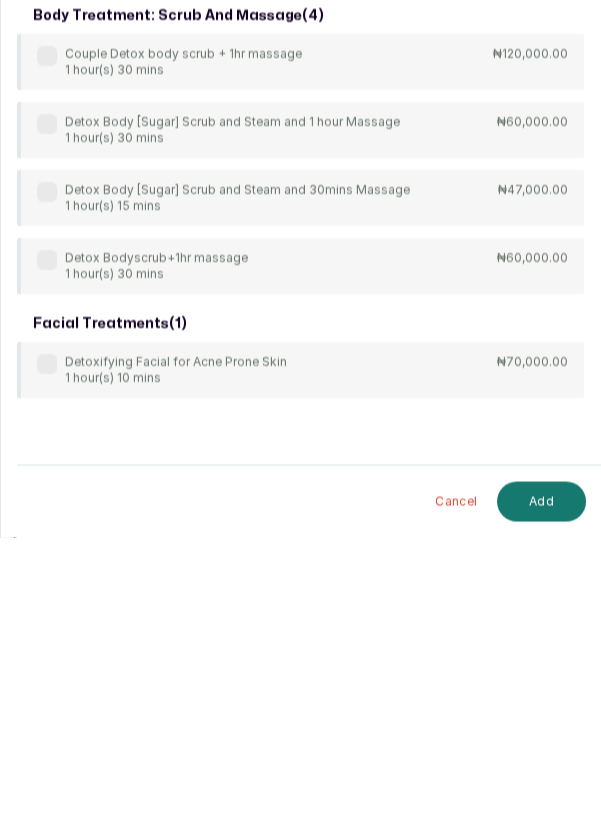 type on "Detox" 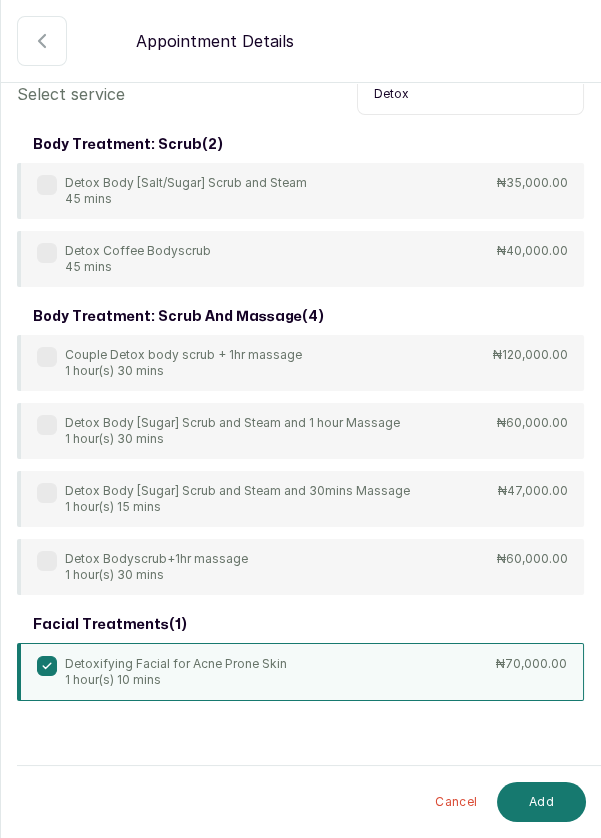 click on "Add" at bounding box center [541, 802] 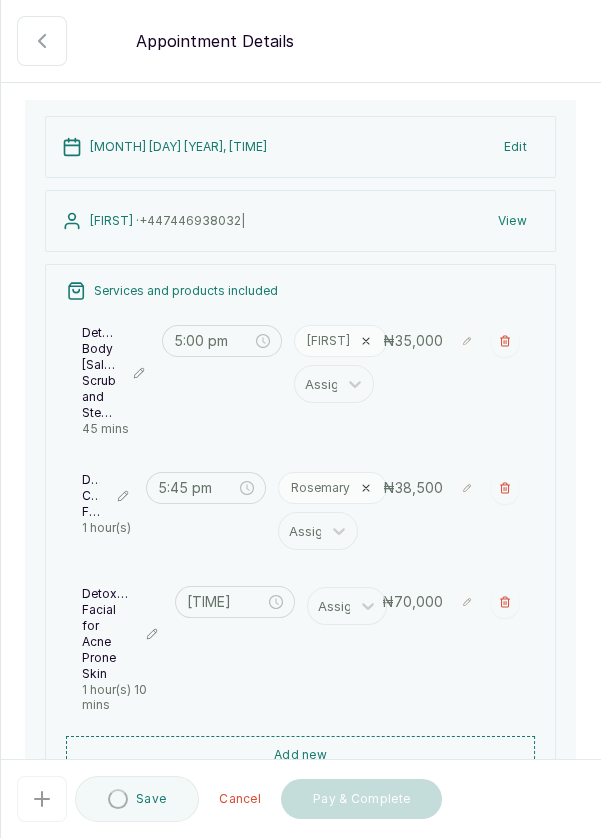 type on "[TIME]" 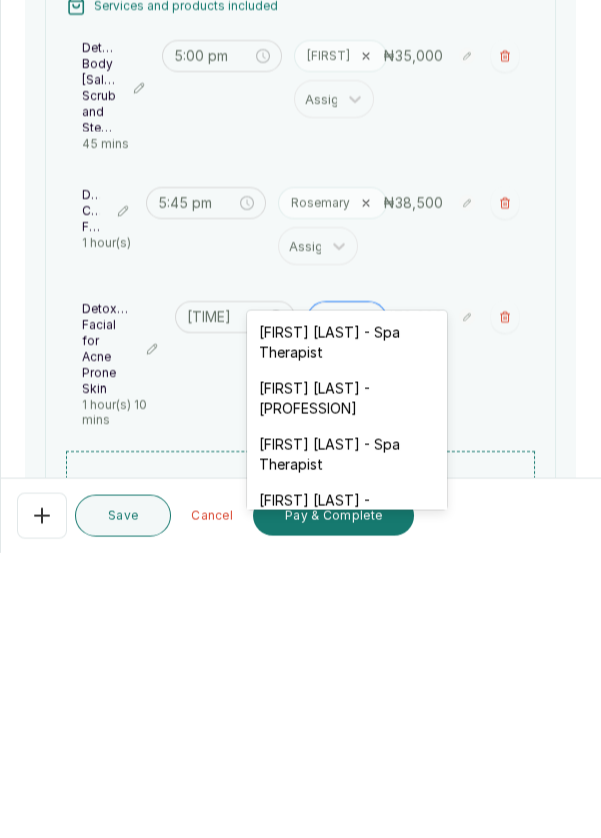 scroll, scrollTop: 42, scrollLeft: 0, axis: vertical 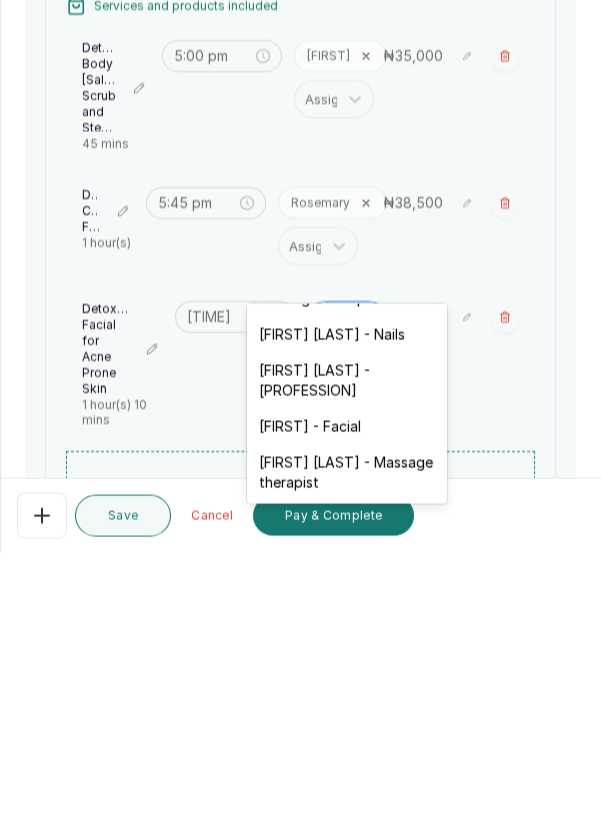 click on "[FIRST] - Facial" at bounding box center [347, 712] 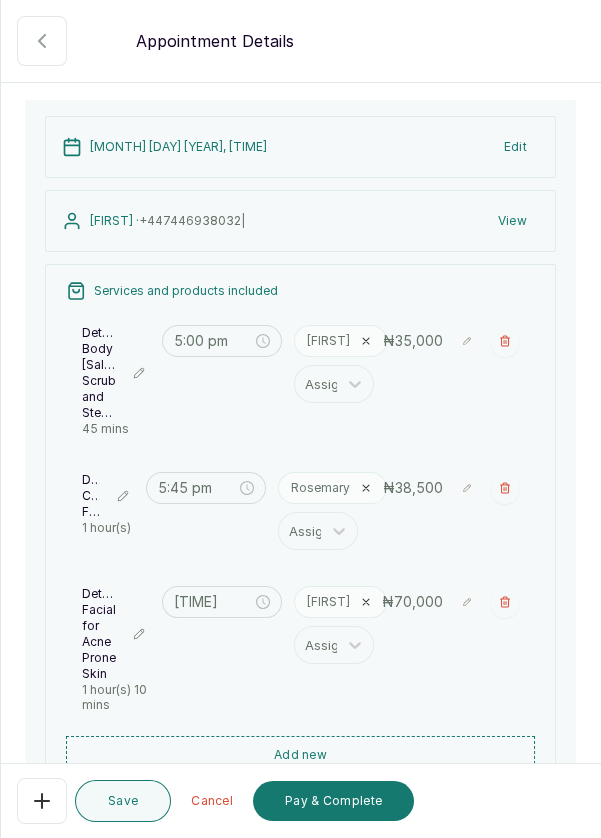 scroll, scrollTop: 43, scrollLeft: 0, axis: vertical 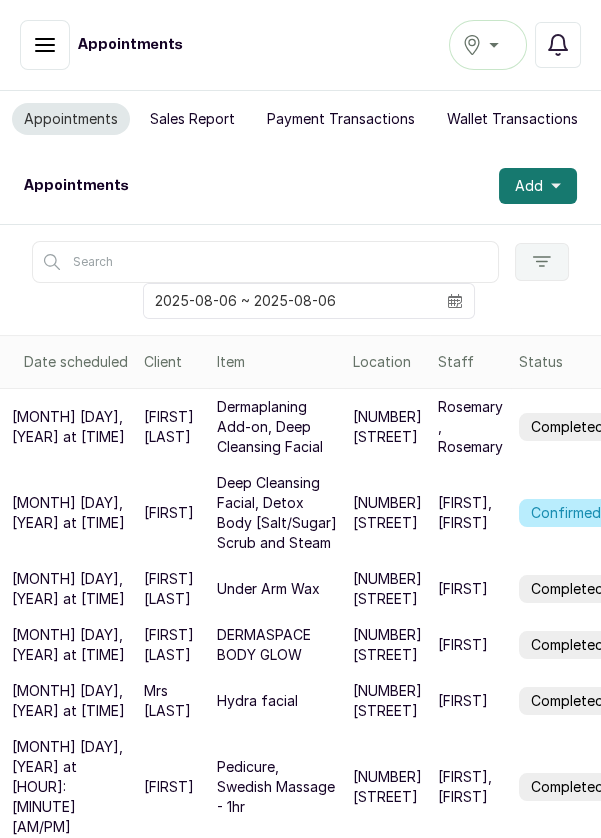 click on "Deep Cleansing Facial, Detox Body [Salt/Sugar] Scrub and Steam" at bounding box center (277, 513) 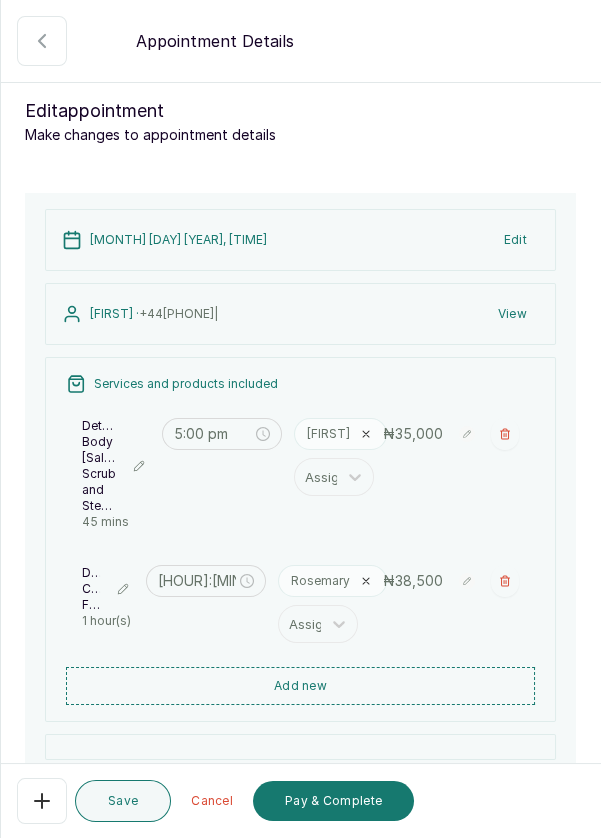click on "Add new" at bounding box center [300, 686] 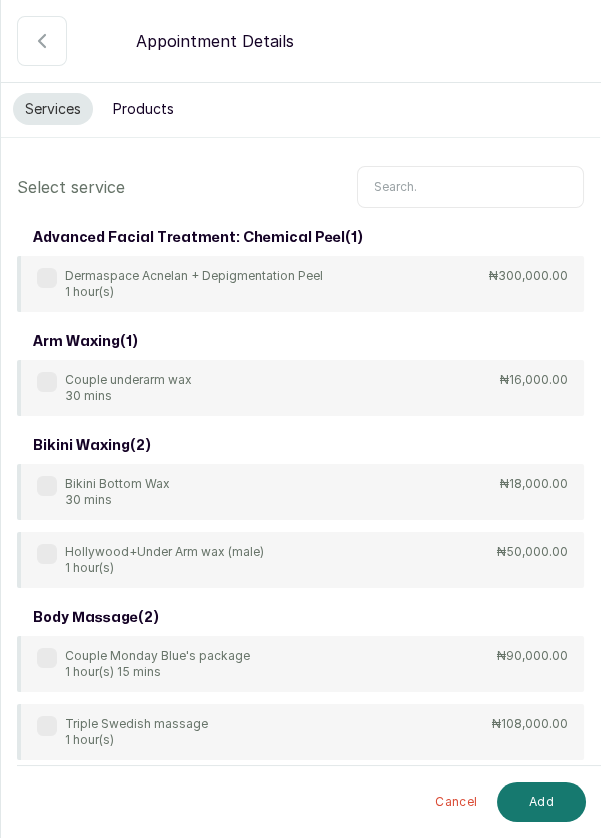 scroll, scrollTop: 0, scrollLeft: 0, axis: both 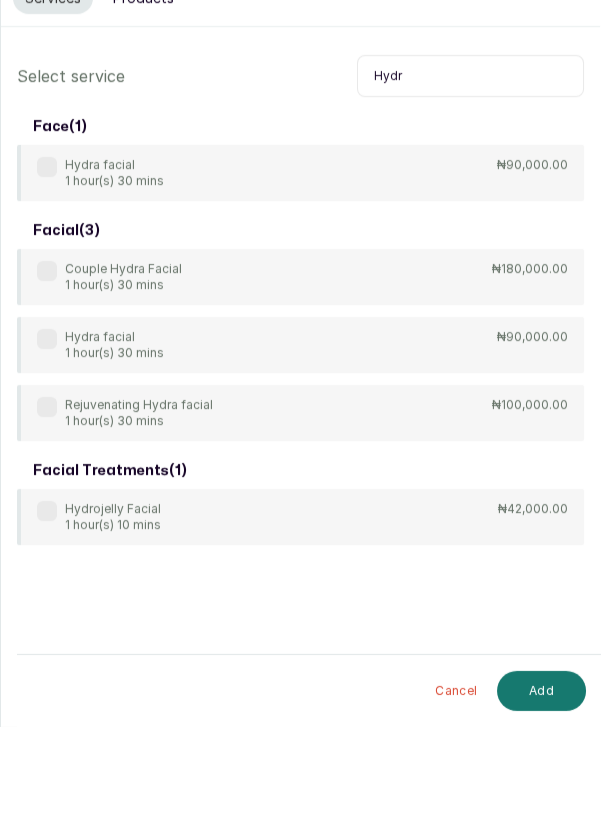 type on "Hydr" 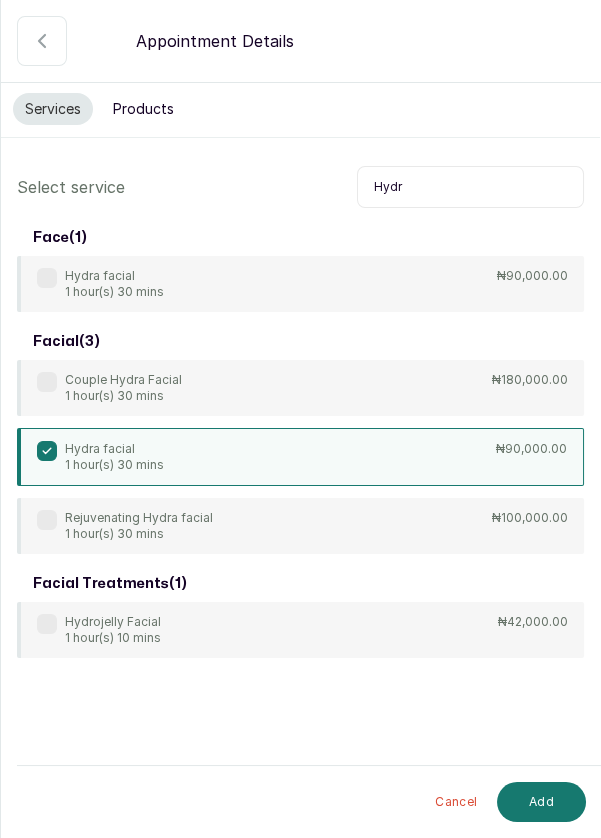 click on "Add" at bounding box center (541, 802) 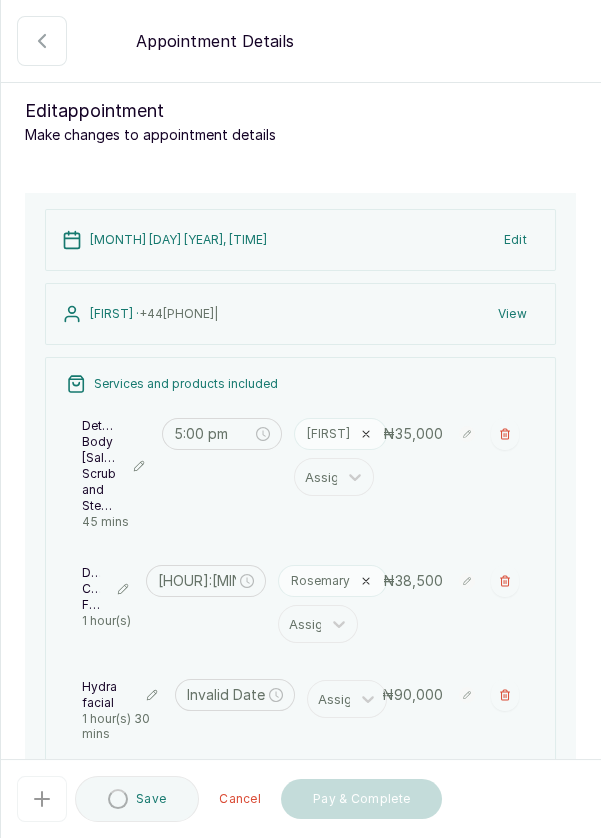 type on "[TIME]" 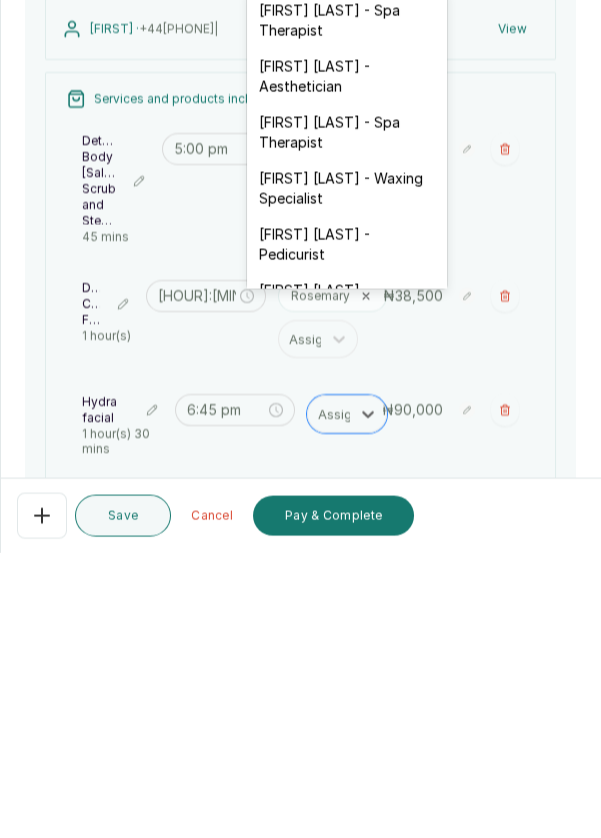 scroll, scrollTop: 96, scrollLeft: 0, axis: vertical 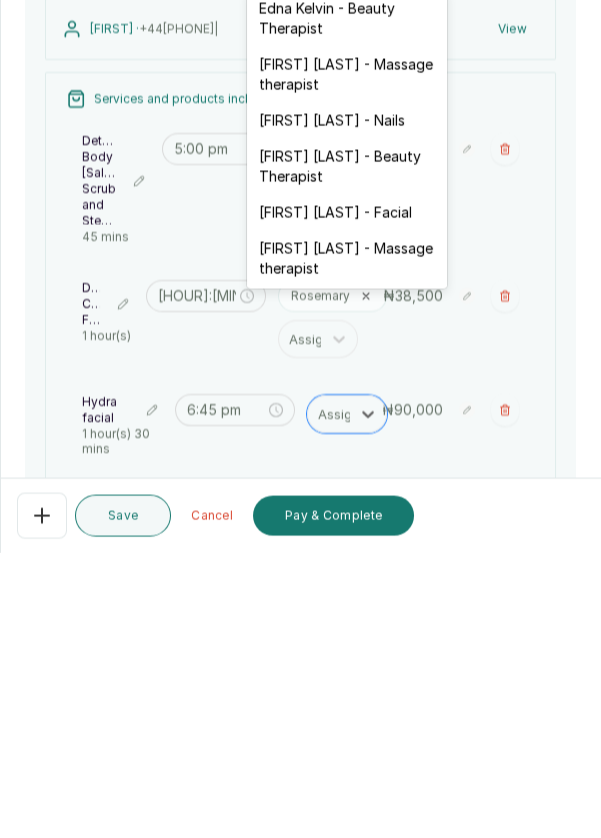 click on "[FIRST] - Facial" at bounding box center (347, 498) 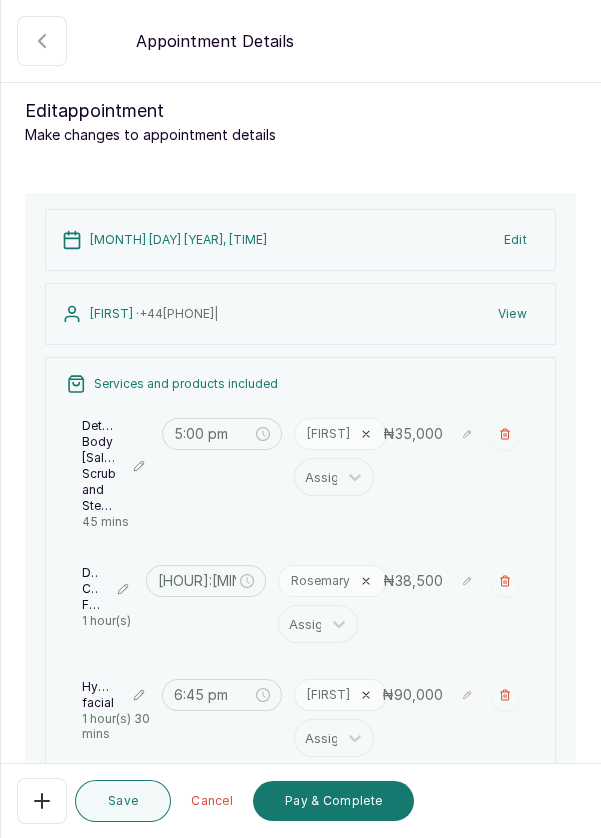 scroll, scrollTop: 0, scrollLeft: 0, axis: both 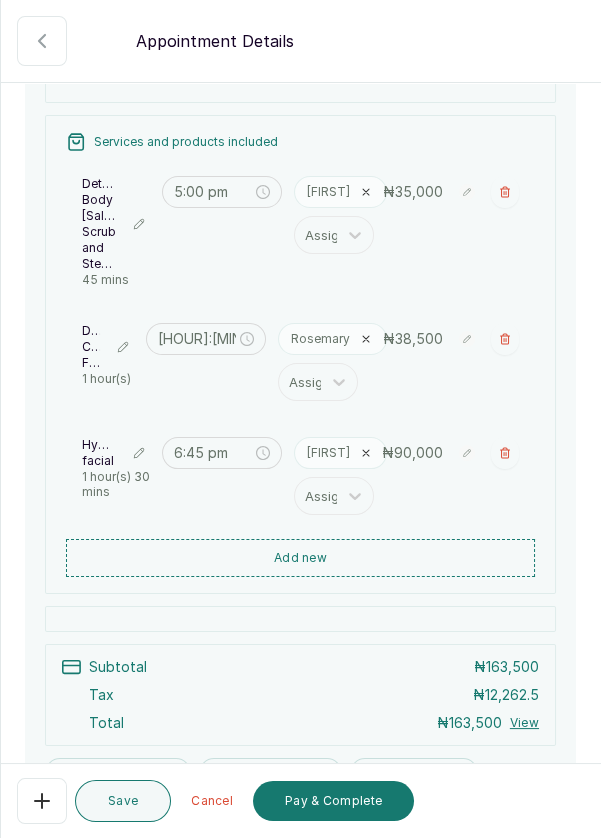 click on "Add new" at bounding box center (300, 558) 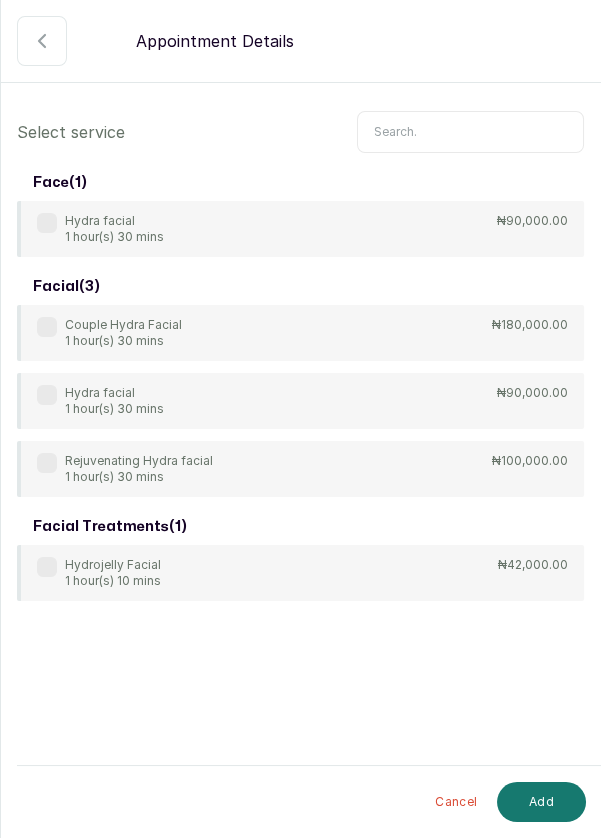 scroll, scrollTop: 0, scrollLeft: 0, axis: both 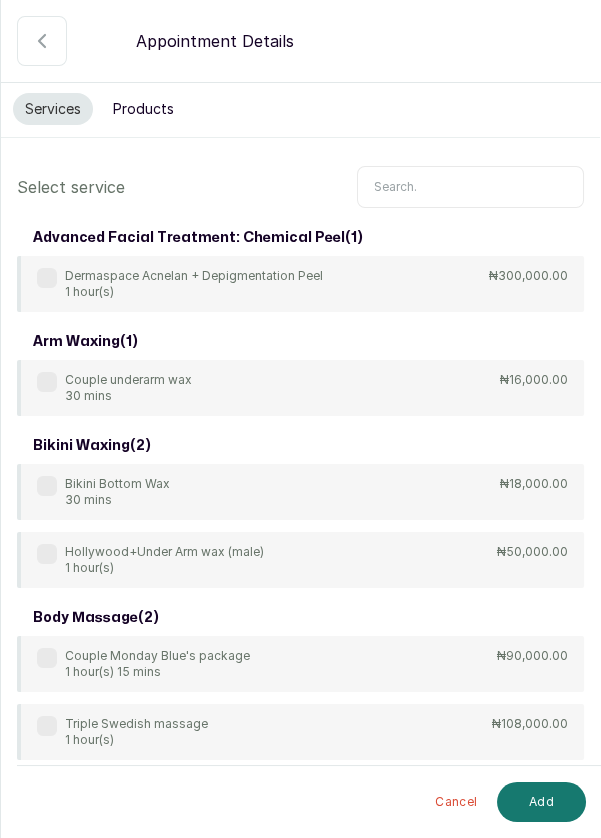 click at bounding box center (470, 187) 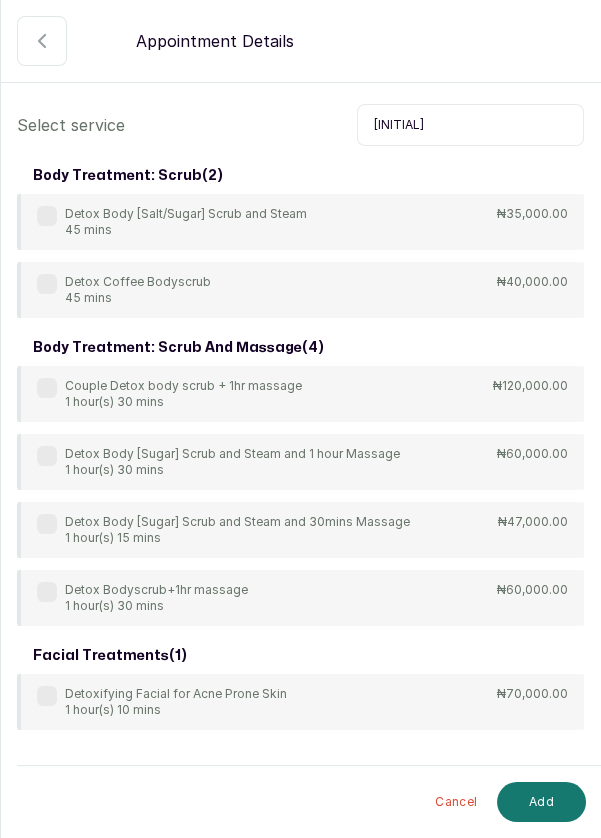 scroll, scrollTop: 93, scrollLeft: 0, axis: vertical 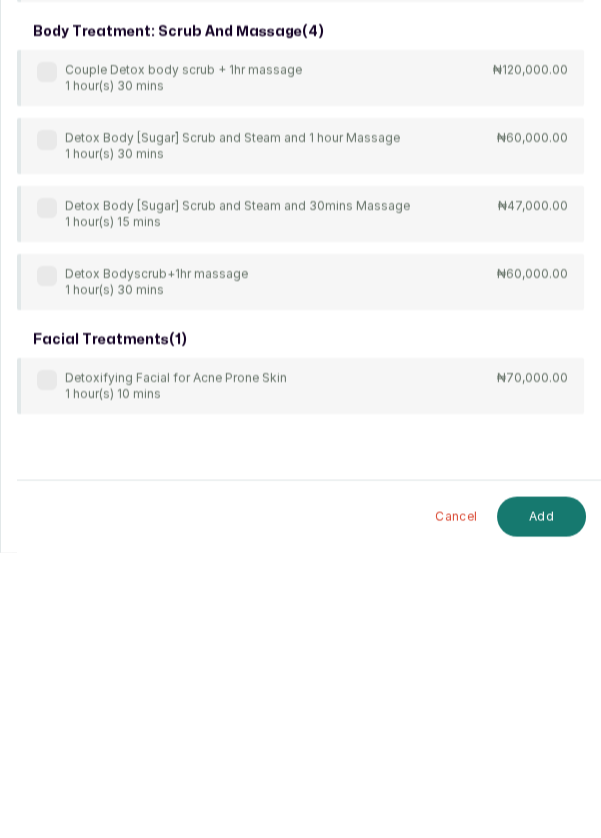 type on "Detox" 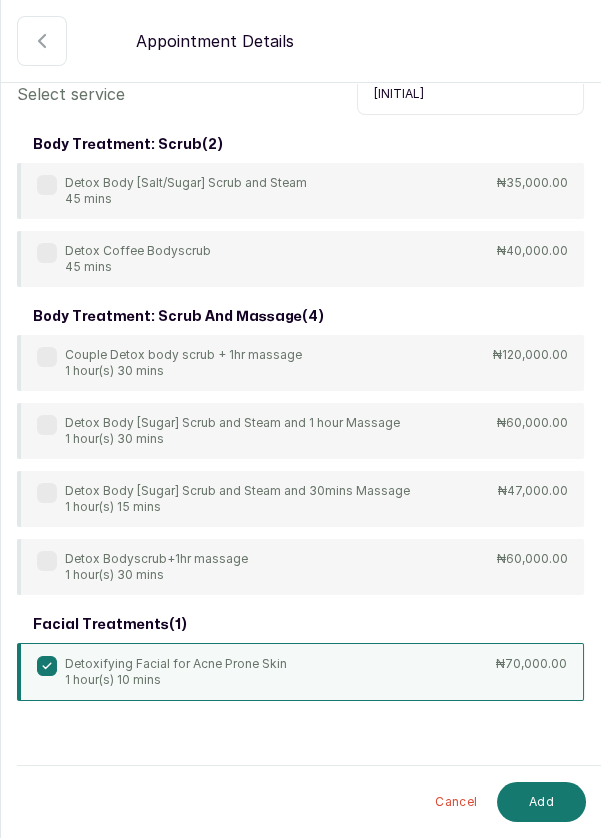 click on "Add" at bounding box center [541, 802] 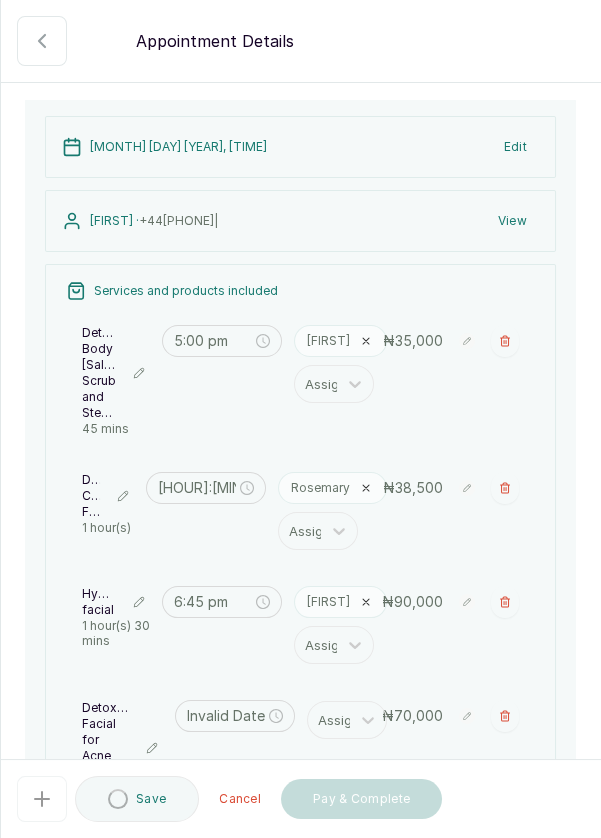 type on "8:15 pm" 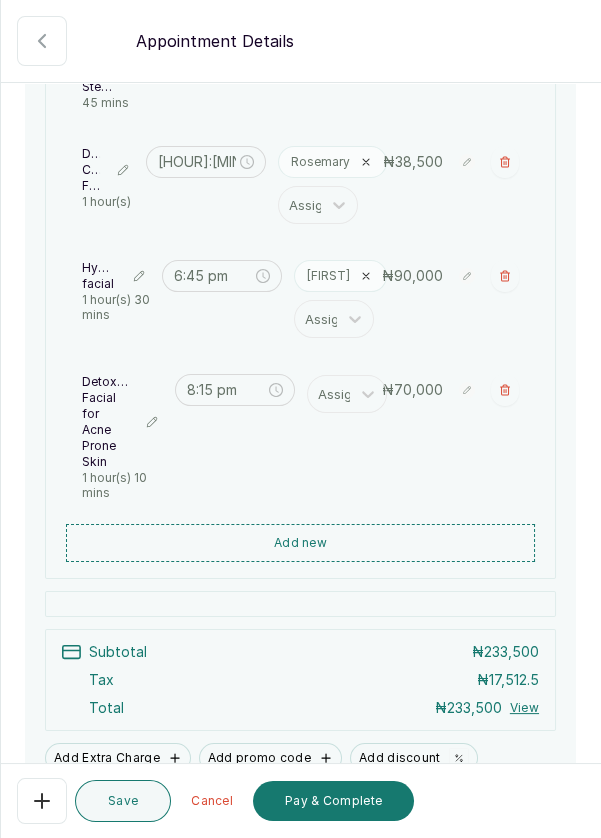 scroll, scrollTop: 440, scrollLeft: 0, axis: vertical 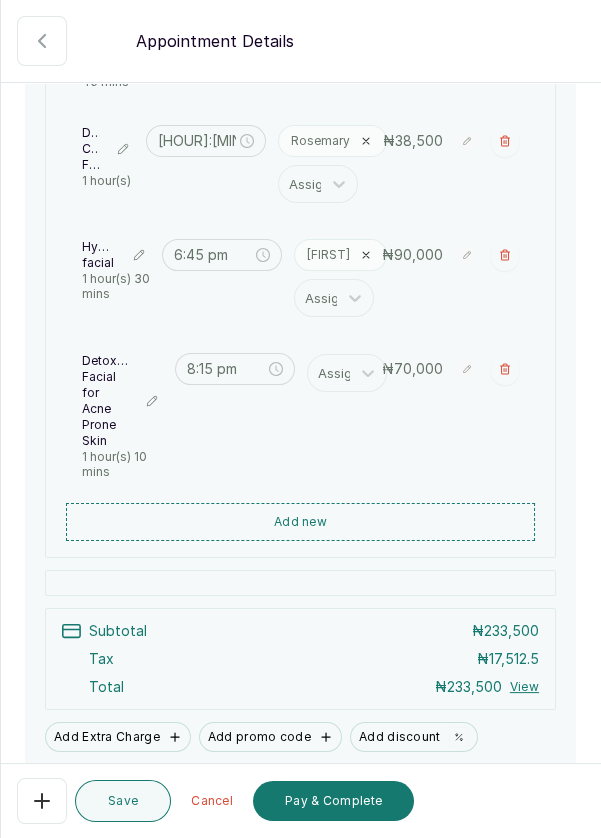 click on "Add new" at bounding box center (300, 522) 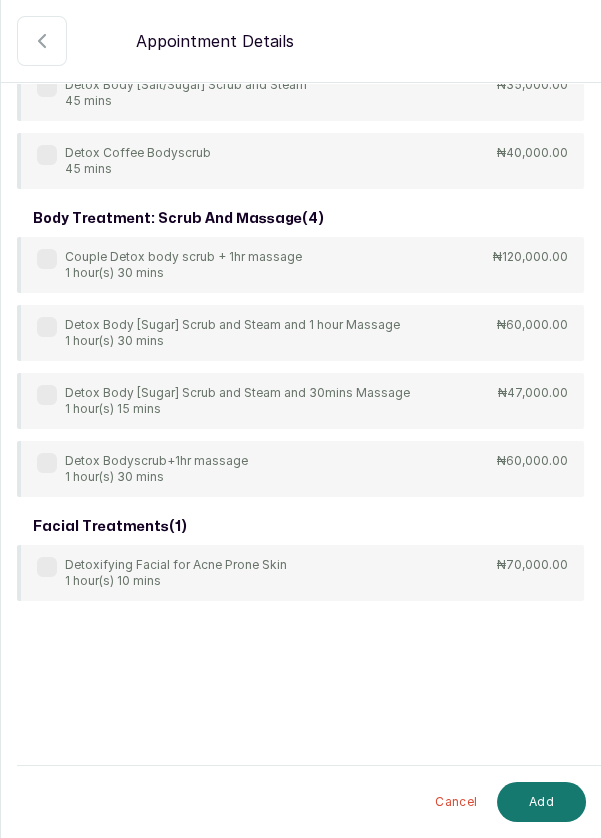scroll, scrollTop: 93, scrollLeft: 0, axis: vertical 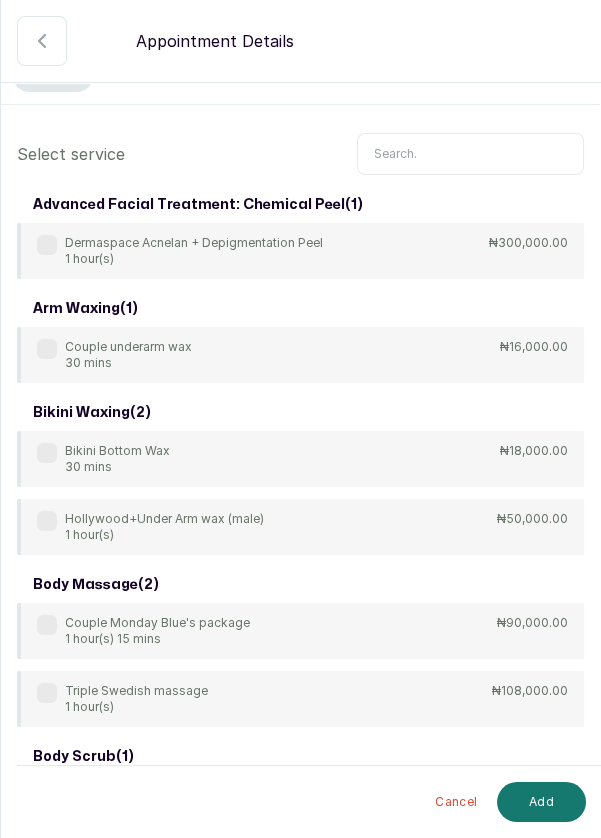click at bounding box center (470, 154) 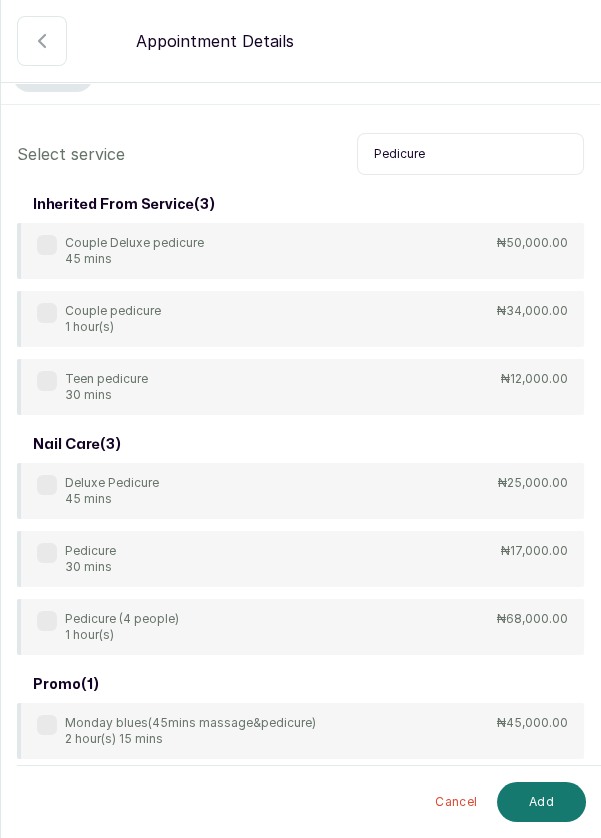 scroll, scrollTop: 93, scrollLeft: 0, axis: vertical 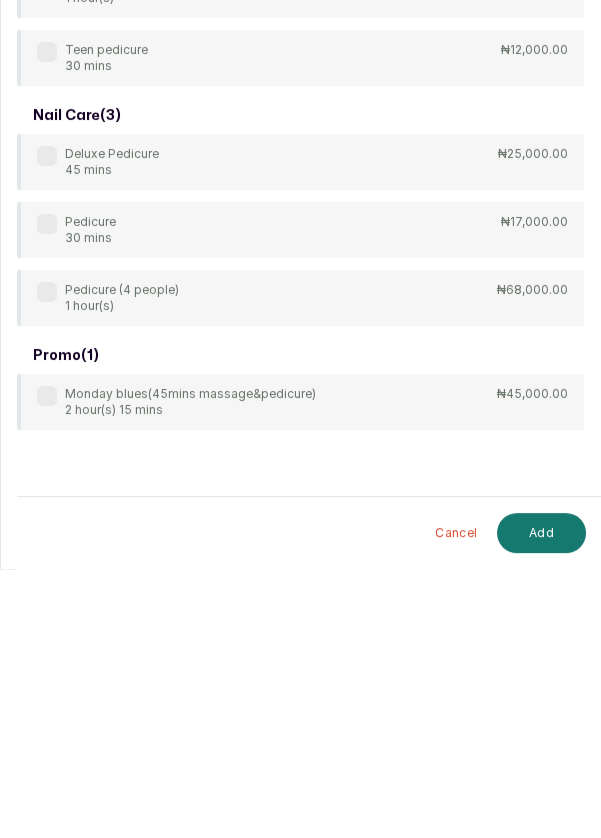 type on "Pedicure" 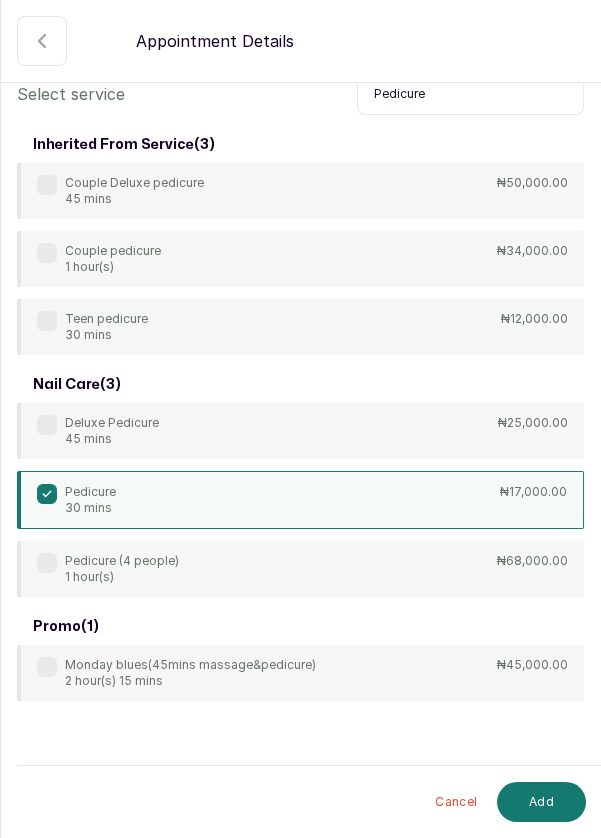 click on "Add" at bounding box center [541, 802] 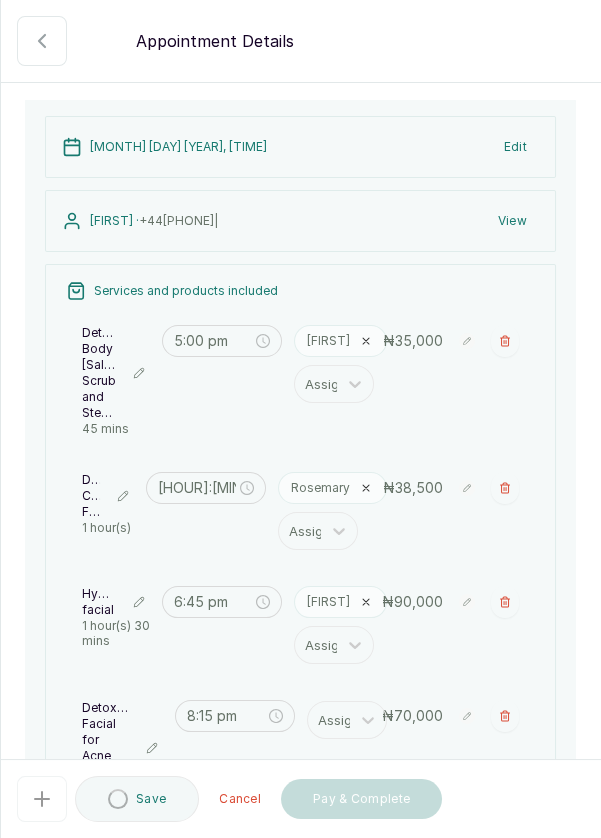 type on "9:25 pm" 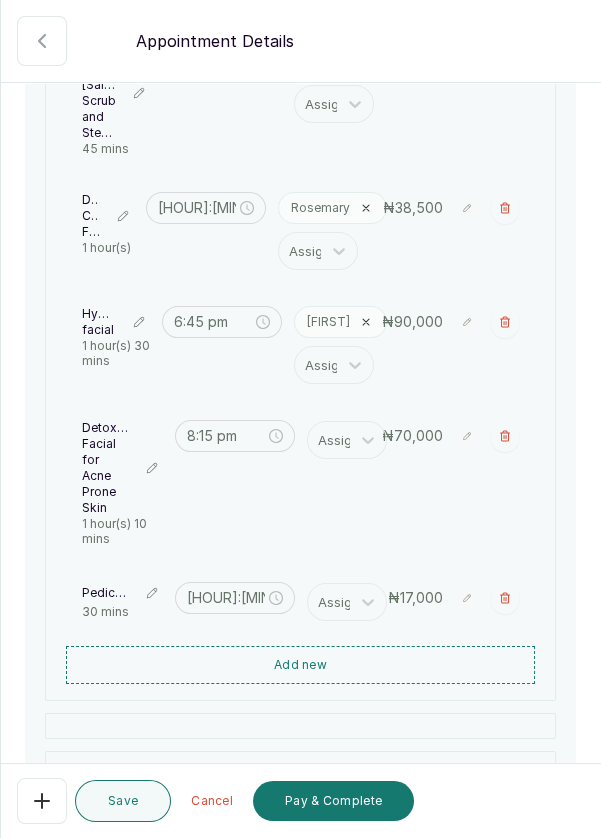 scroll, scrollTop: 380, scrollLeft: 0, axis: vertical 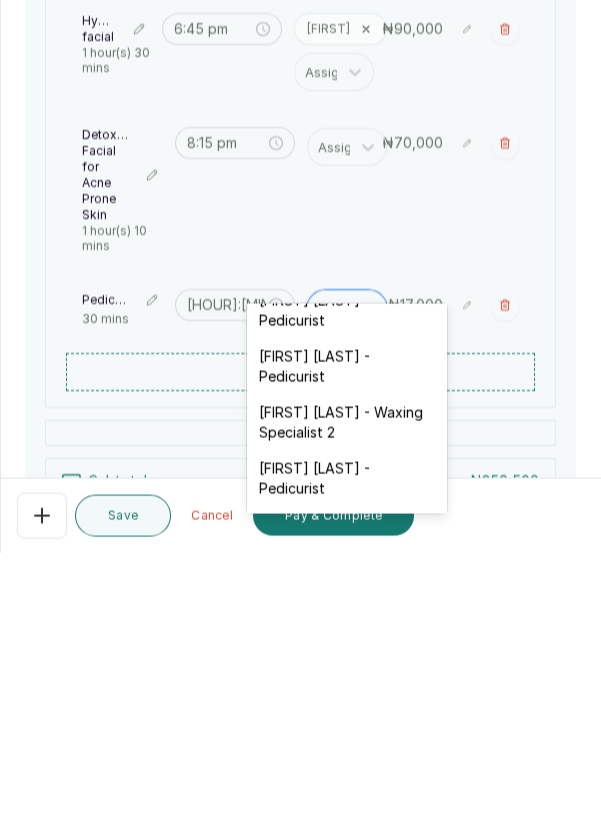 click on "[FIRST] [LAST] - Pedicurist" at bounding box center (347, 652) 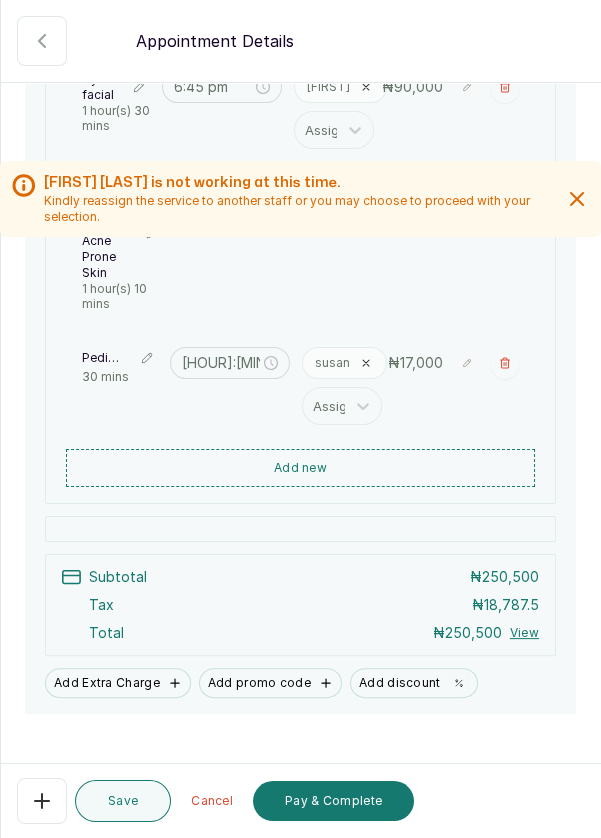 scroll, scrollTop: 609, scrollLeft: 0, axis: vertical 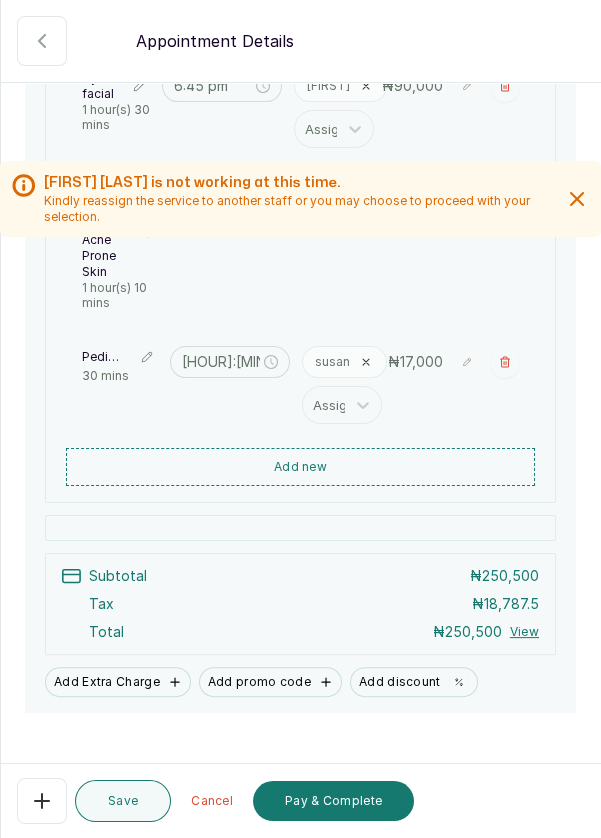 click on "Add new" at bounding box center [300, 467] 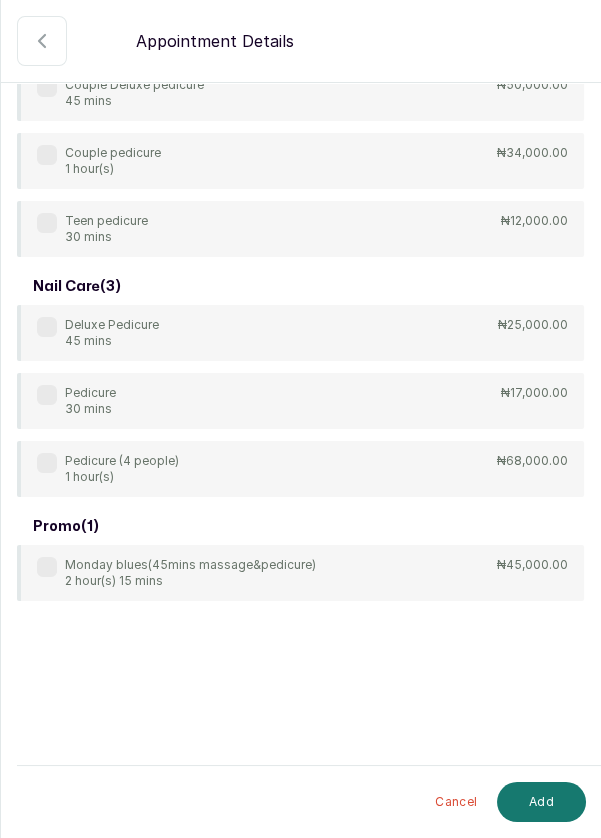 scroll, scrollTop: 93, scrollLeft: 0, axis: vertical 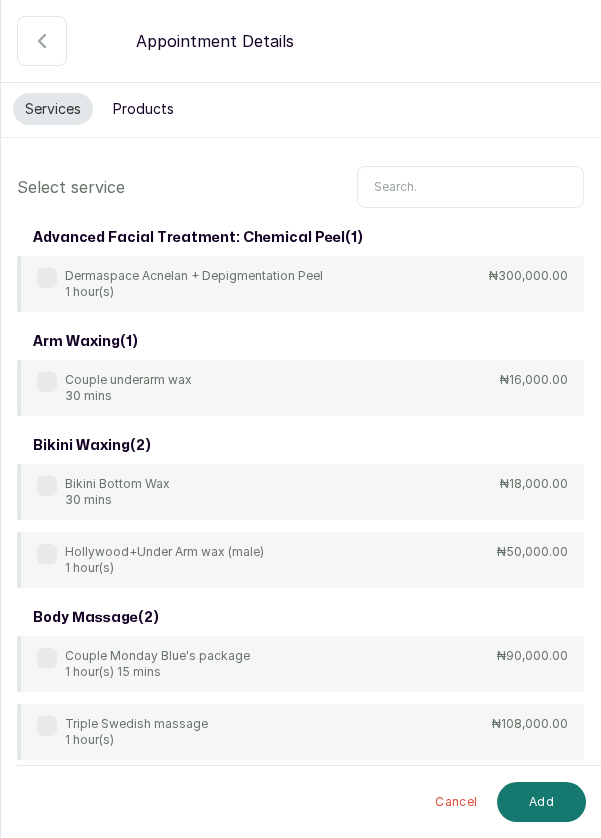 click at bounding box center [470, 187] 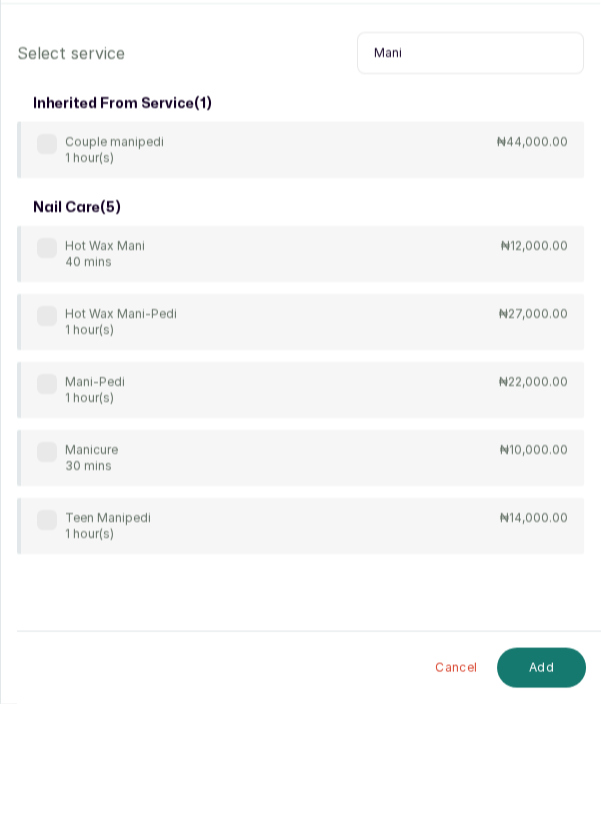 type on "Mani" 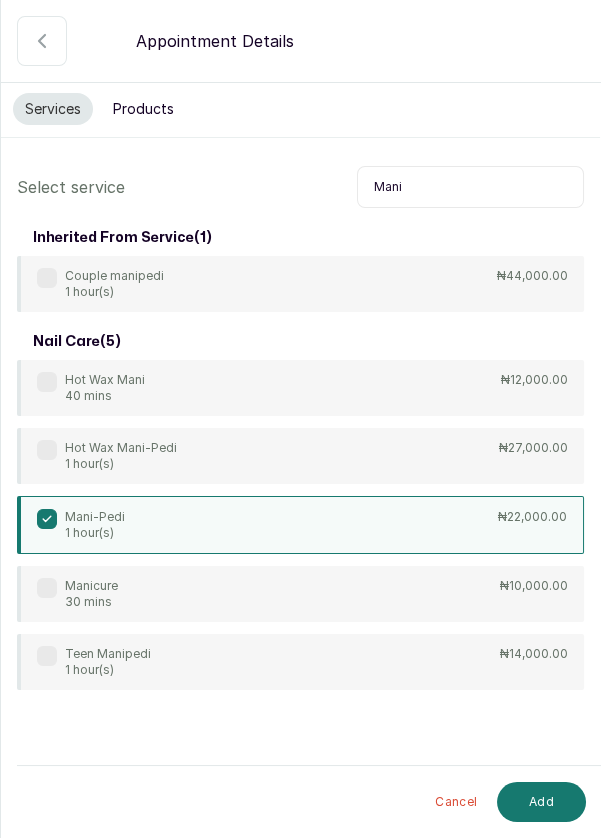 click on "Add" at bounding box center (541, 802) 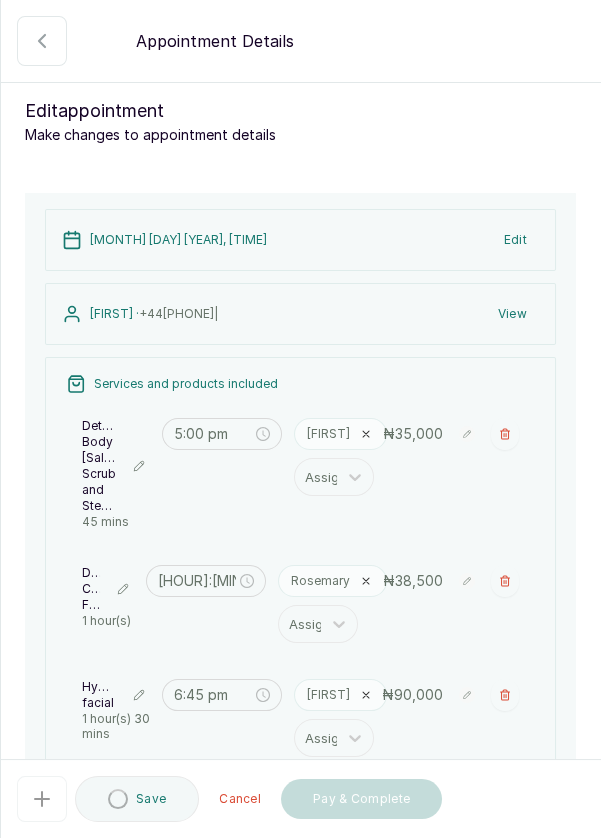 type on "9:55 pm" 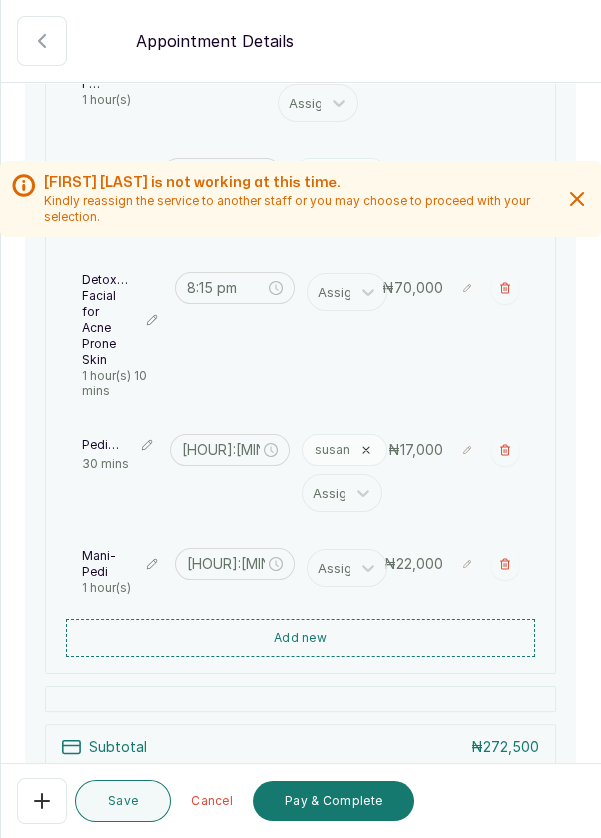 scroll, scrollTop: 518, scrollLeft: 0, axis: vertical 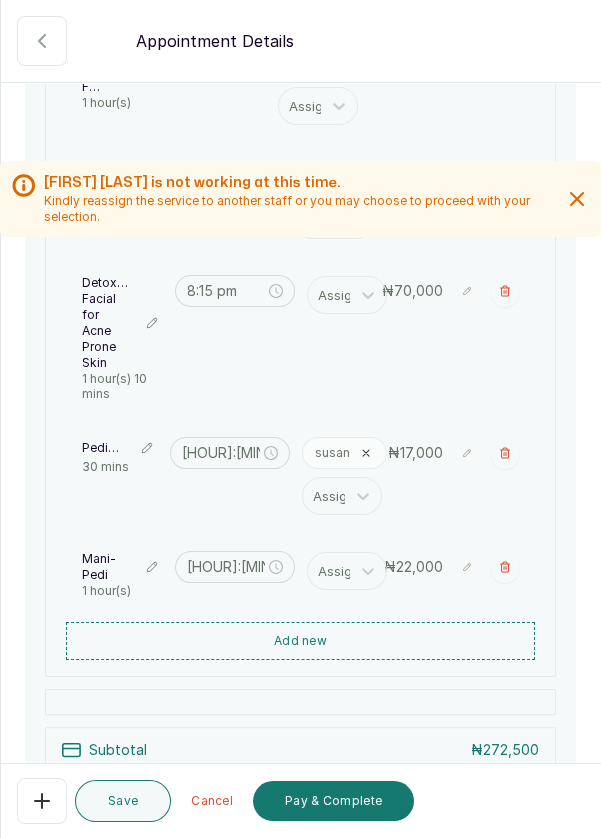 click at bounding box center (505, 567) 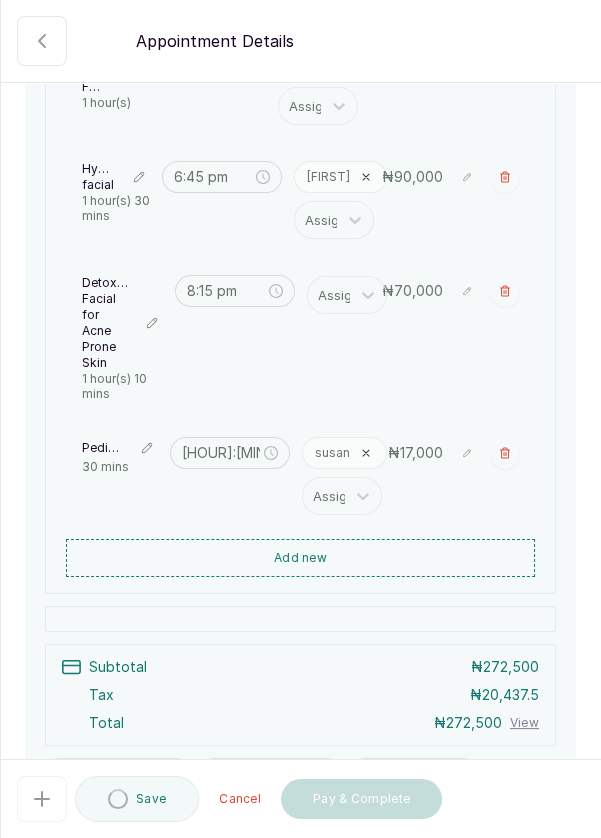 click on "Add new" at bounding box center [300, 558] 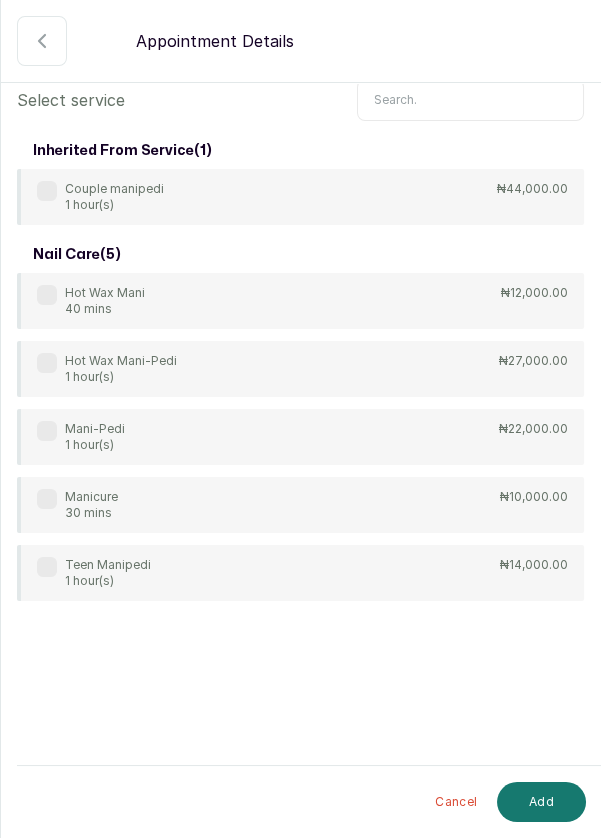 scroll, scrollTop: 0, scrollLeft: 0, axis: both 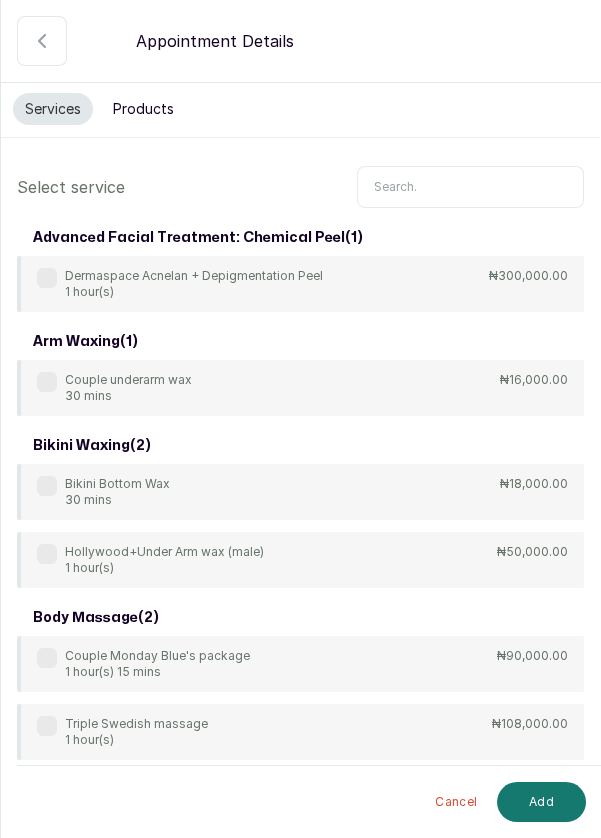 click at bounding box center [470, 187] 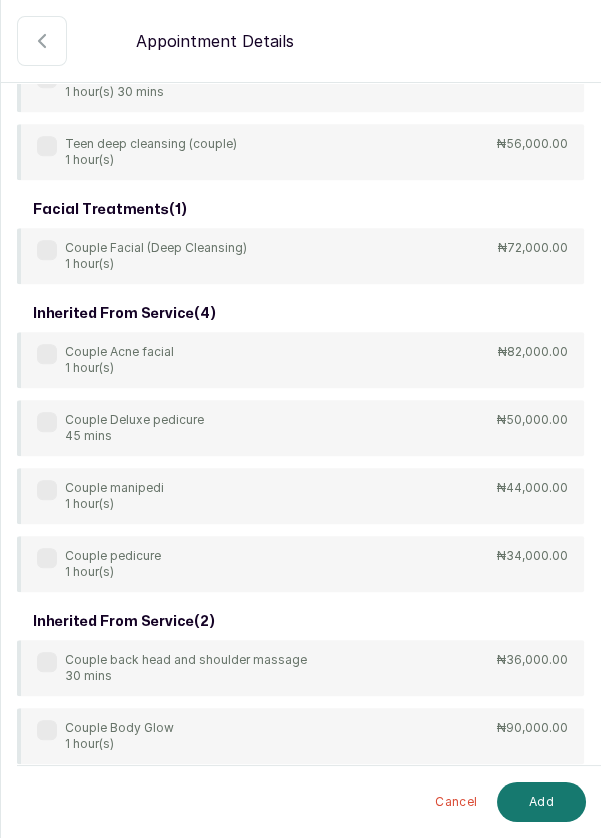 scroll, scrollTop: 1848, scrollLeft: 0, axis: vertical 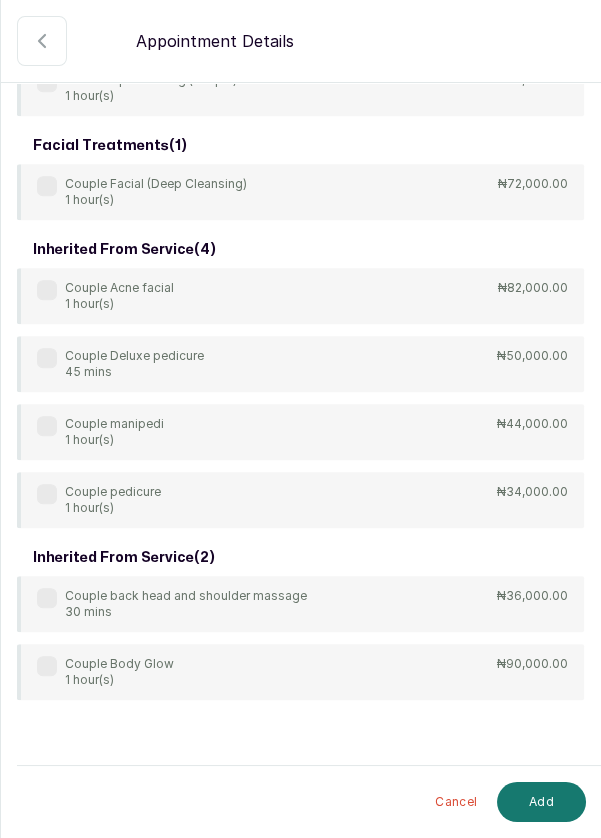 type on "Cou" 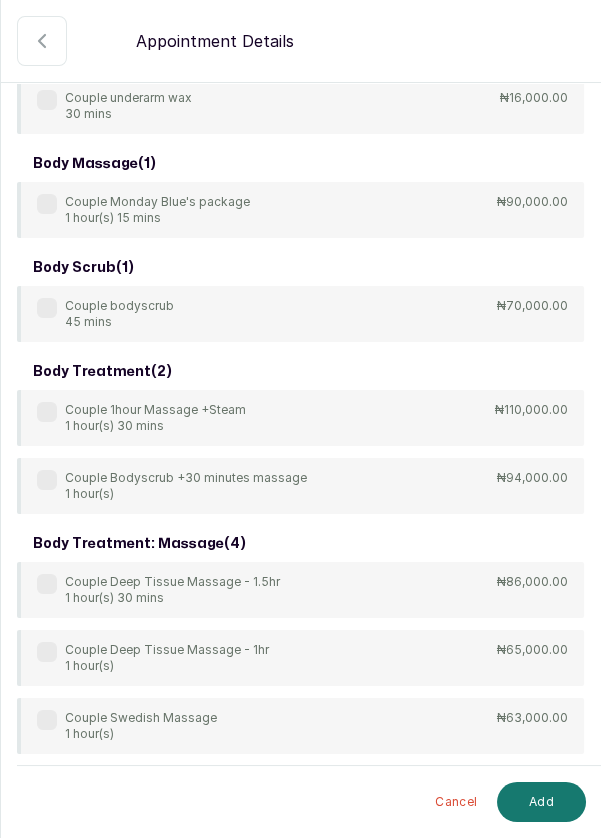 scroll, scrollTop: 0, scrollLeft: 0, axis: both 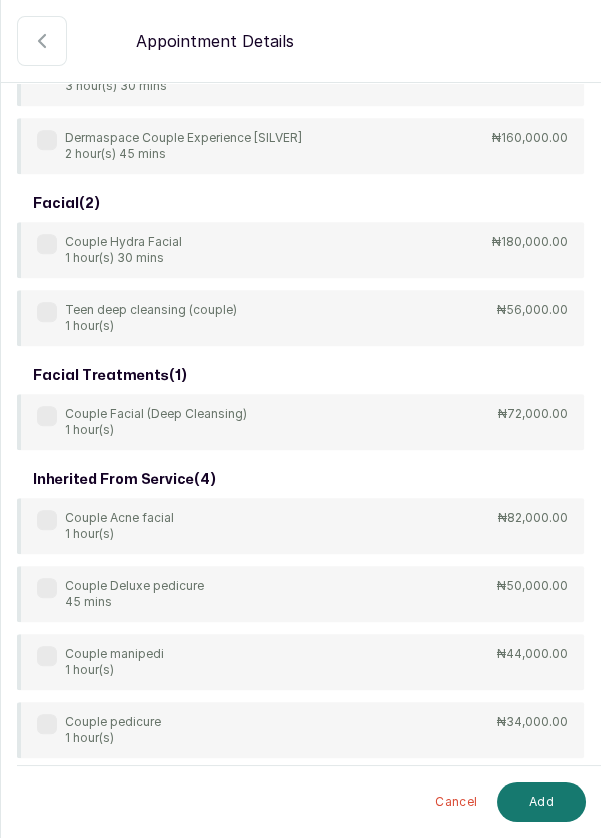 click at bounding box center [47, 656] 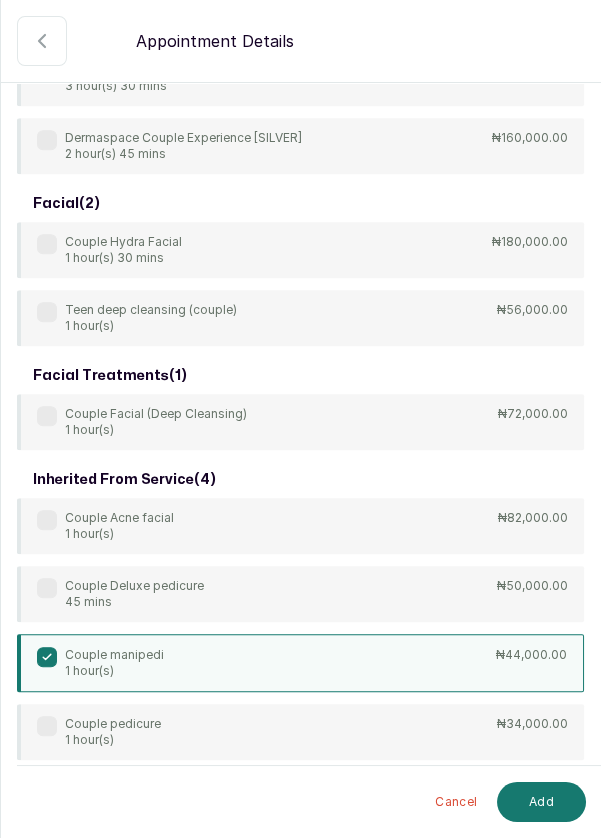 click on "Add" at bounding box center (541, 802) 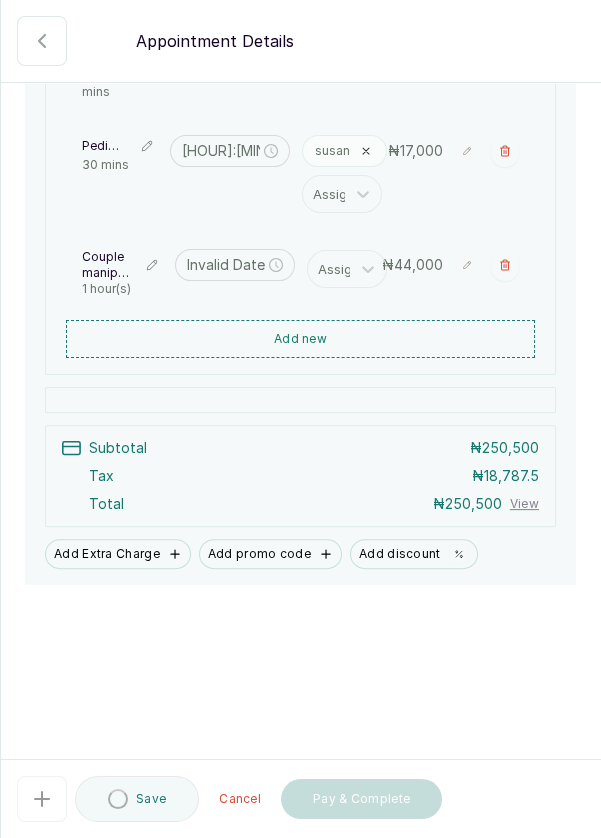 type on "9:55 pm" 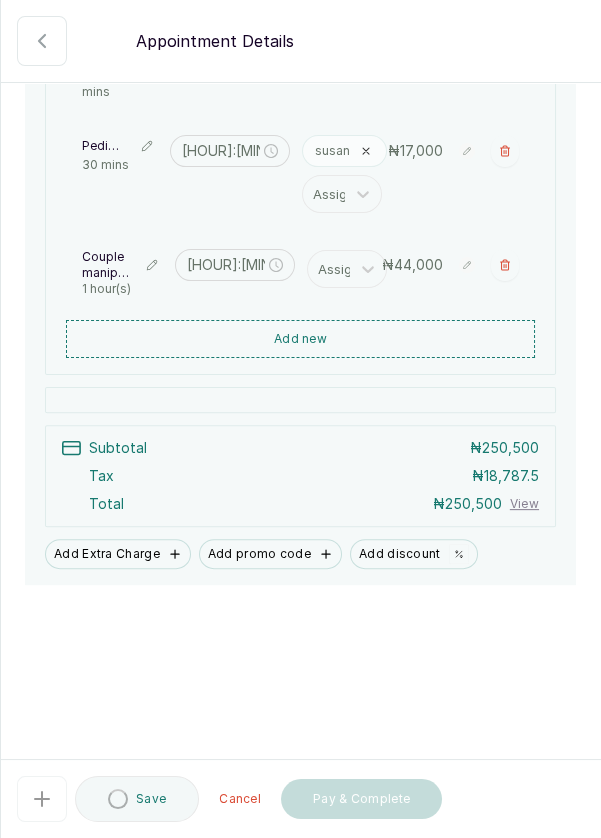 scroll, scrollTop: 718, scrollLeft: 0, axis: vertical 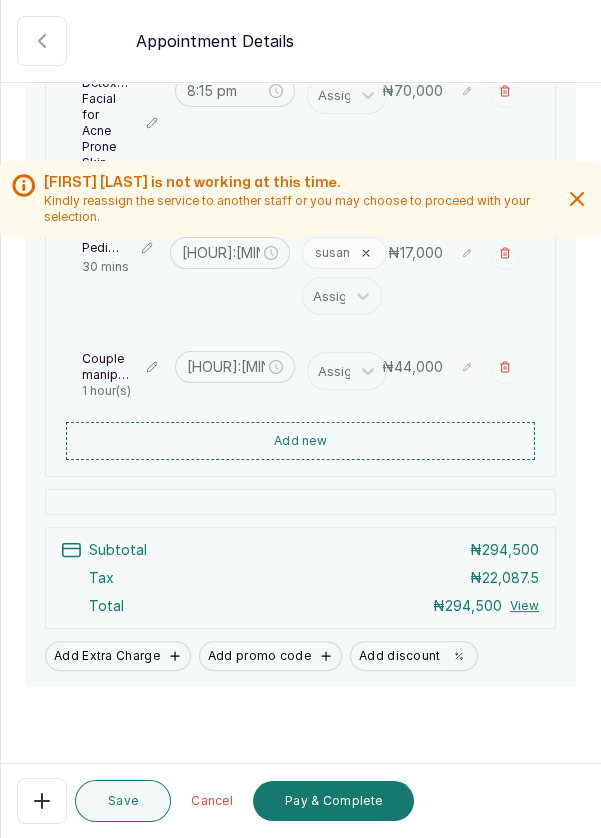click on "Add Extra Charge" at bounding box center [118, 656] 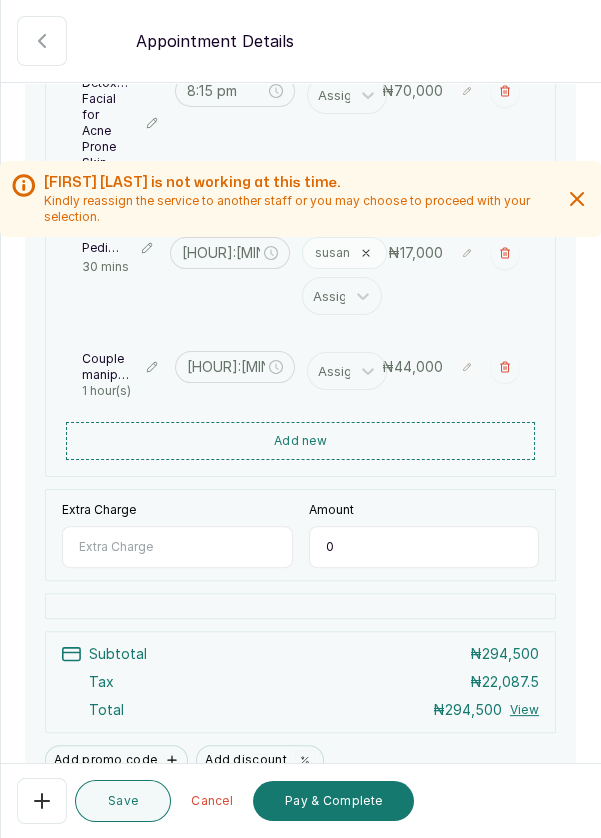 click on "Extra Charge" at bounding box center [177, 547] 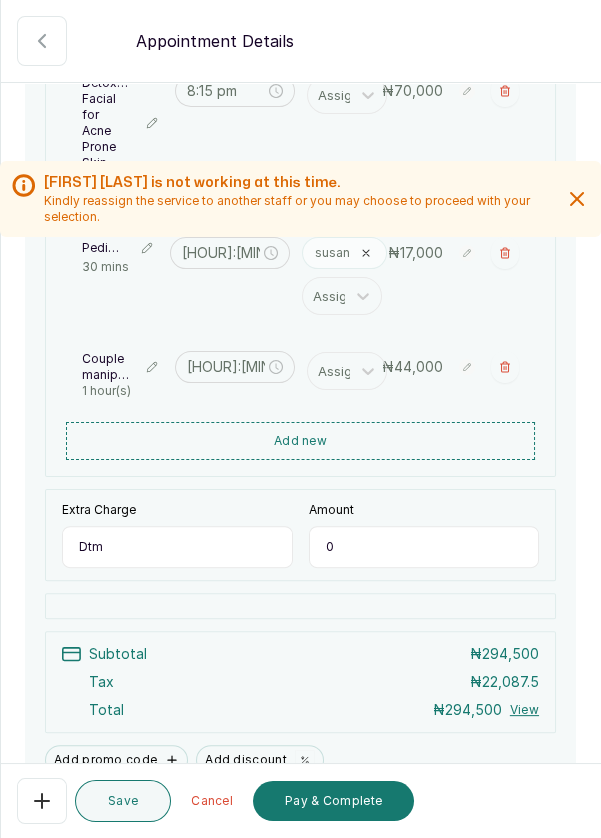 type on "Dtm" 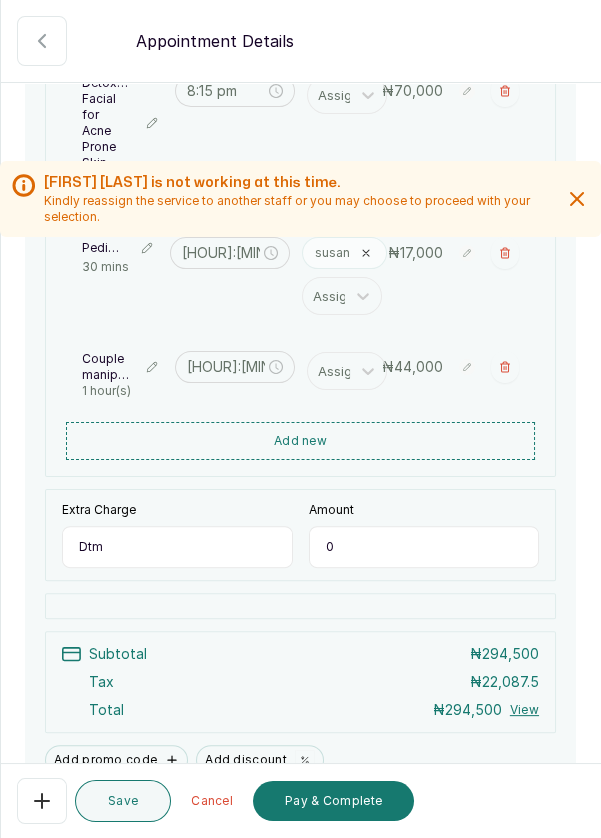 click on "0" at bounding box center [424, 547] 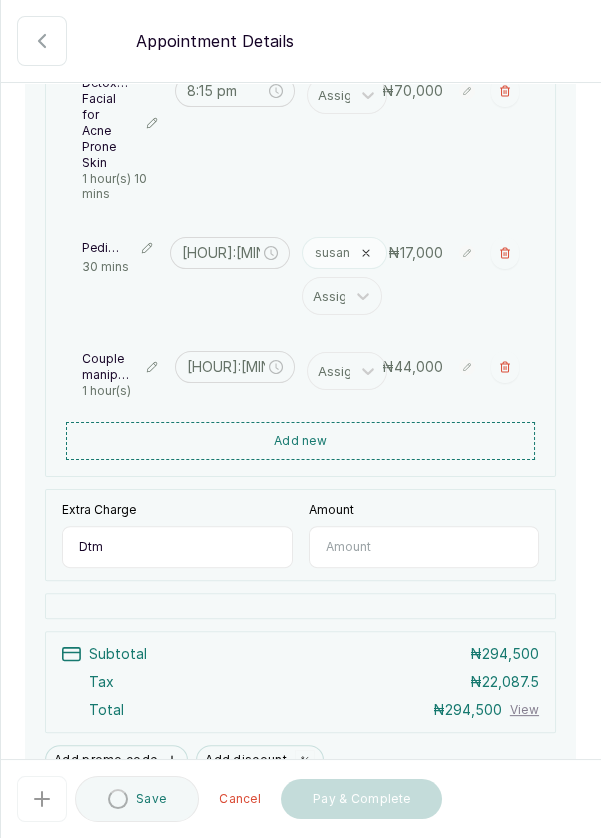 type on "3" 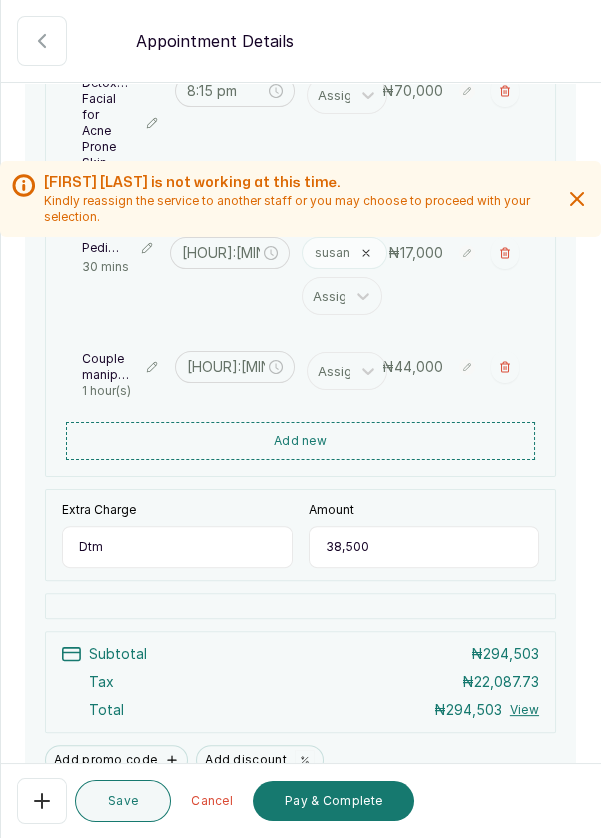 type on "38,500" 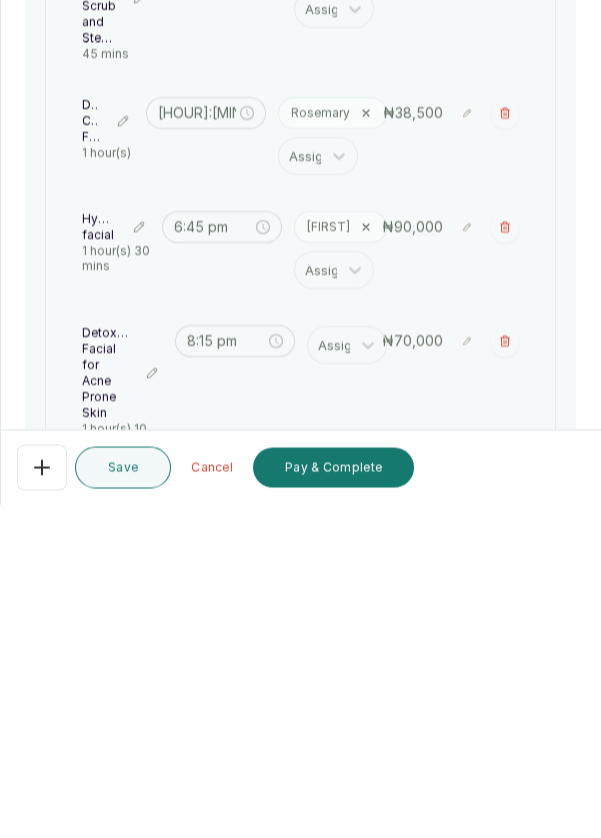 scroll, scrollTop: 0, scrollLeft: 0, axis: both 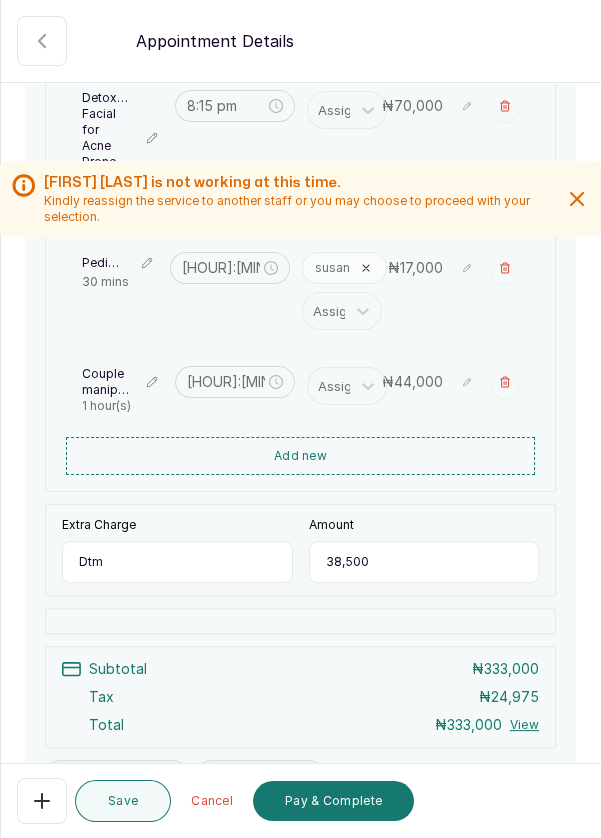 click on "Add new" at bounding box center (300, 456) 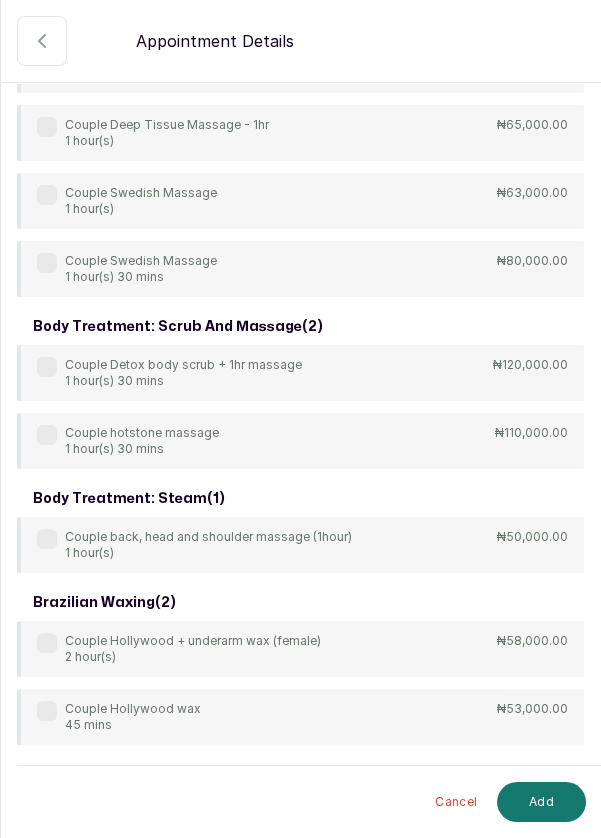 scroll, scrollTop: 0, scrollLeft: 0, axis: both 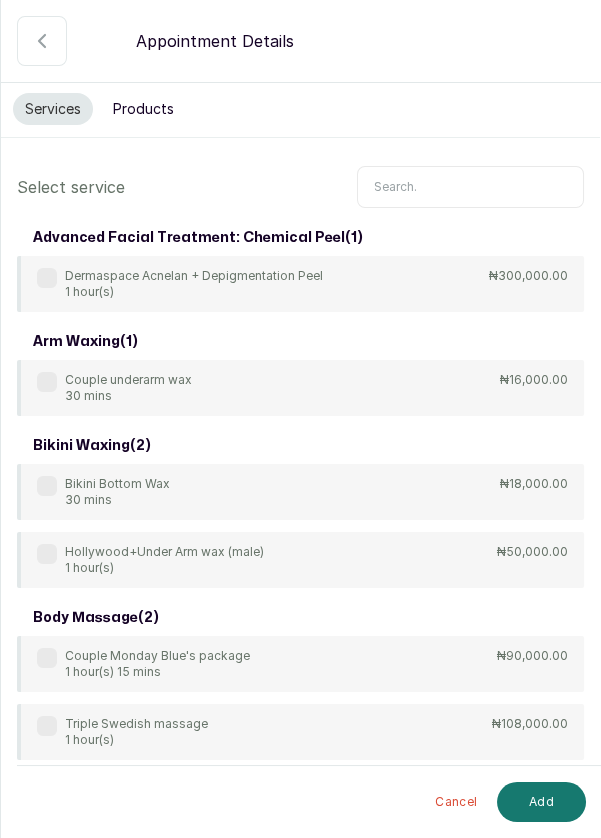 click at bounding box center [470, 187] 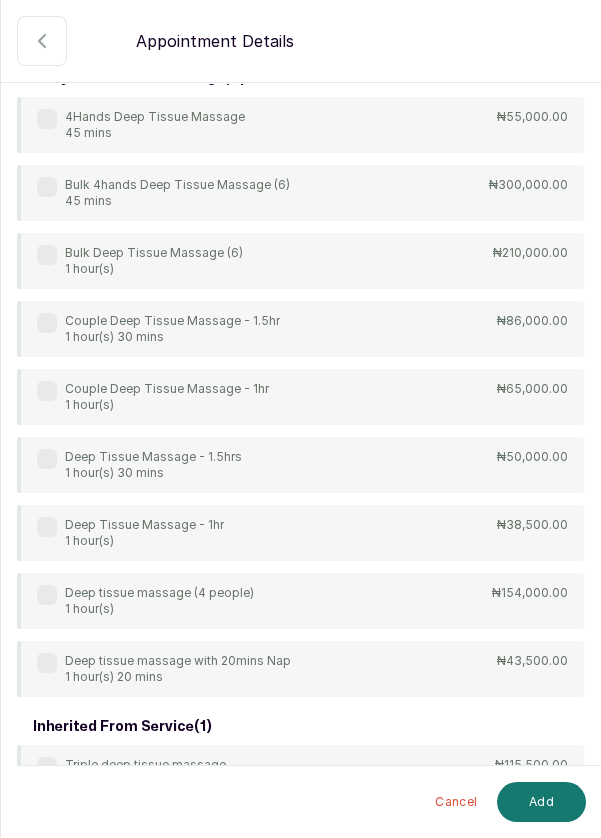 scroll, scrollTop: 261, scrollLeft: 0, axis: vertical 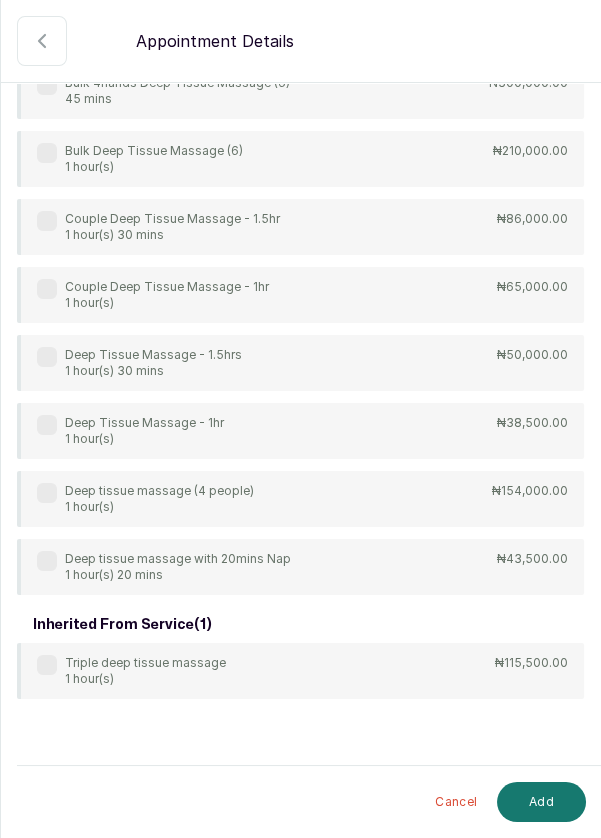 type on "Tissue" 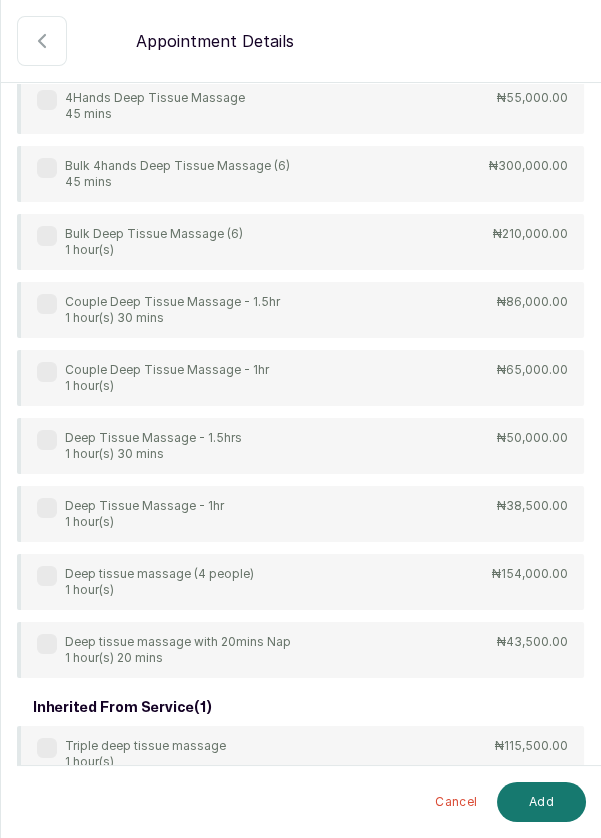 click on "Deep Tissue Massage - 1hr 1 hour(s) ₦38,500.00" at bounding box center (300, 514) 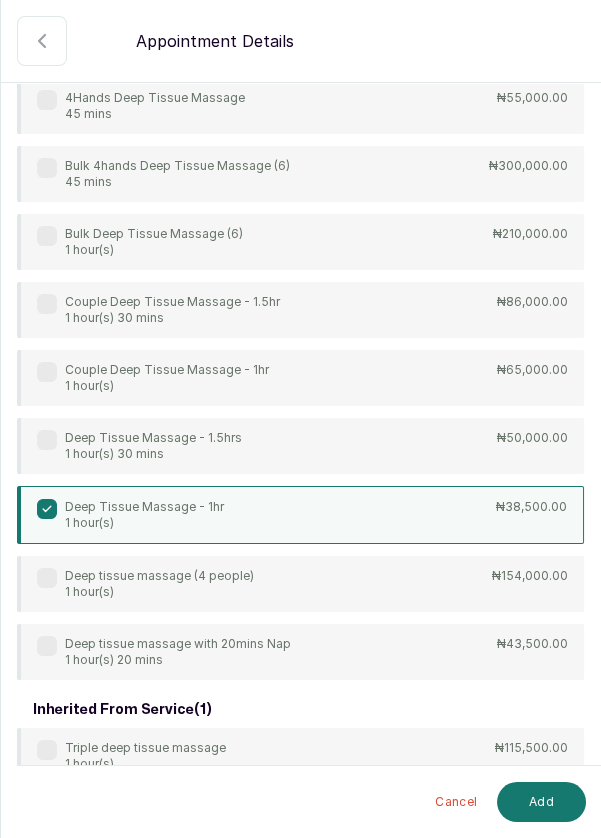 click on "Add" at bounding box center (541, 802) 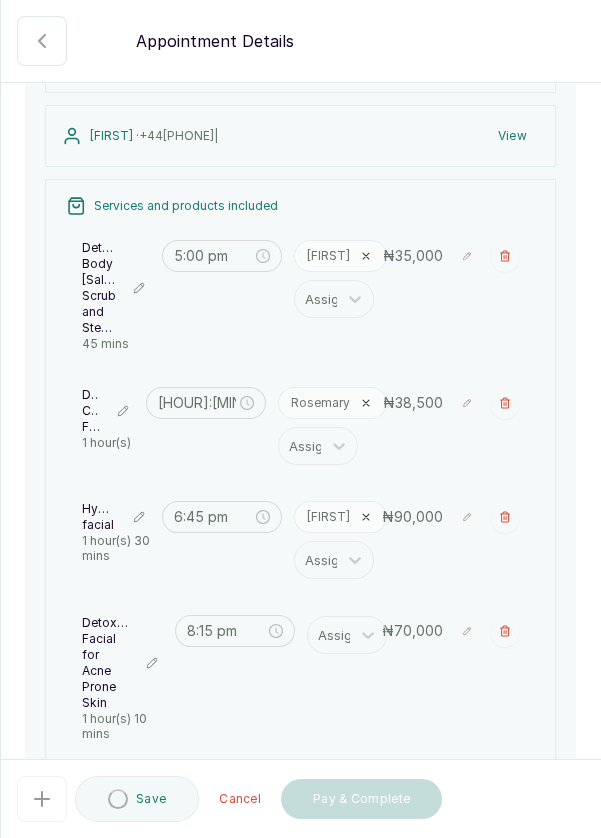 type on "10:55 pm" 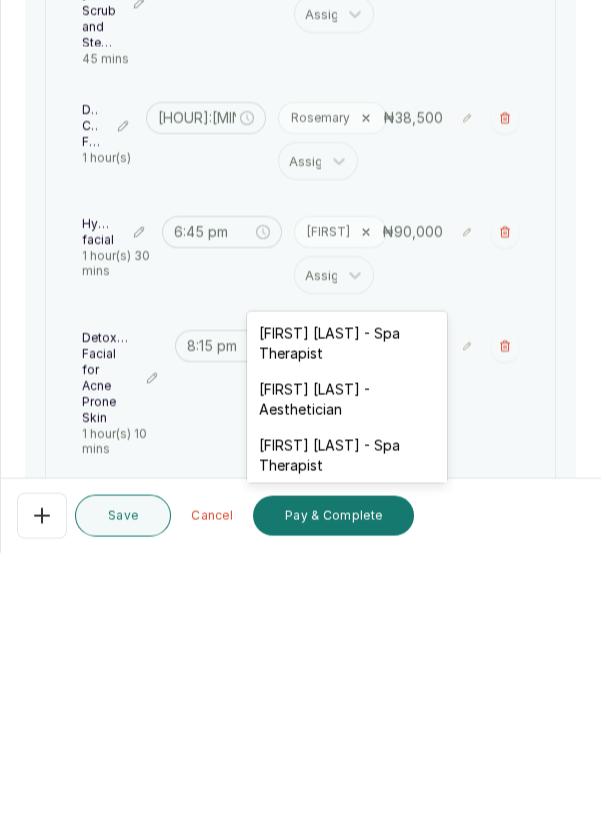 scroll, scrollTop: 71, scrollLeft: 0, axis: vertical 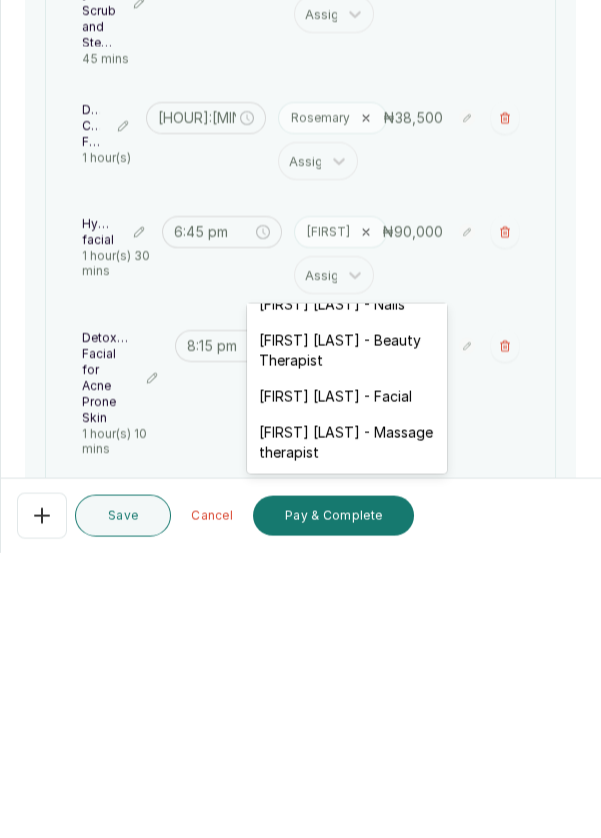 click on "[FIRST] - Facial" at bounding box center (347, 682) 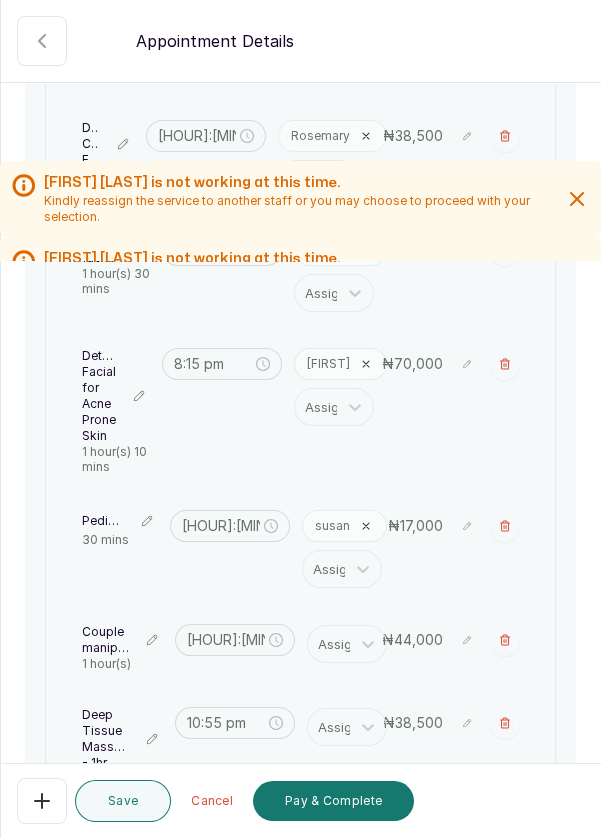 scroll, scrollTop: 447, scrollLeft: 0, axis: vertical 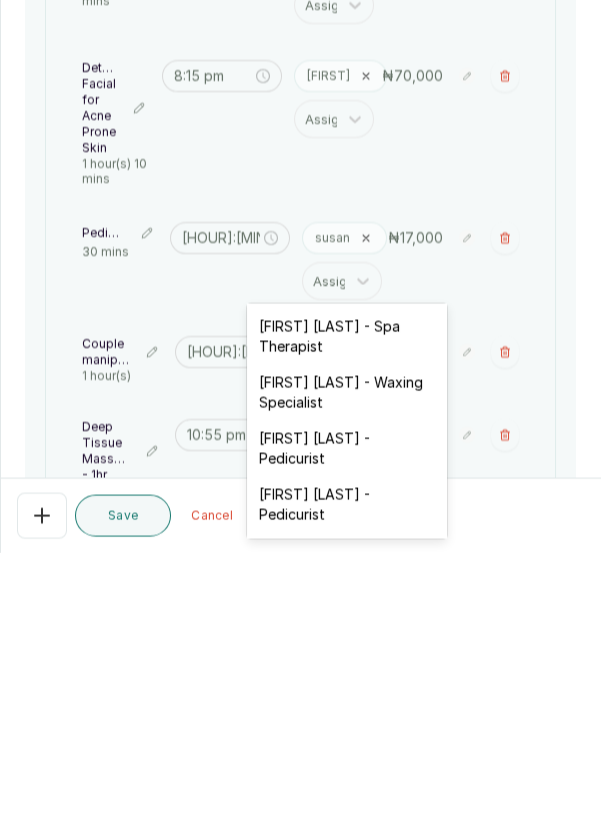 click on "[FIRST] [LAST]  [LAST] - [SERVICE]" at bounding box center [347, 734] 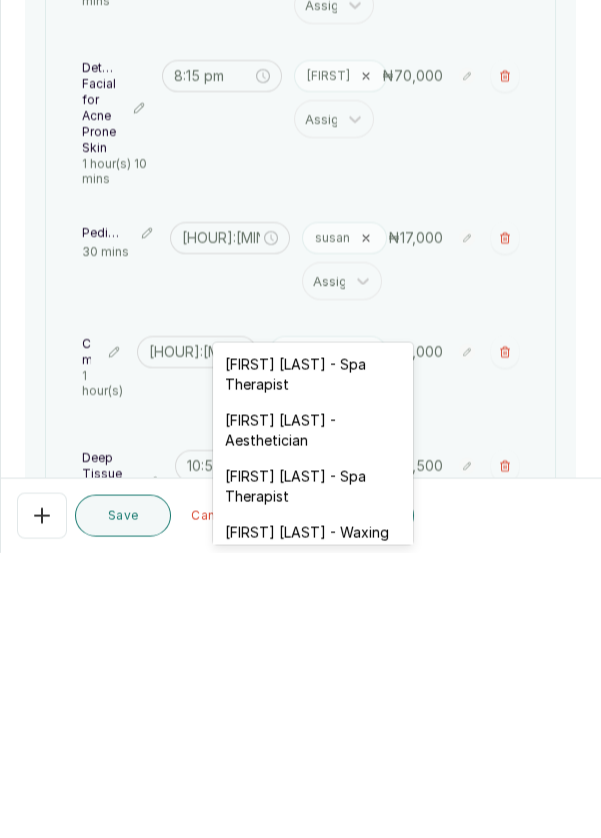 scroll, scrollTop: 96, scrollLeft: 0, axis: vertical 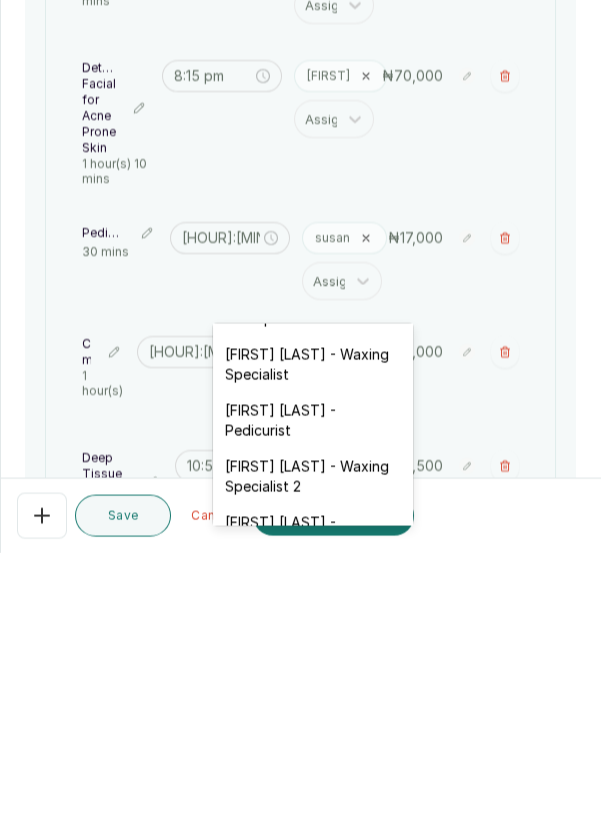 click on "[FIRST] [LAST] - Pedicurist" at bounding box center [313, 706] 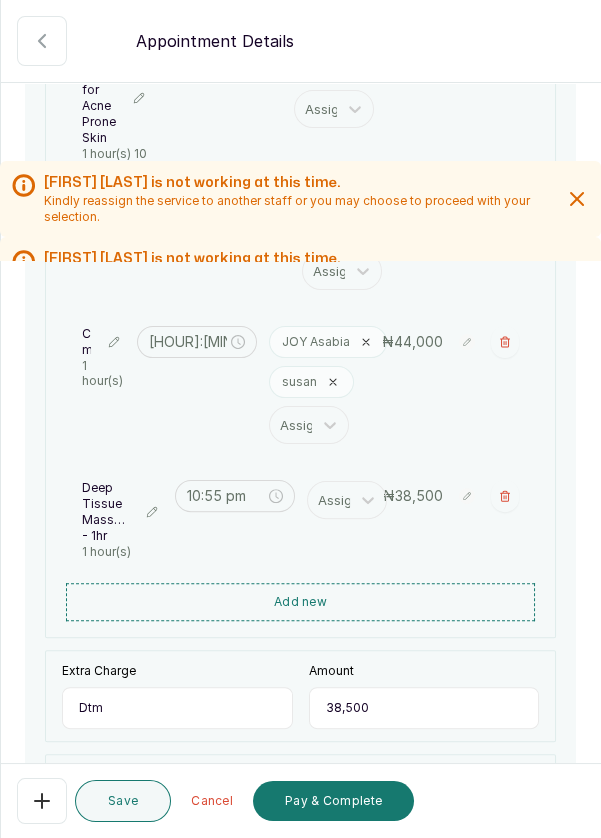 scroll, scrollTop: 744, scrollLeft: 0, axis: vertical 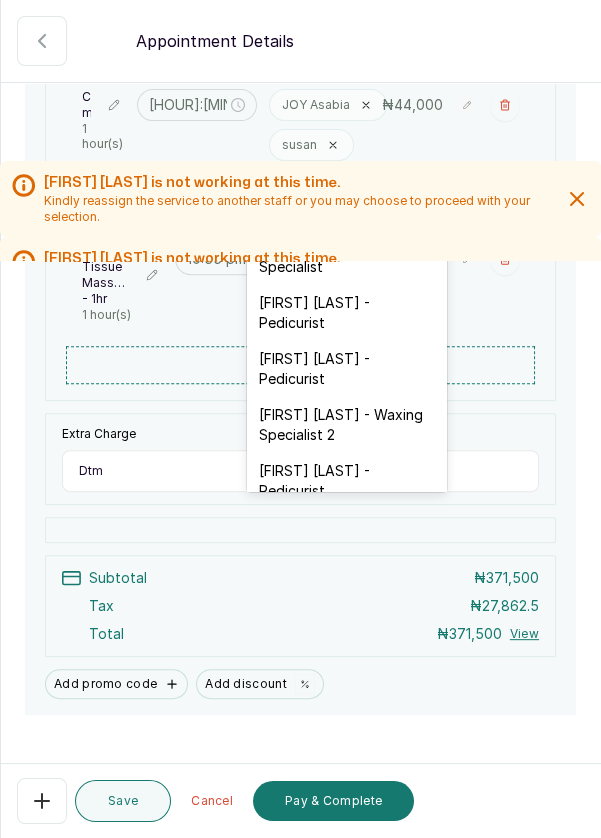 click on "[FIRST] [LAST] - Waxing Specialist 2" at bounding box center [347, 425] 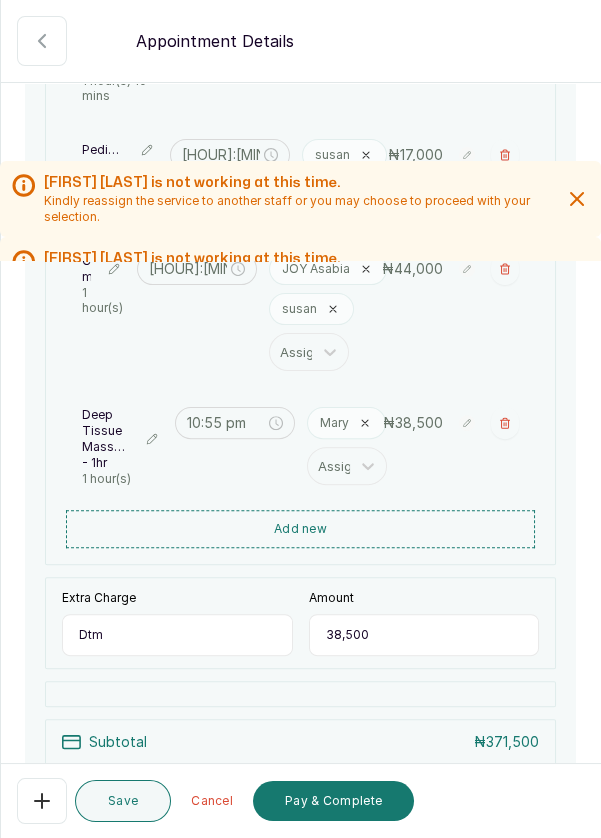 scroll, scrollTop: 1008, scrollLeft: 0, axis: vertical 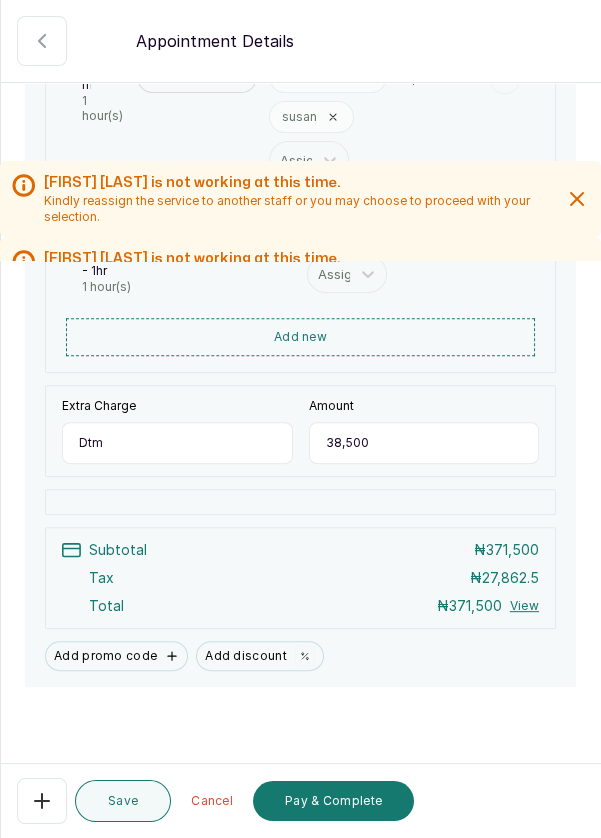 click on "Save" at bounding box center [123, 801] 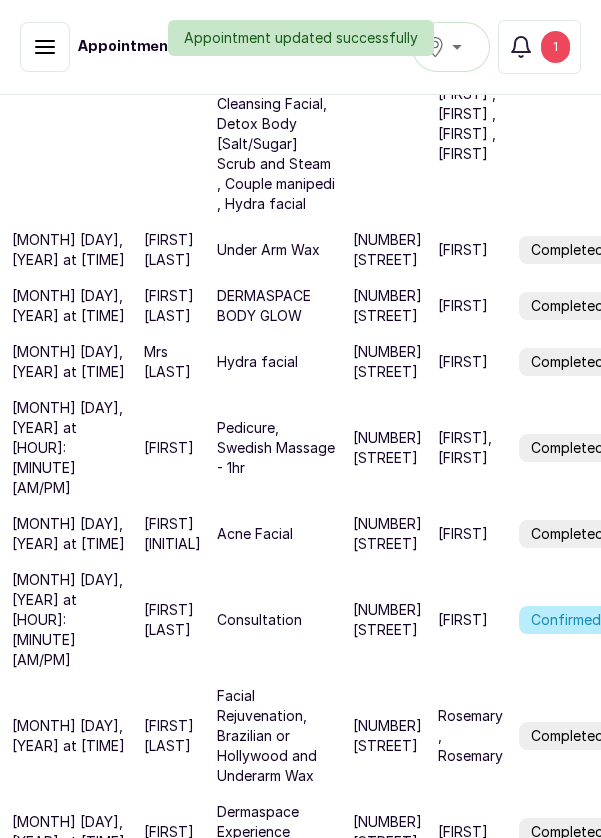 scroll, scrollTop: 888, scrollLeft: 0, axis: vertical 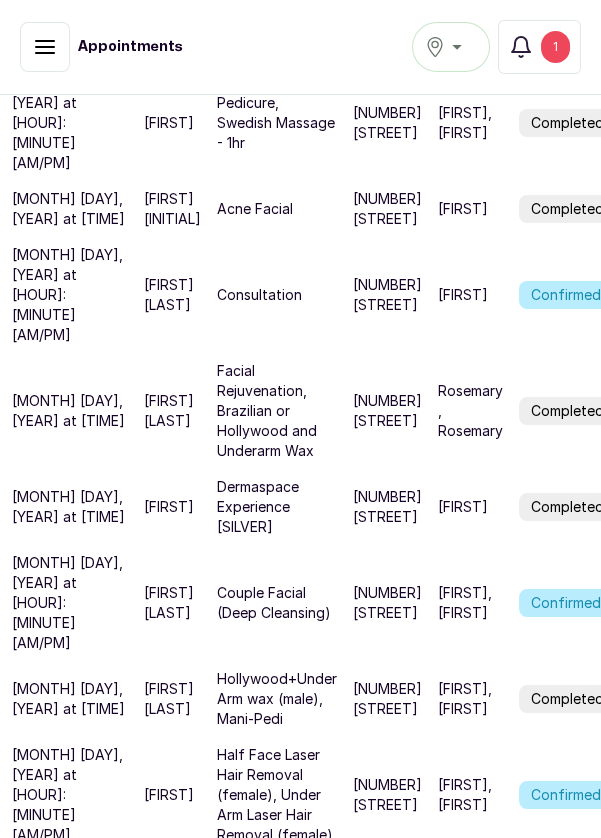 click on "Confirmed" at bounding box center [566, 603] 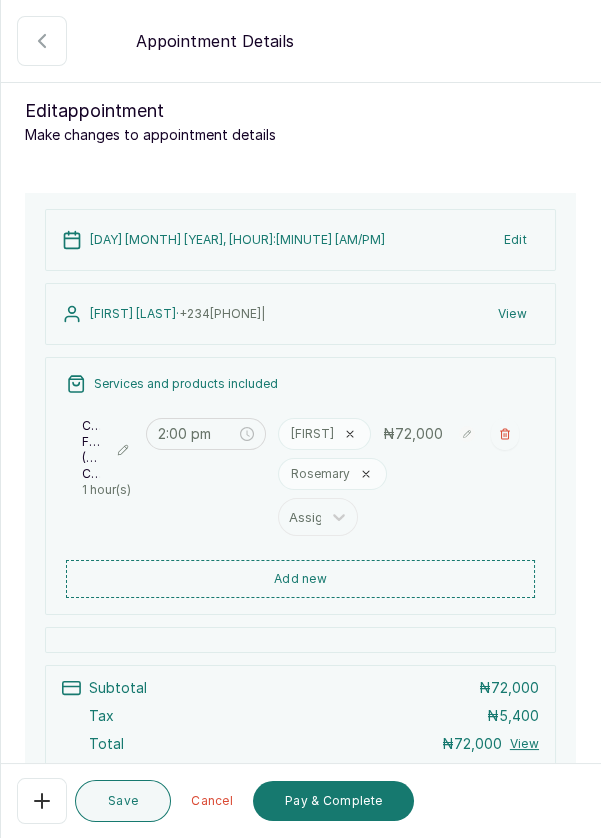 click 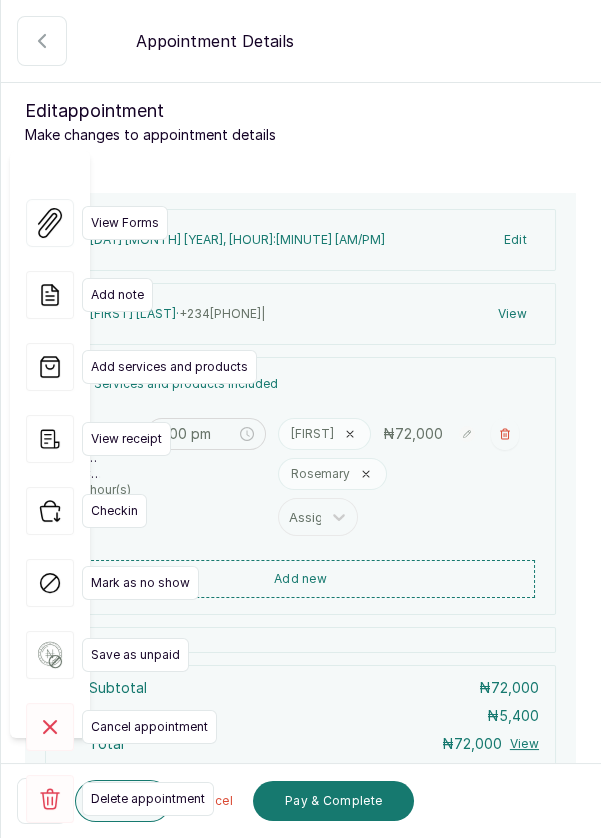 click on "Cancel appointment" at bounding box center (149, 727) 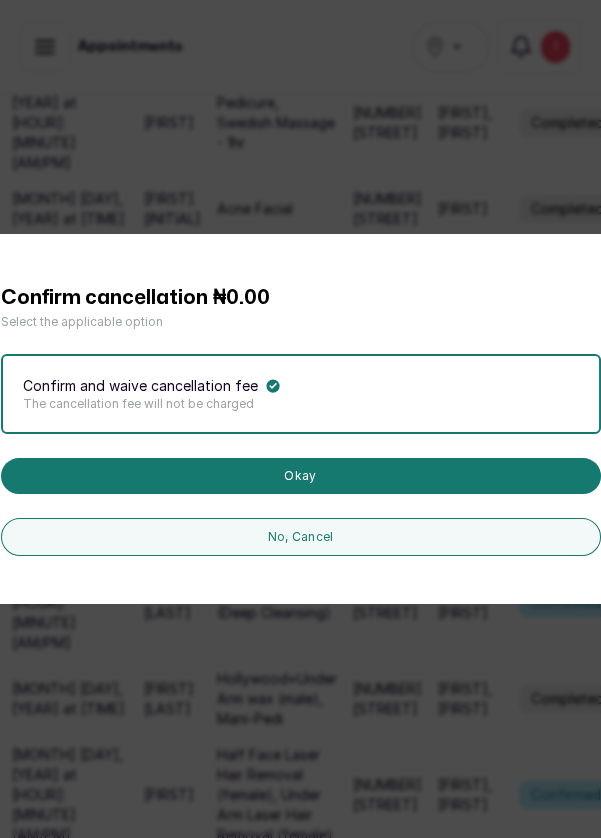 click on "Okay" at bounding box center [301, 476] 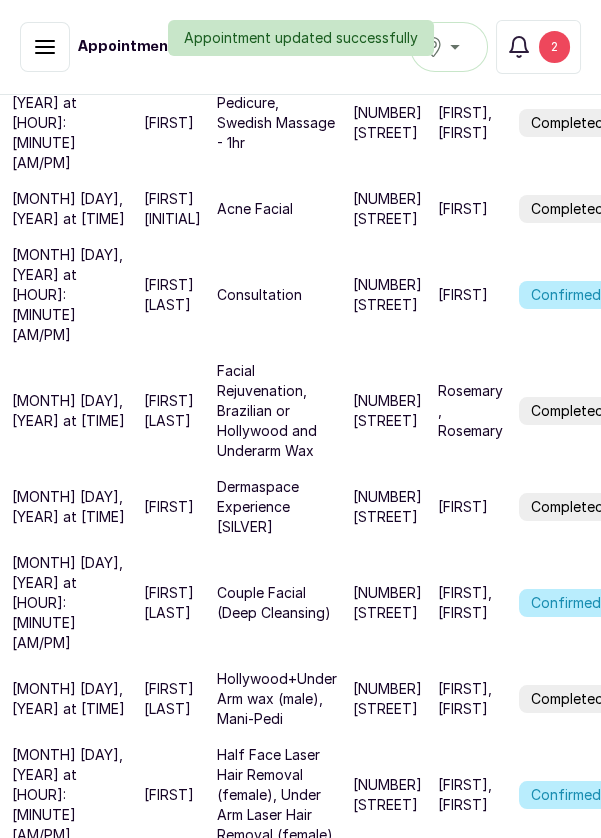 click on "[NUMBER] [STREET]" at bounding box center [387, 295] 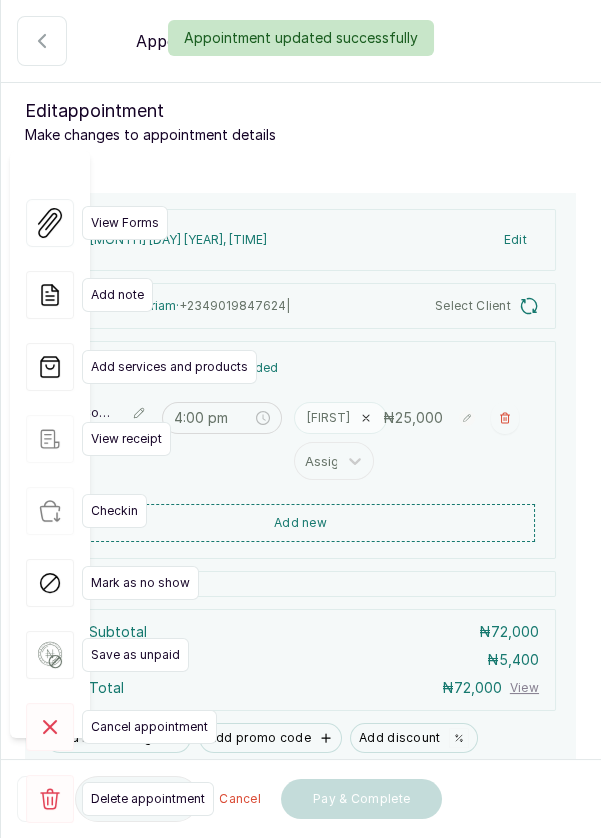 type on "4:00 pm" 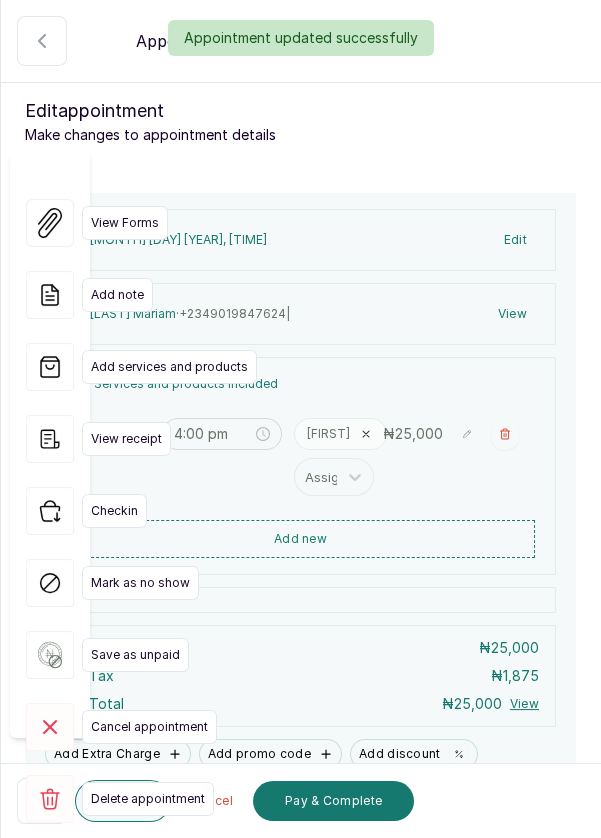 click 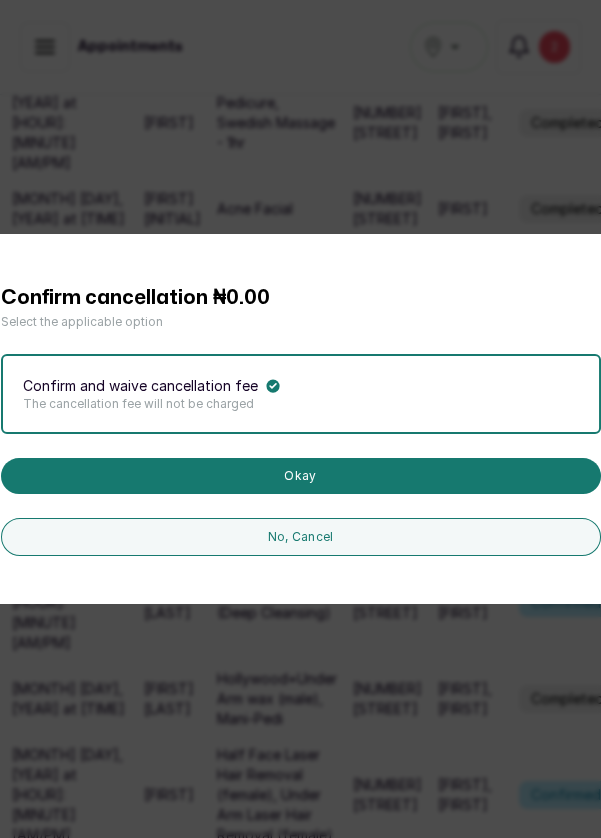 click on "Okay" at bounding box center [301, 476] 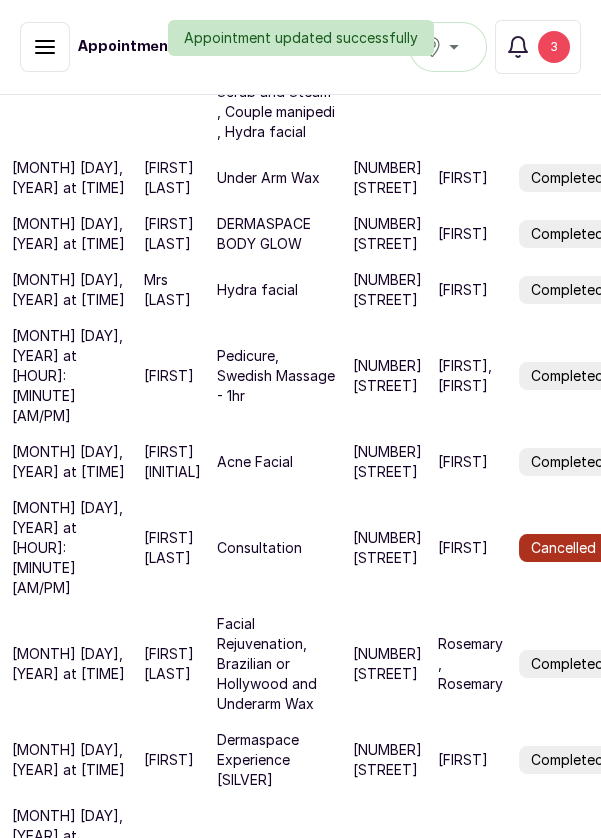 scroll, scrollTop: 0, scrollLeft: 0, axis: both 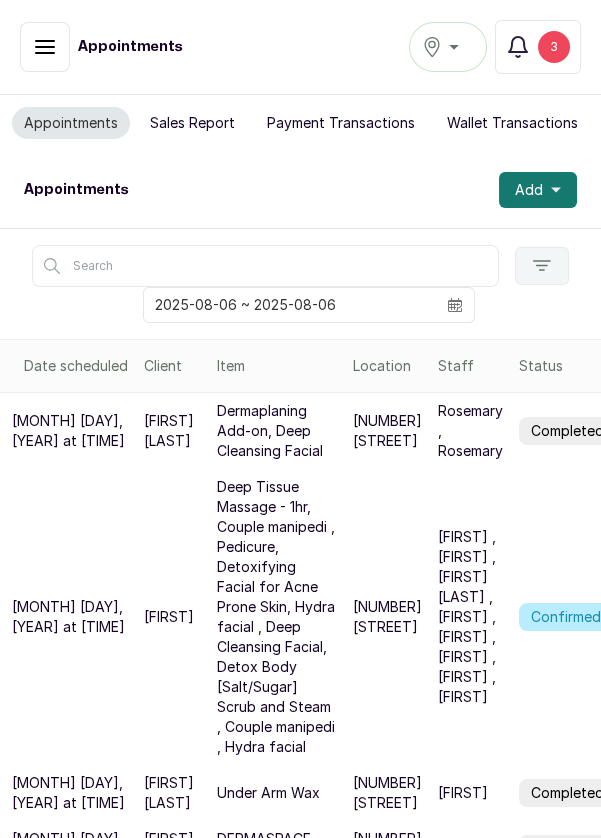click on "Sales Report" at bounding box center [192, 123] 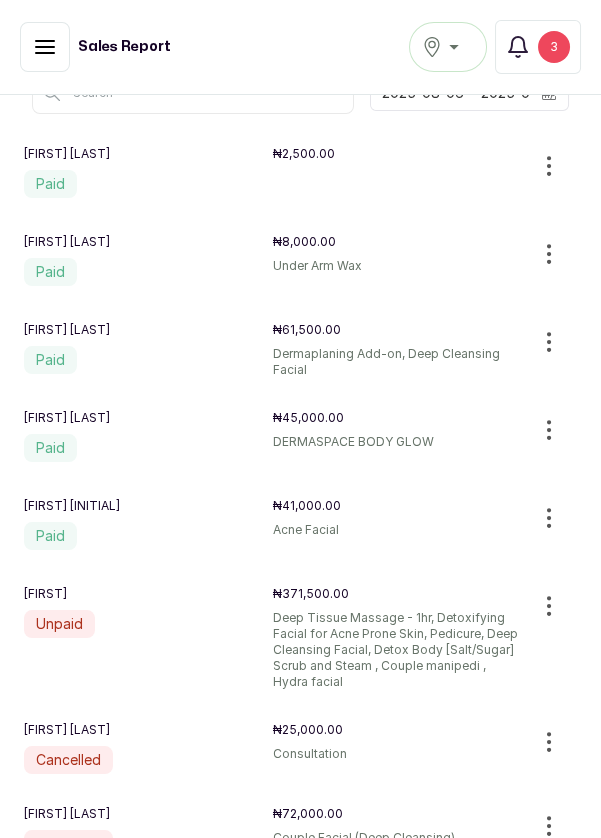 scroll, scrollTop: 187, scrollLeft: 0, axis: vertical 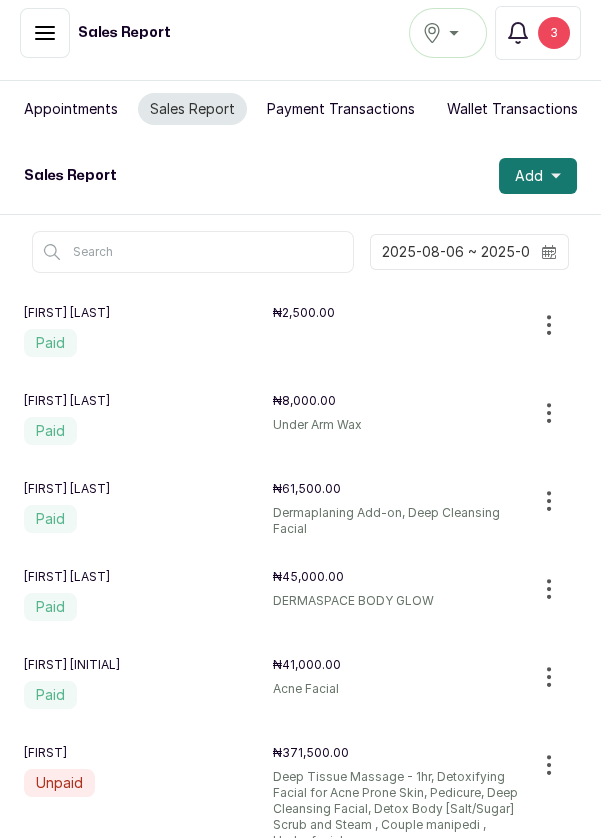 click on "Appointments" at bounding box center [71, 109] 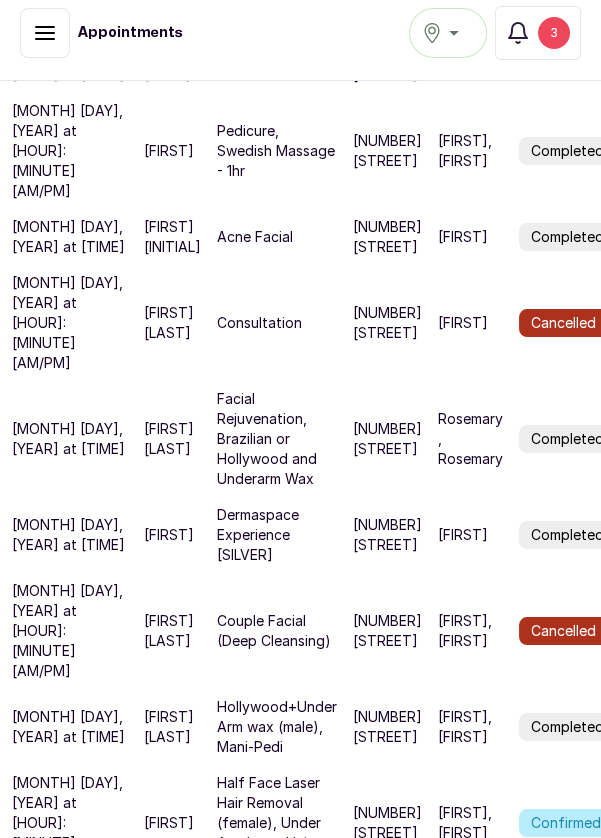 scroll, scrollTop: 888, scrollLeft: 0, axis: vertical 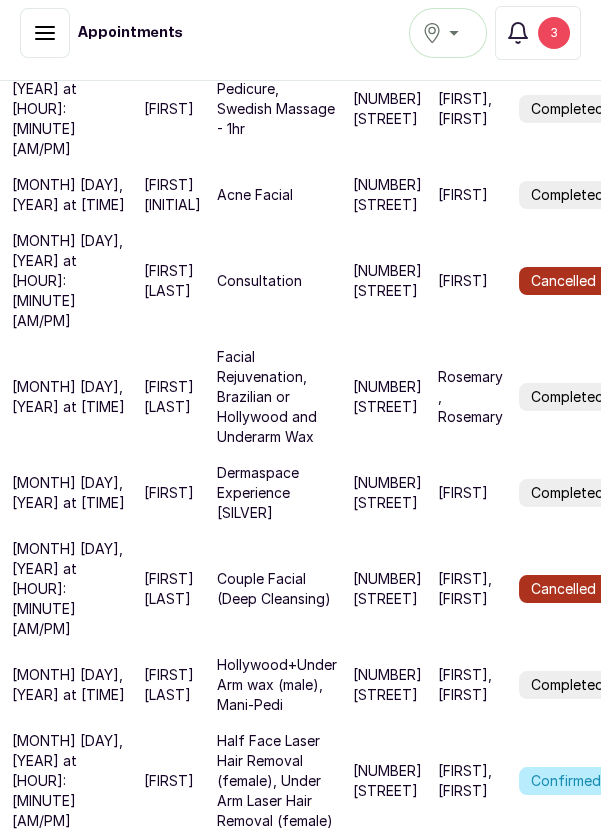 click on "Confirmed" at bounding box center [566, 781] 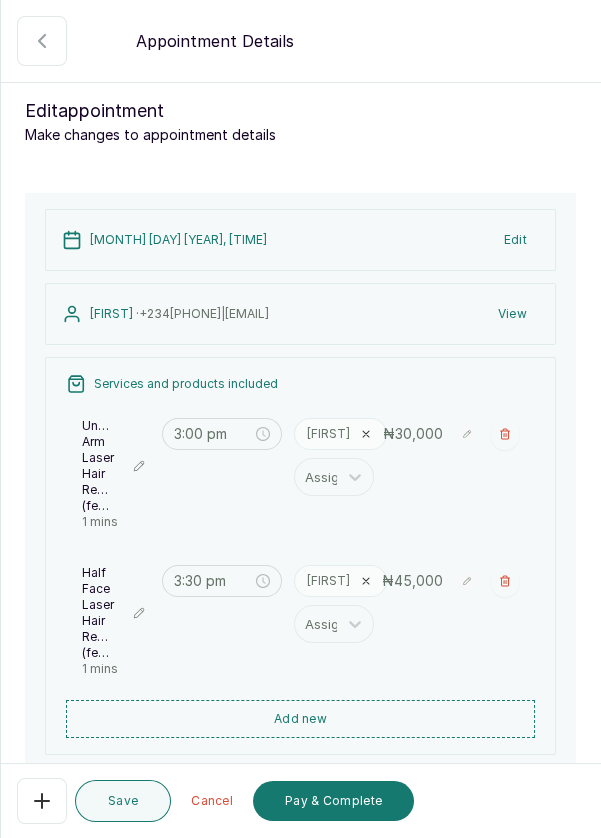 click on "Pay & Complete" at bounding box center [333, 801] 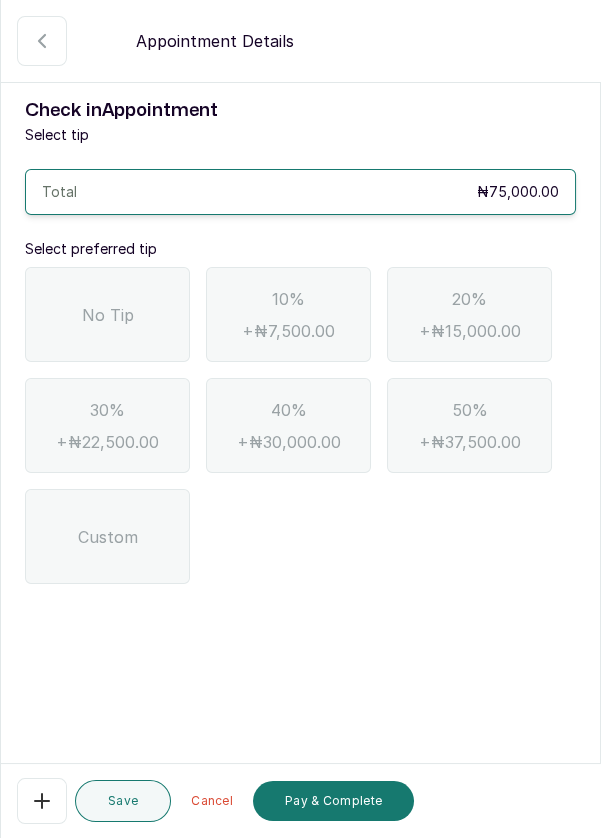 click on "No Tip" at bounding box center (108, 315) 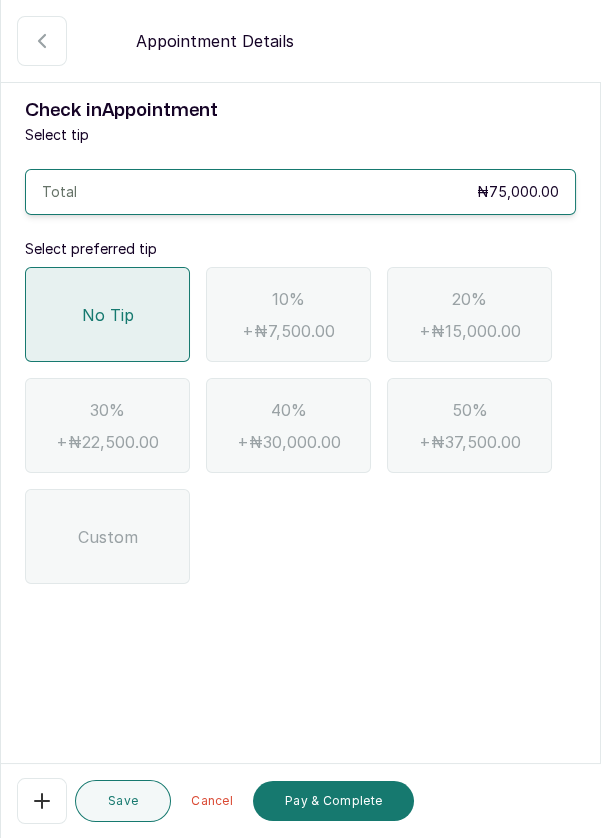 click on "Pay & Complete" at bounding box center (333, 801) 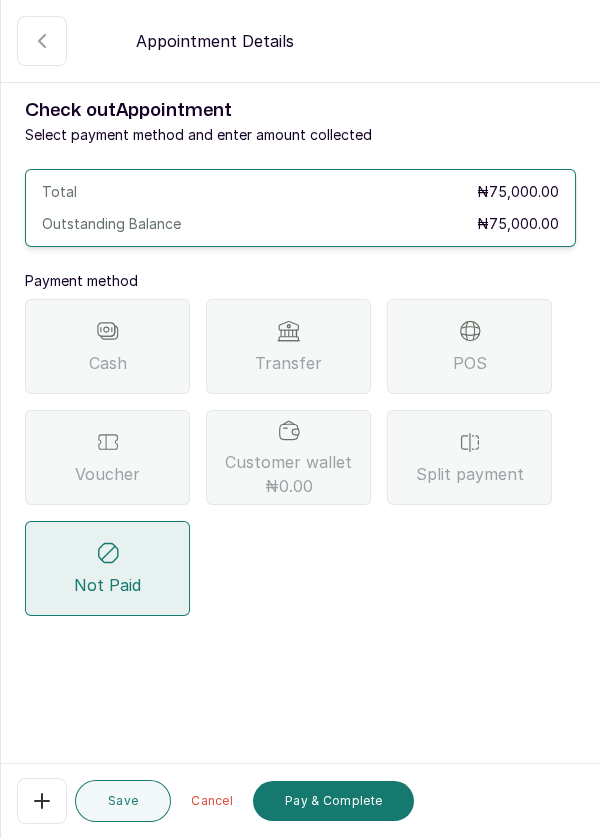 click on "POS" at bounding box center [470, 363] 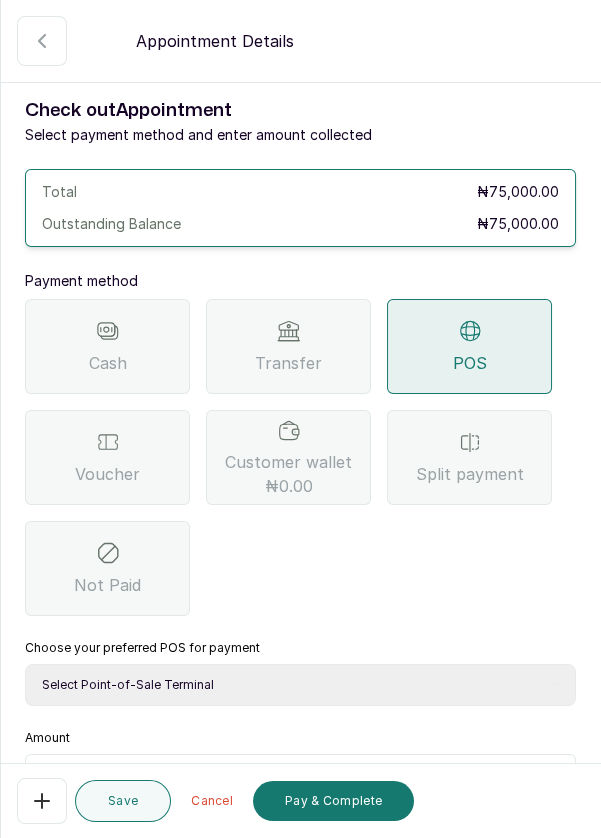 click on "Select Point-of-Sale Terminal Pos- Flutterwave  Zenith Bank POS - Paga Paga POS - Access Access Bank POS - Sterling Sterling Bank" at bounding box center [300, 685] 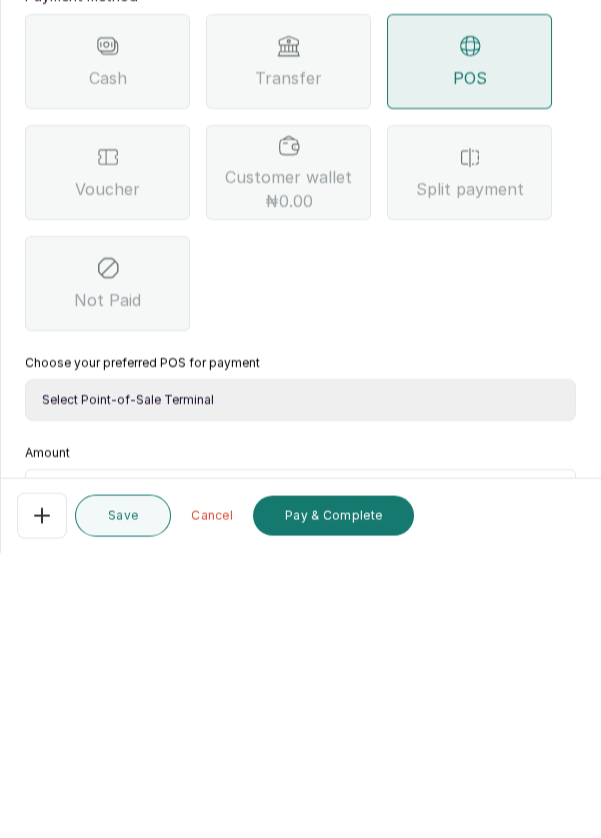 scroll, scrollTop: 96, scrollLeft: 0, axis: vertical 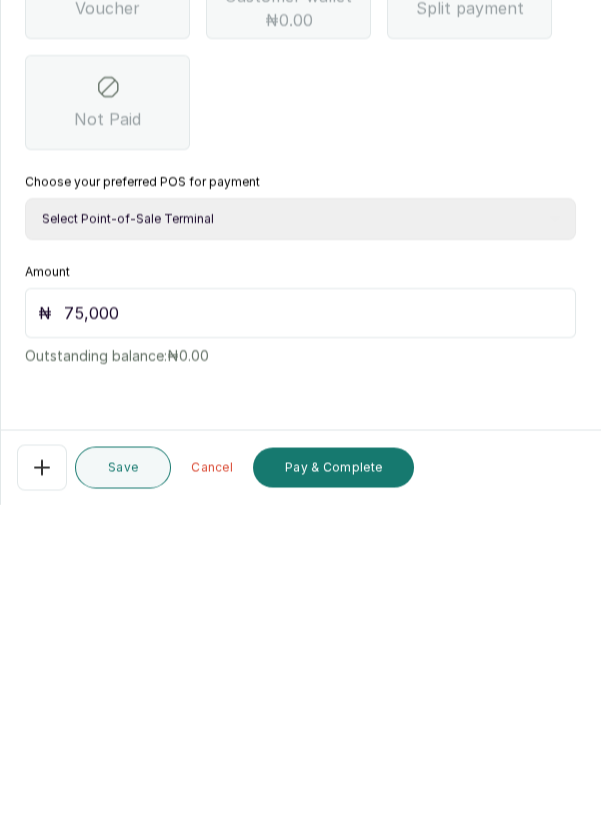 type on "75,000" 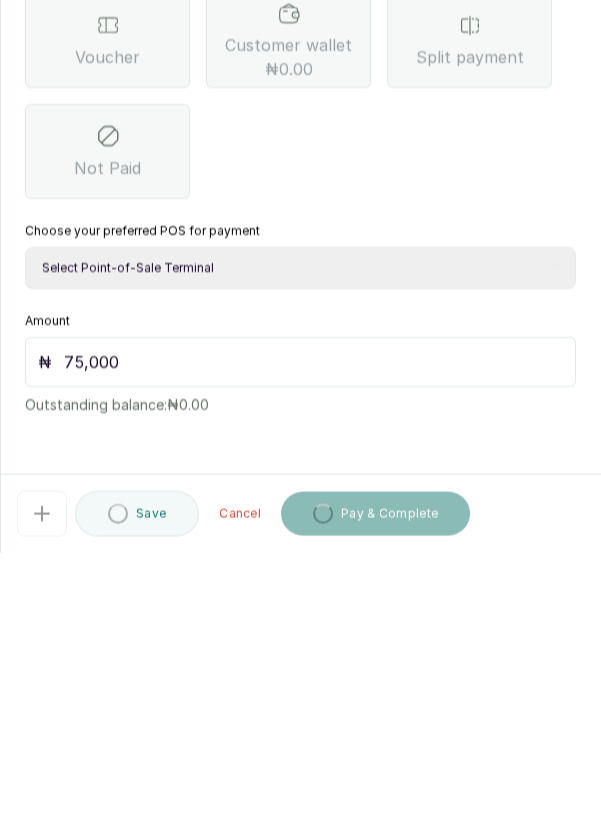 scroll, scrollTop: 14, scrollLeft: 0, axis: vertical 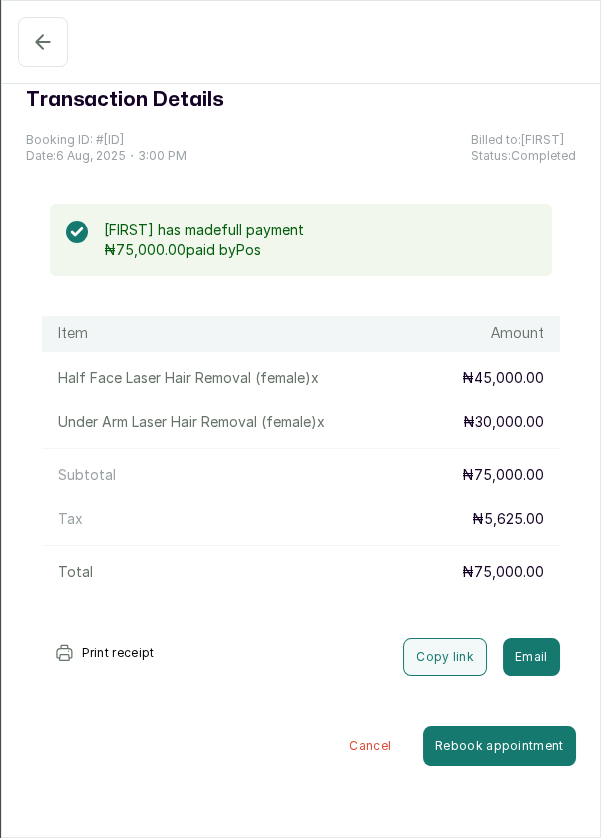 click 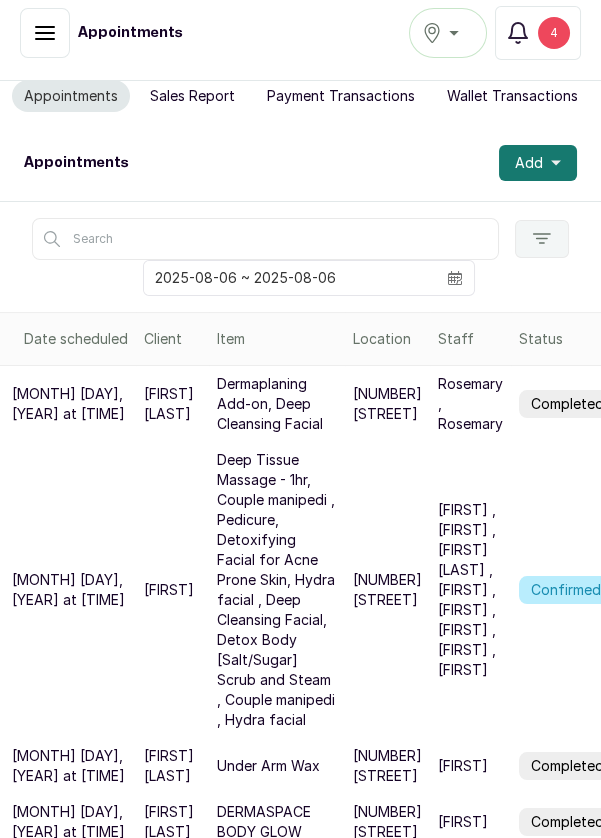 scroll, scrollTop: 0, scrollLeft: 0, axis: both 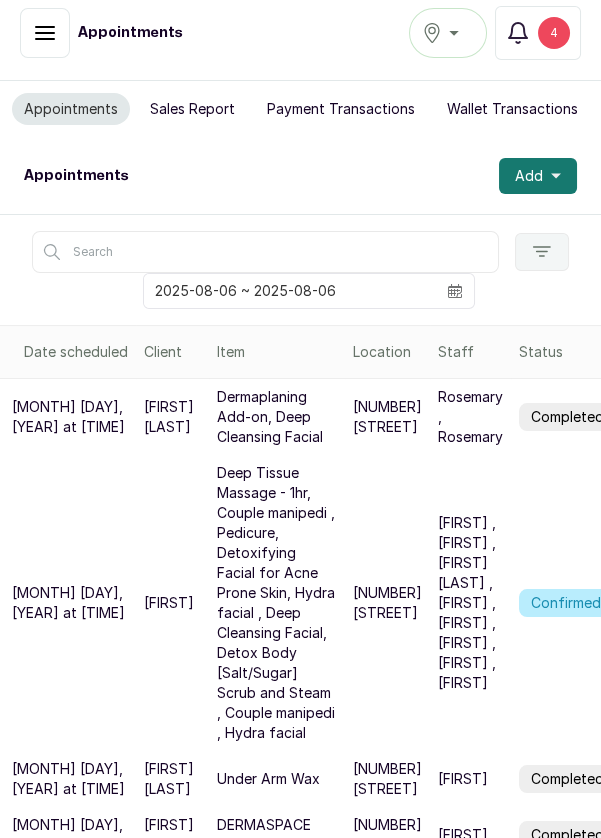 click 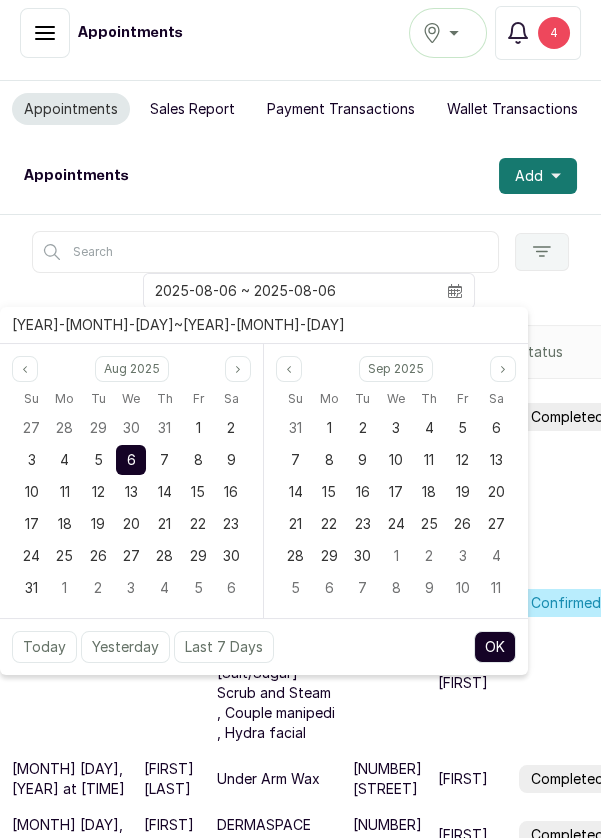 click on "7" at bounding box center (164, 459) 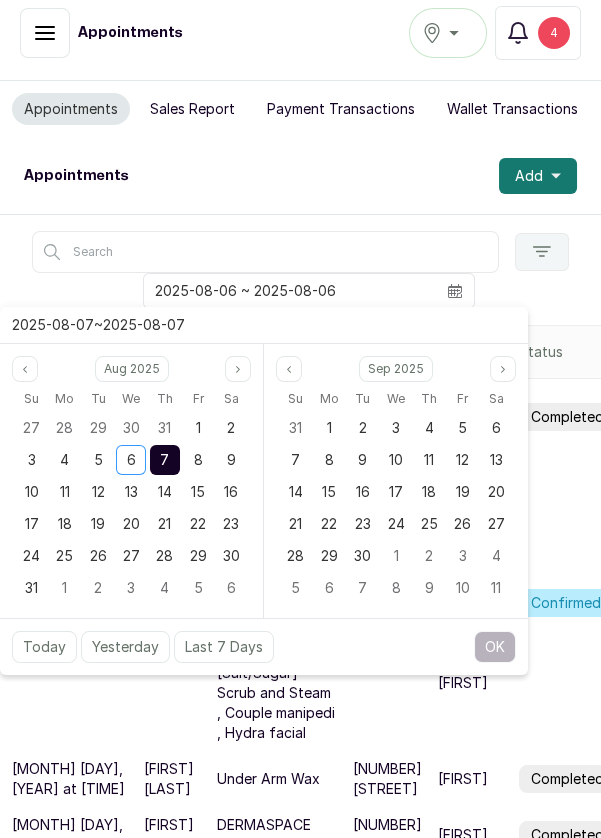 click on "7" at bounding box center (164, 459) 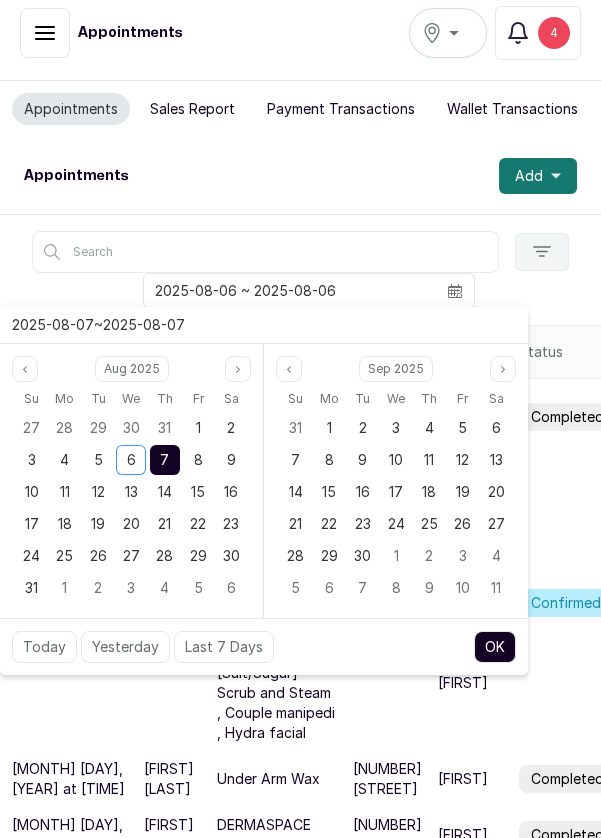 click on "OK" at bounding box center (495, 647) 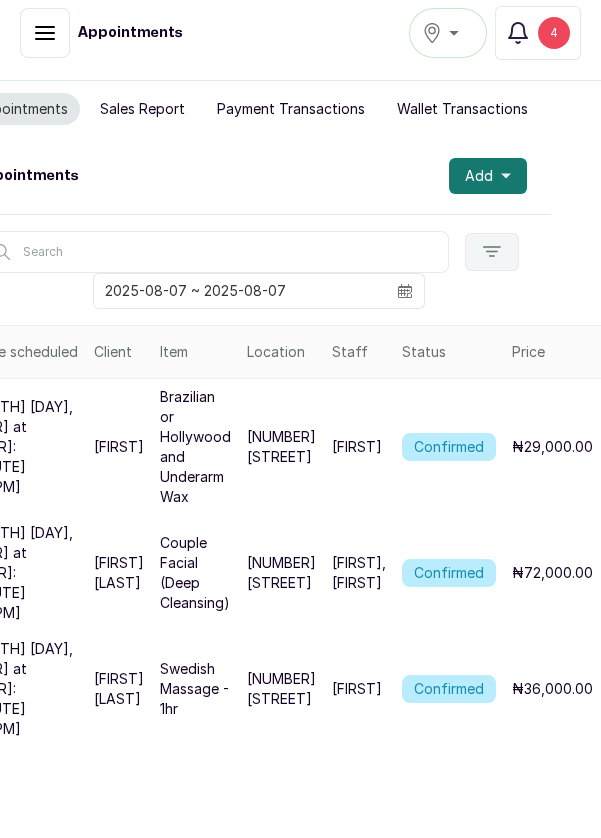 scroll, scrollTop: 0, scrollLeft: 63, axis: horizontal 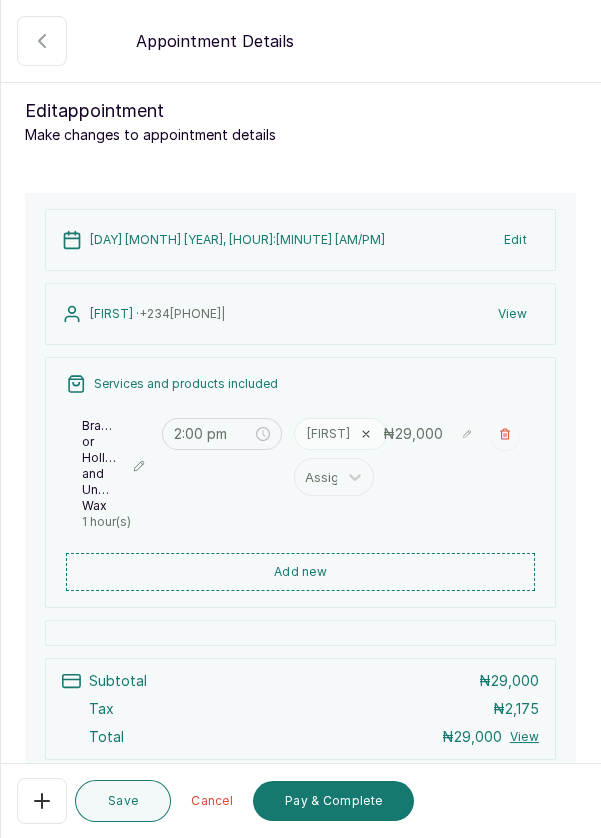 click on "Add new" at bounding box center (300, 572) 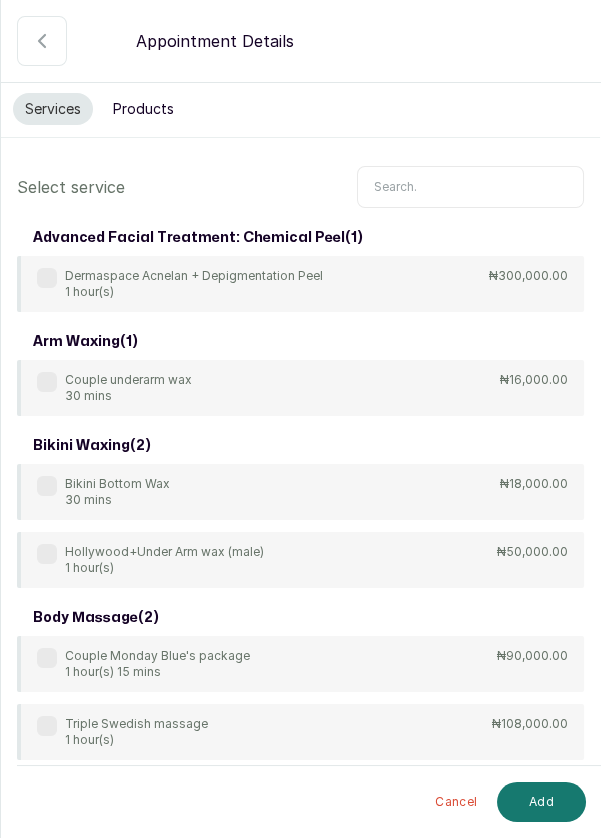 scroll, scrollTop: 0, scrollLeft: 0, axis: both 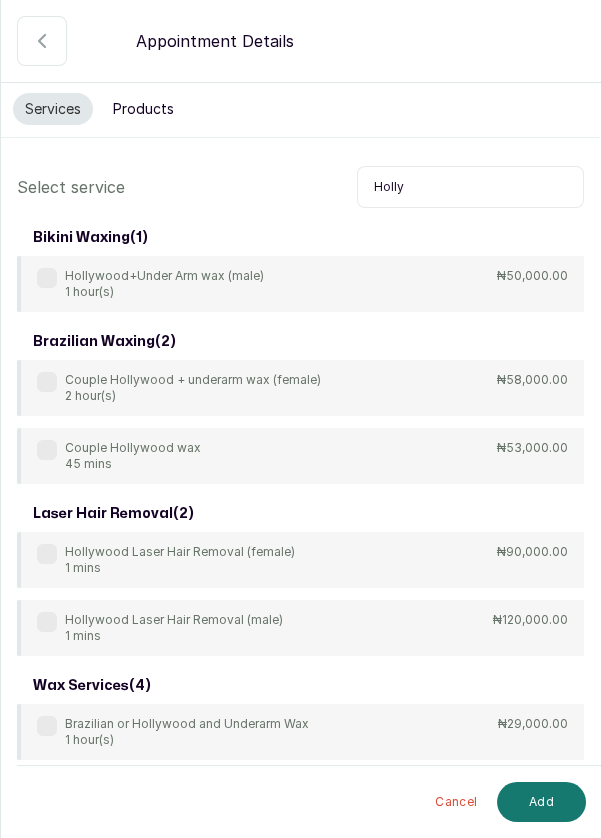 type on "Holly" 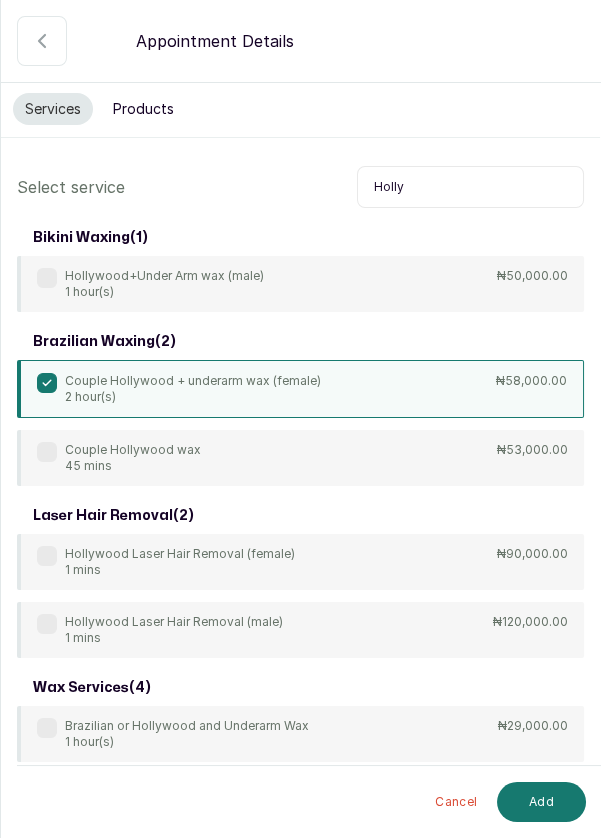 click on "Add" at bounding box center [541, 802] 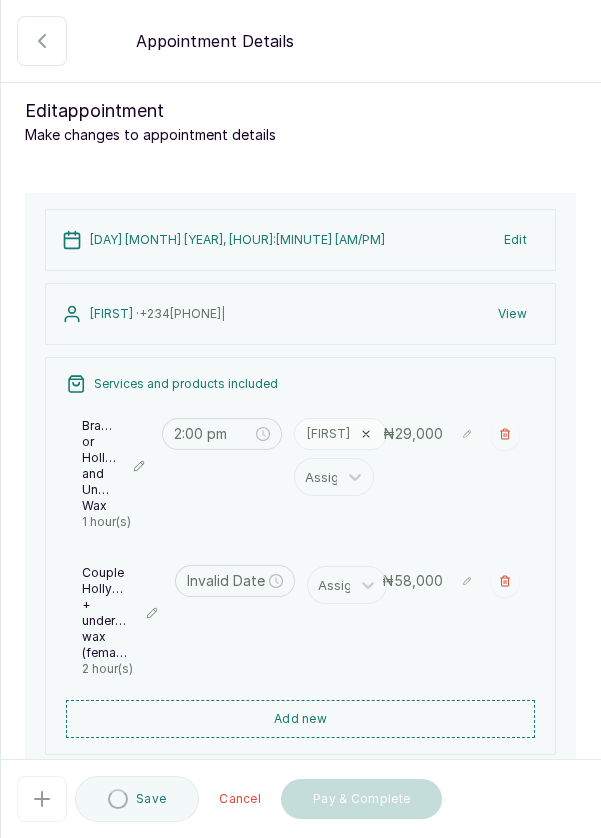 type on "3:00 pm" 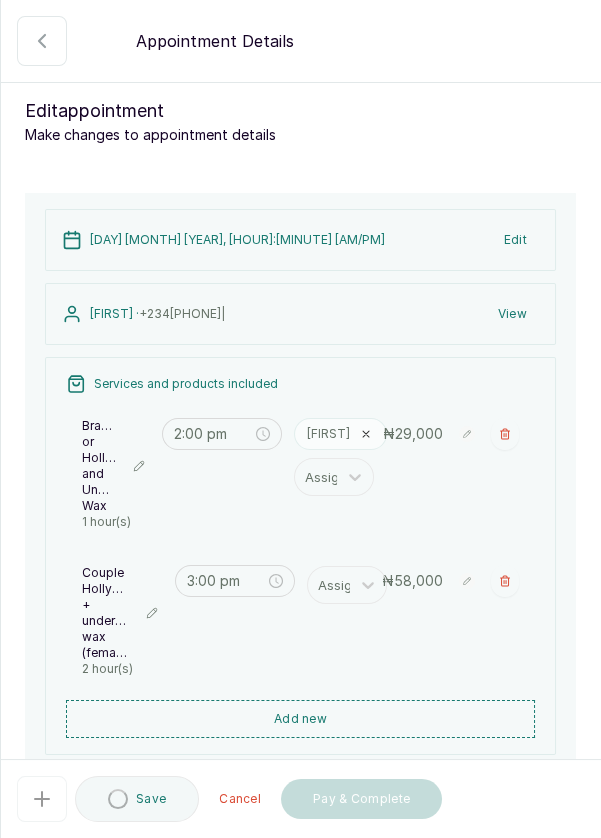 click 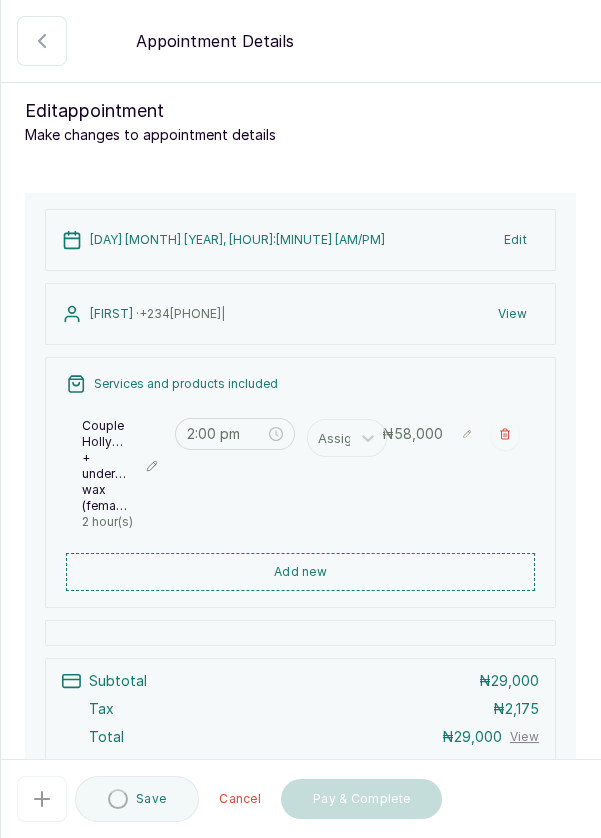type on "3:00 pm" 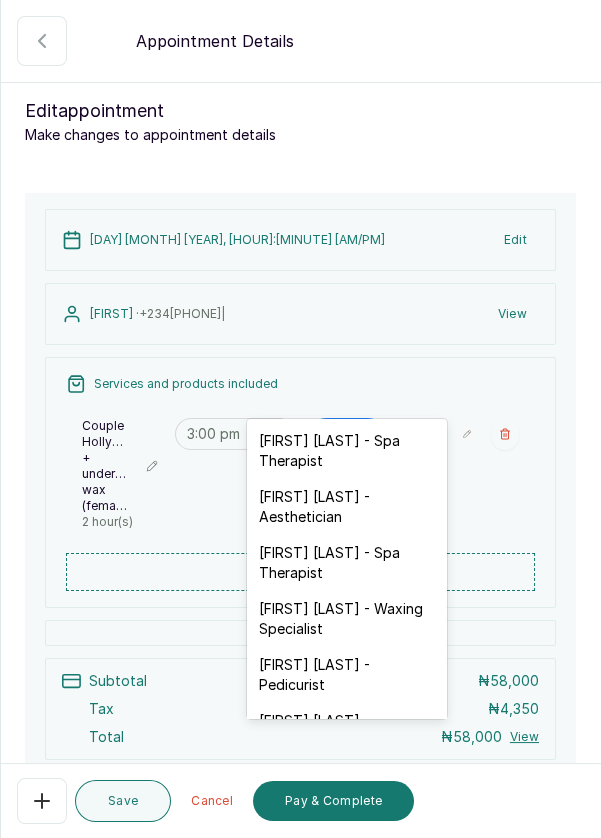 scroll, scrollTop: 132, scrollLeft: 0, axis: vertical 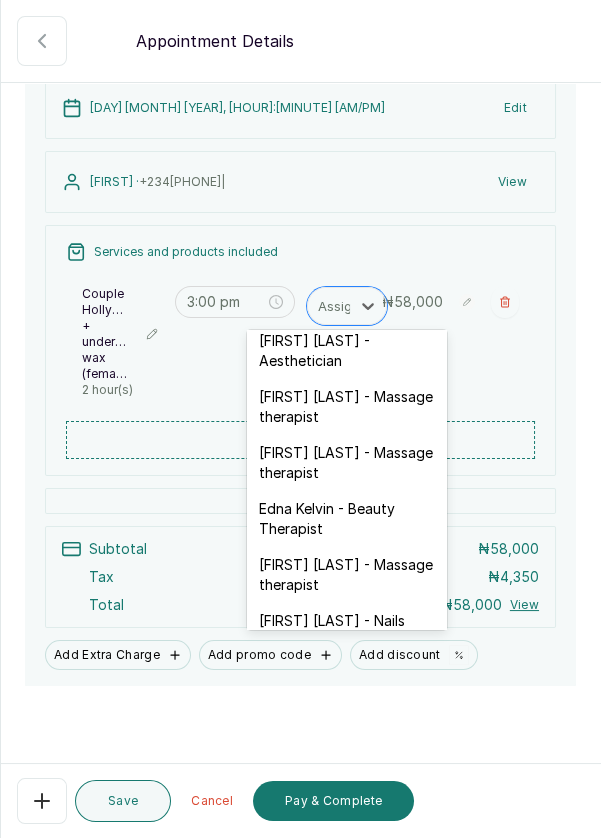 click on "[FIRST] [LAST] - [PROFESSION]" at bounding box center [347, 407] 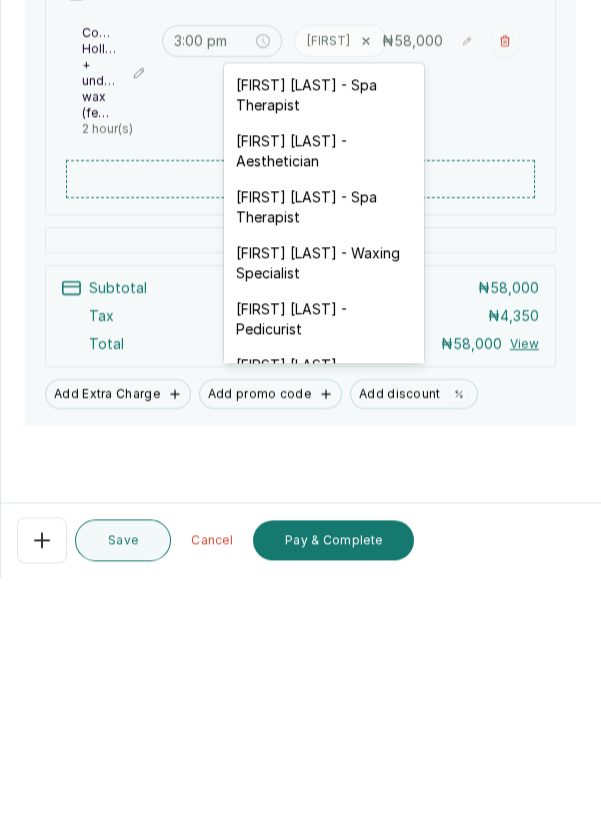 scroll, scrollTop: 14, scrollLeft: 0, axis: vertical 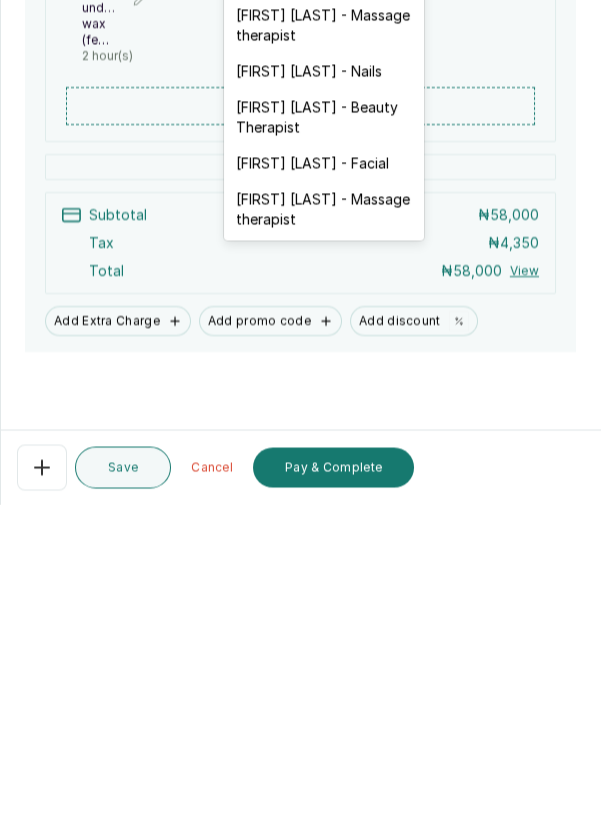 click on "[FIRST] - Facial" at bounding box center (324, 497) 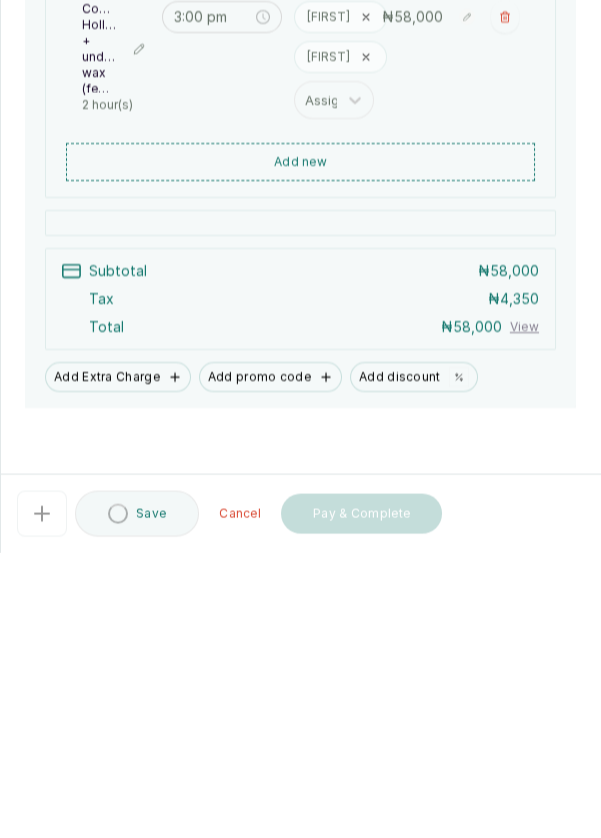 scroll, scrollTop: 14, scrollLeft: 0, axis: vertical 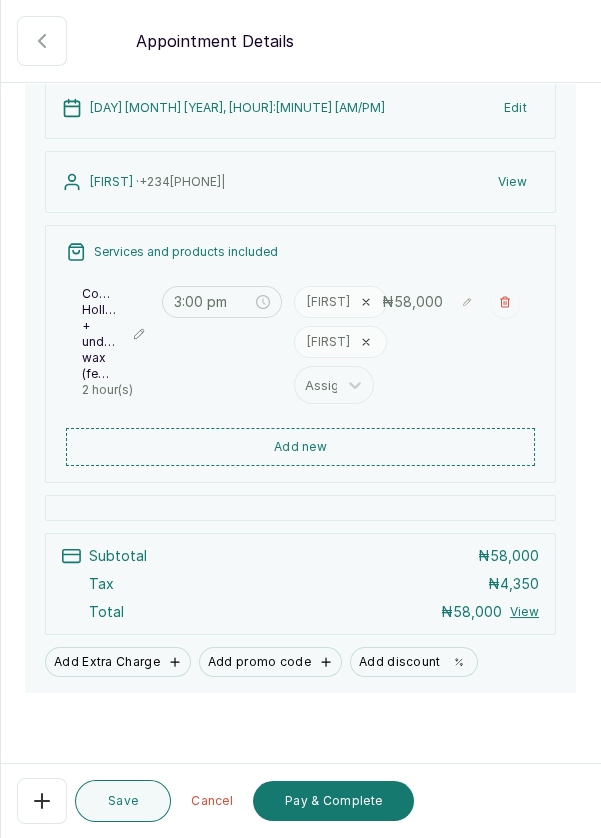 click on "Save" at bounding box center (123, 801) 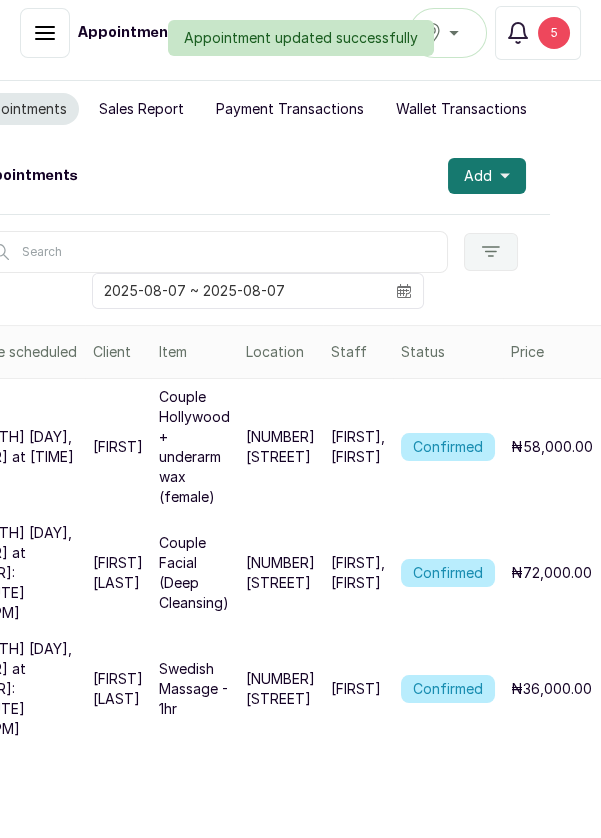 click on "Add" at bounding box center [487, 176] 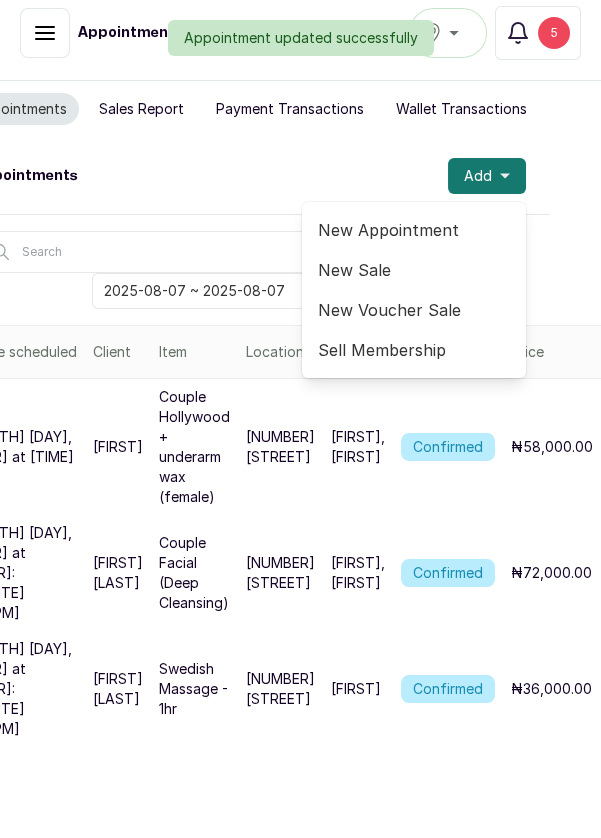 click on "New Appointment" at bounding box center [414, 230] 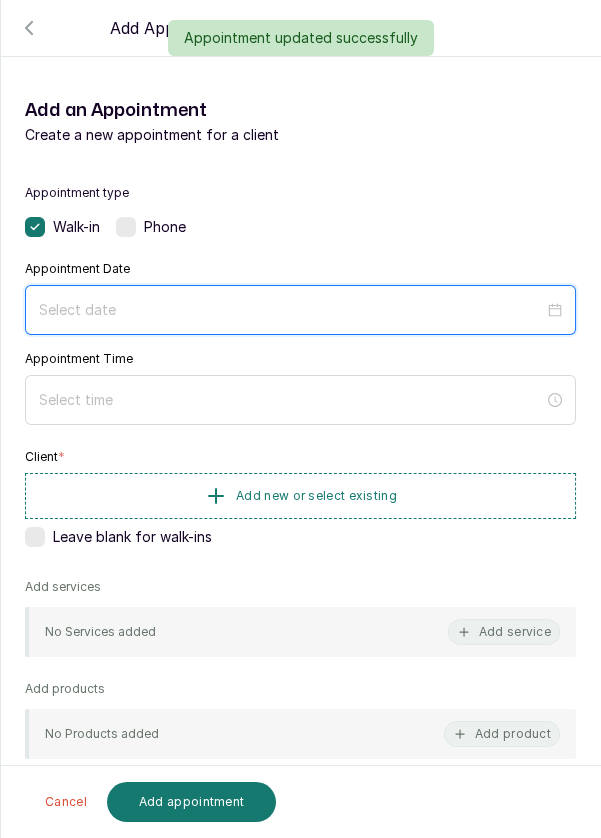 click at bounding box center (291, 310) 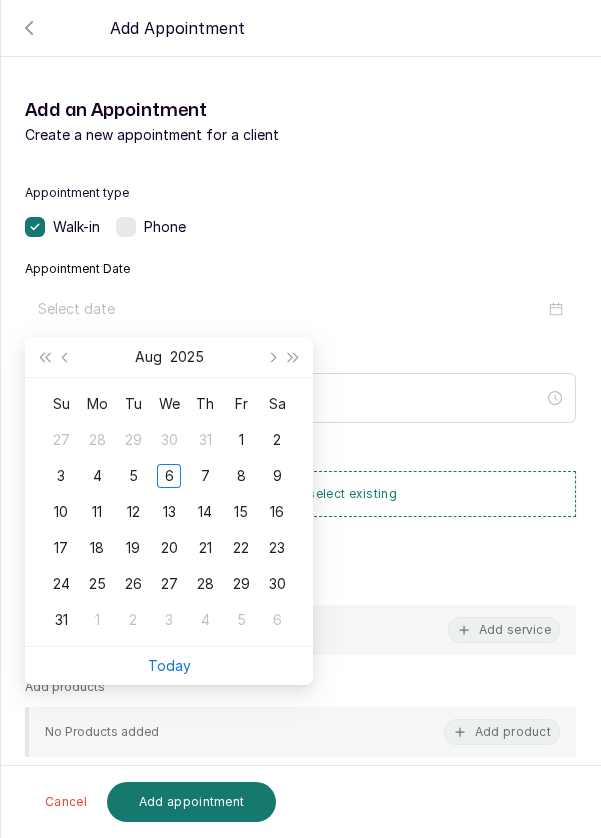 click on "7" at bounding box center (205, 476) 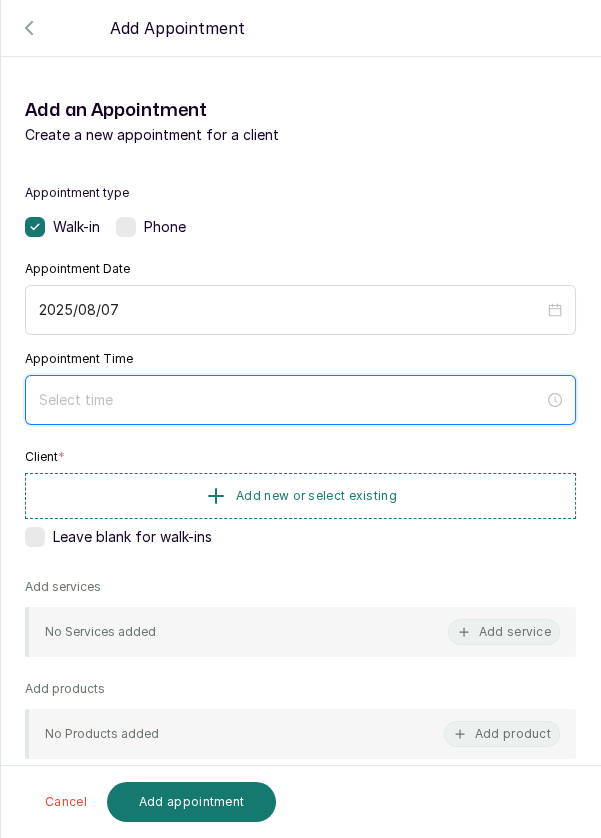 click at bounding box center [291, 400] 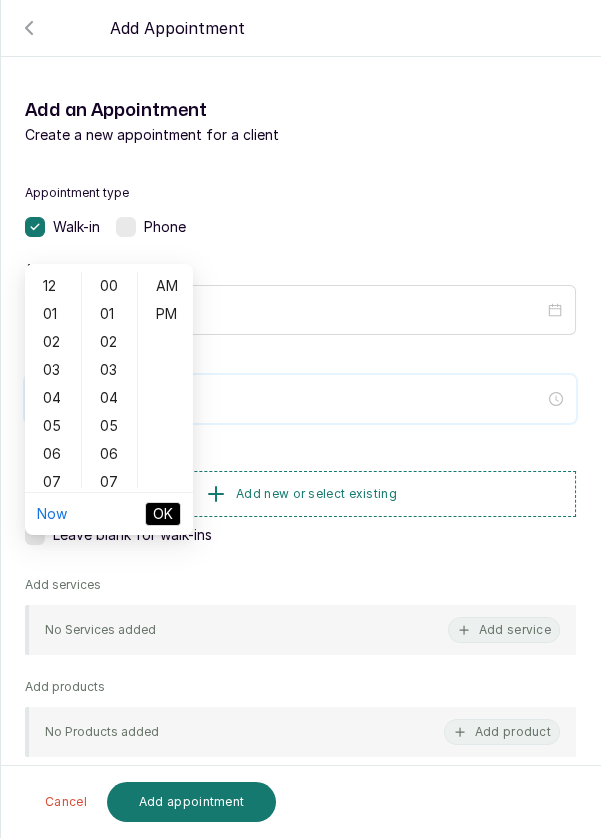 scroll, scrollTop: 162, scrollLeft: 0, axis: vertical 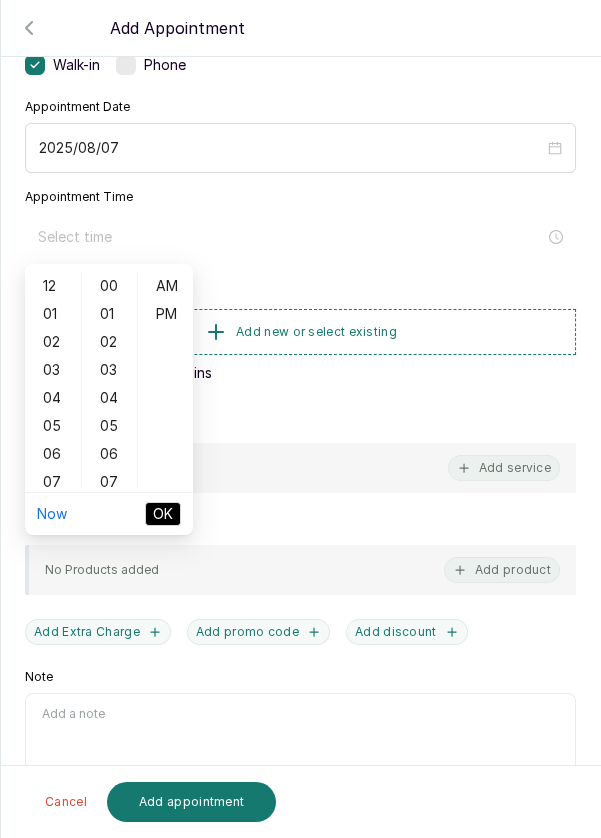 click on "02" at bounding box center [53, 342] 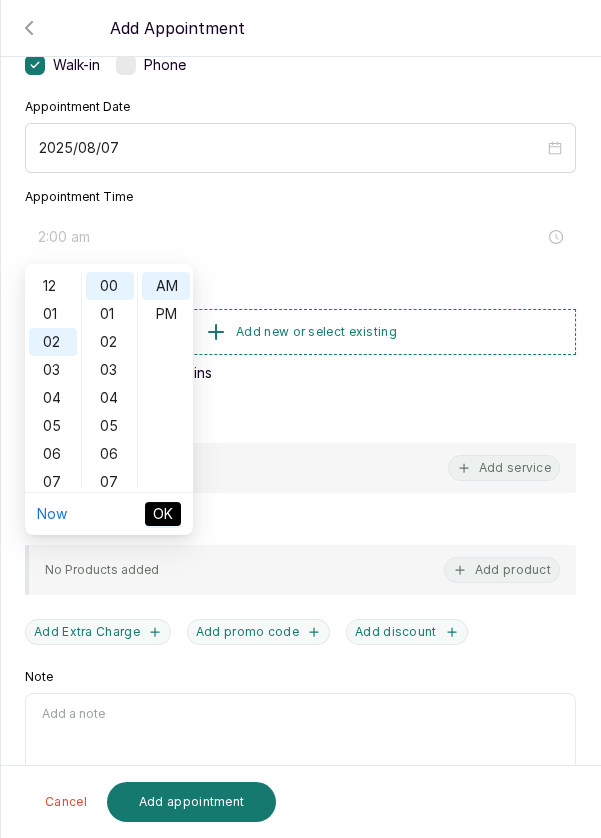 scroll, scrollTop: 56, scrollLeft: 0, axis: vertical 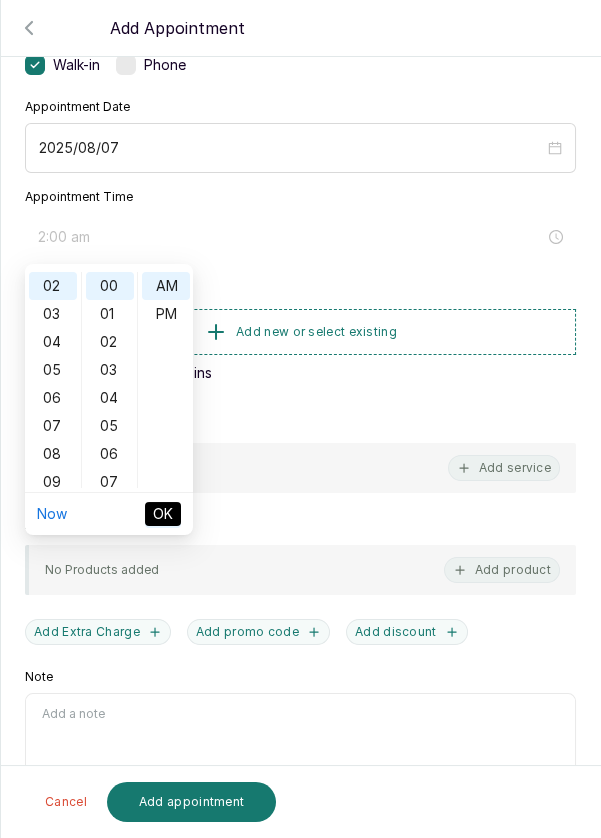 click on "07" at bounding box center (110, 482) 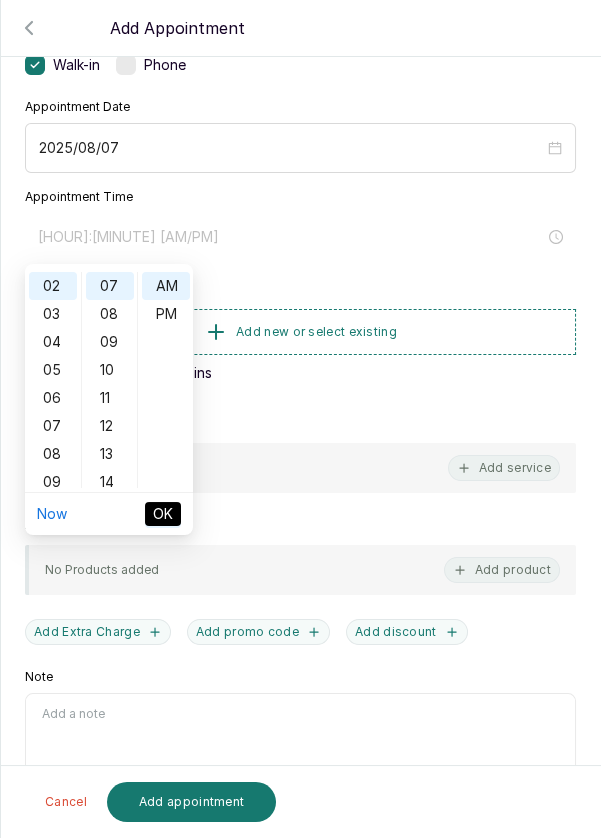 click on "14" at bounding box center (110, 482) 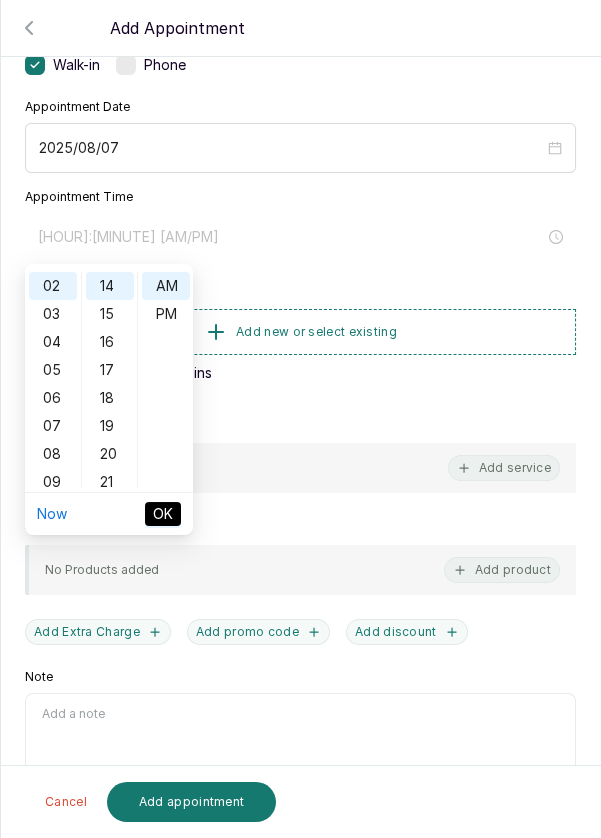 click on "21" at bounding box center [110, 482] 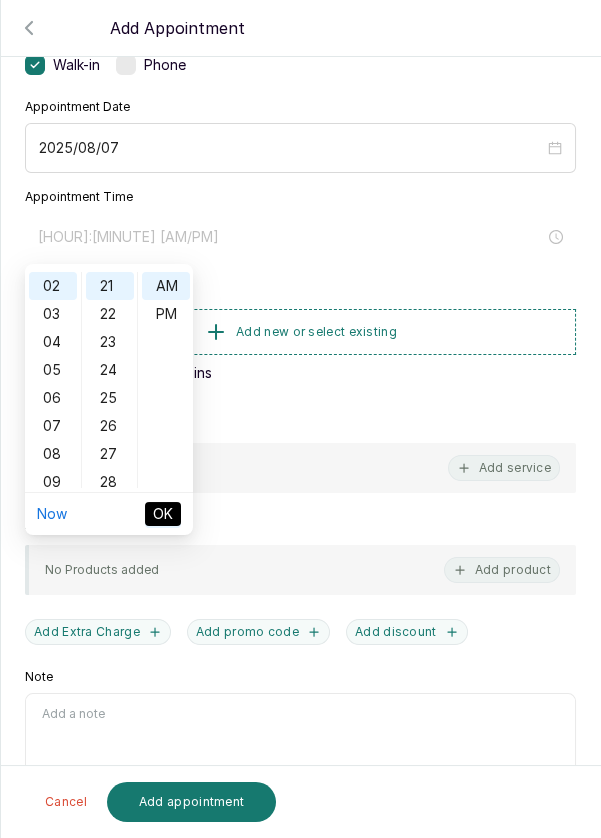 scroll, scrollTop: 588, scrollLeft: 0, axis: vertical 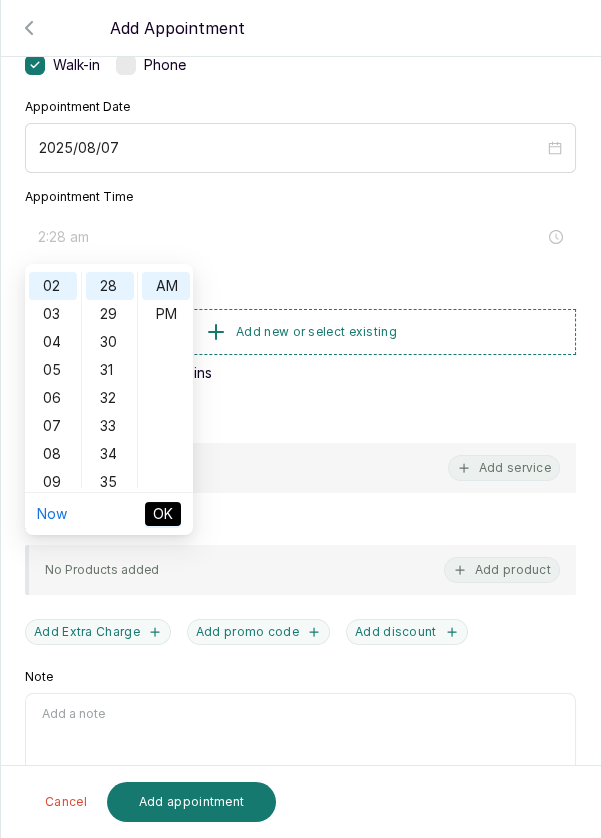 click on "30" at bounding box center [110, 342] 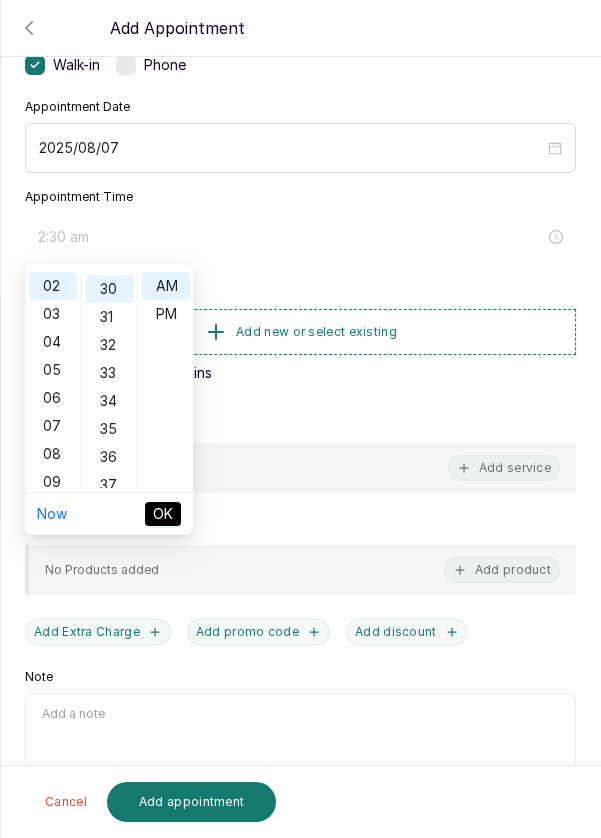 scroll, scrollTop: 839, scrollLeft: 0, axis: vertical 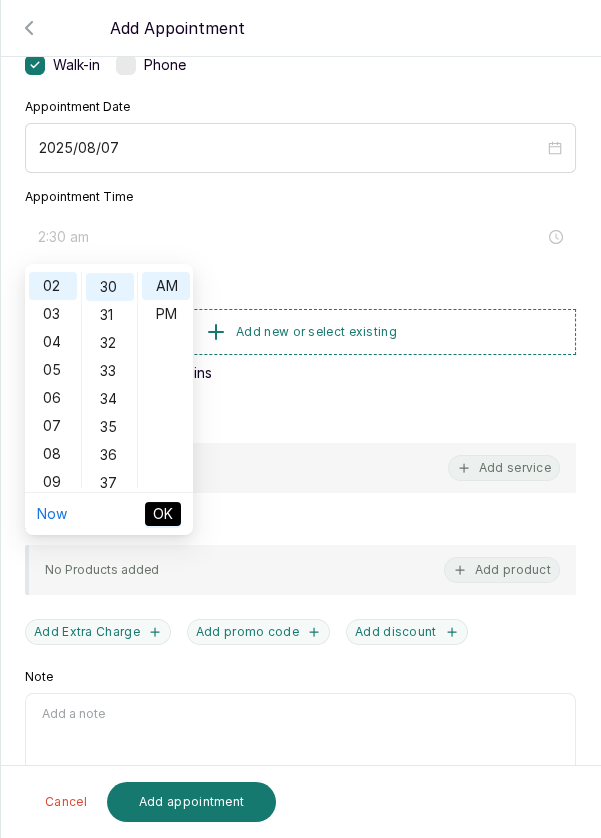 click on "PM" at bounding box center (166, 314) 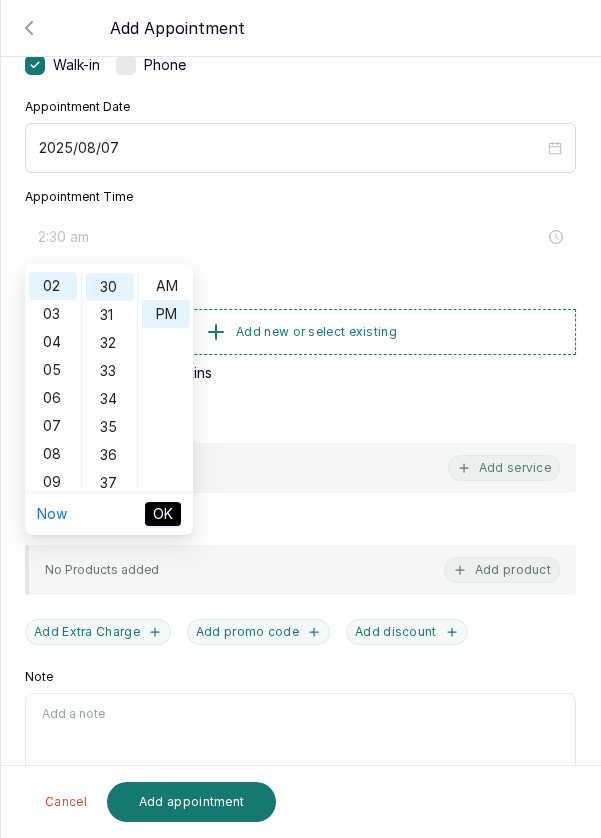 type on "2:30 pm" 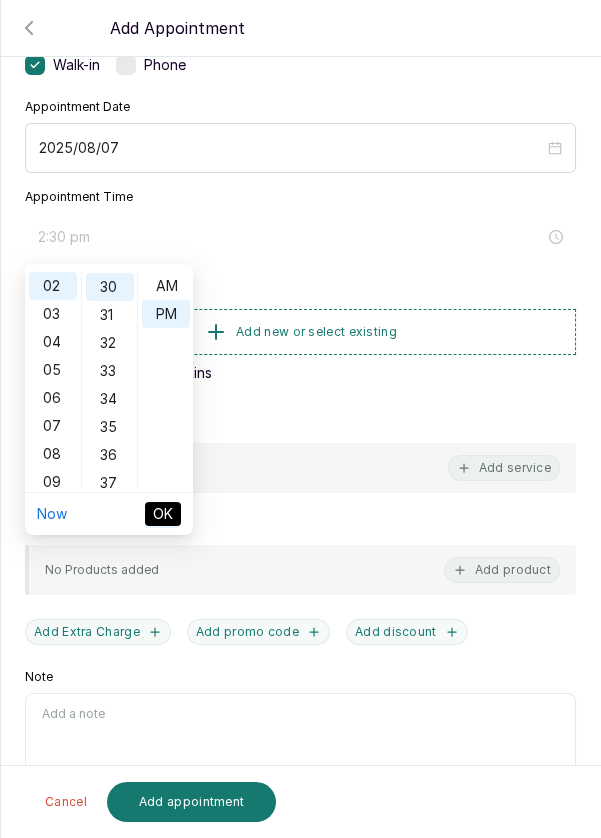 click on "OK" at bounding box center [163, 514] 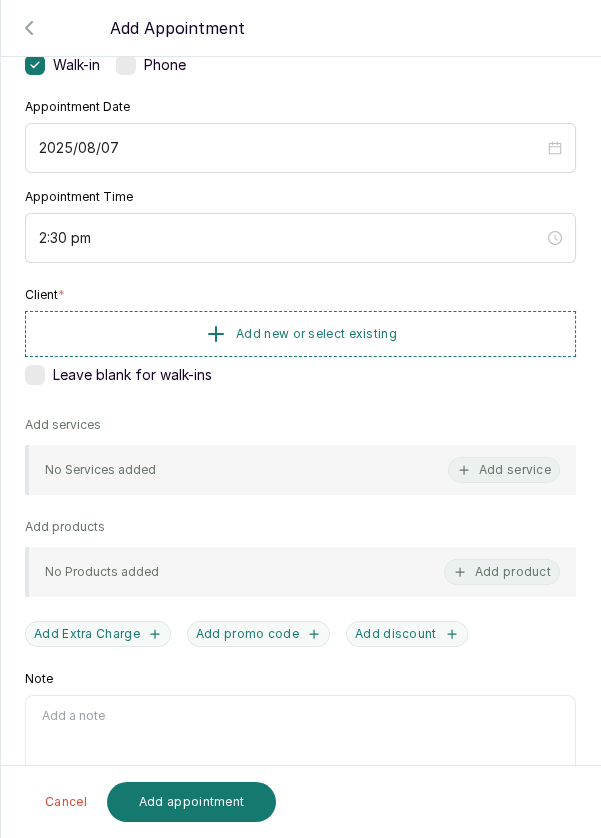 click on "Add new or select existing" at bounding box center [316, 334] 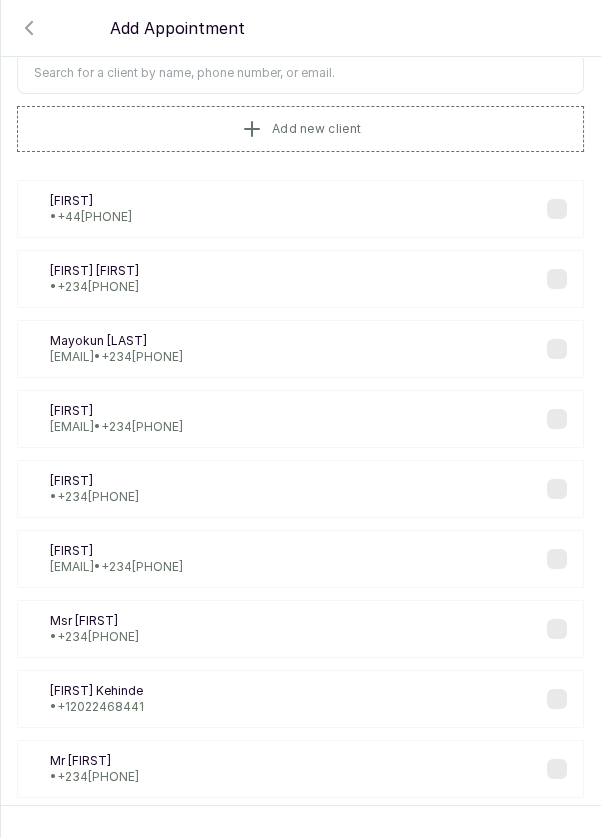 click at bounding box center (300, 73) 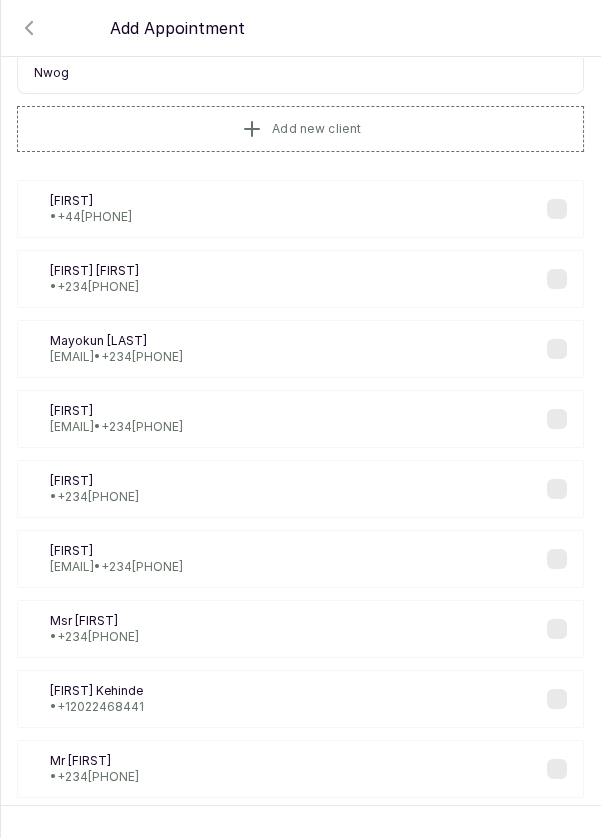type on "Nwogo" 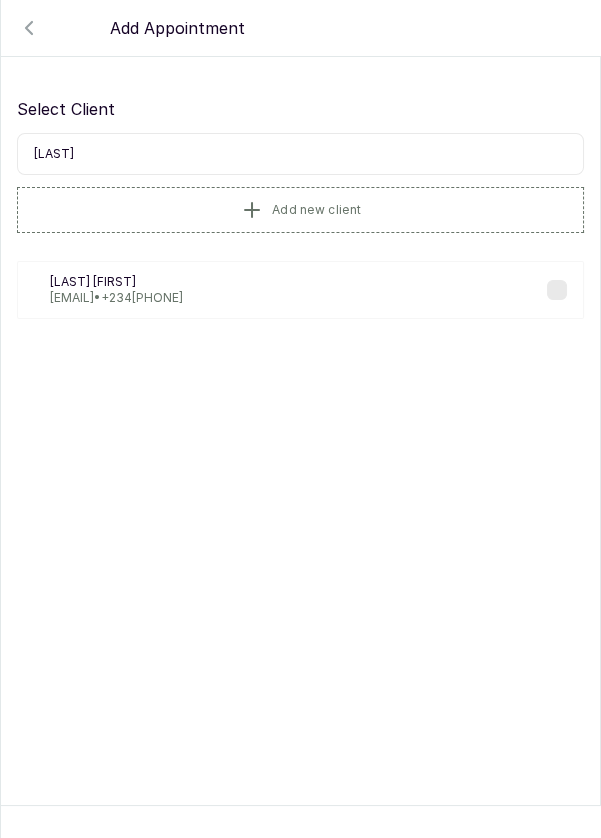scroll, scrollTop: 0, scrollLeft: 0, axis: both 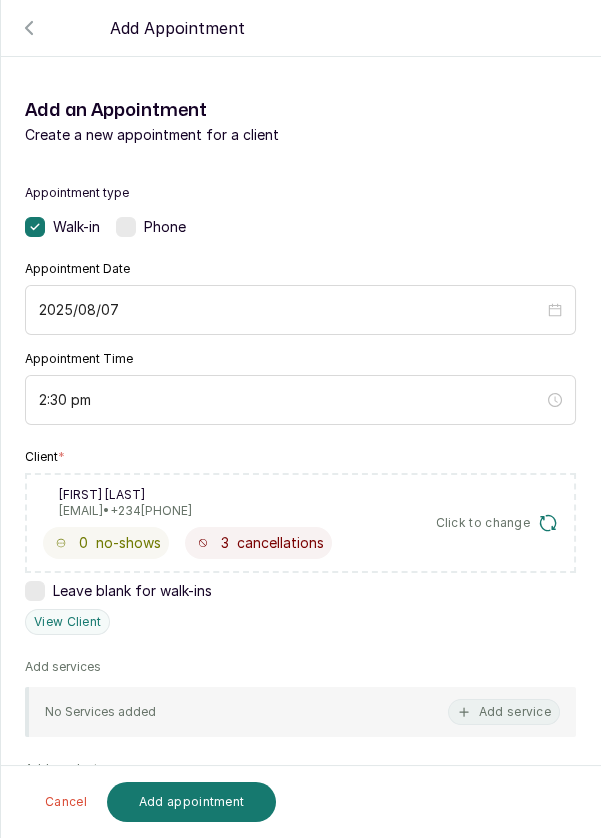 click on "Add service" at bounding box center [504, 712] 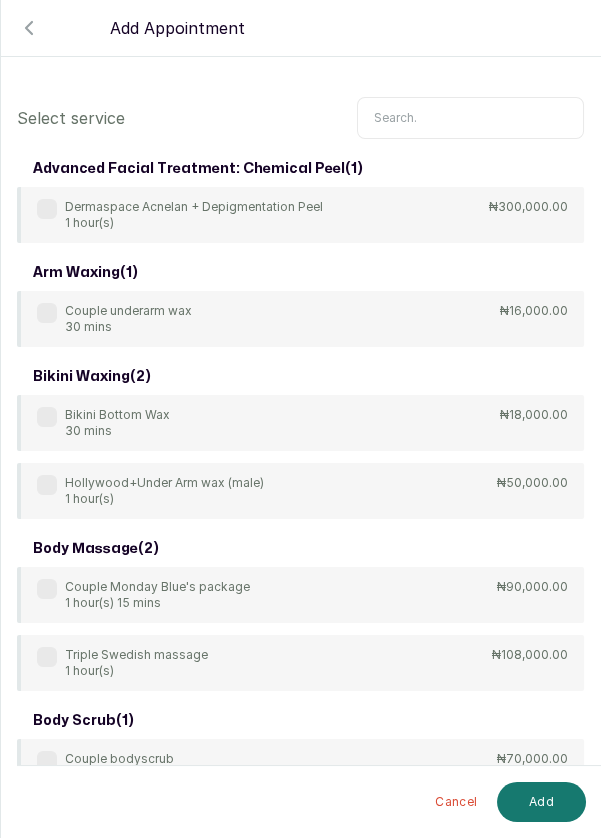 scroll, scrollTop: 0, scrollLeft: 0, axis: both 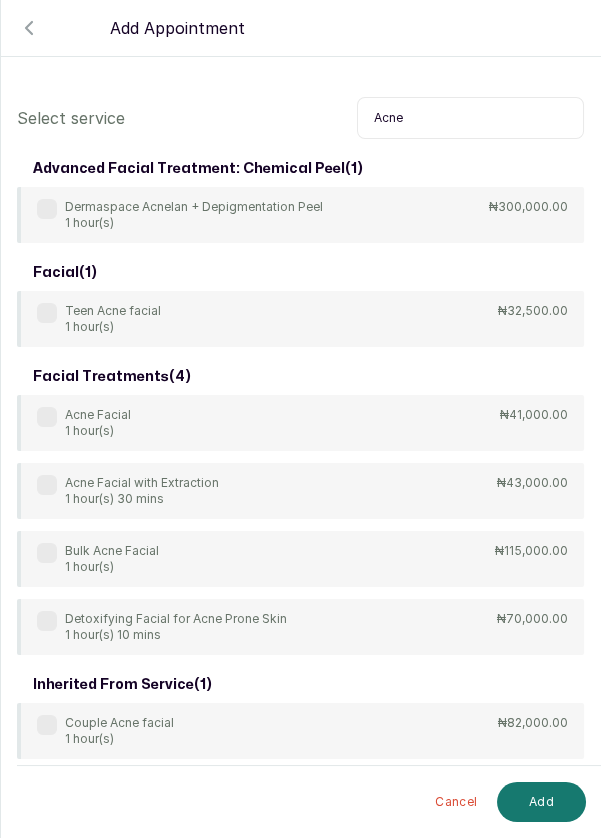 type on "Acne" 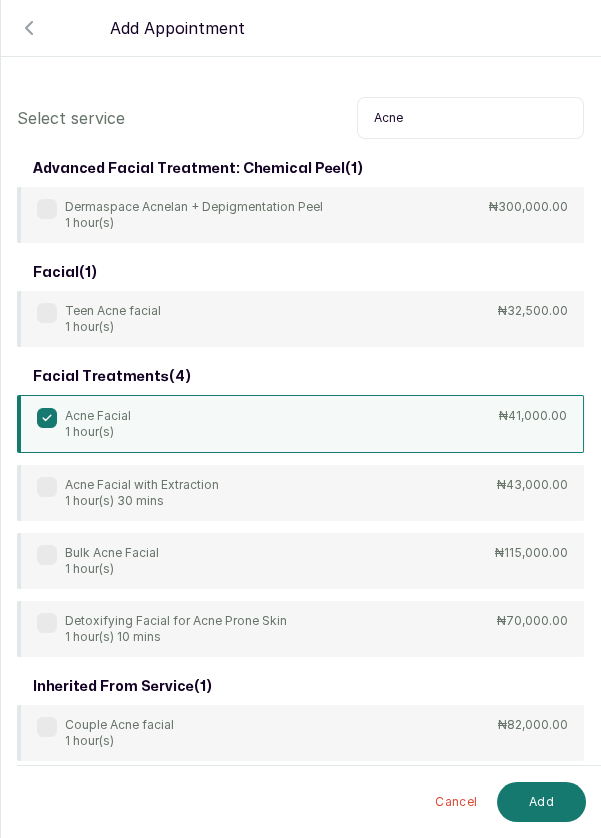 click on "Add" at bounding box center [541, 802] 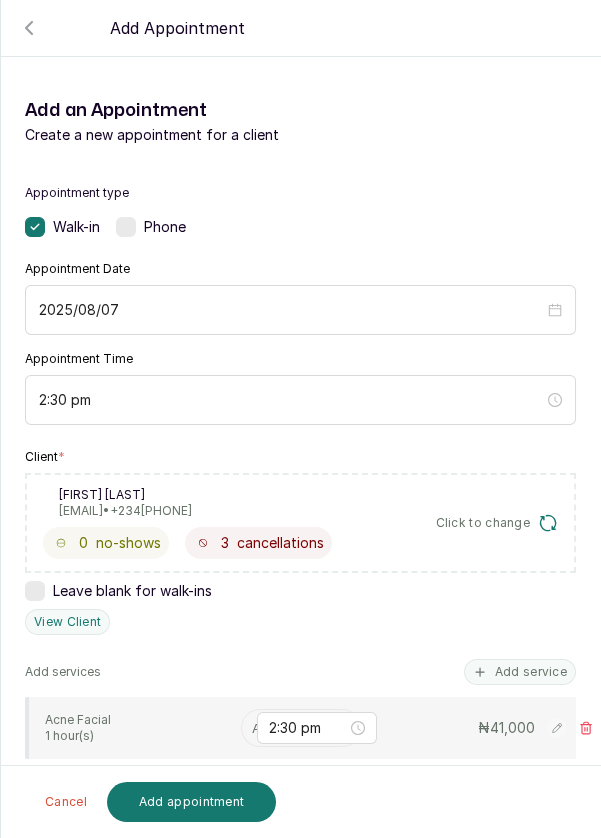 click at bounding box center (254, 728) 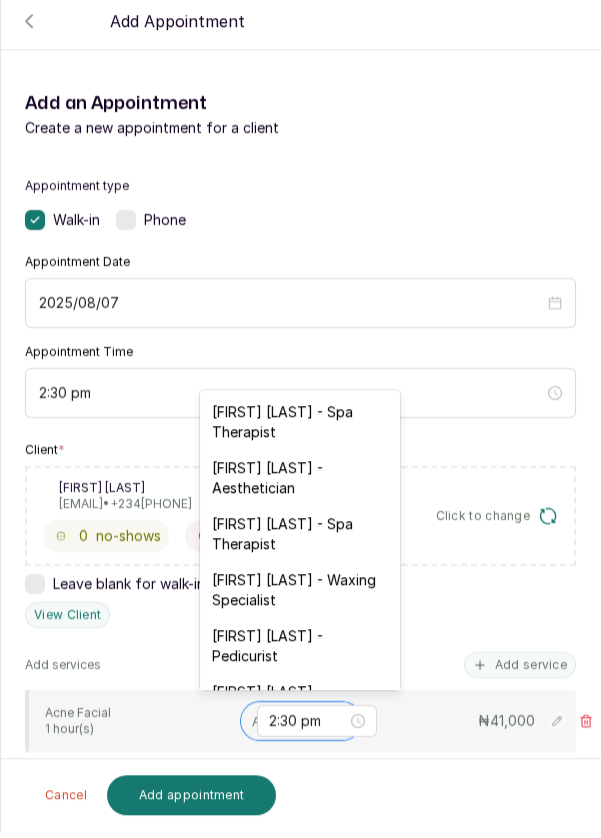 scroll, scrollTop: 14, scrollLeft: 0, axis: vertical 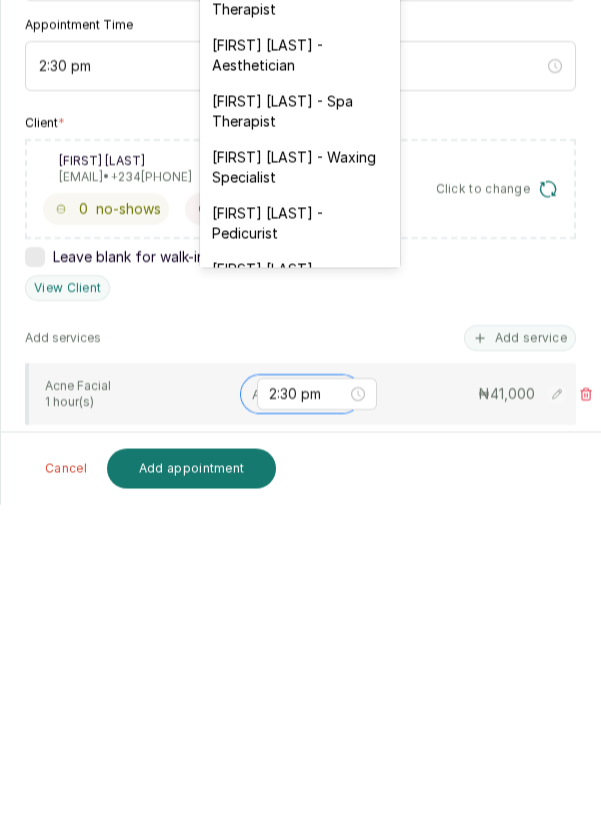 click on "[FIRST] [LAST] - [PROFESSION]" at bounding box center [300, 389] 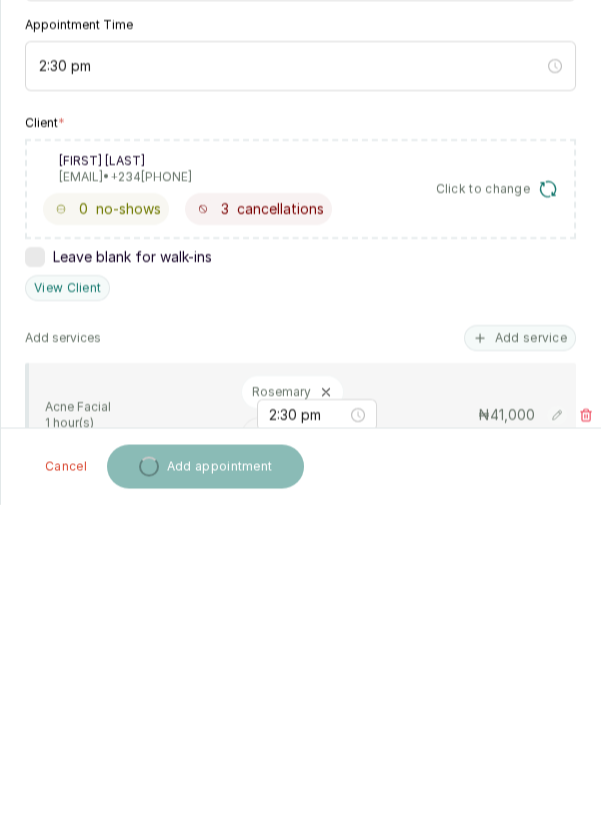 scroll, scrollTop: 14, scrollLeft: 0, axis: vertical 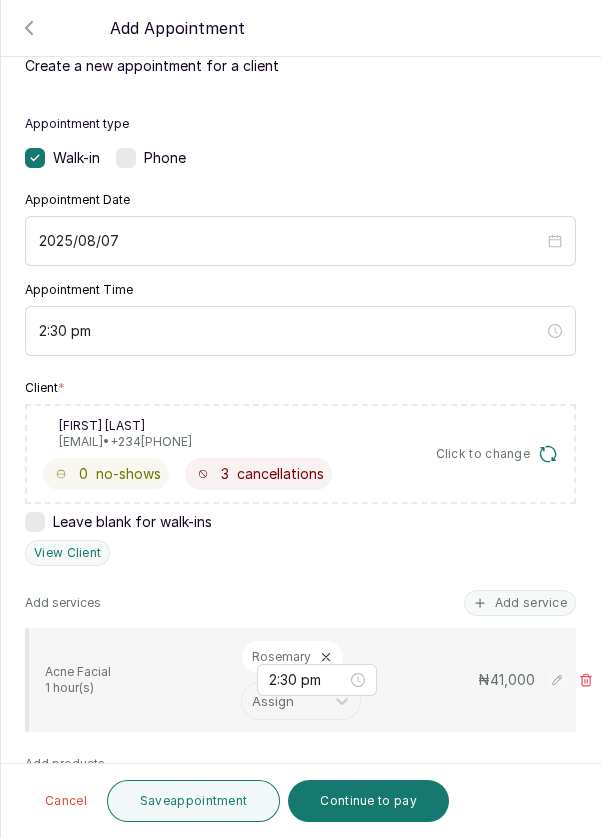 click on "Save  appointment" at bounding box center [194, 801] 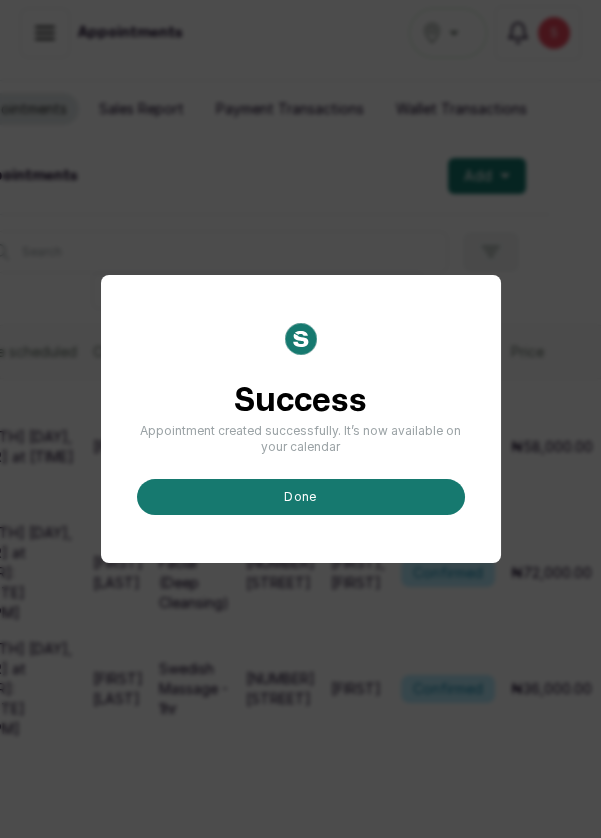 click on "done" at bounding box center (301, 497) 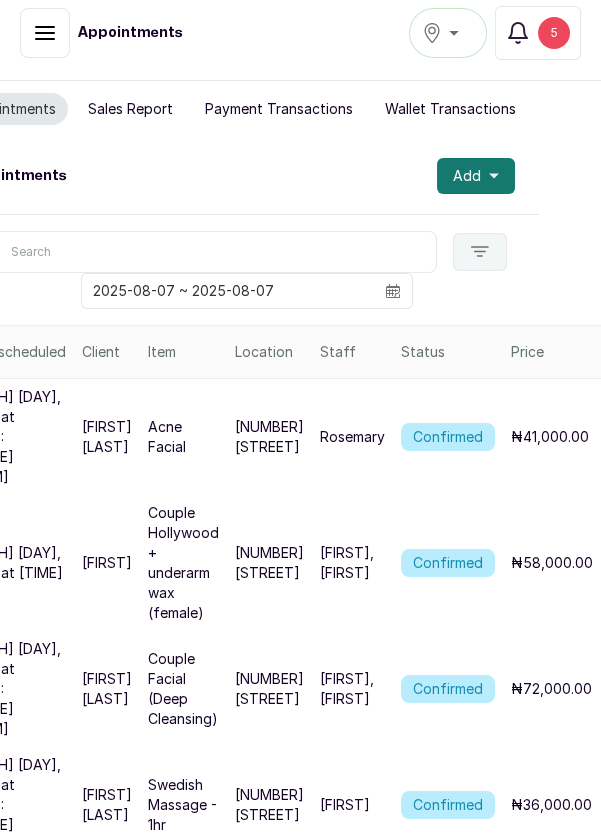 click on "Add" at bounding box center (467, 176) 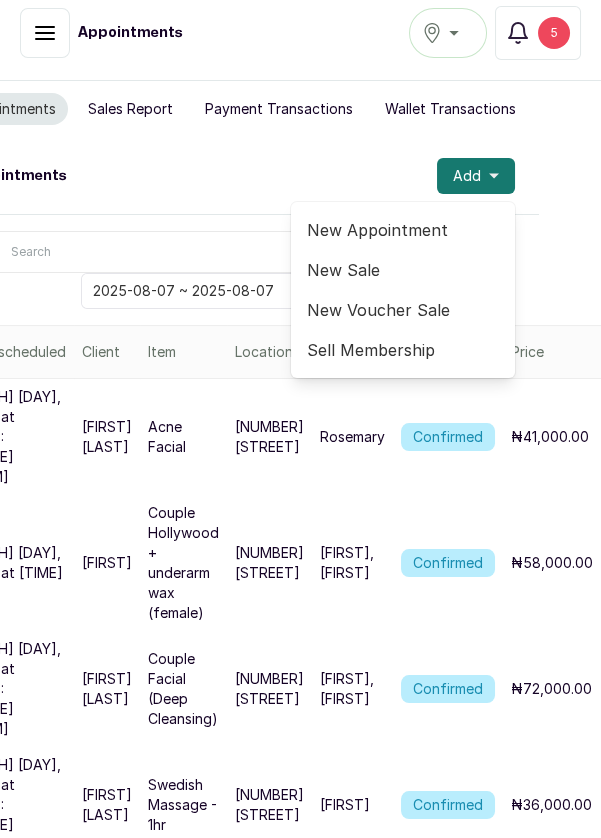 click on "New Appointment" at bounding box center (403, 230) 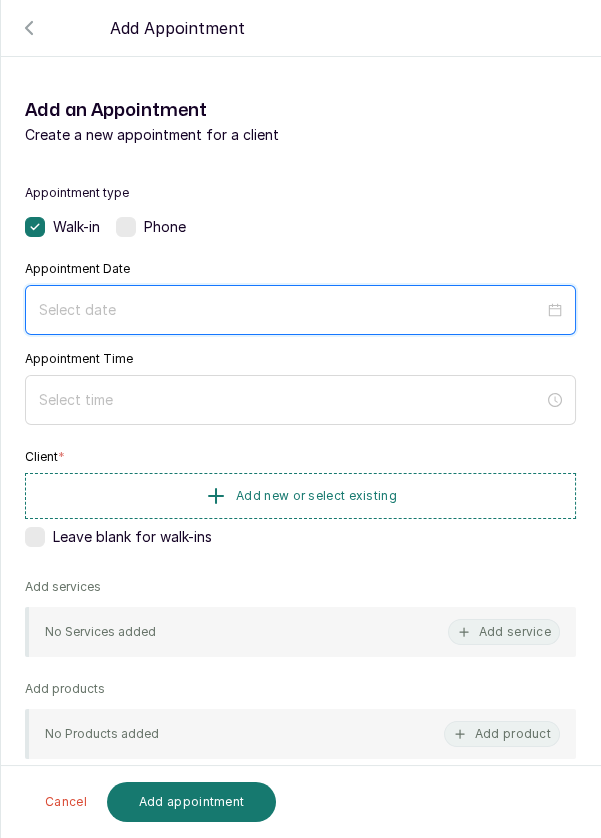 click at bounding box center (291, 310) 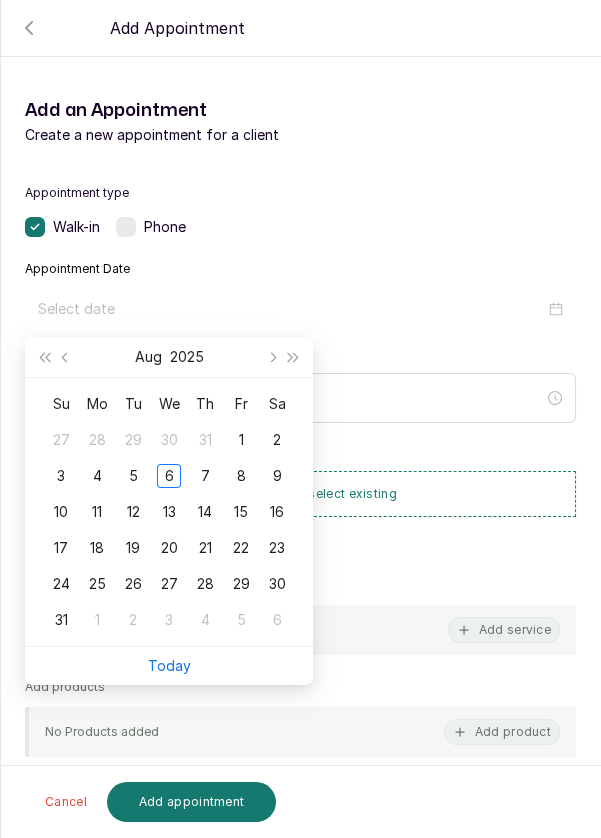 click on "7" at bounding box center [205, 476] 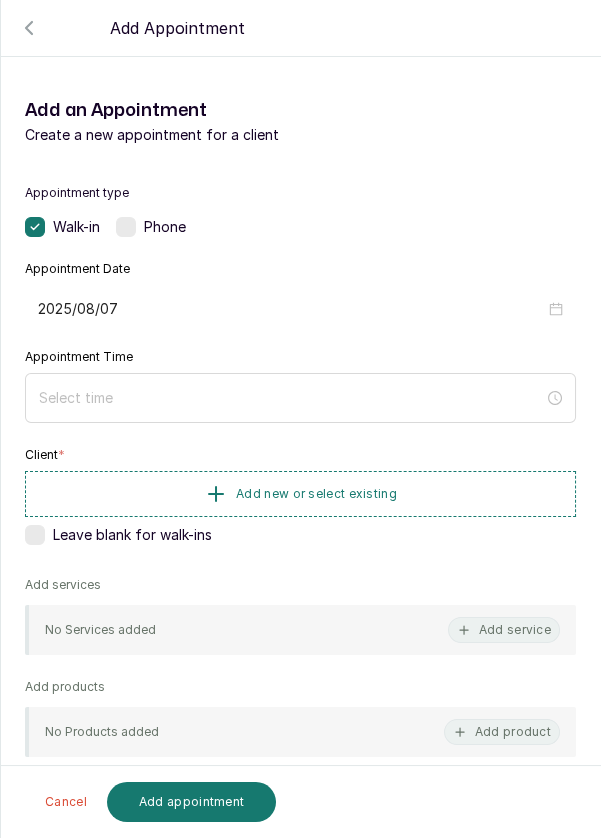 type on "2025/08/07" 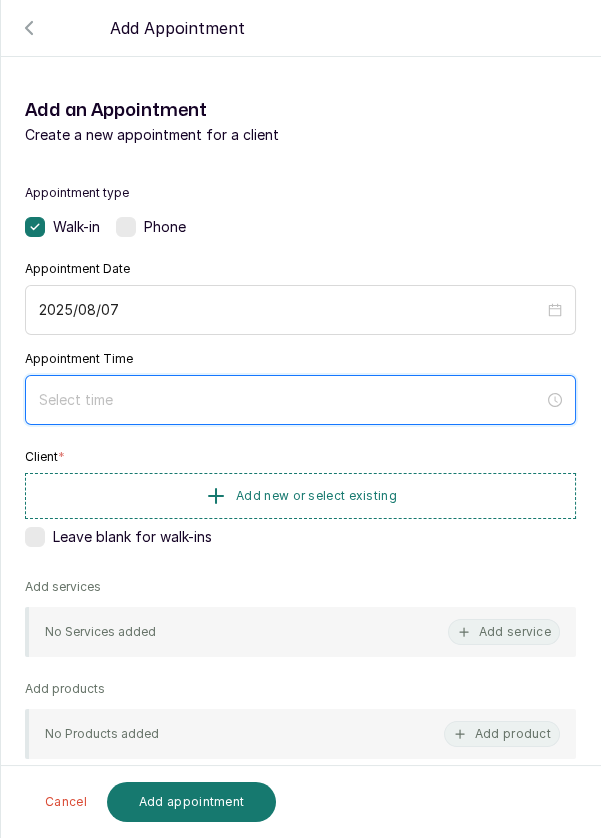 click at bounding box center [291, 400] 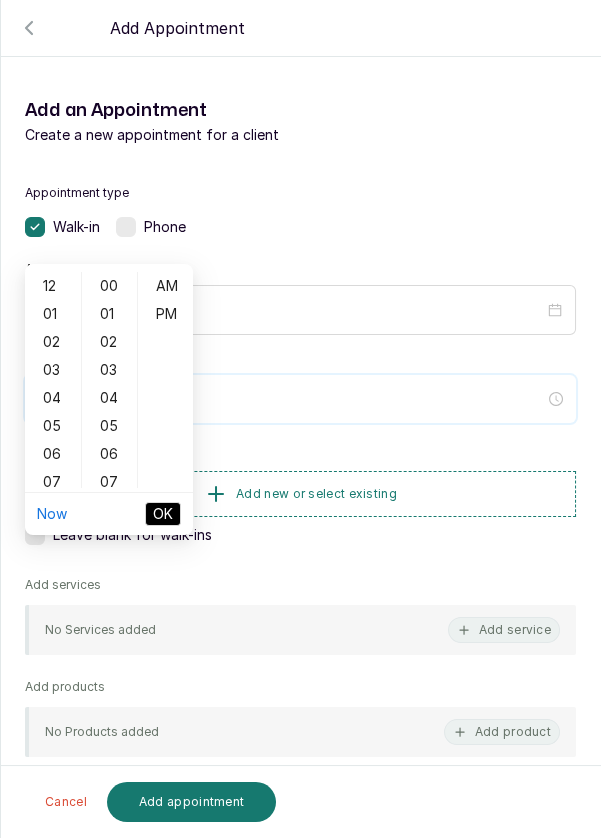 scroll, scrollTop: 162, scrollLeft: 0, axis: vertical 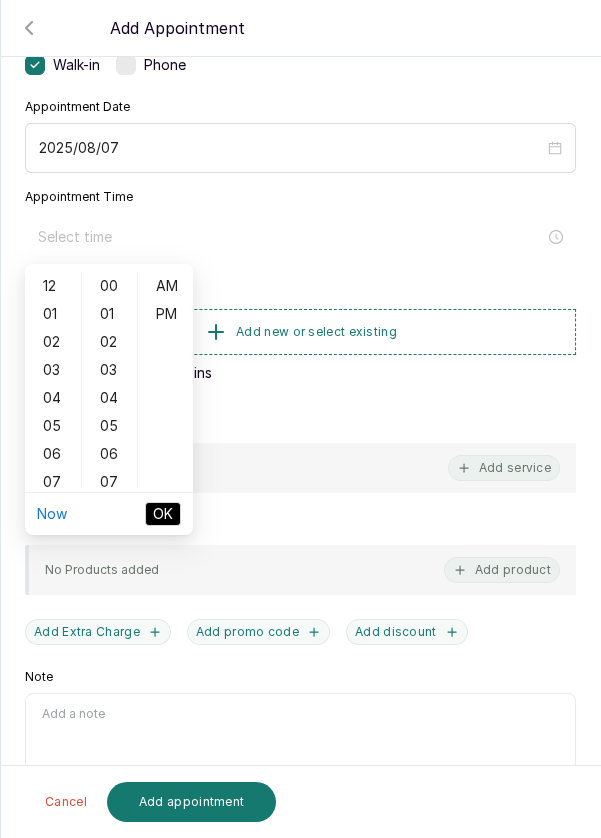 click on "05" at bounding box center (53, 426) 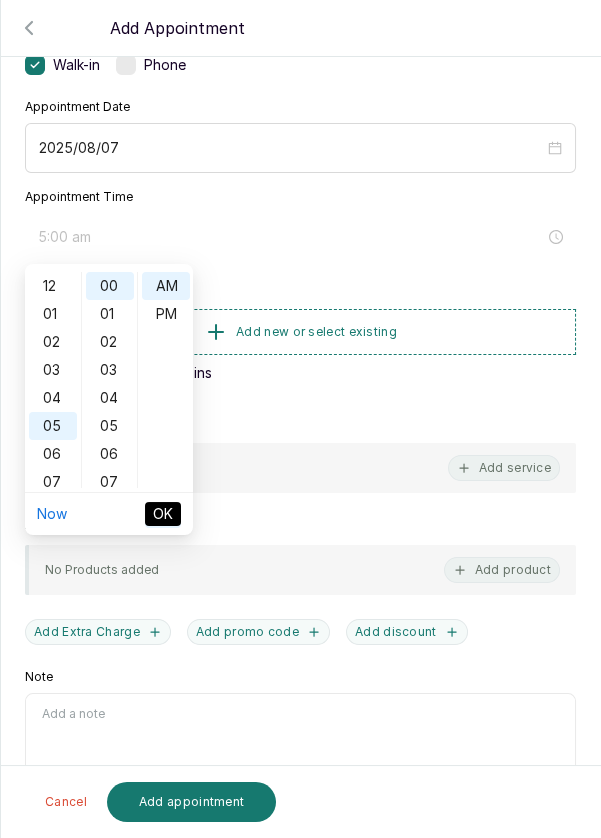 scroll, scrollTop: 119, scrollLeft: 0, axis: vertical 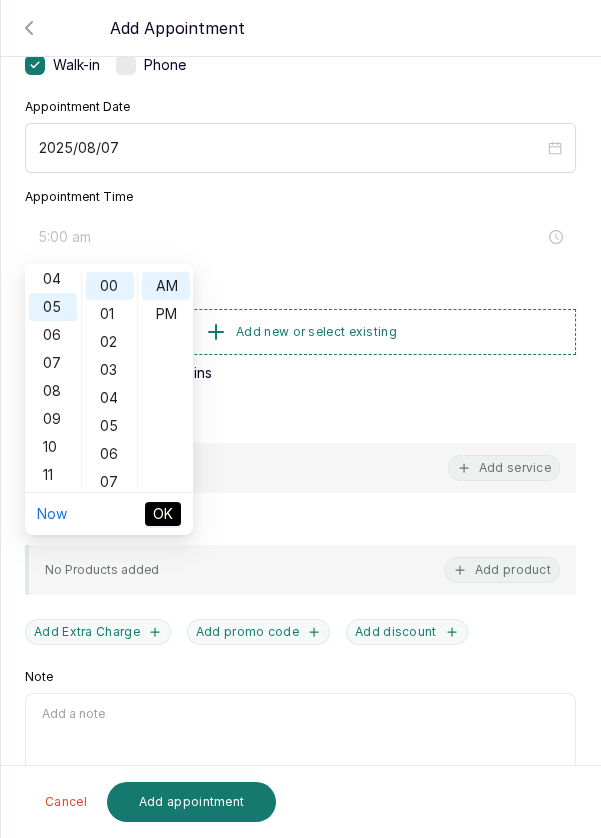 click on "PM" at bounding box center (166, 314) 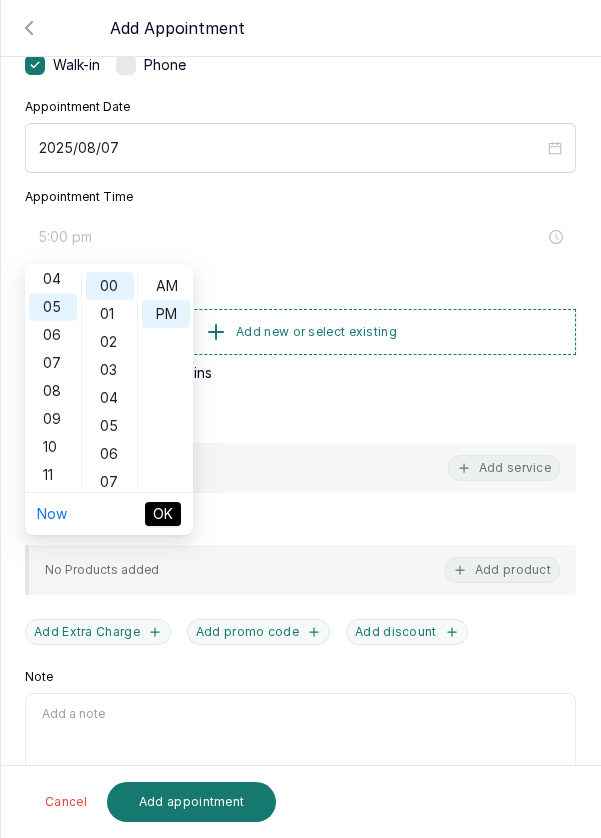 click on "Add products   No Products added Add product" at bounding box center [300, 556] 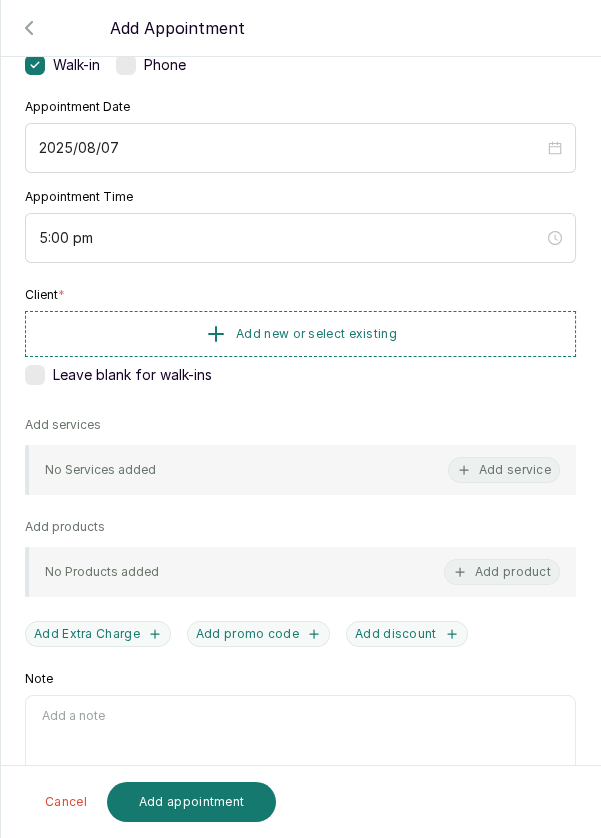 type 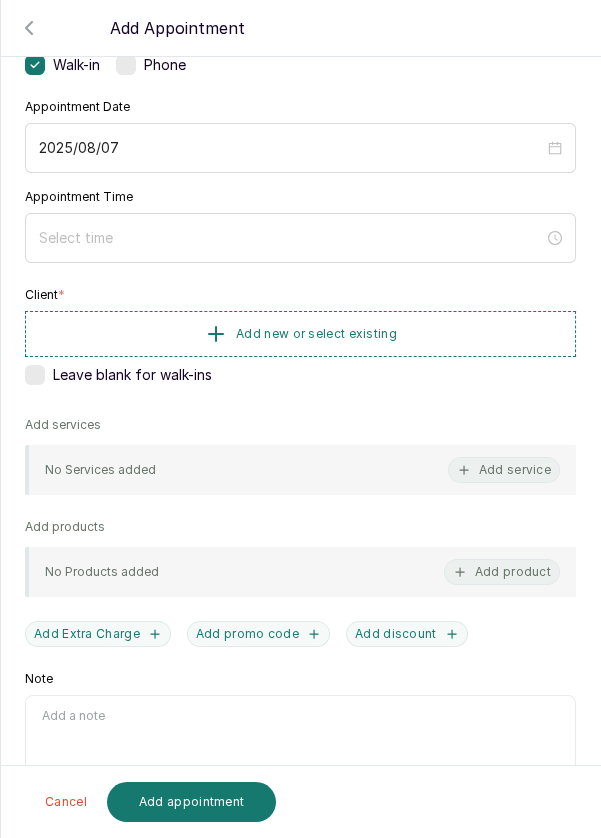 click on "Add new or select existing" at bounding box center (300, 334) 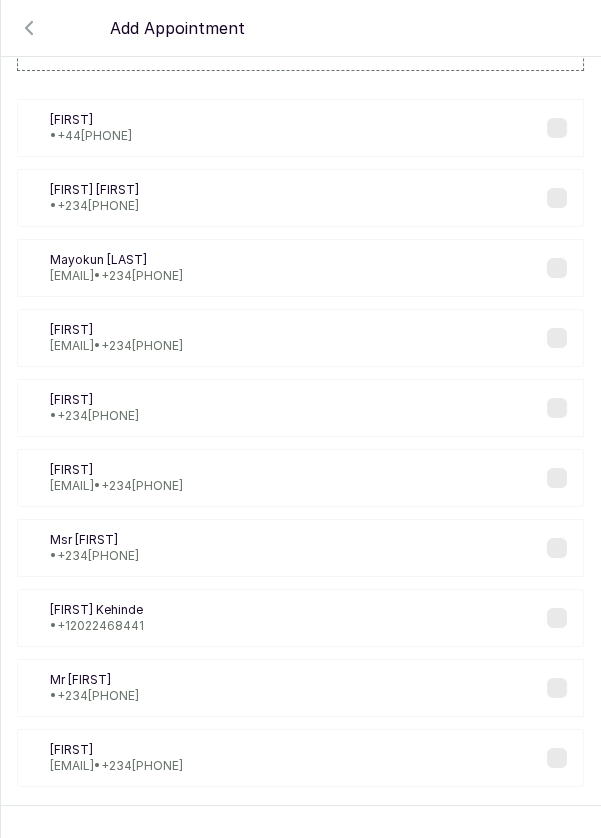 scroll, scrollTop: 81, scrollLeft: 0, axis: vertical 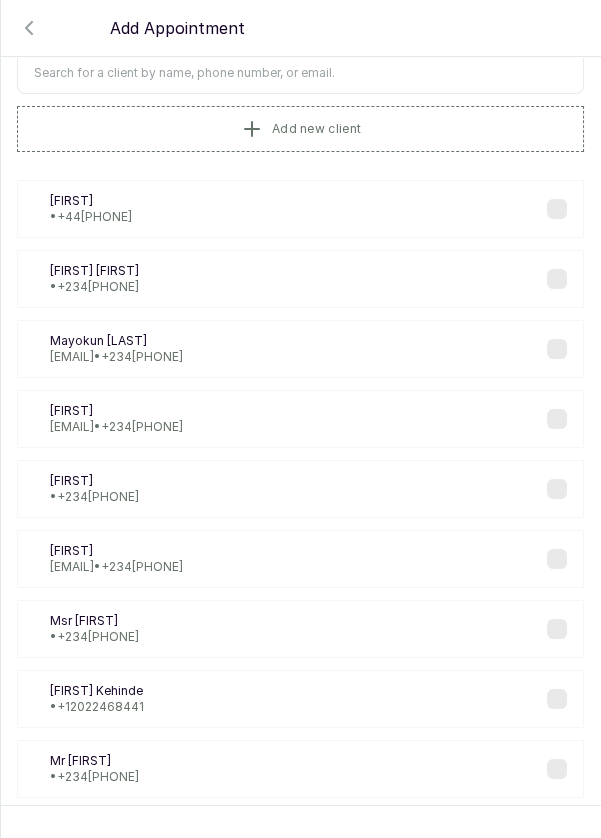 click at bounding box center (300, 73) 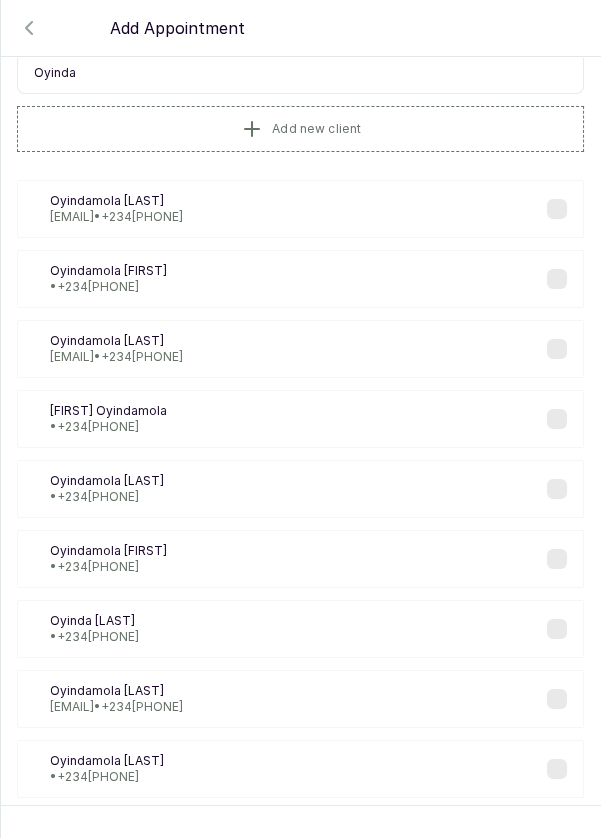 scroll, scrollTop: 120, scrollLeft: 0, axis: vertical 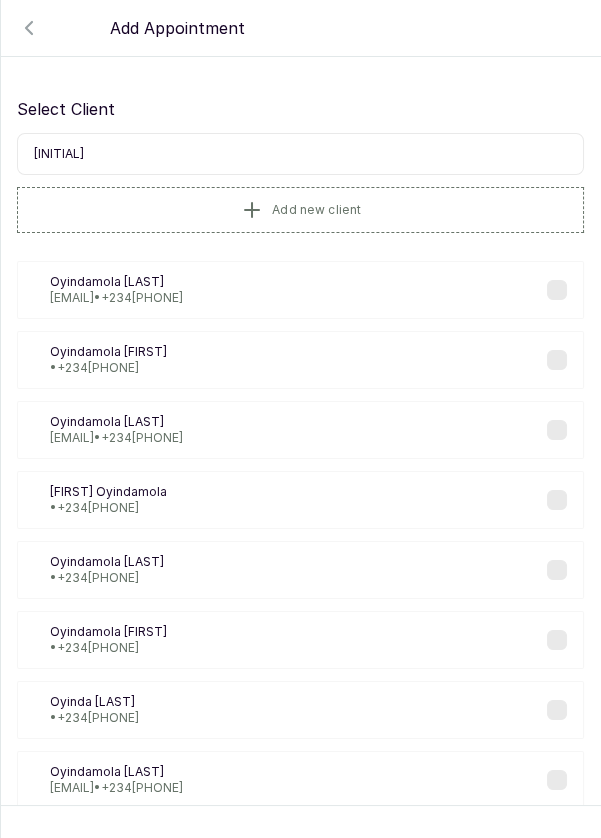 type on "O" 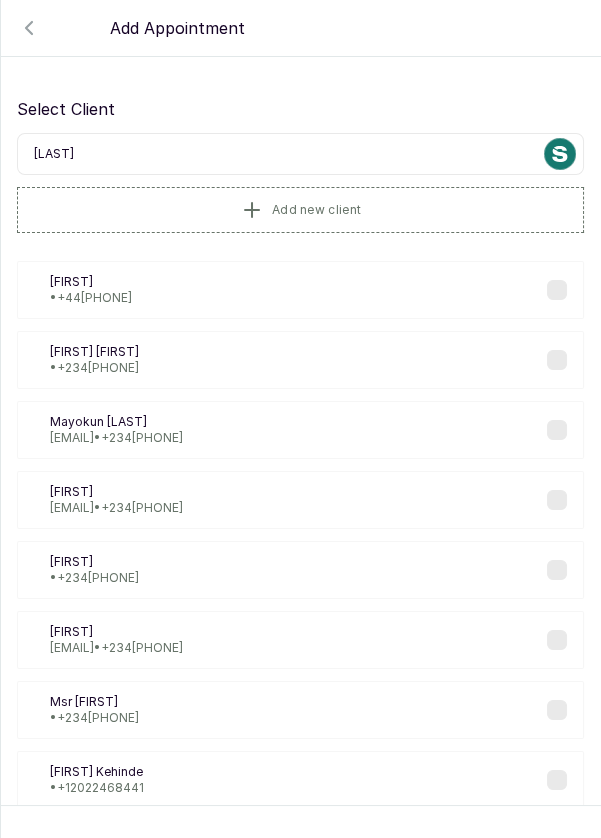 type on "Adesuyi" 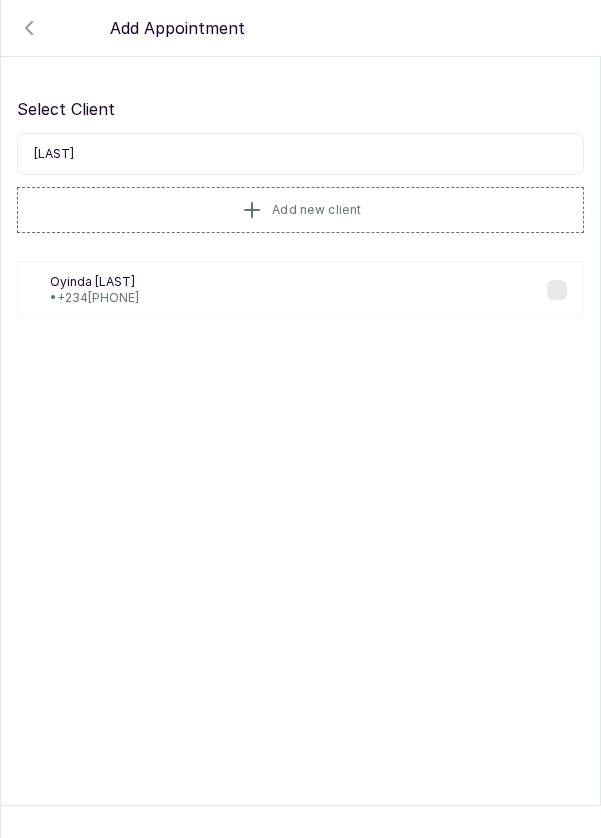 click on "•  +234 8036166543" at bounding box center [94, 298] 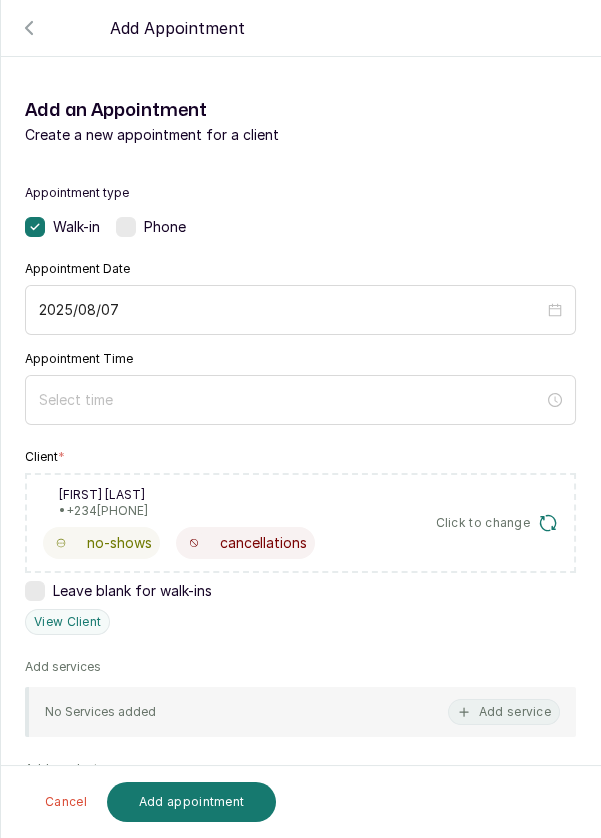 click on "Add service" at bounding box center (504, 712) 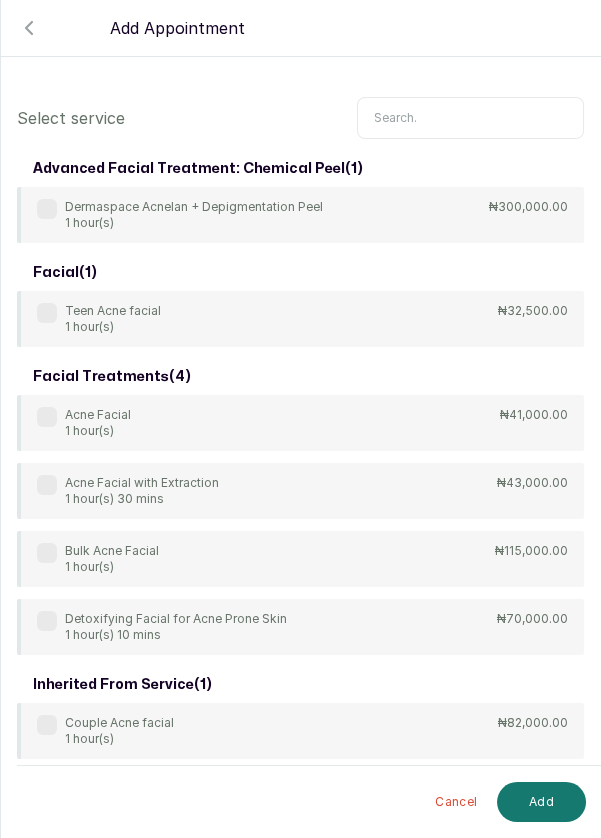 scroll, scrollTop: 0, scrollLeft: 0, axis: both 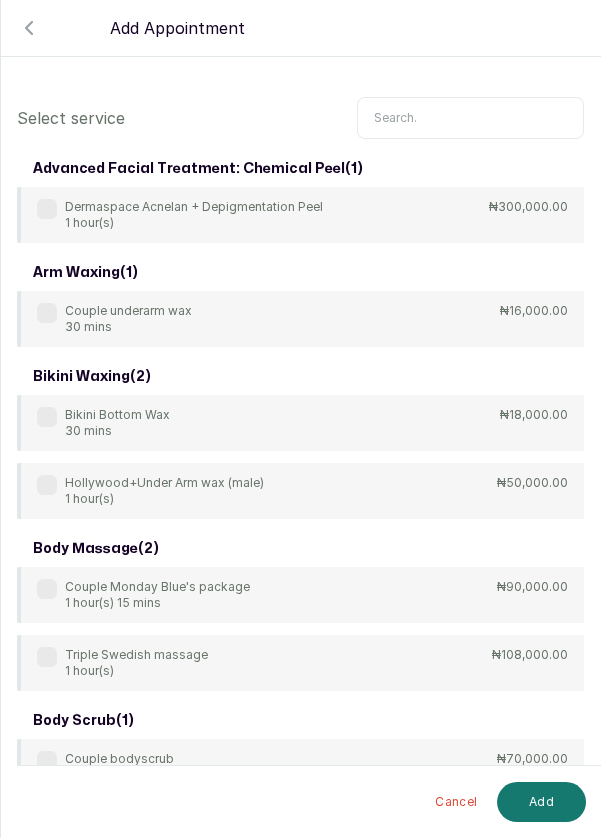 click at bounding box center (470, 118) 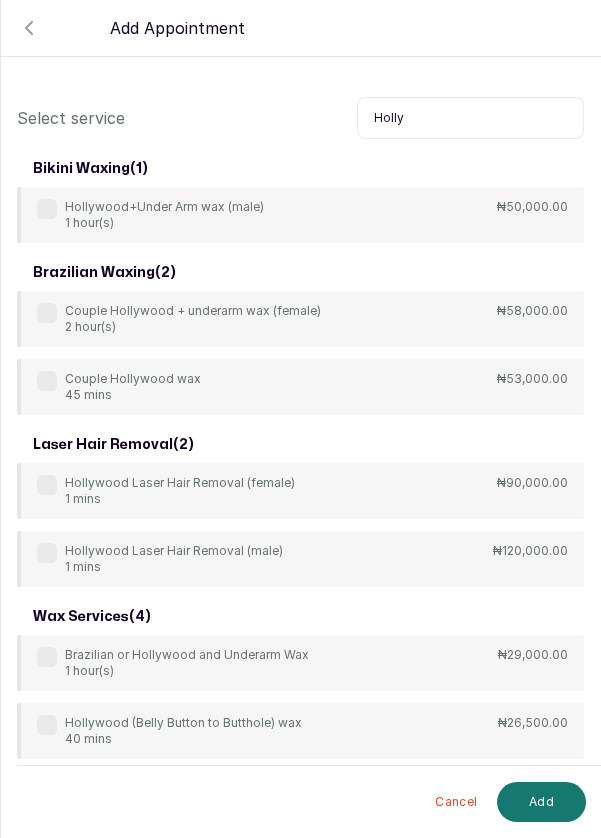 scroll, scrollTop: 56, scrollLeft: 0, axis: vertical 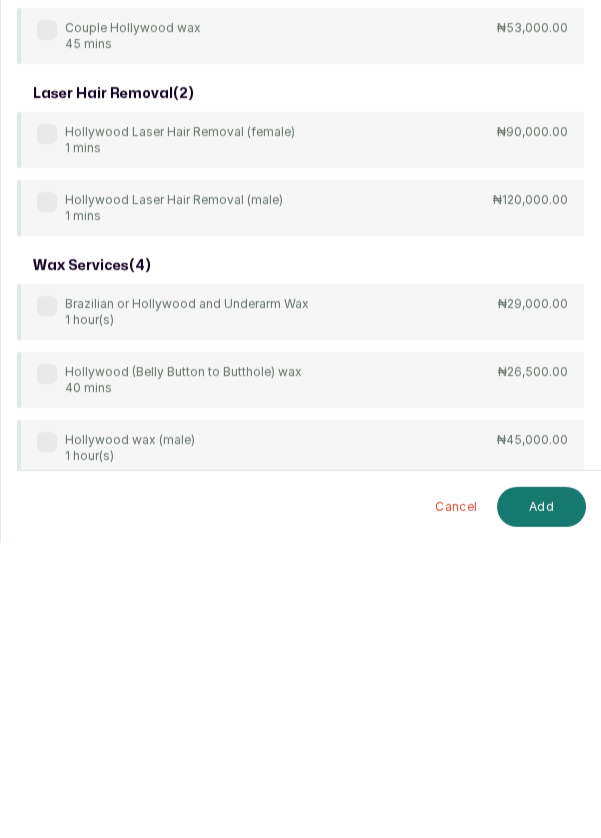 type on "Holly" 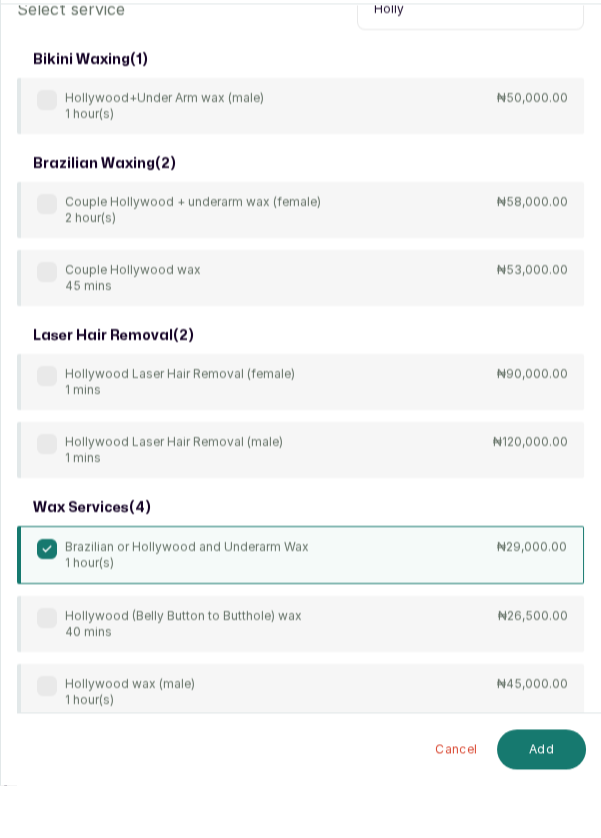 scroll, scrollTop: 14, scrollLeft: 0, axis: vertical 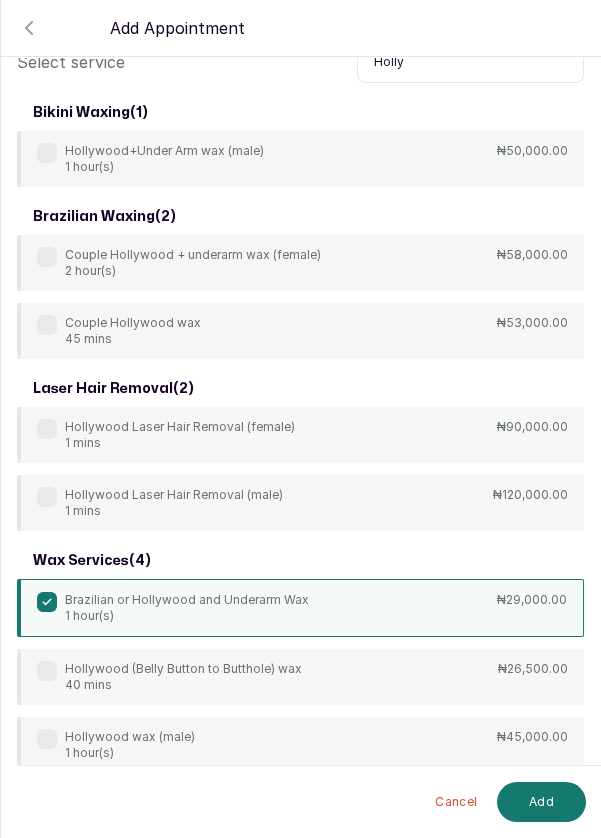 click on "Add" at bounding box center (541, 802) 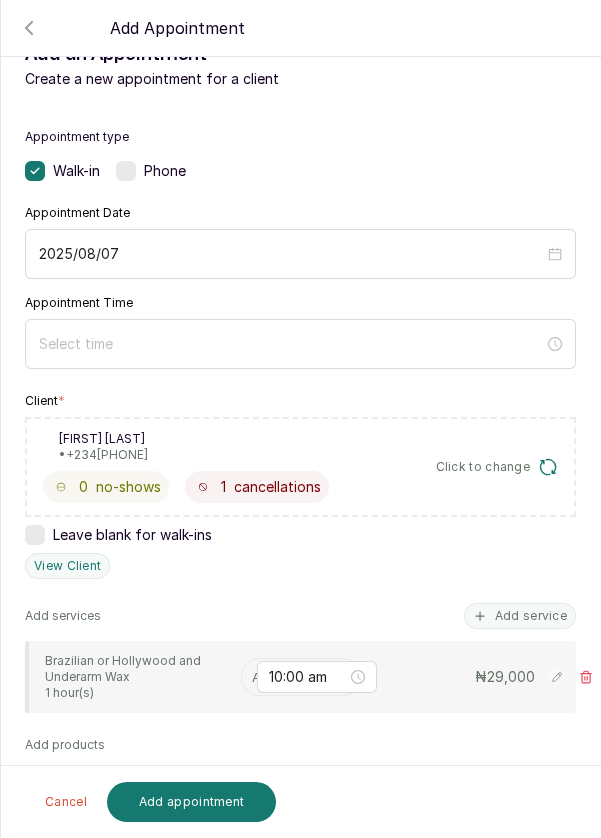 click at bounding box center (254, 677) 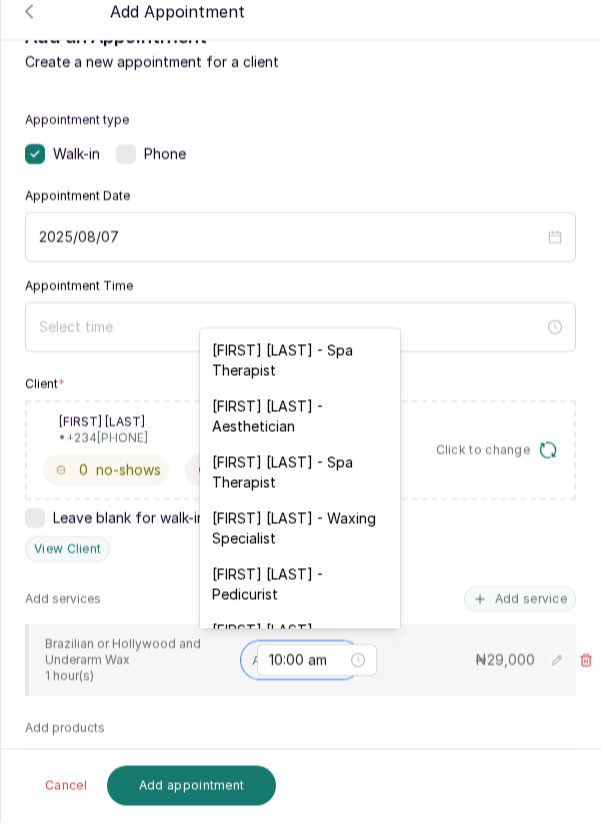 scroll, scrollTop: 14, scrollLeft: 0, axis: vertical 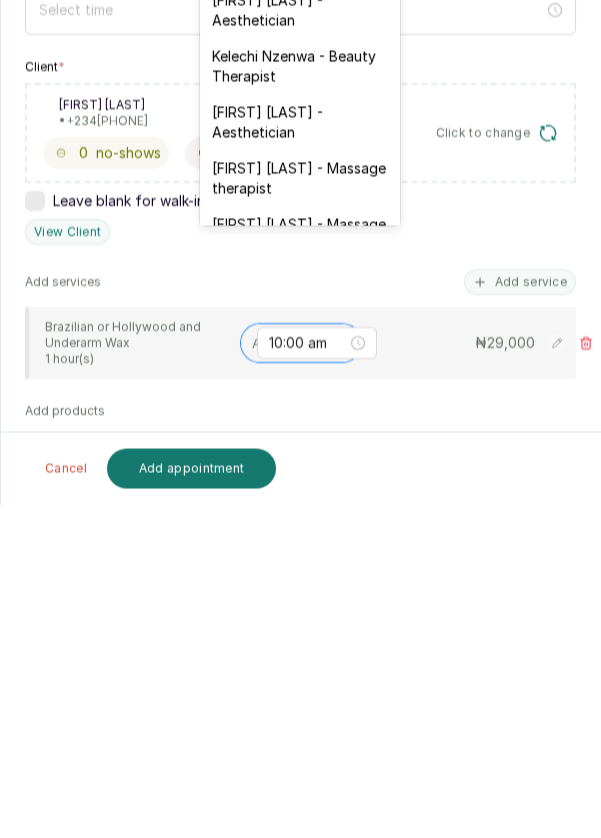 click on "[FIRST] [LAST] - [PROFESSION]" at bounding box center (300, 512) 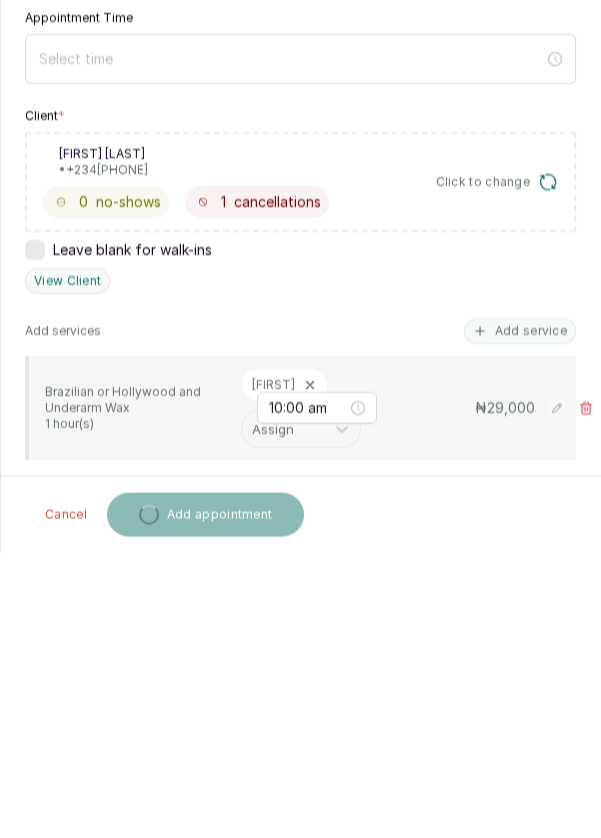scroll, scrollTop: 14, scrollLeft: 0, axis: vertical 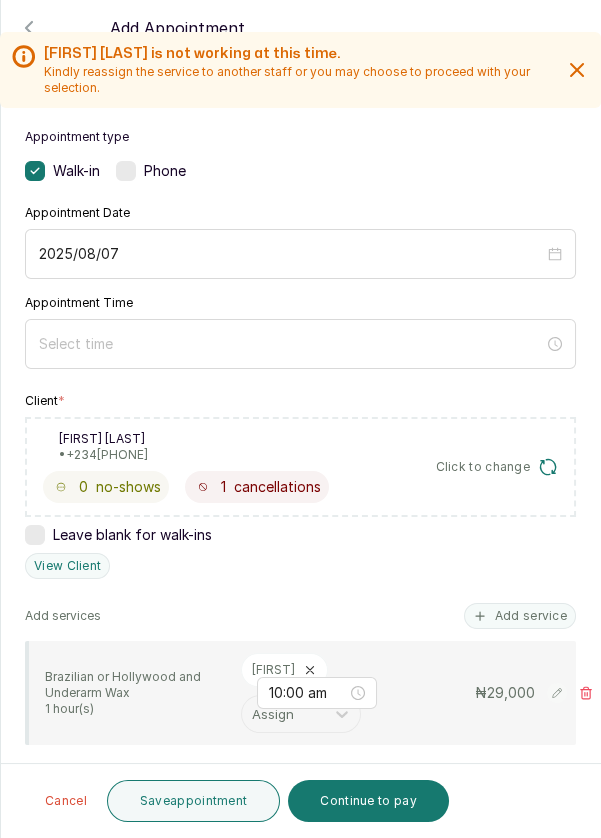 click on "Save  appointment" at bounding box center (194, 801) 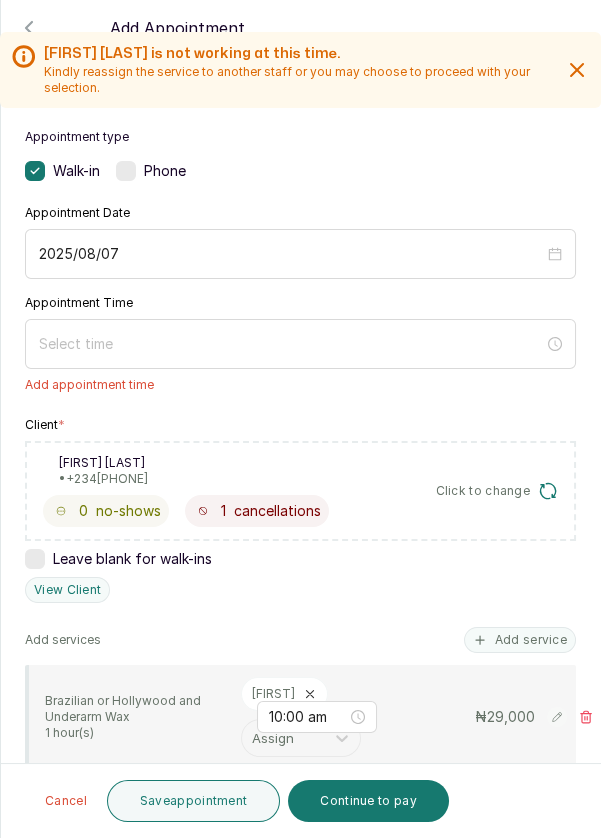 click on "Save  appointment" at bounding box center (194, 801) 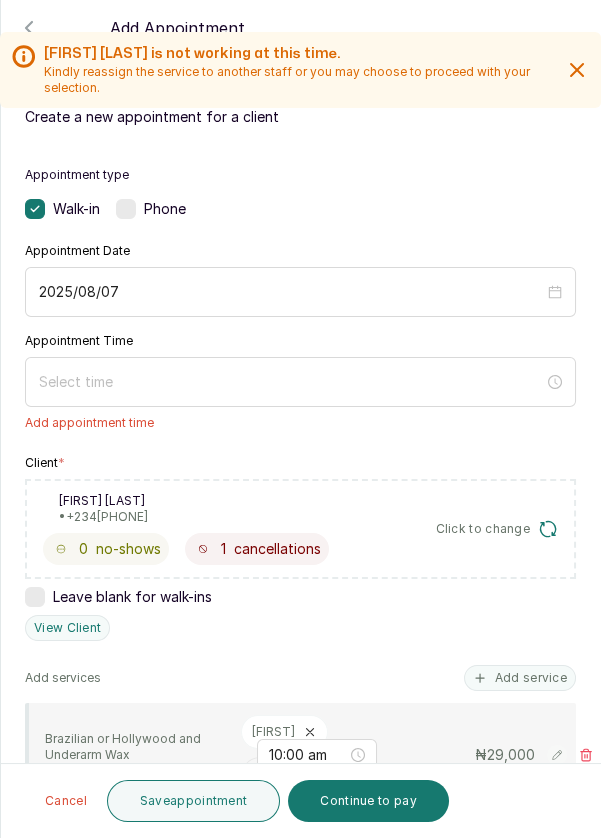 scroll, scrollTop: 12, scrollLeft: 0, axis: vertical 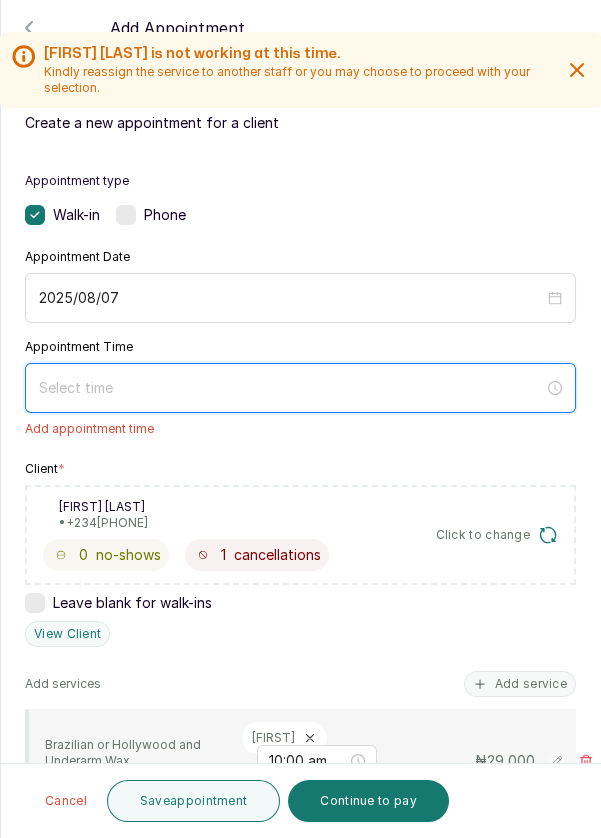 click at bounding box center (291, 388) 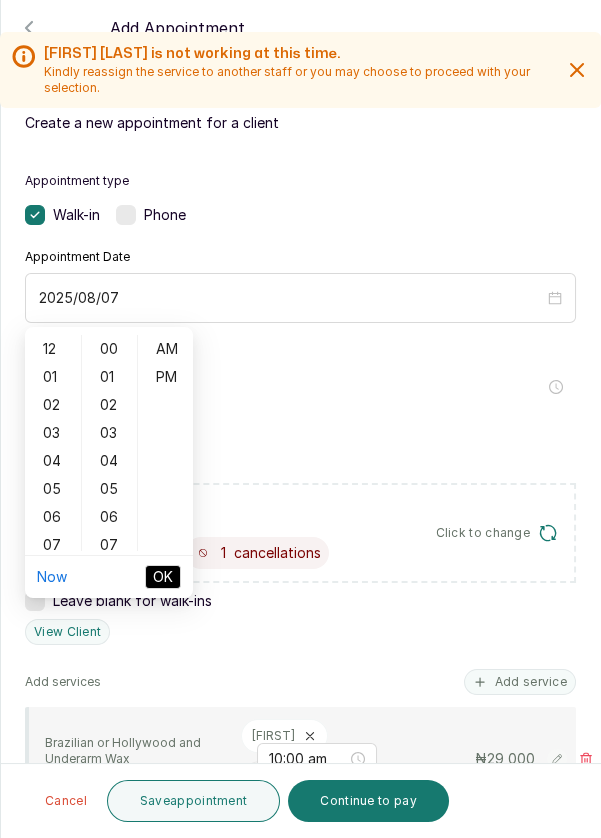 click on "05" at bounding box center [53, 489] 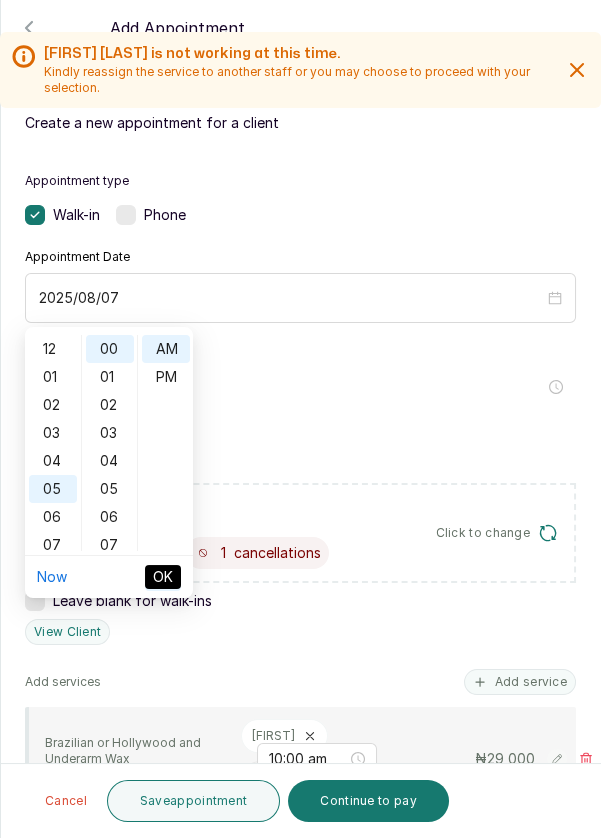 scroll, scrollTop: 119, scrollLeft: 0, axis: vertical 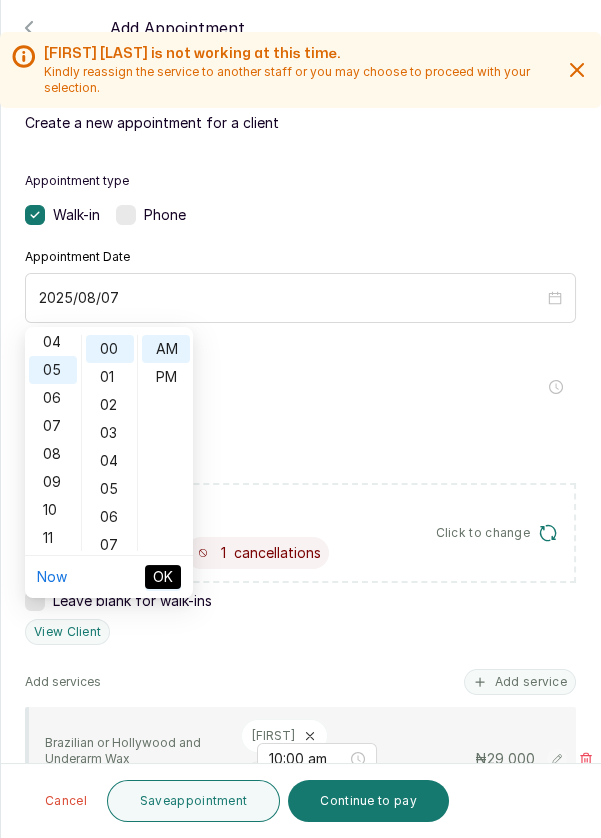 click on "PM" at bounding box center [166, 377] 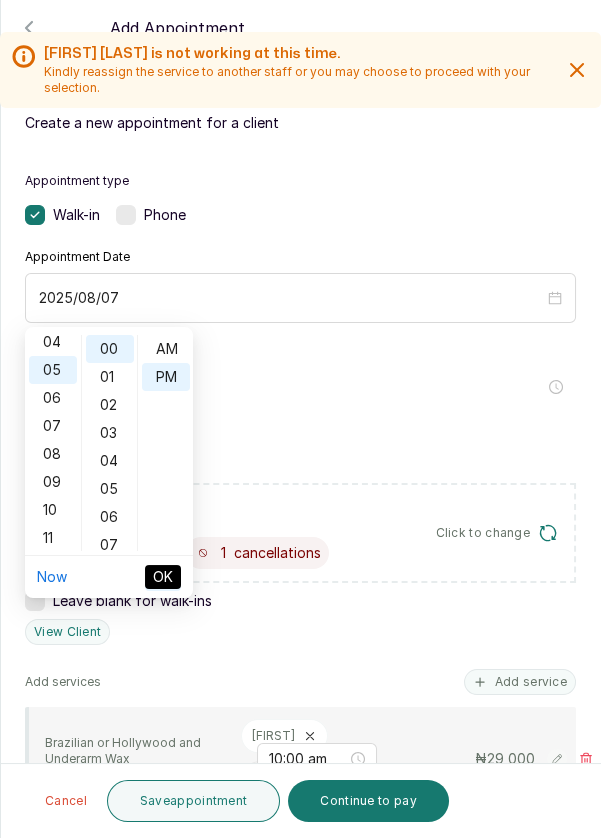 click on "OK" at bounding box center [163, 577] 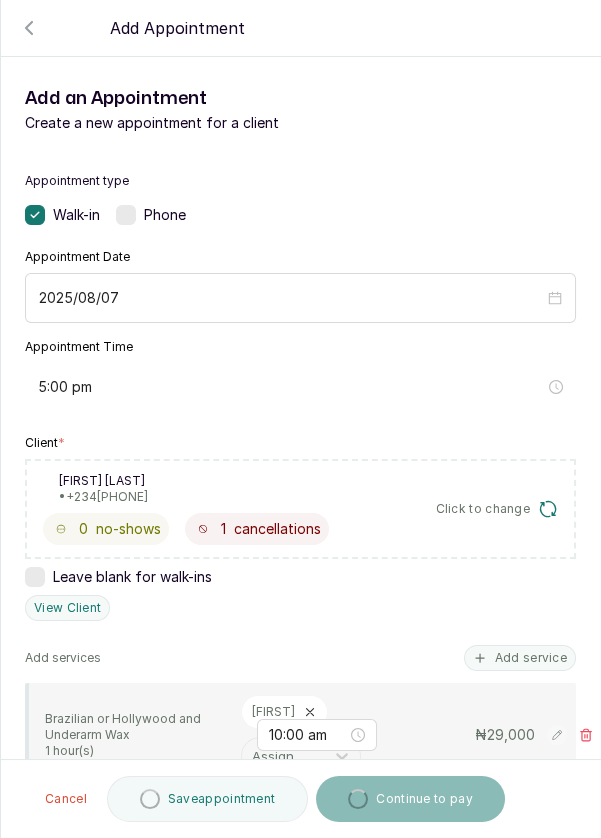 type on "5:00 pm" 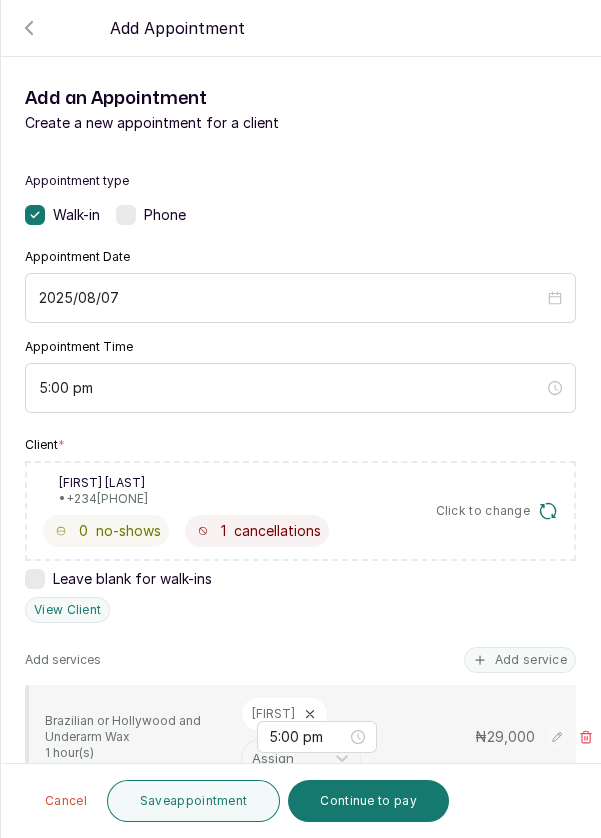 click on "Save  appointment" at bounding box center [194, 801] 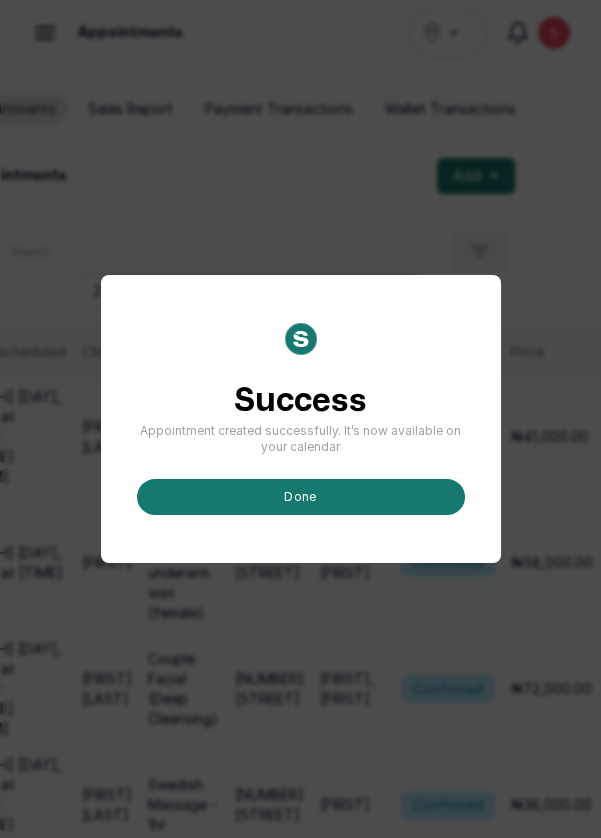 click on "done" at bounding box center [301, 497] 